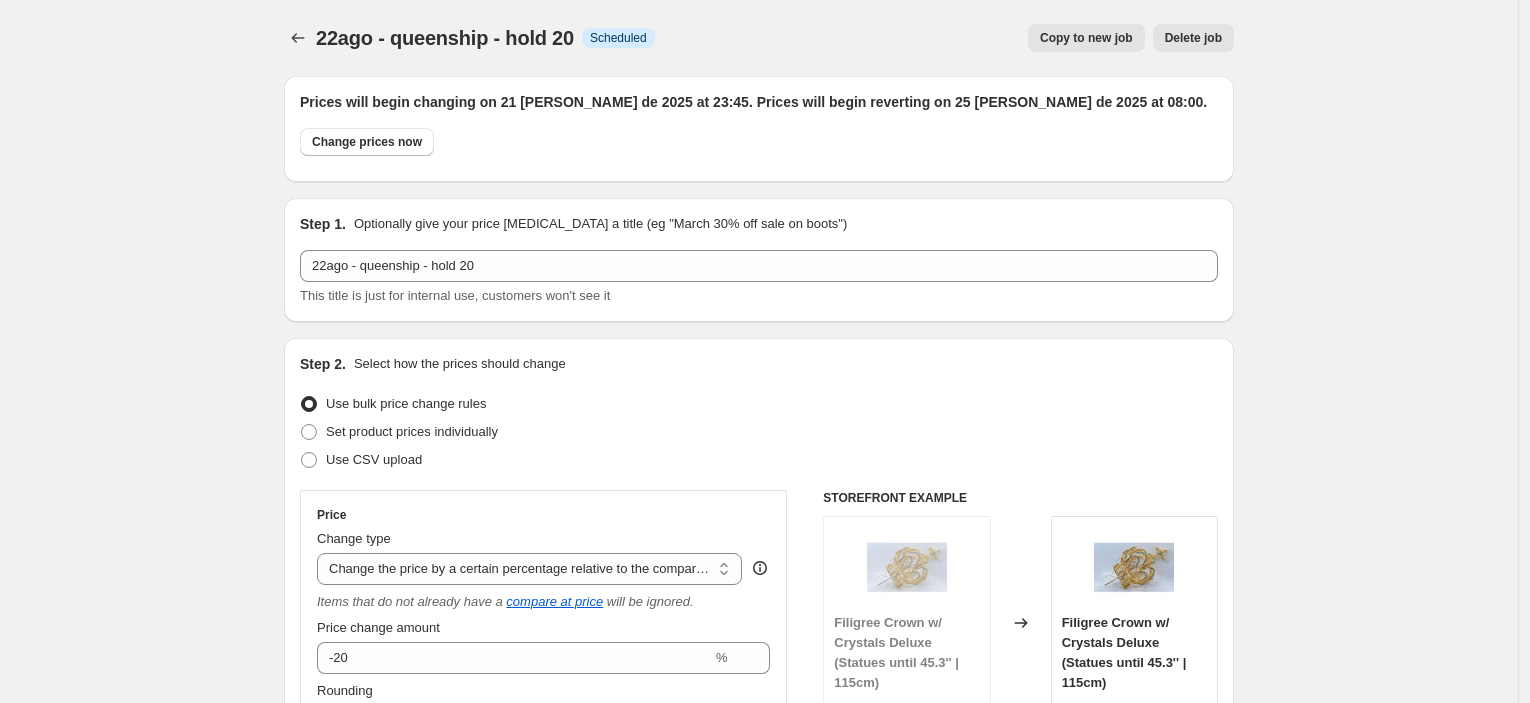 select on "pcap" 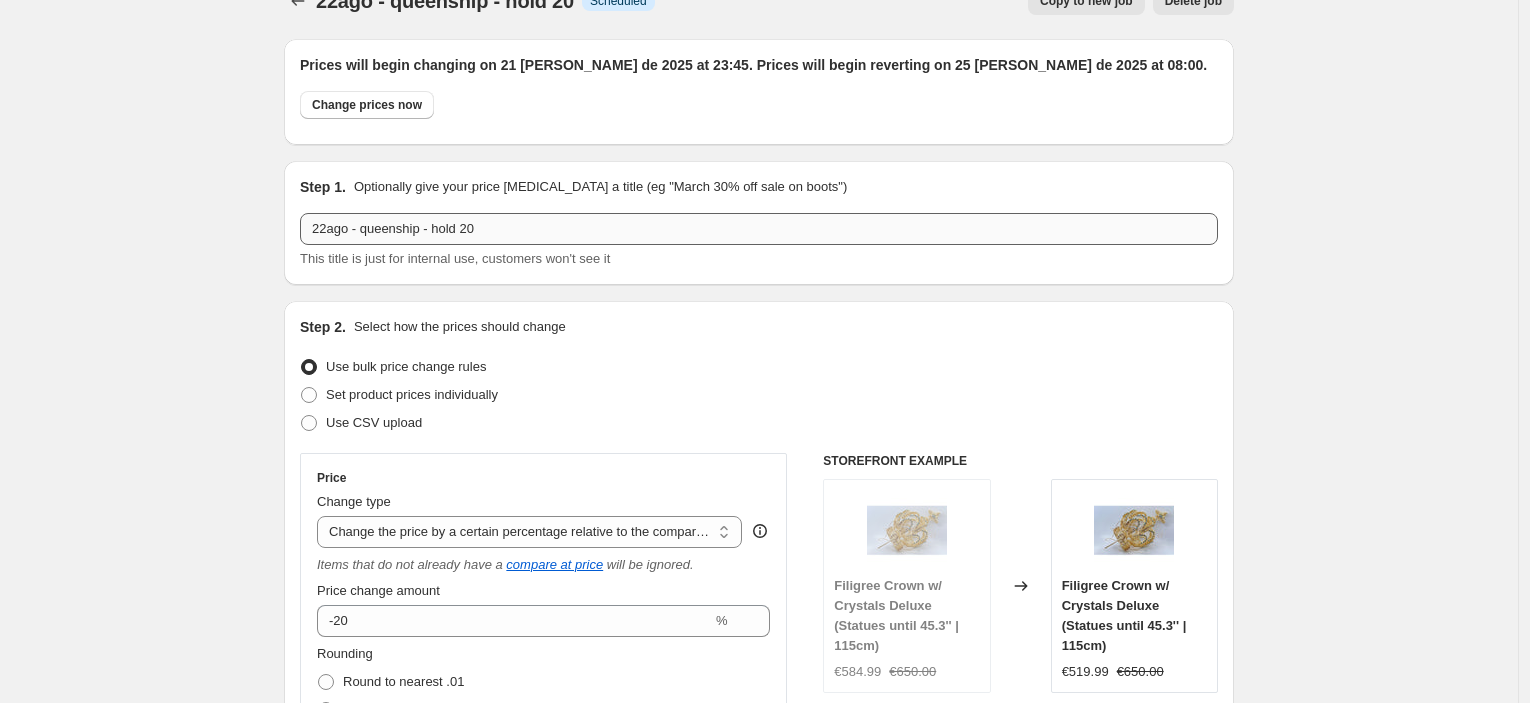 scroll, scrollTop: 0, scrollLeft: 0, axis: both 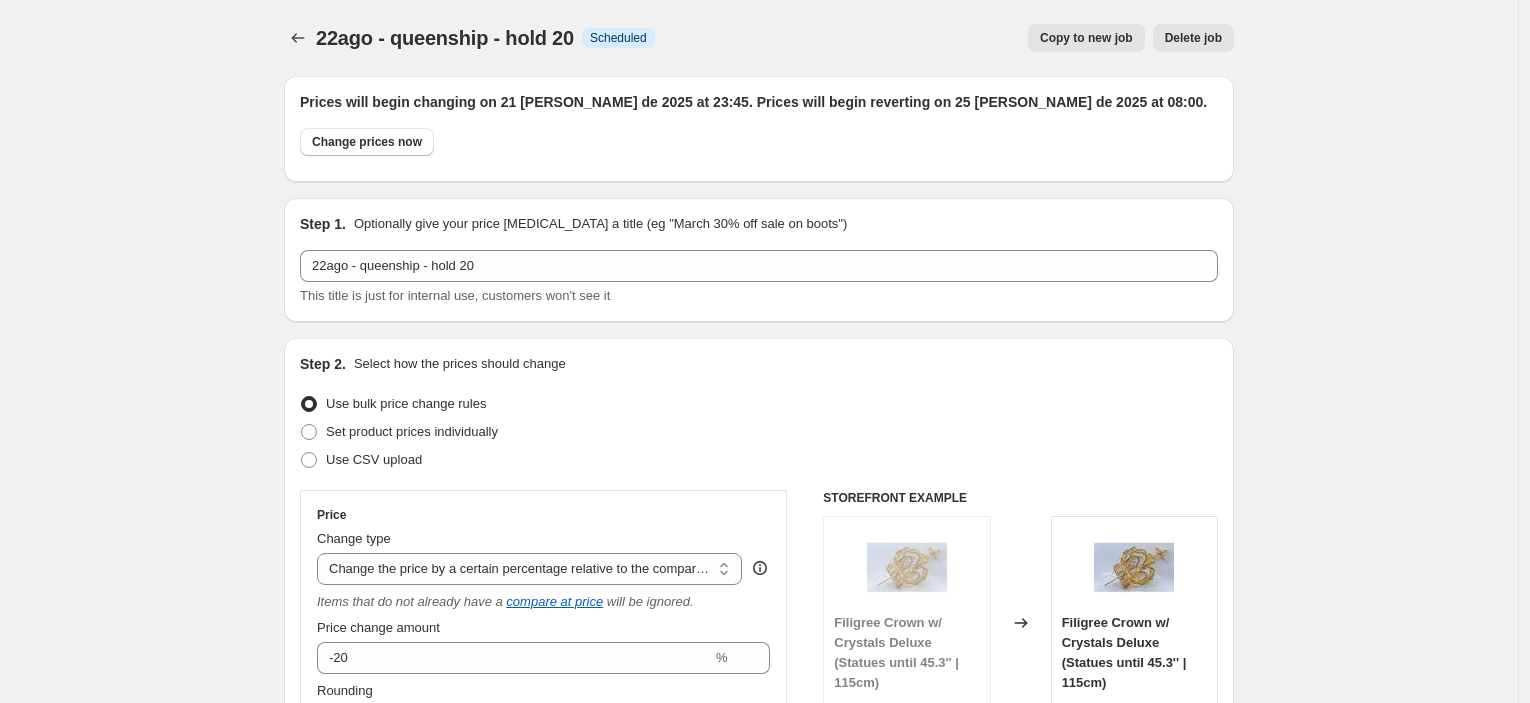 click on "Copy to new job" at bounding box center [1086, 38] 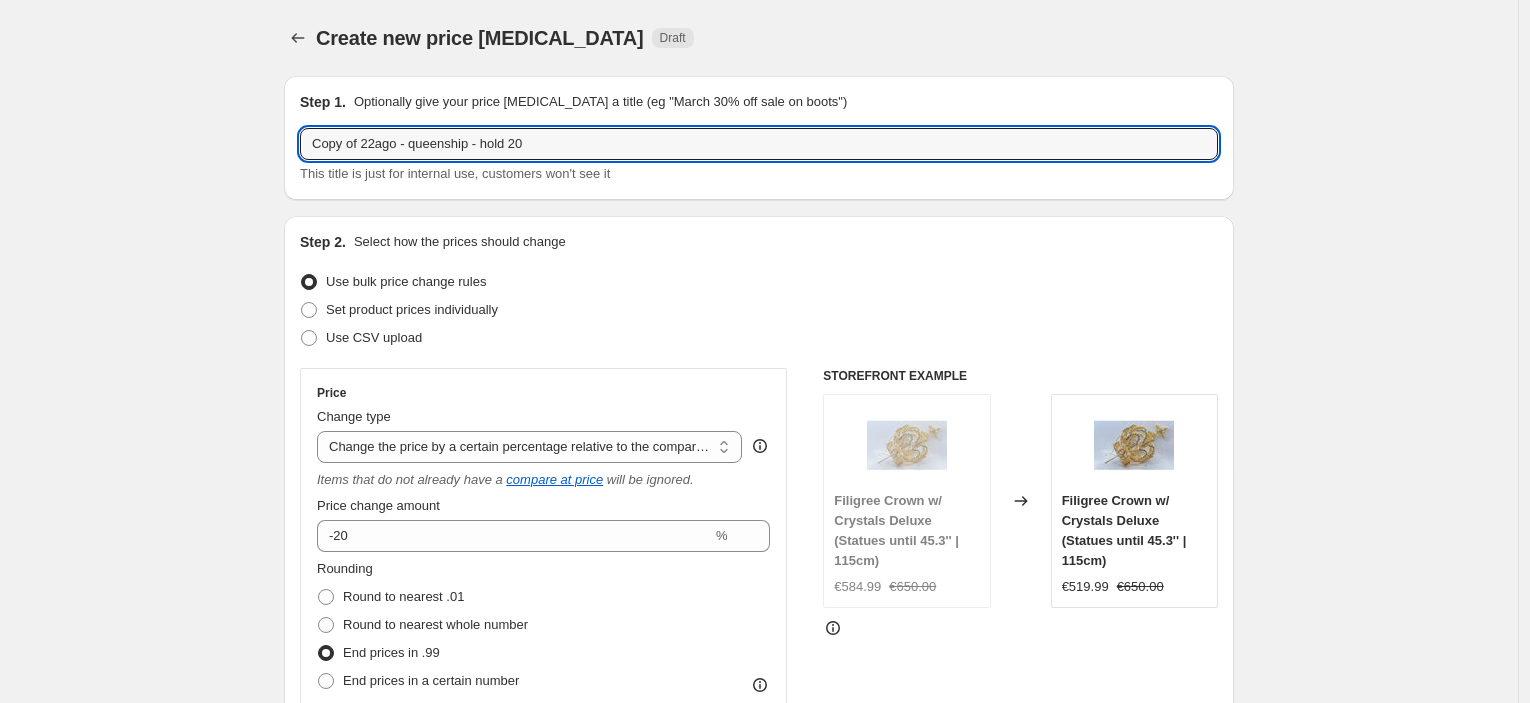 drag, startPoint x: 374, startPoint y: 139, endPoint x: 137, endPoint y: 135, distance: 237.03375 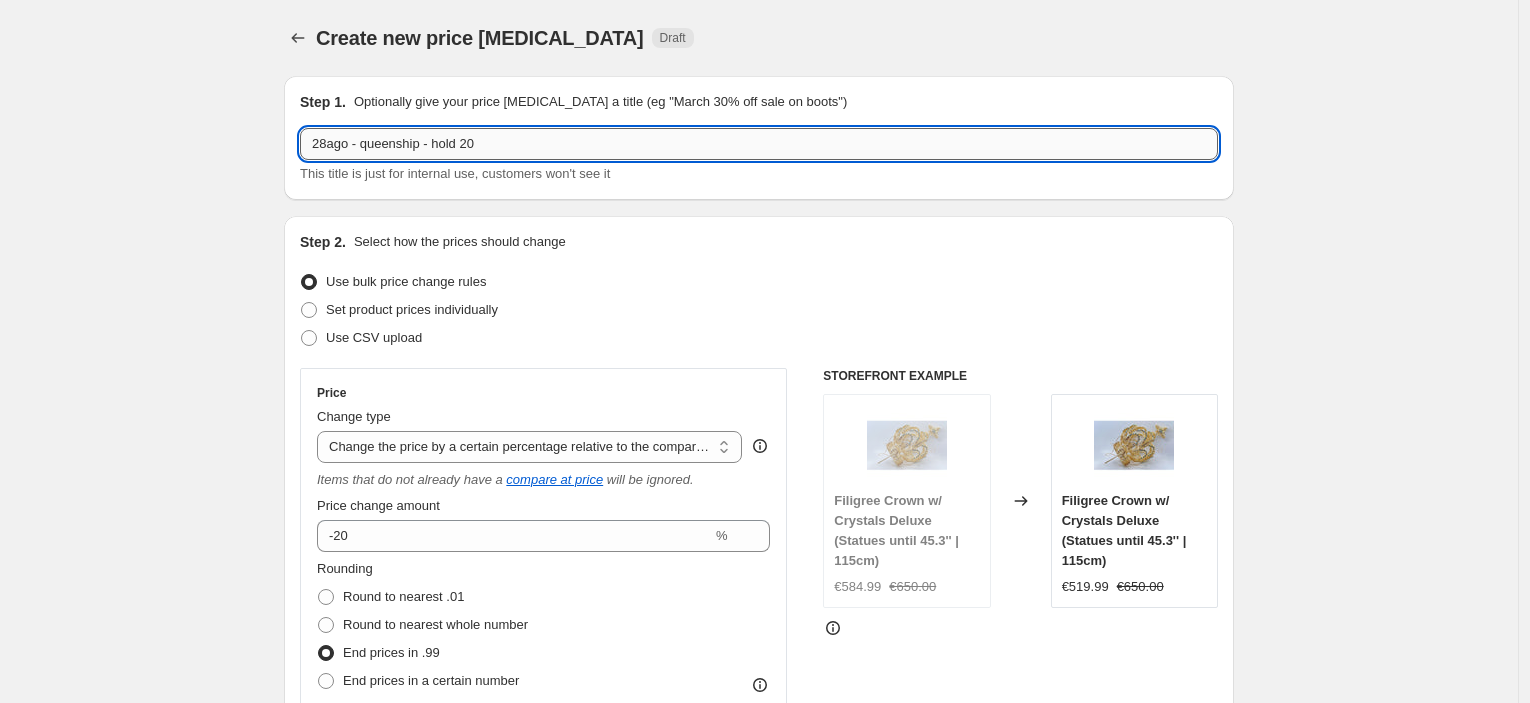 click on "28ago - queenship - hold 20" at bounding box center [759, 144] 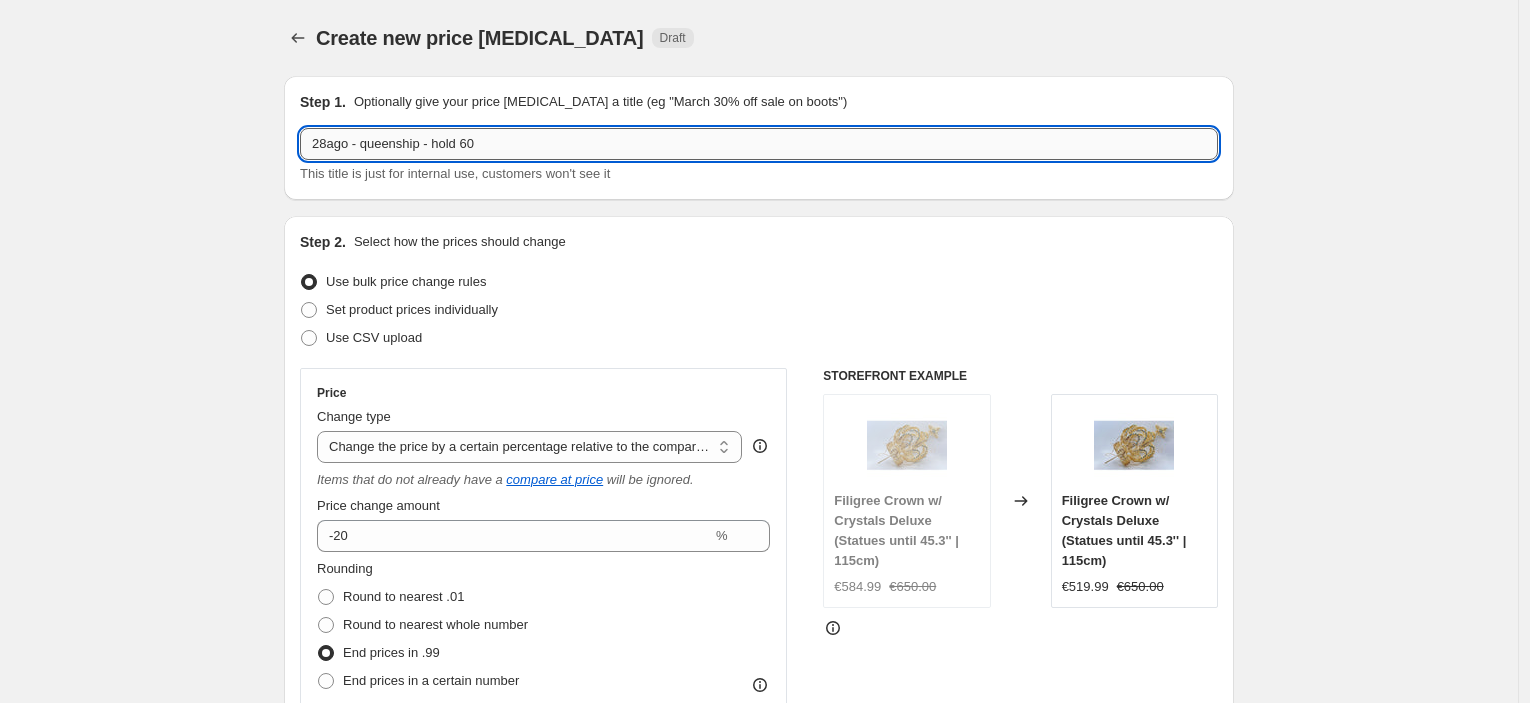 click on "28ago - queenship - hold 60" at bounding box center [759, 144] 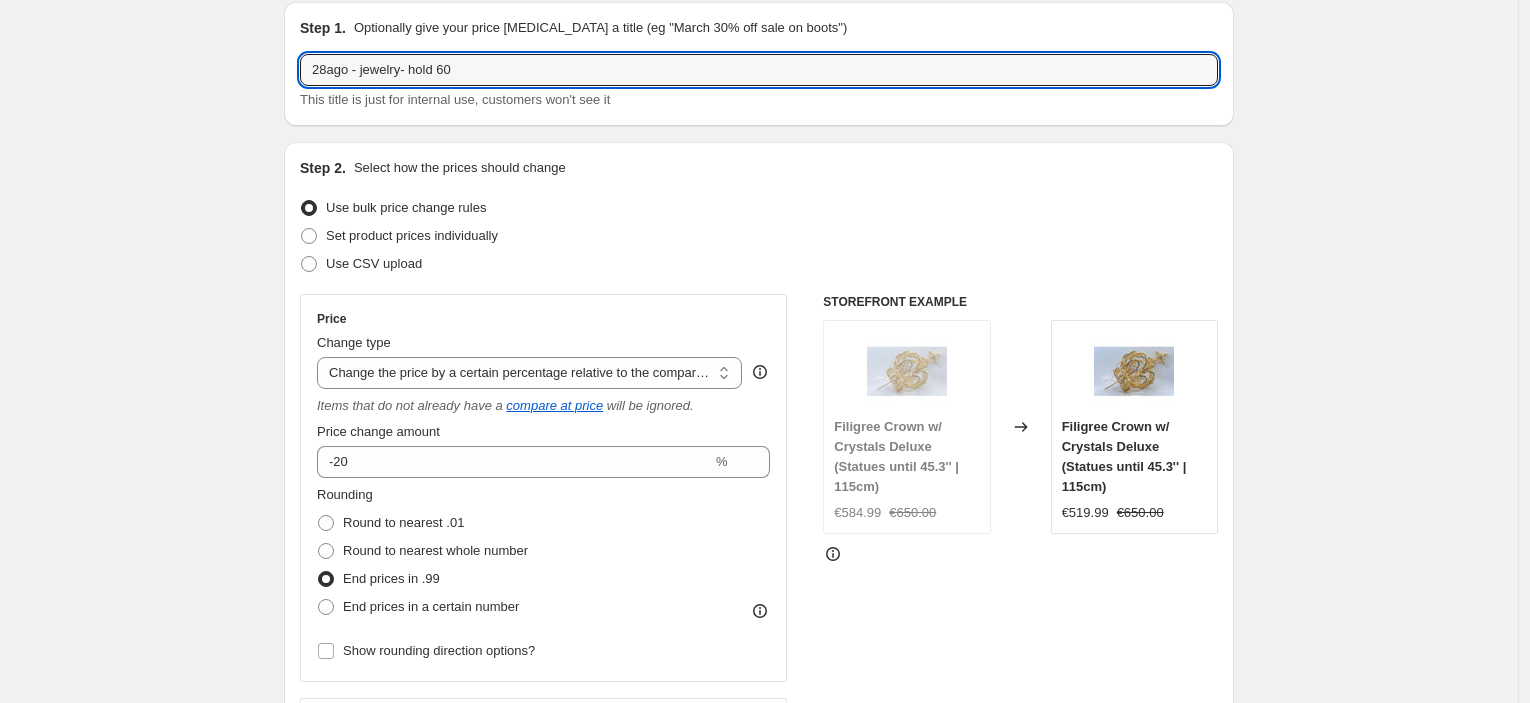 scroll, scrollTop: 111, scrollLeft: 0, axis: vertical 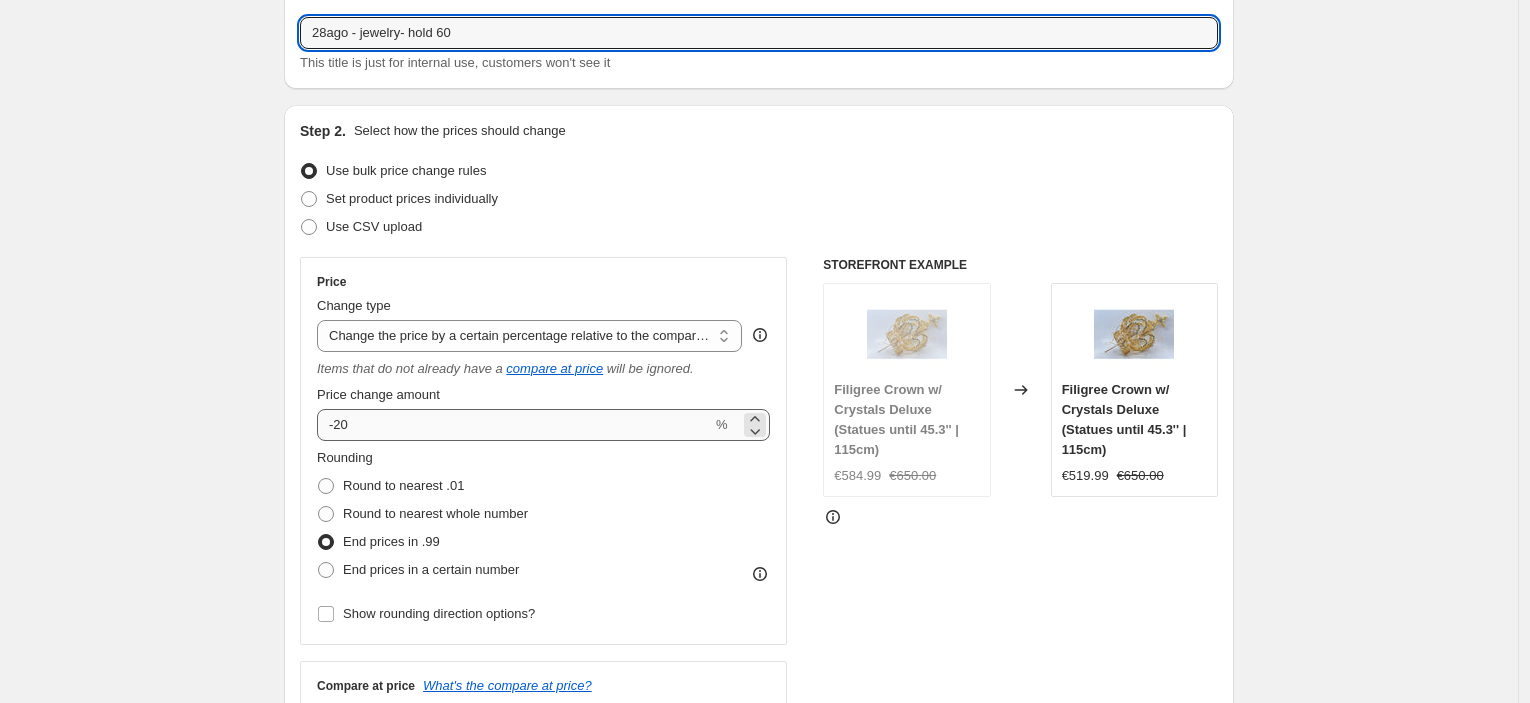 type on "28ago - jewelry- hold 60" 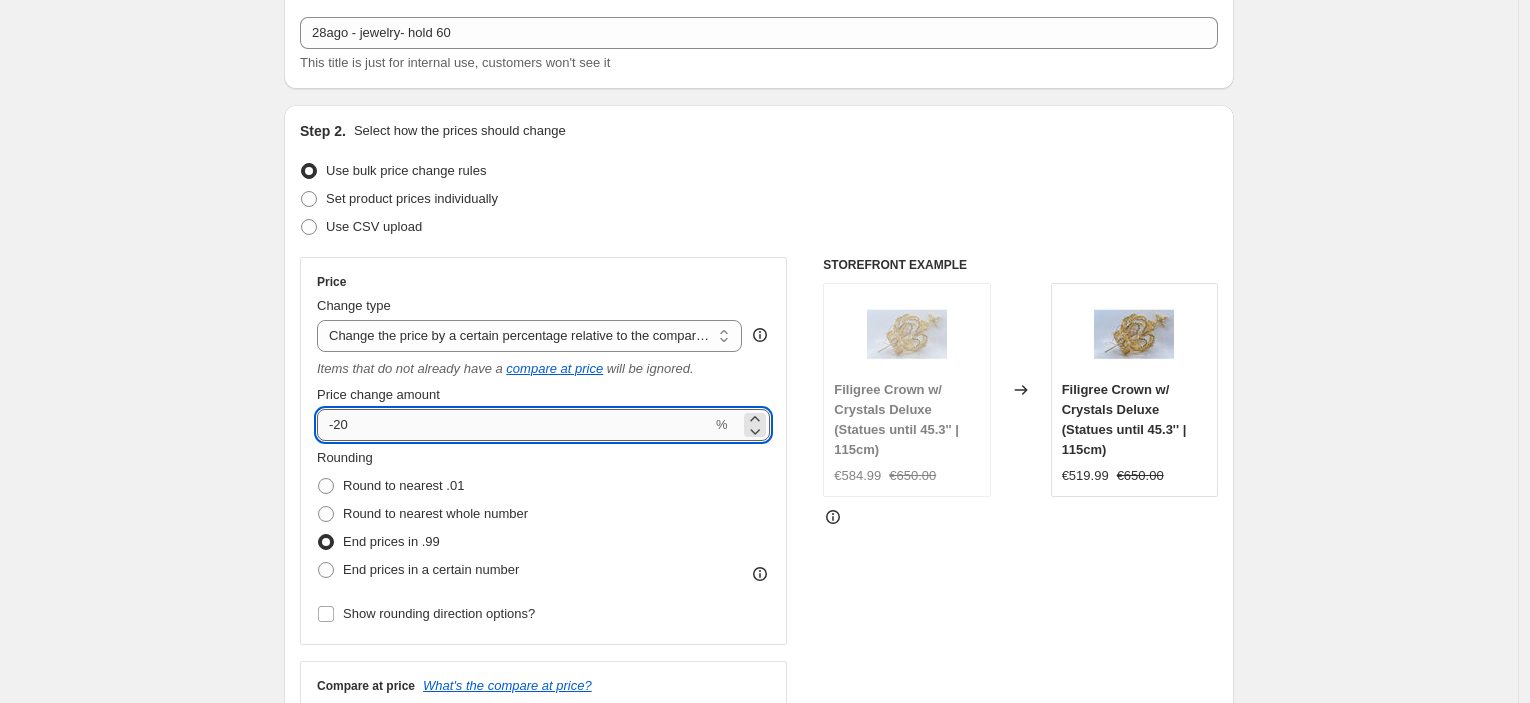 click on "-20" at bounding box center (514, 425) 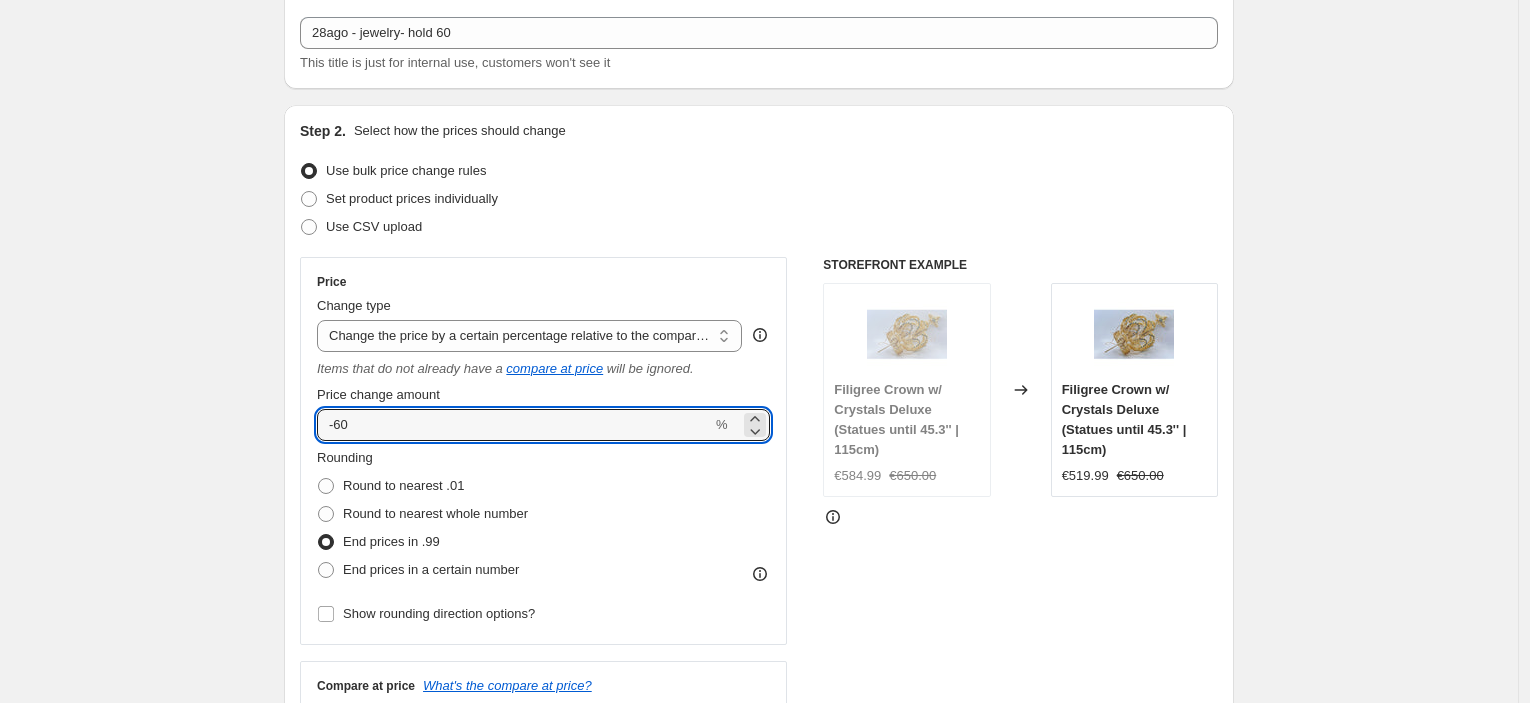 type on "-60" 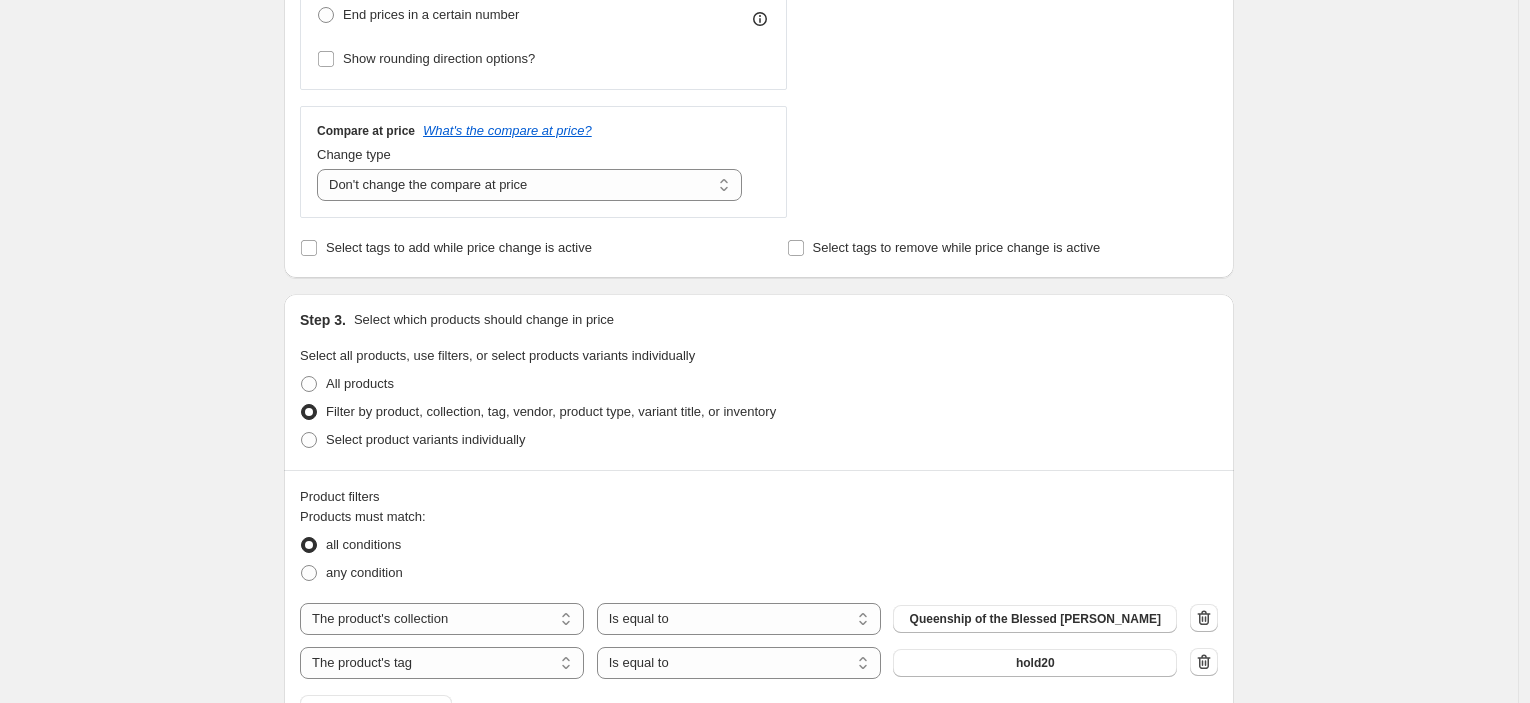 scroll, scrollTop: 778, scrollLeft: 0, axis: vertical 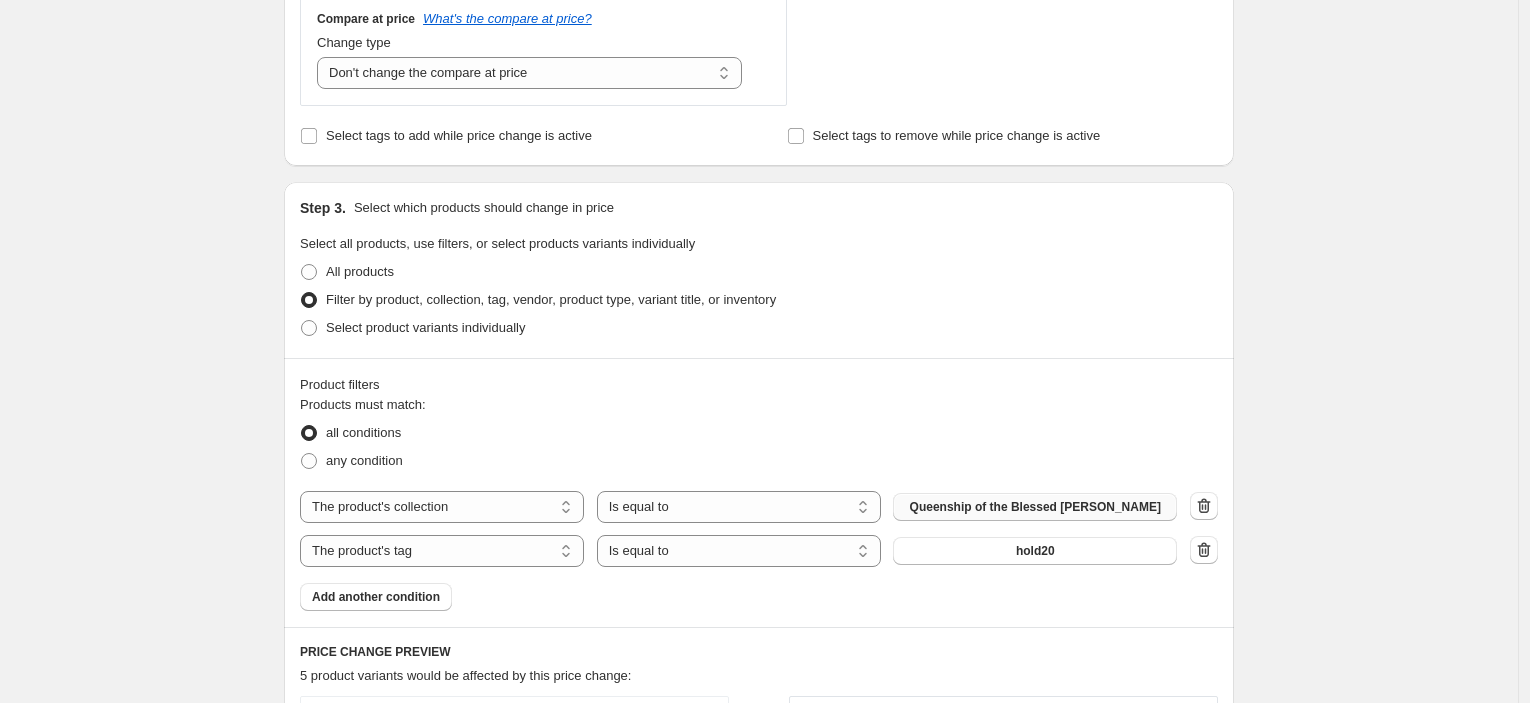 click on "Queenship of the Blessed [PERSON_NAME]" at bounding box center (1035, 507) 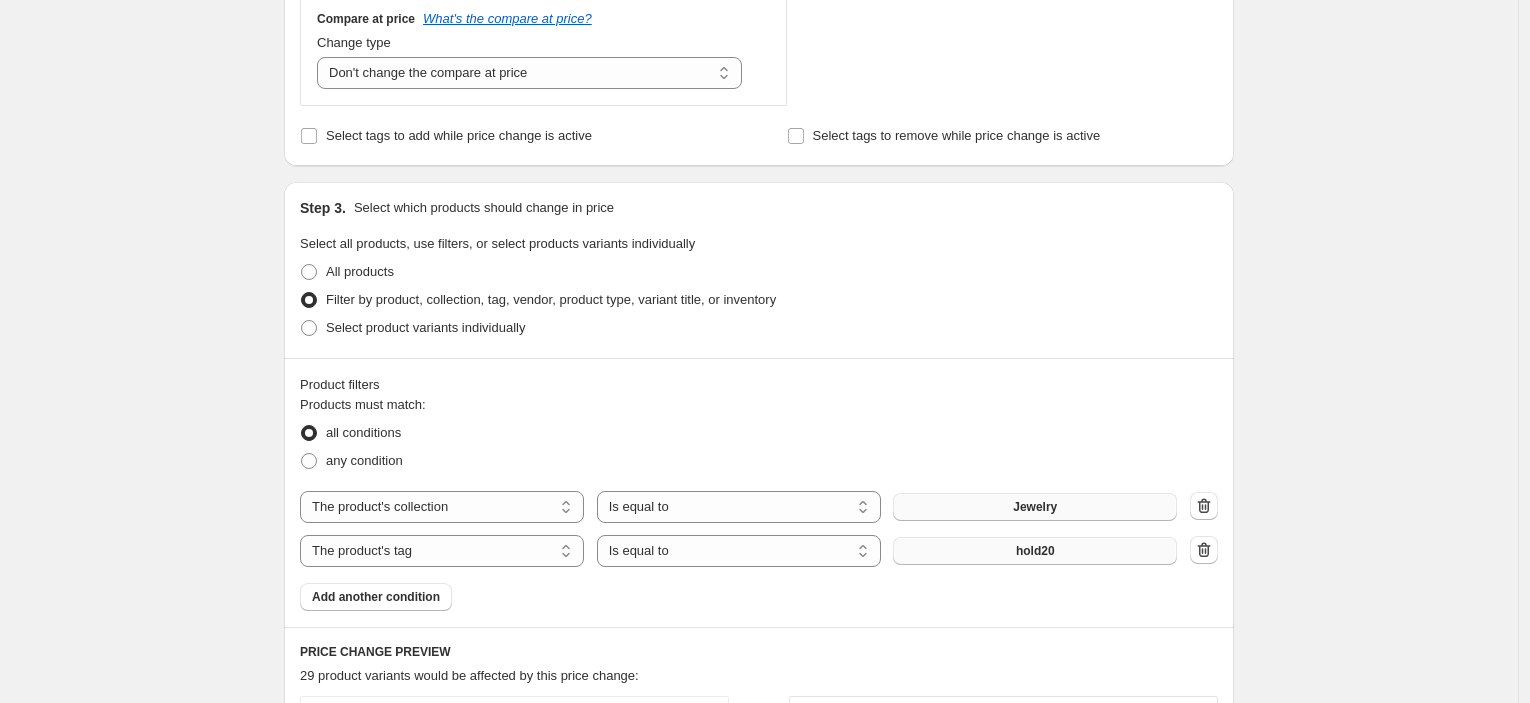 click on "hold20" at bounding box center [1035, 551] 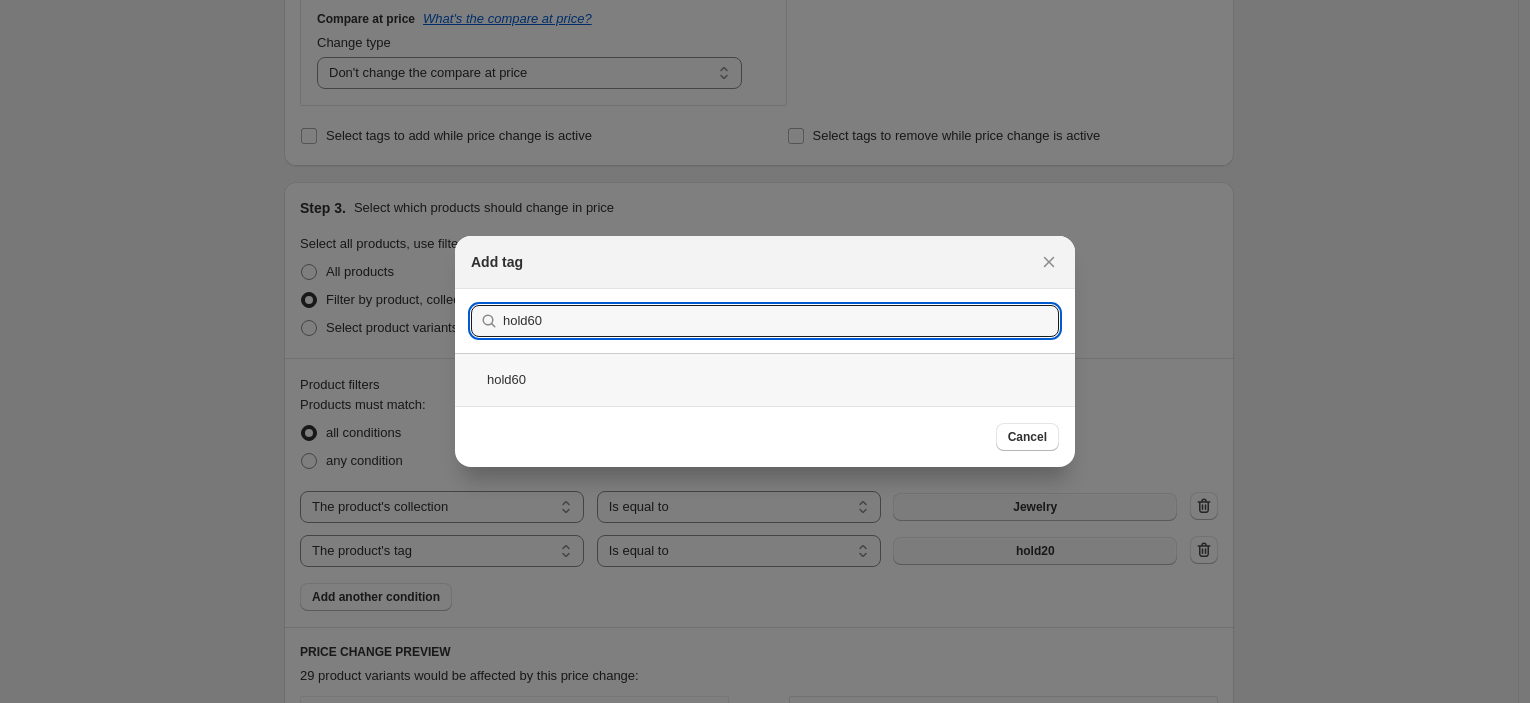 type on "hold60" 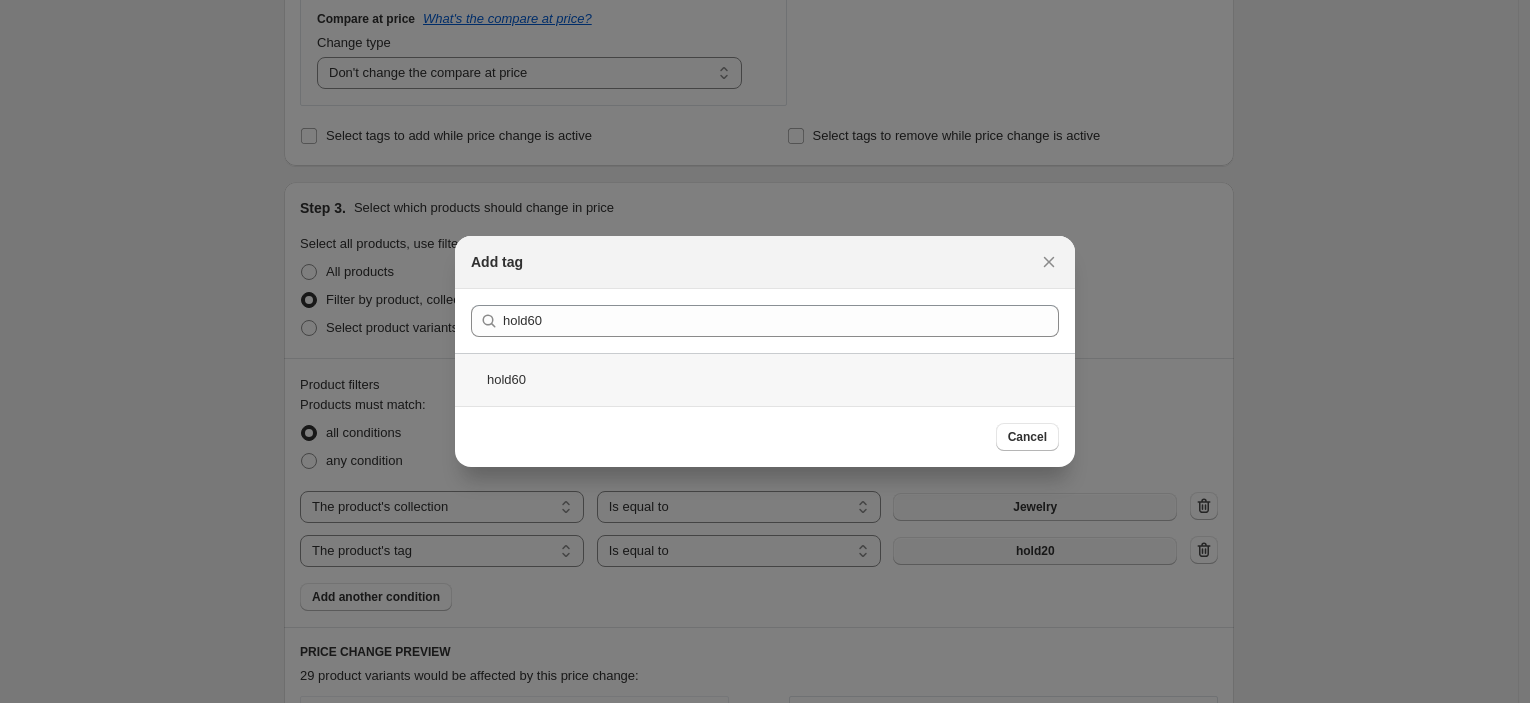 click on "hold60" at bounding box center [765, 379] 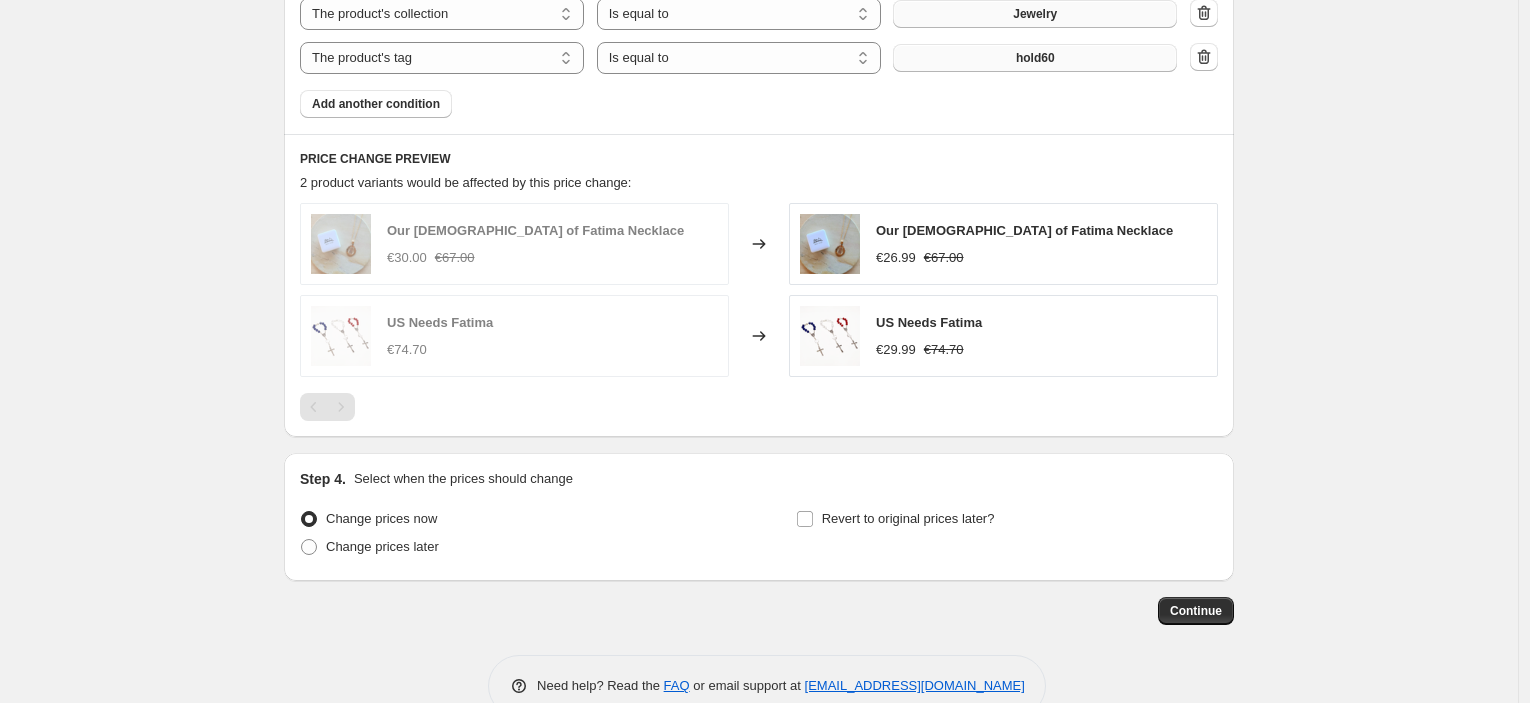 scroll, scrollTop: 1314, scrollLeft: 0, axis: vertical 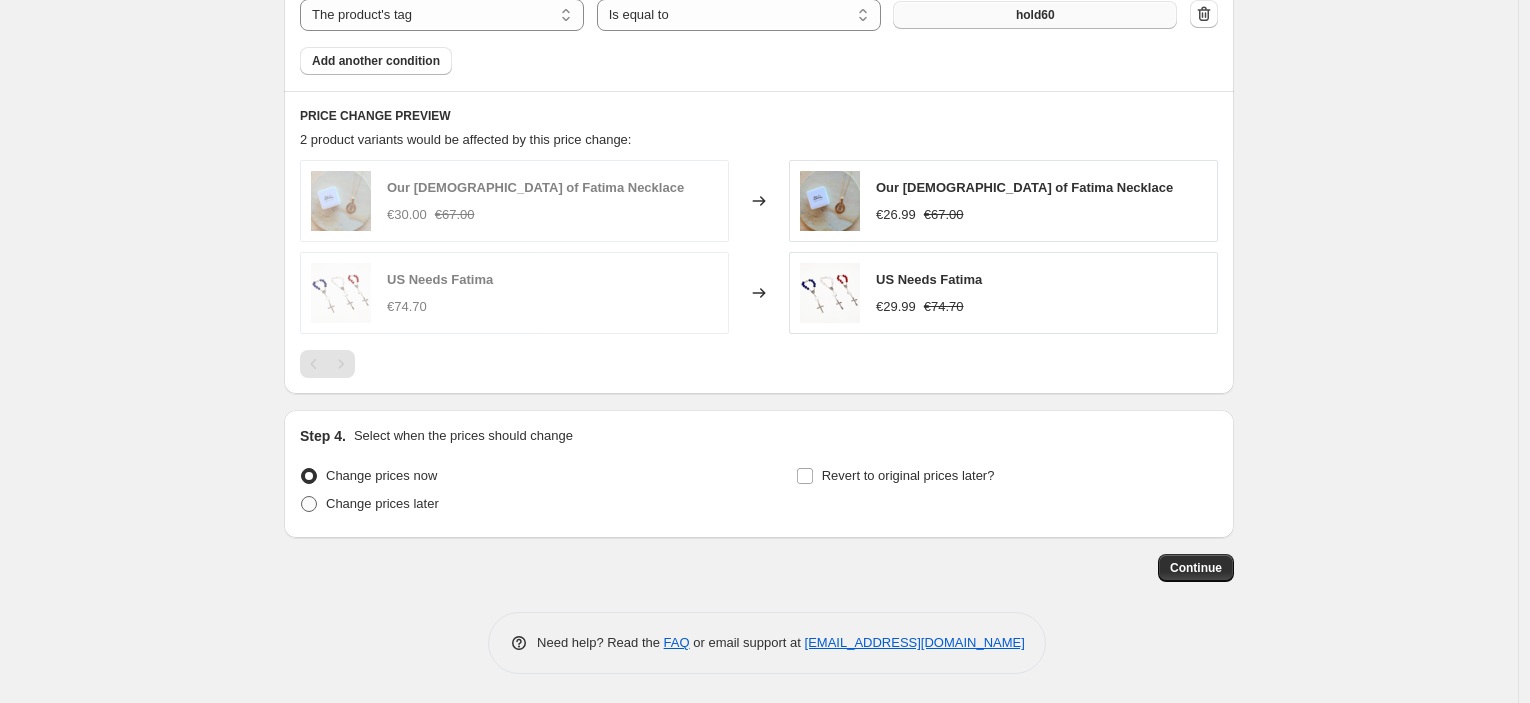 click on "Change prices later" at bounding box center [382, 503] 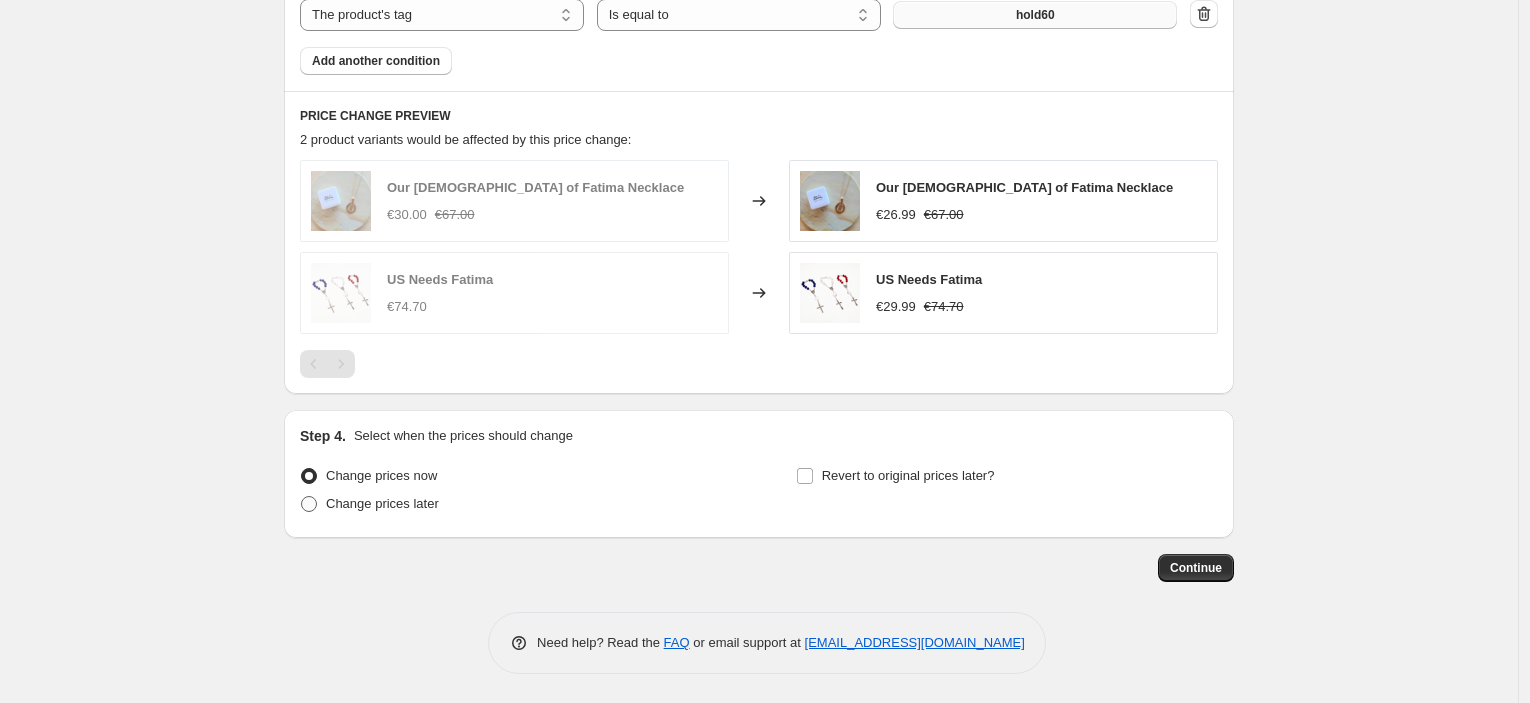 radio on "true" 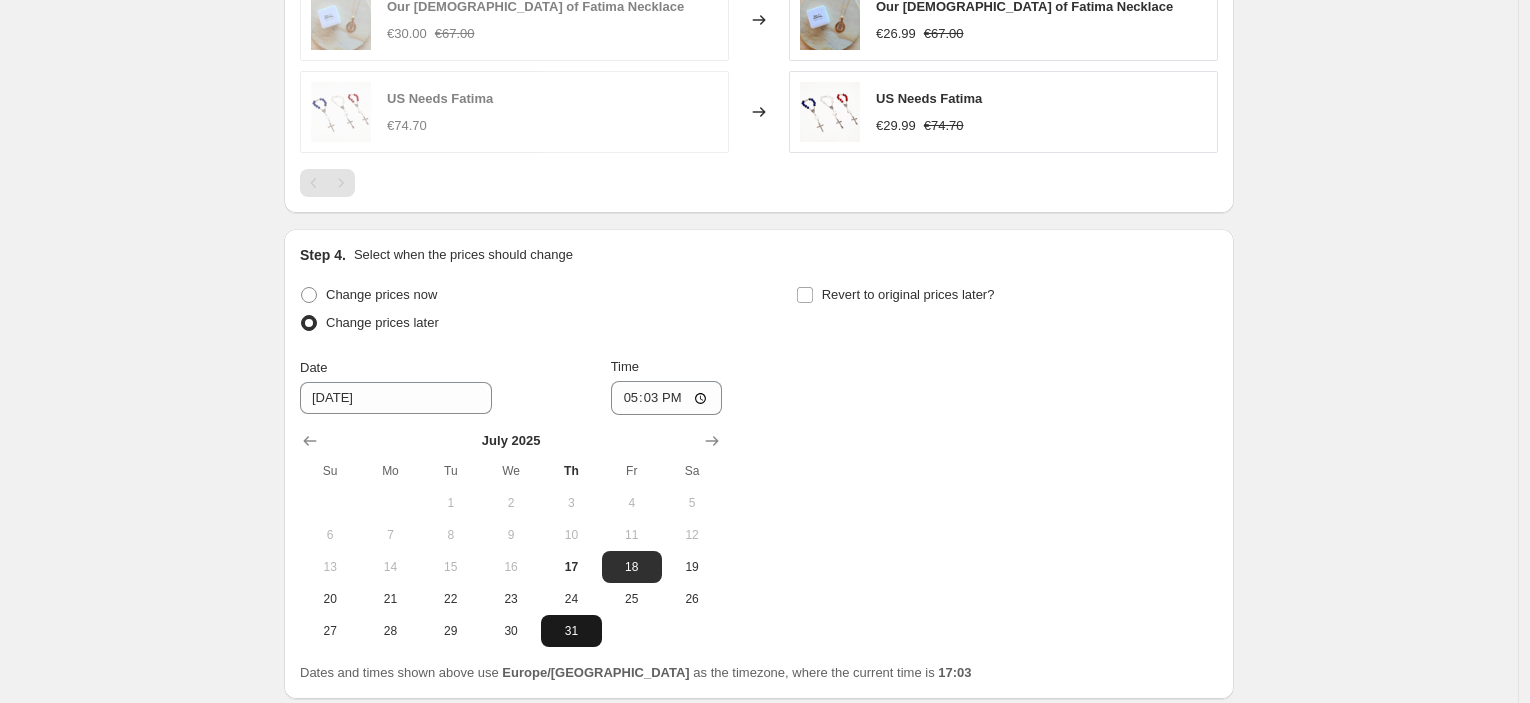 scroll, scrollTop: 1656, scrollLeft: 0, axis: vertical 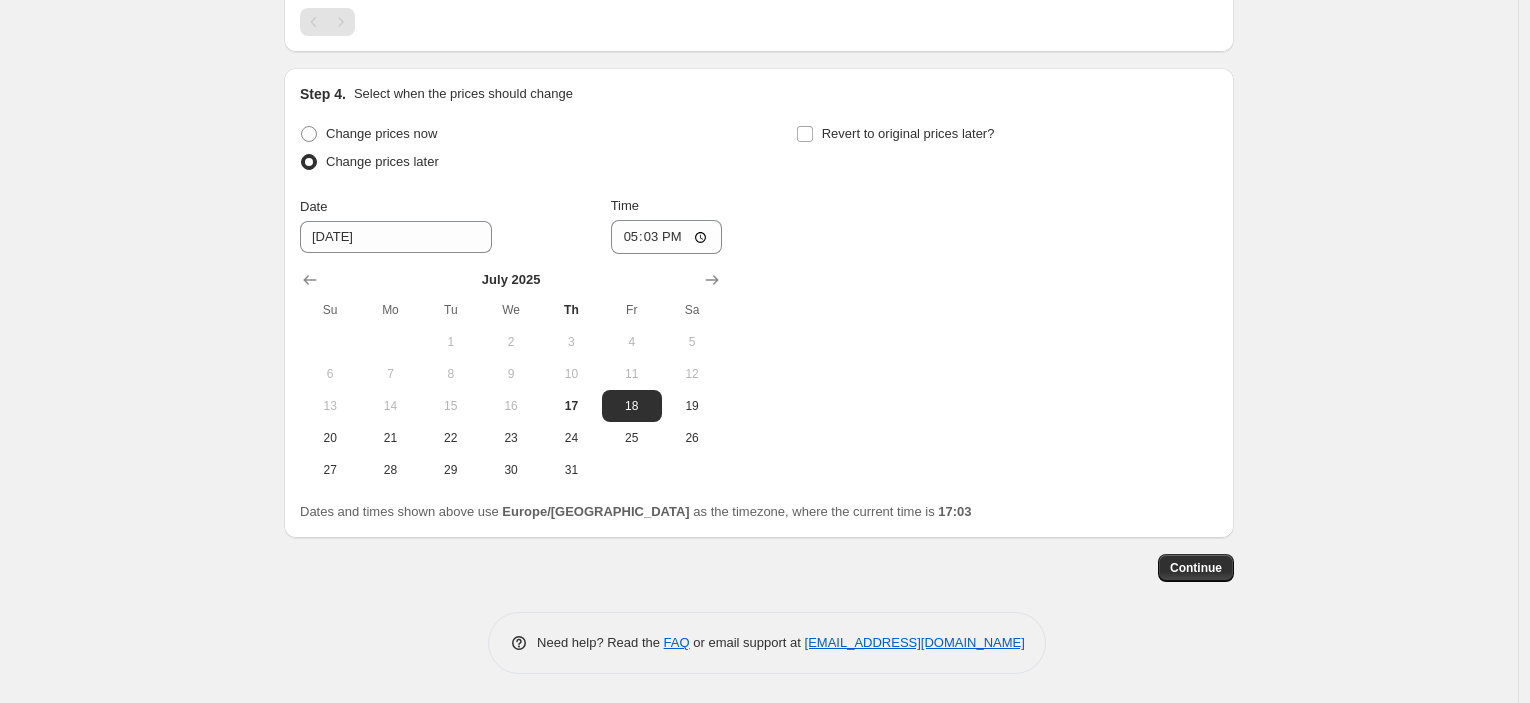 drag, startPoint x: 706, startPoint y: 273, endPoint x: 679, endPoint y: 304, distance: 41.109608 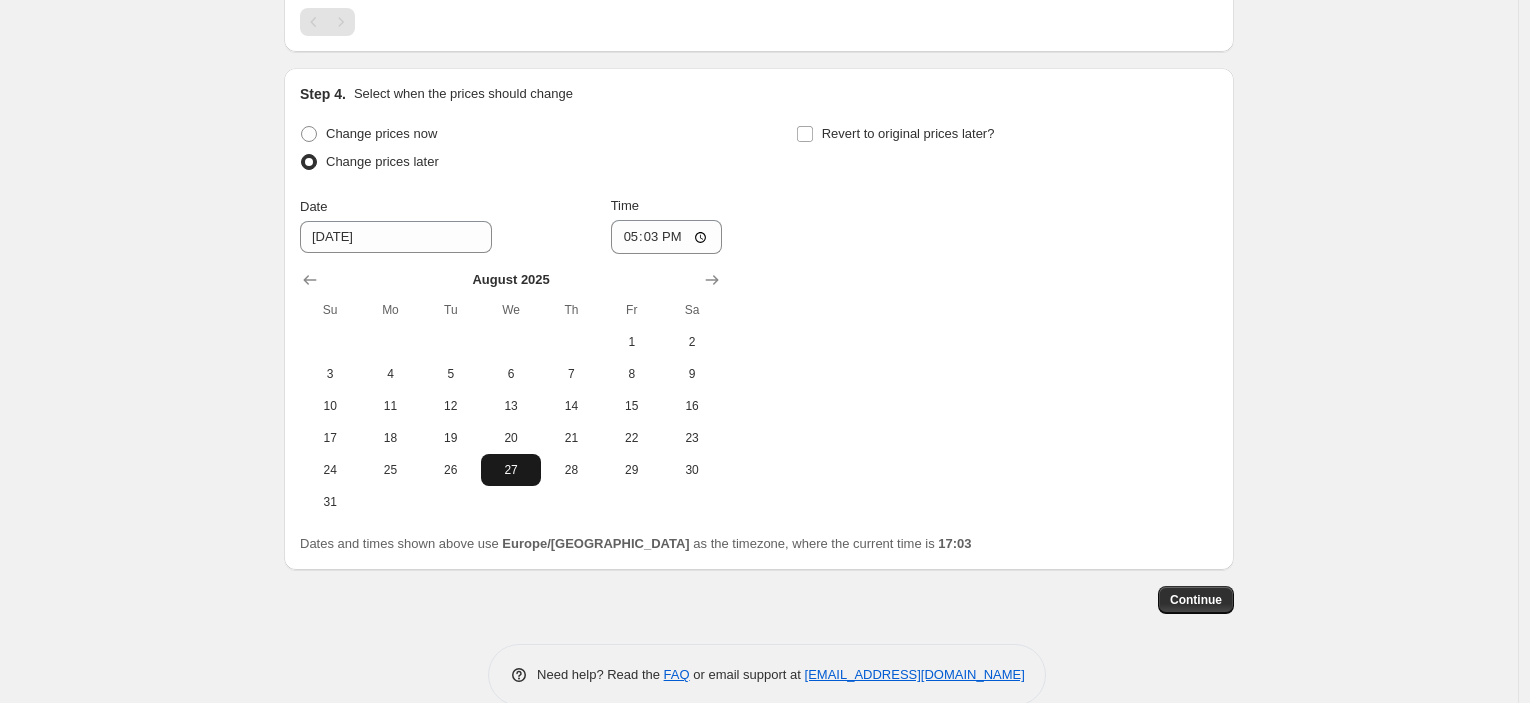 click on "27" at bounding box center [511, 470] 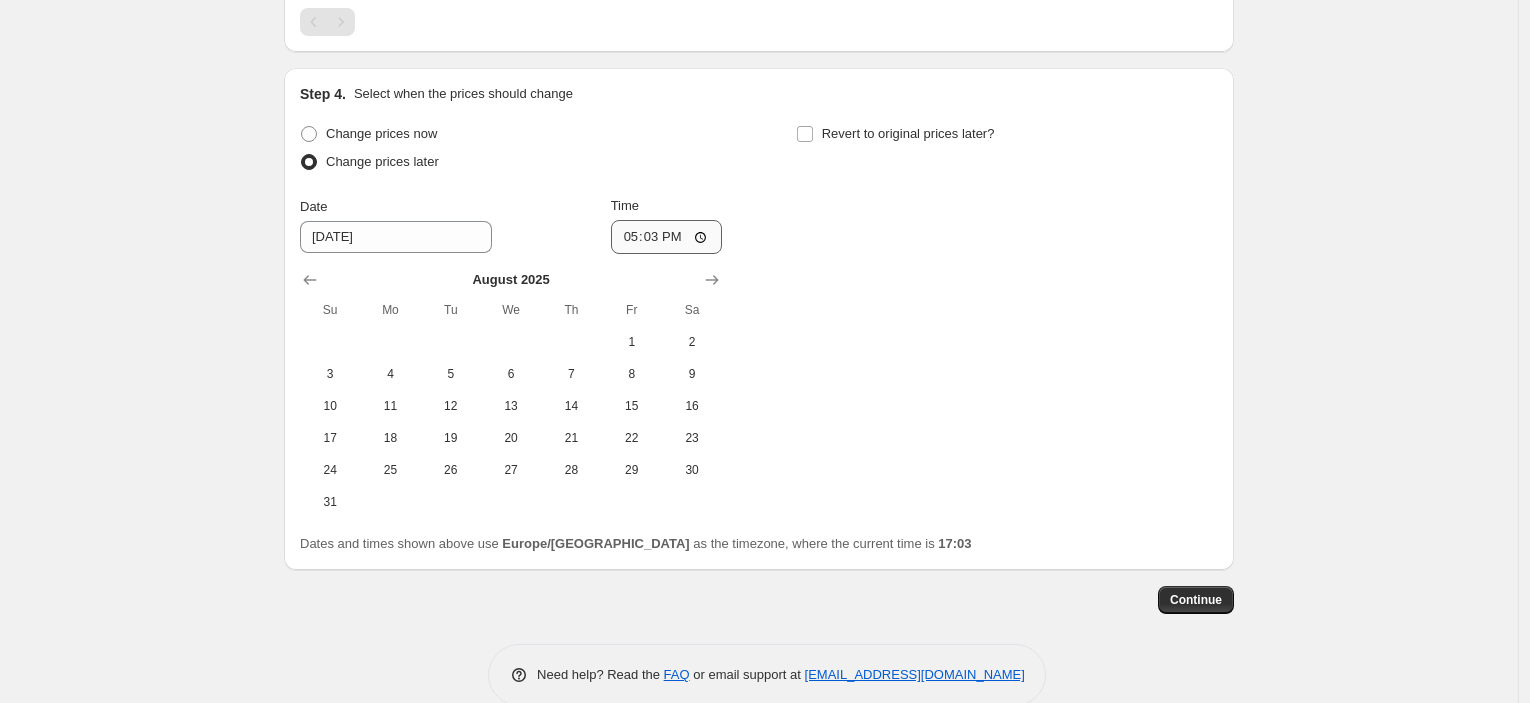 type on "[DATE]" 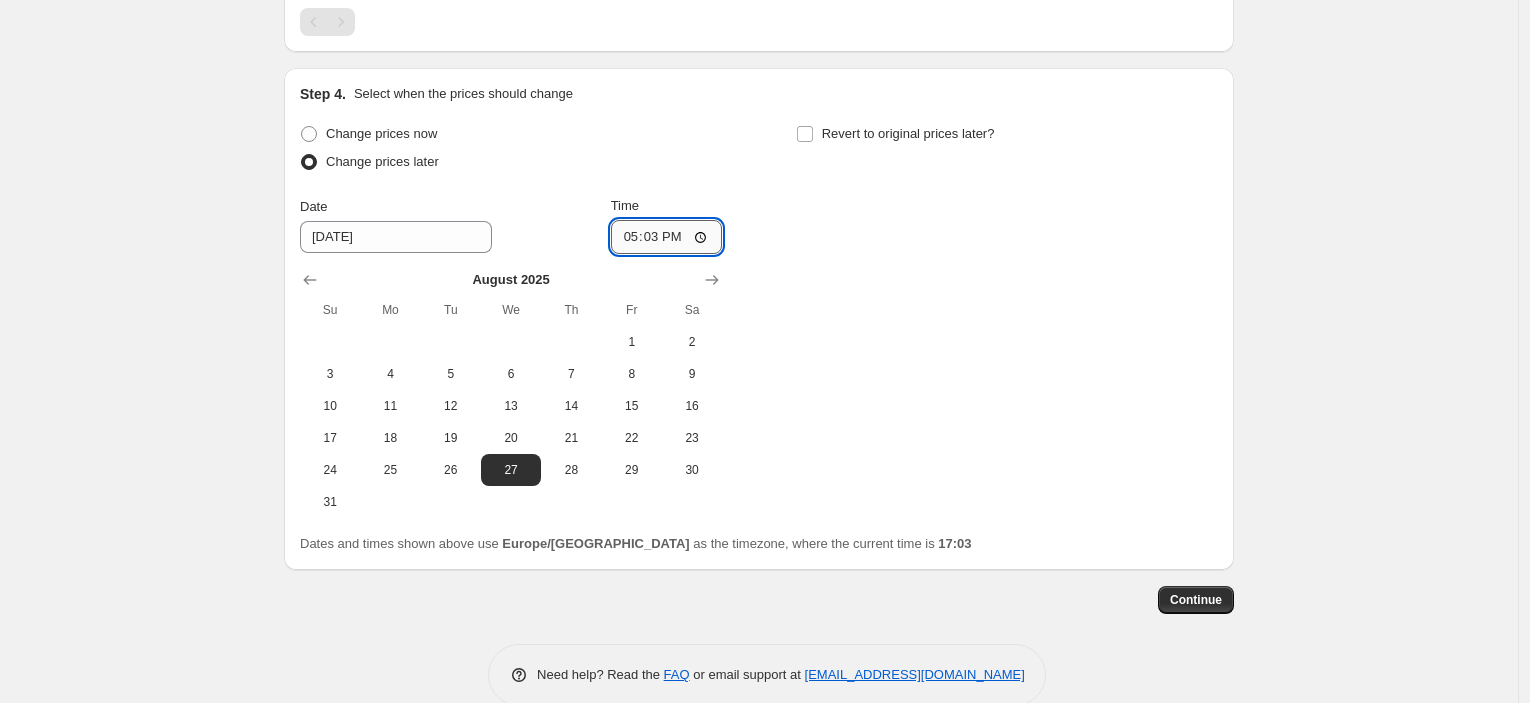 click on "17:03" at bounding box center (667, 237) 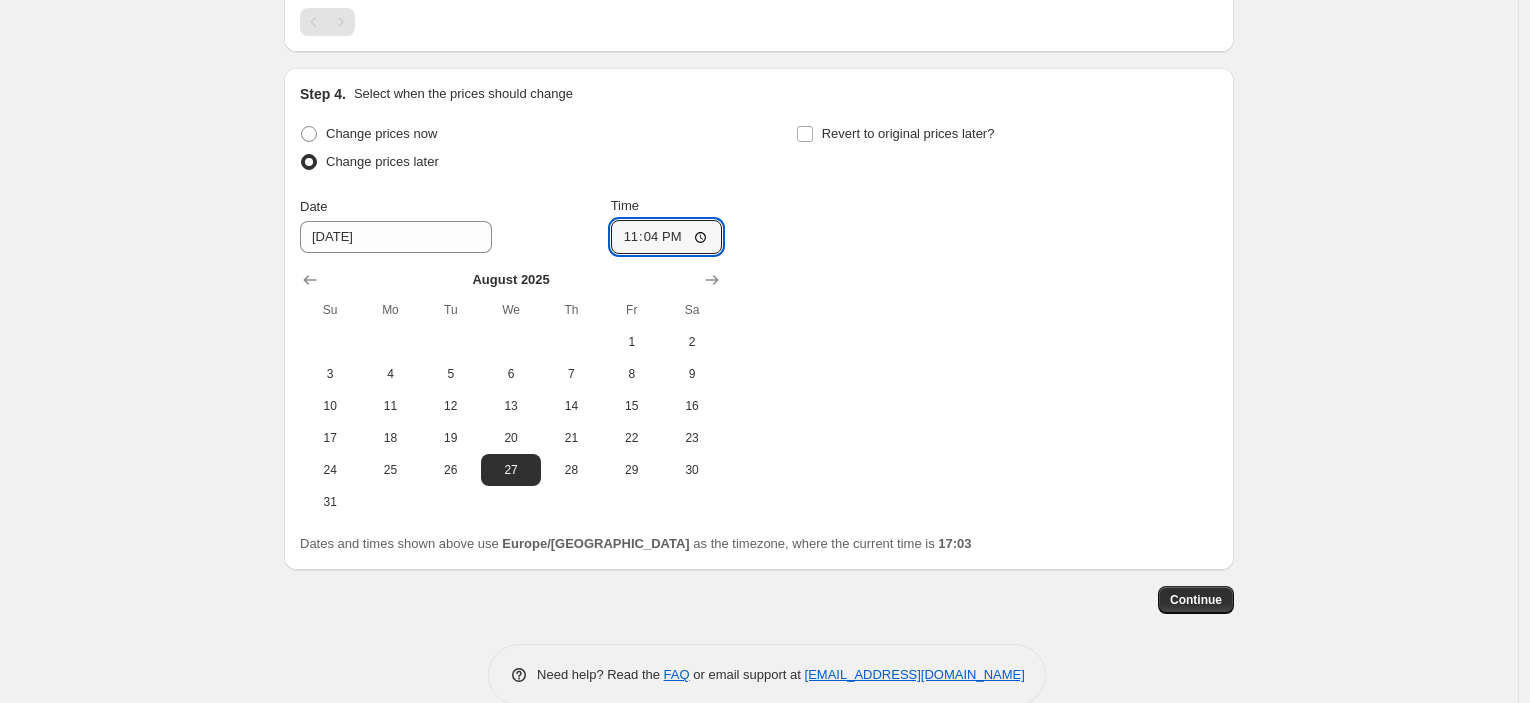 type on "23:45" 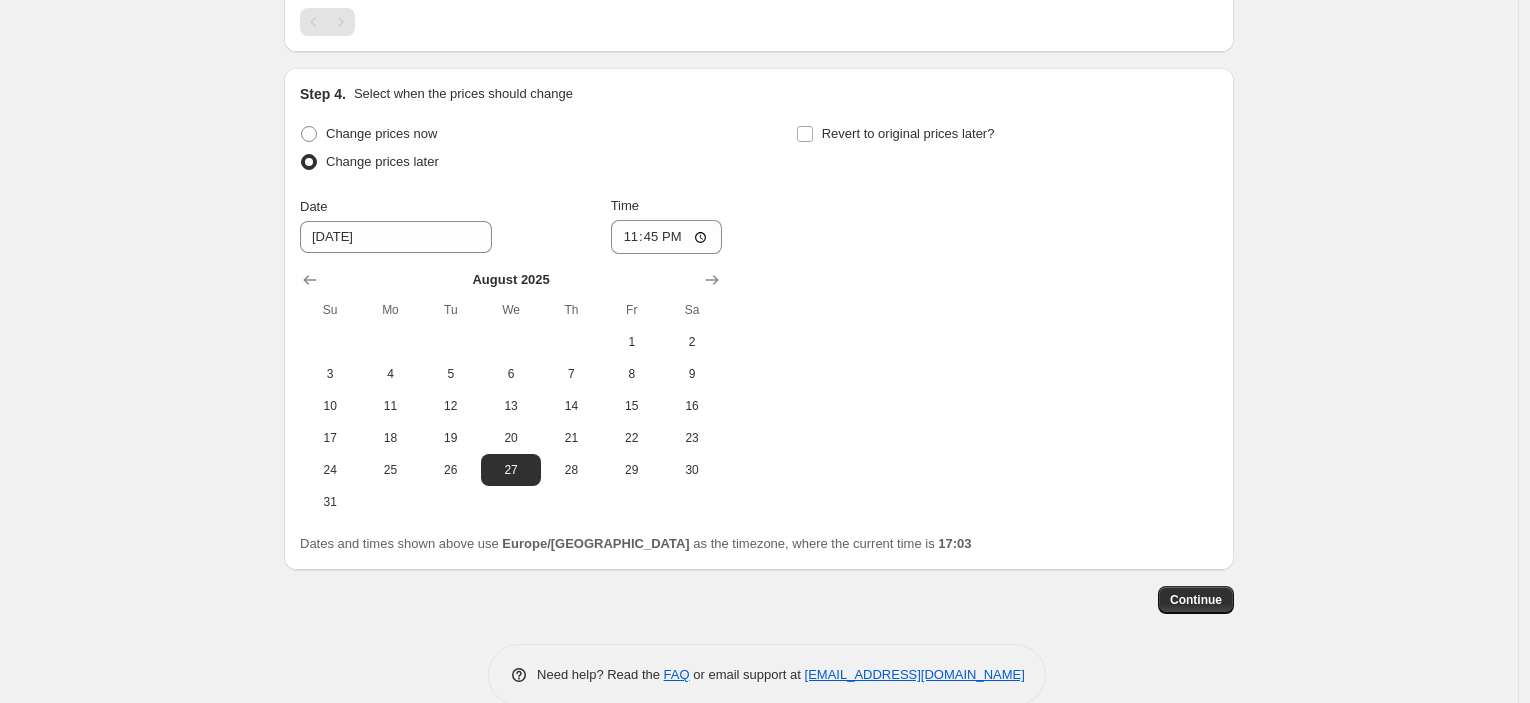 click on "Change prices now Change prices later Date [DATE] Time 23:45 [DATE] Su Mo Tu We Th Fr Sa 1 2 3 4 5 6 7 8 9 10 11 12 13 14 15 16 17 18 19 20 21 22 23 24 25 26 27 28 29 30 31 Revert to original prices later?" at bounding box center [759, 319] 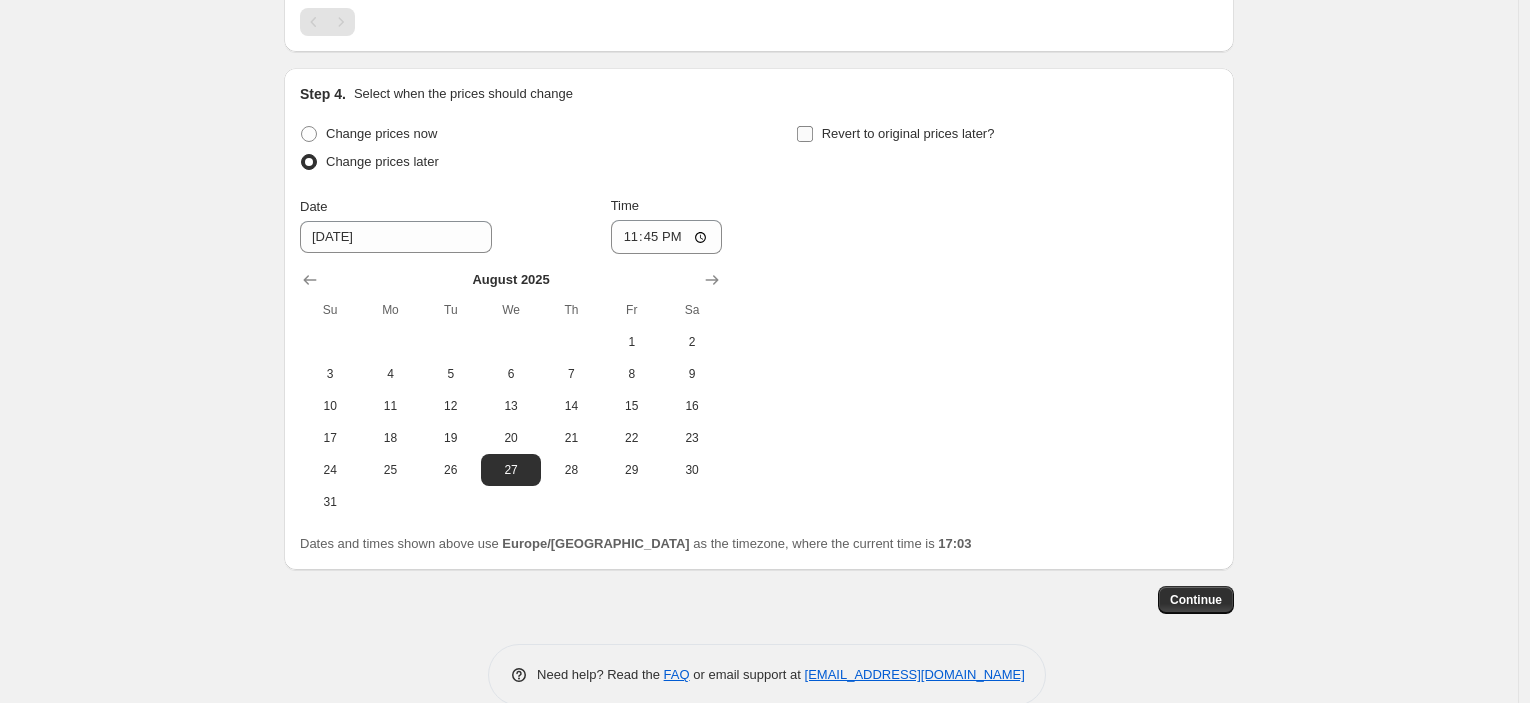 click on "Revert to original prices later?" at bounding box center [908, 133] 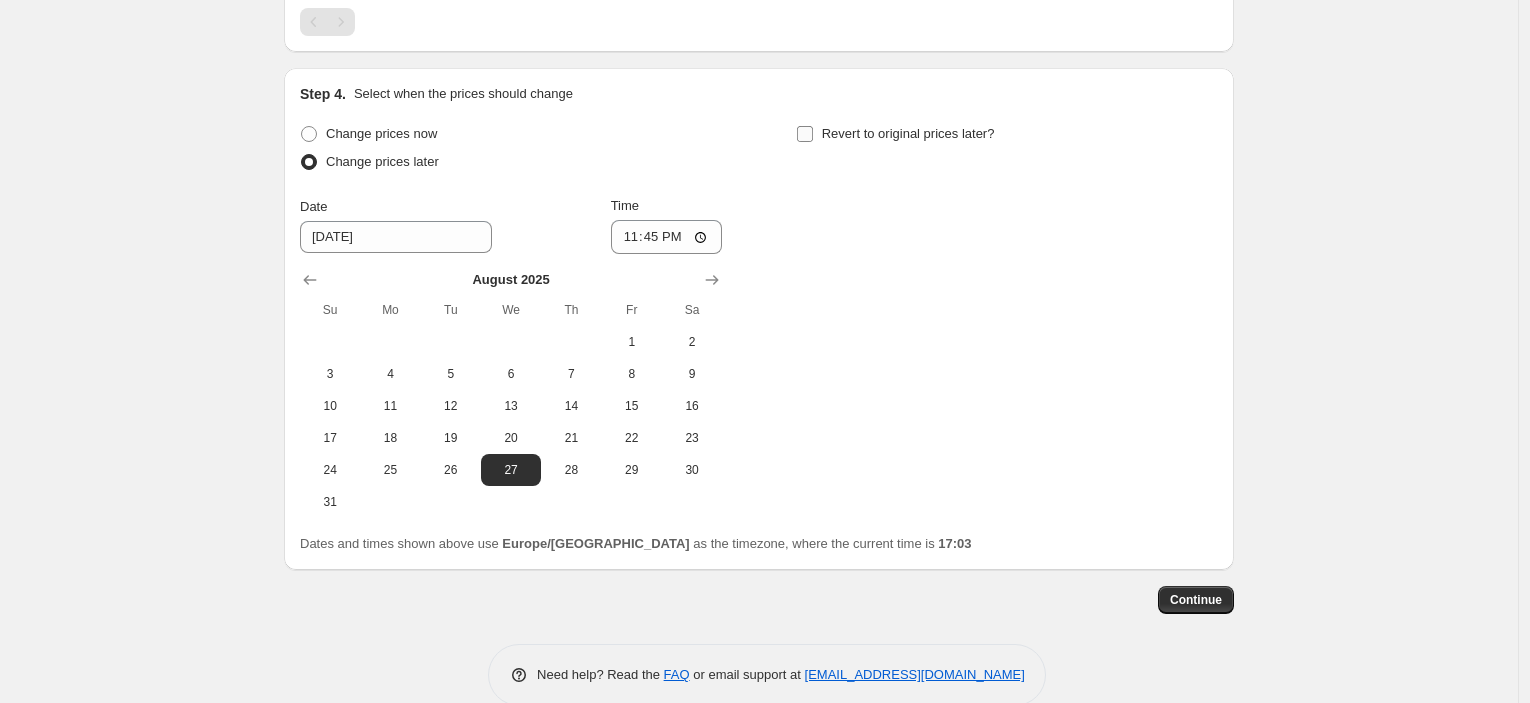 click on "Revert to original prices later?" at bounding box center [908, 133] 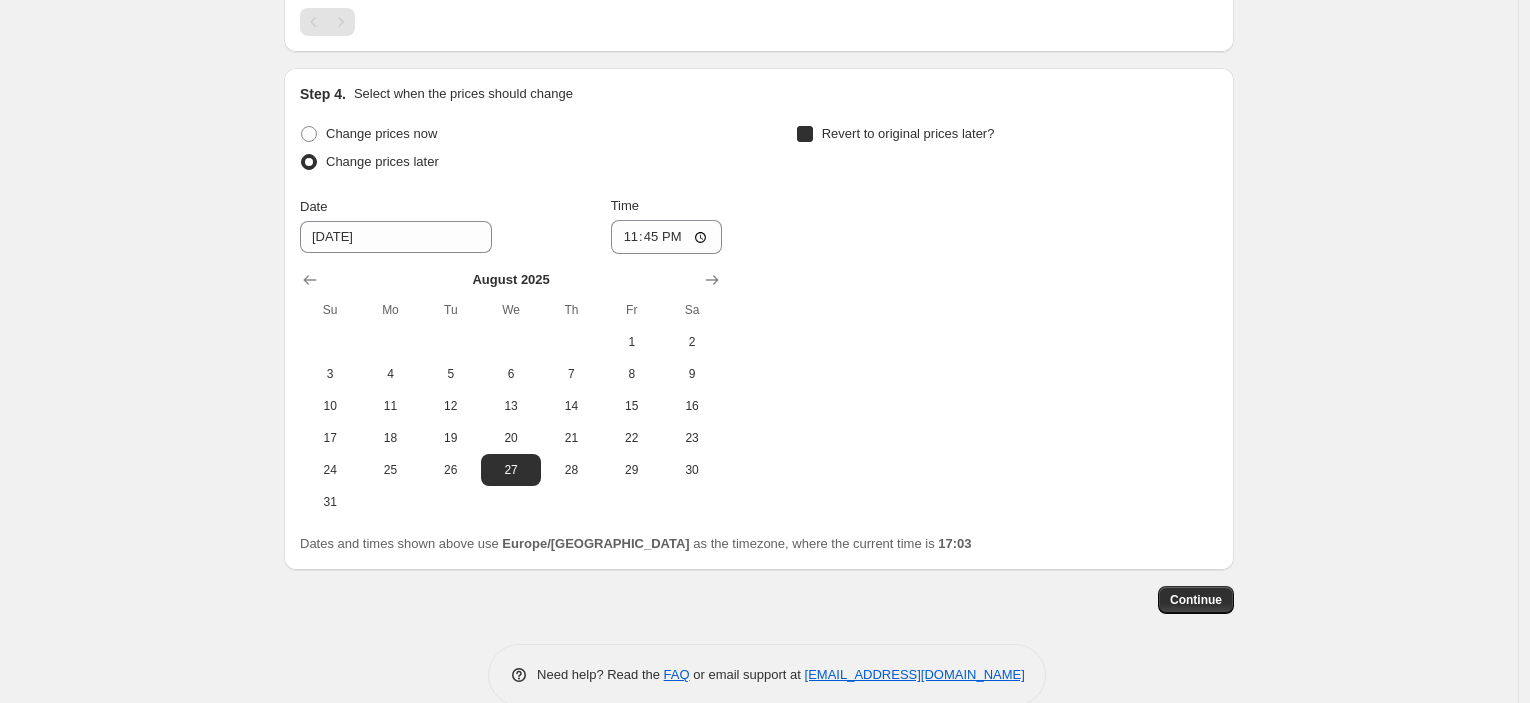 checkbox on "true" 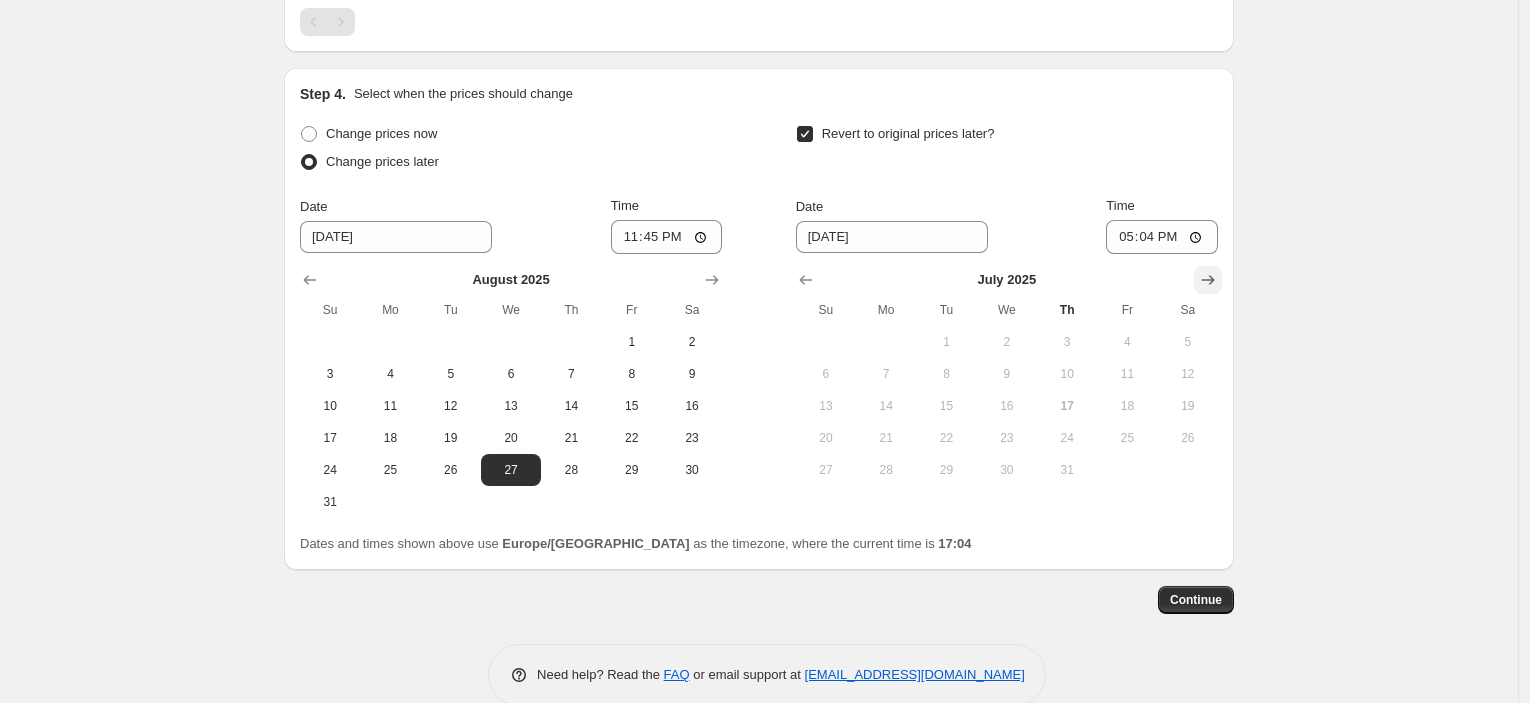 click 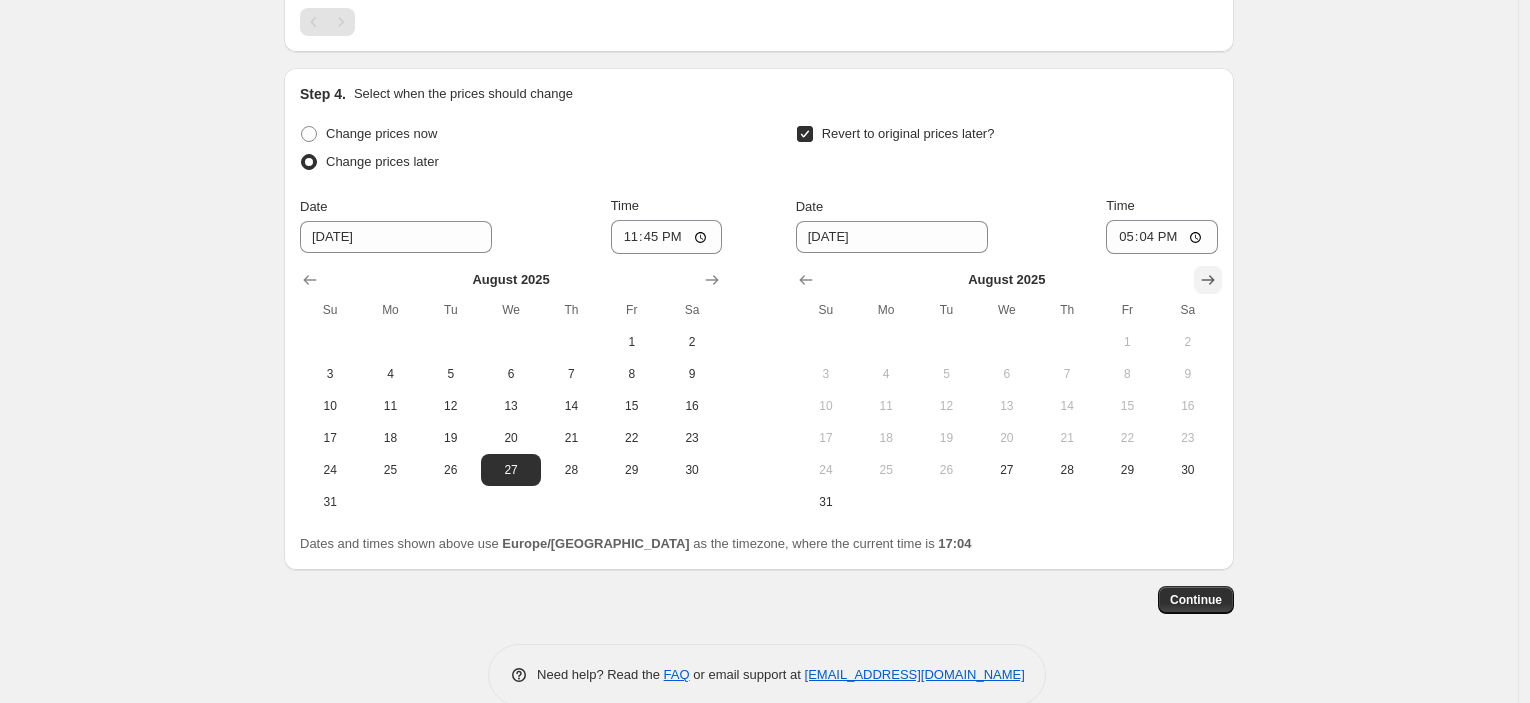 click 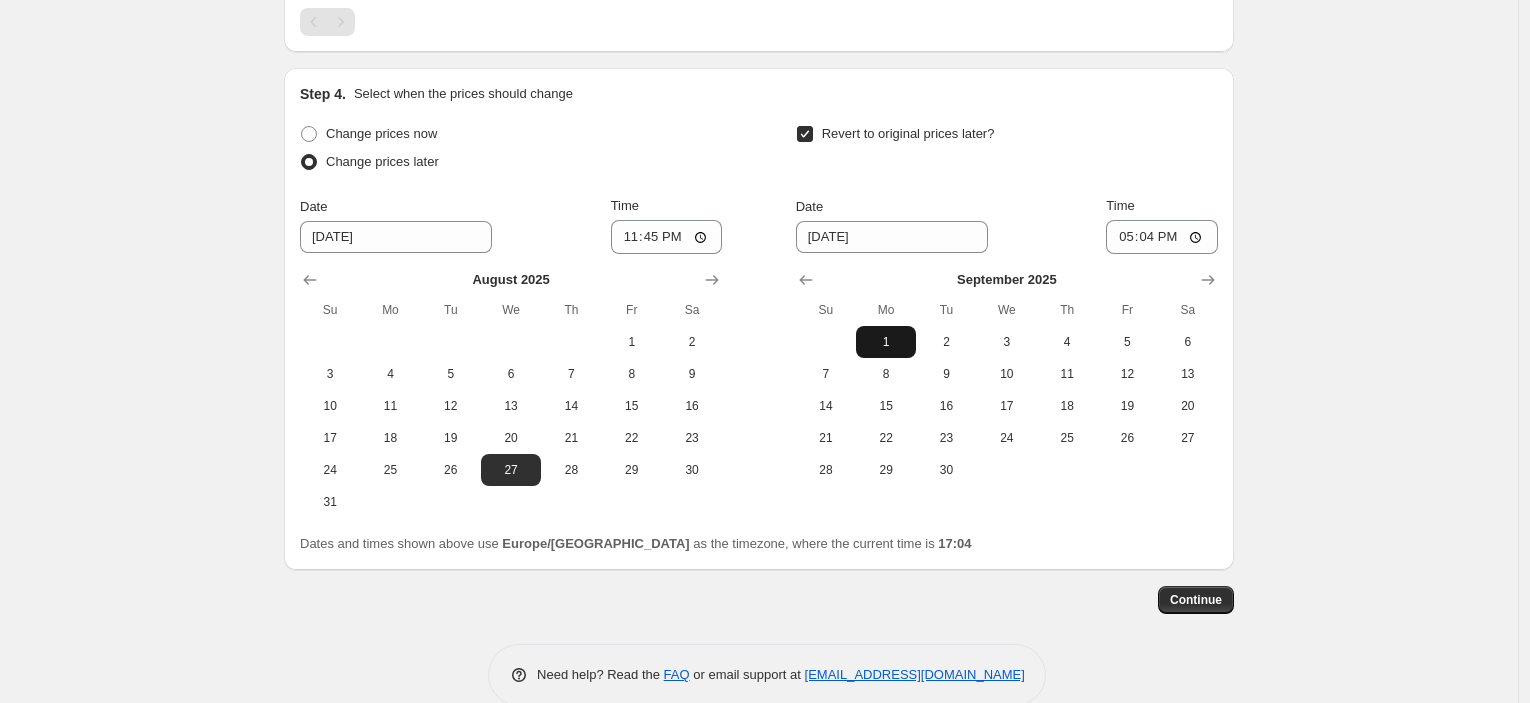 click on "1" at bounding box center (886, 342) 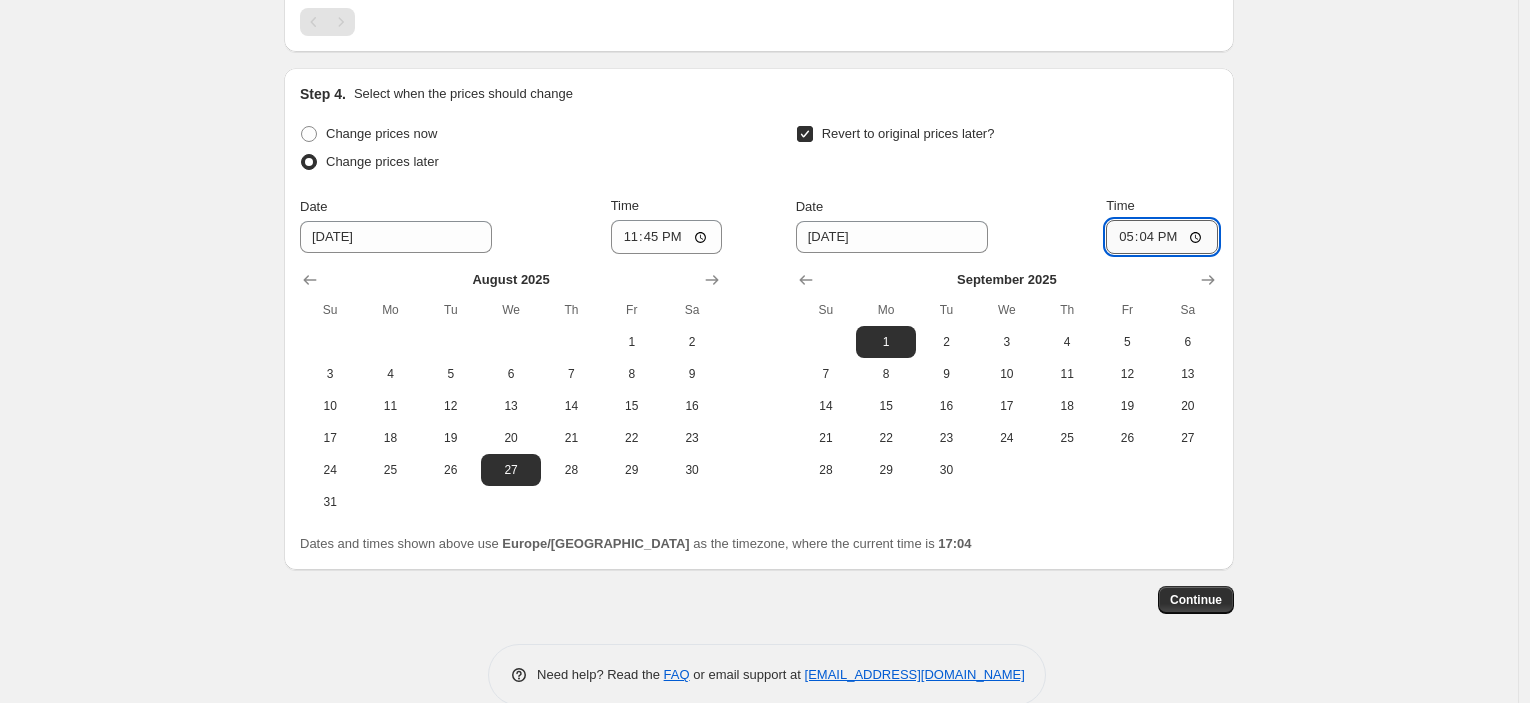 click on "17:04" at bounding box center (1162, 237) 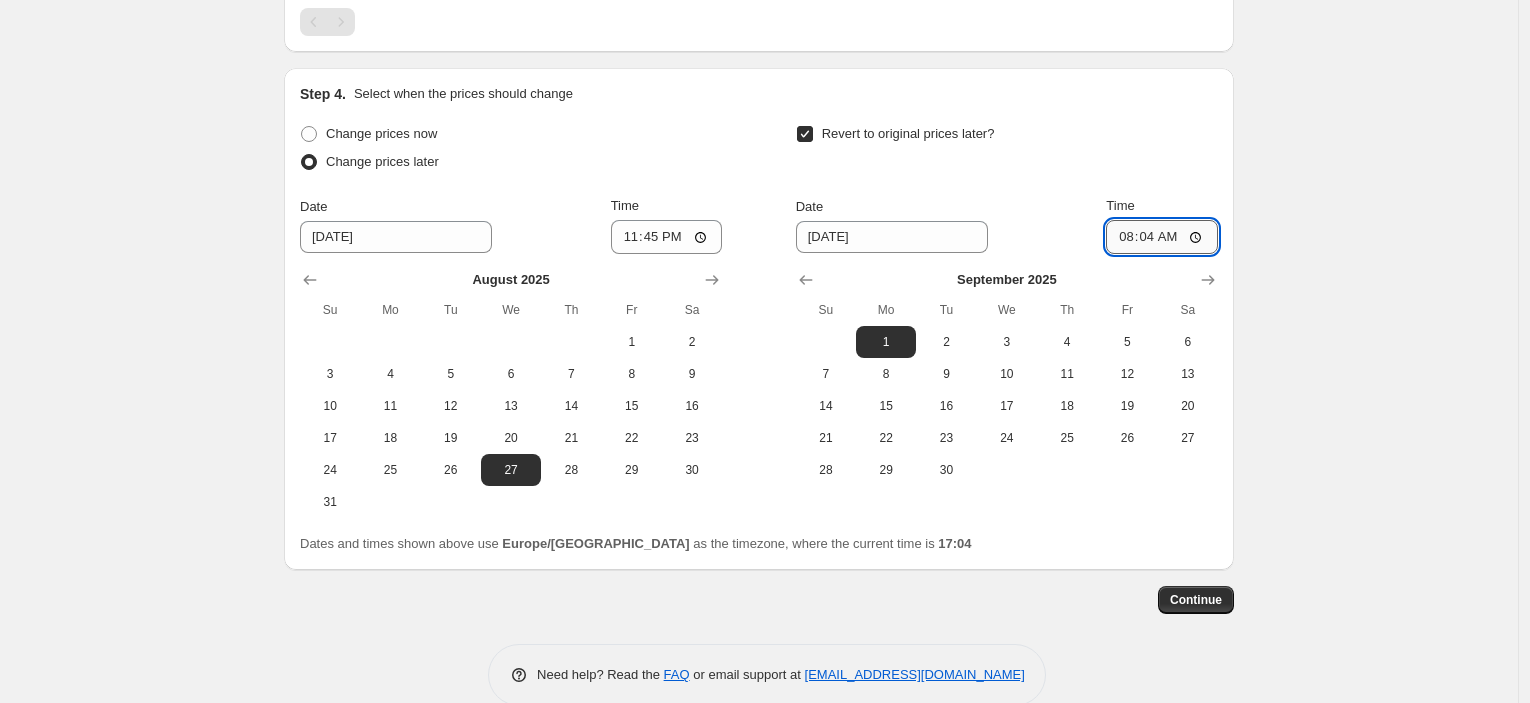 type on "08:00" 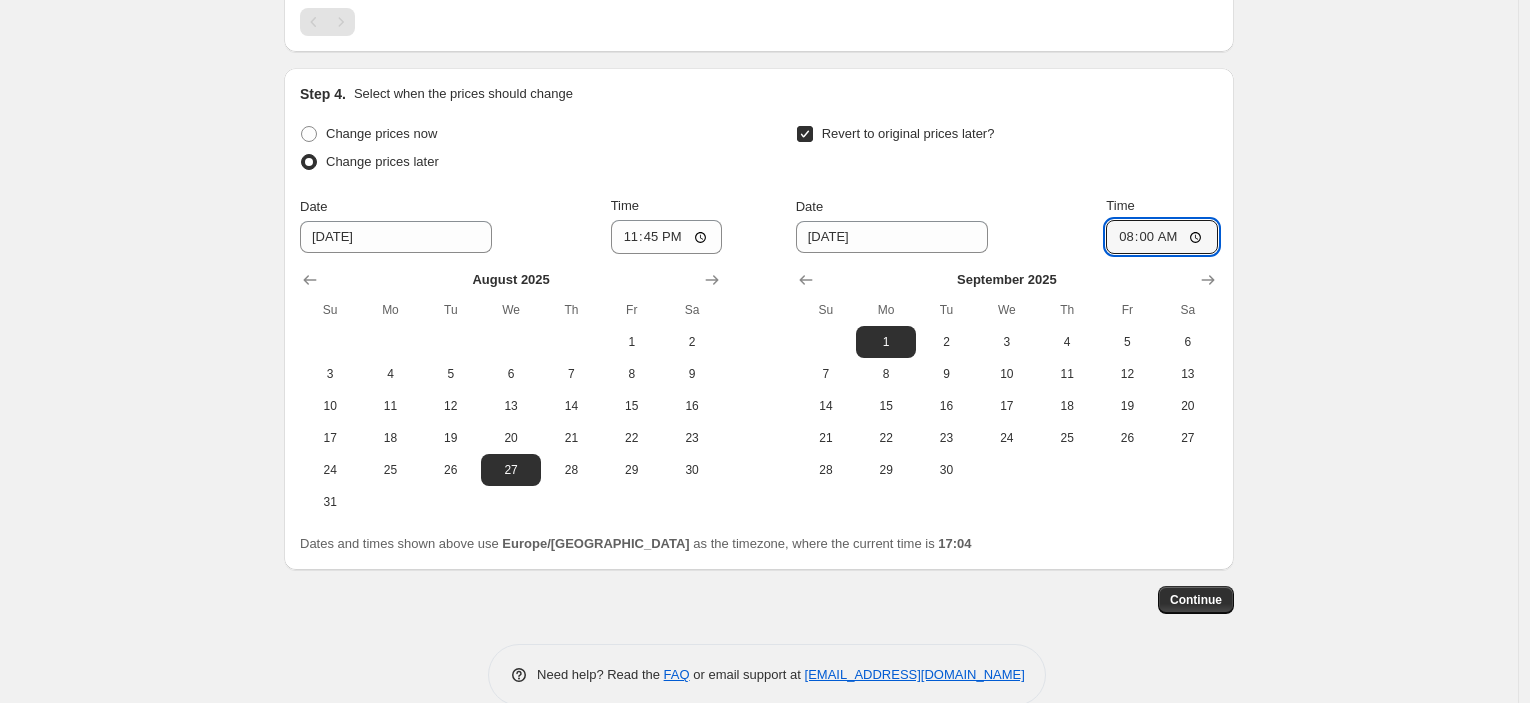 click on "Create new price [MEDICAL_DATA]. This page is ready Create new price [MEDICAL_DATA] Draft Step 1. Optionally give your price [MEDICAL_DATA] a title (eg "March 30% off sale on boots") 28ago - jewelry- hold 60 This title is just for internal use, customers won't see it Step 2. Select how the prices should change Use bulk price change rules Set product prices individually Use CSV upload Price Change type Change the price to a certain amount Change the price by a certain amount Change the price by a certain percentage Change the price to the current compare at price (price before sale) Change the price by a certain amount relative to the compare at price Change the price by a certain percentage relative to the compare at price Don't change the price Change the price by a certain percentage relative to the cost per item Change price to certain cost margin Change the price by a certain percentage relative to the compare at price Items that do not already have a   compare at price   will be ignored. Price change amount -60 %" at bounding box center [759, -460] 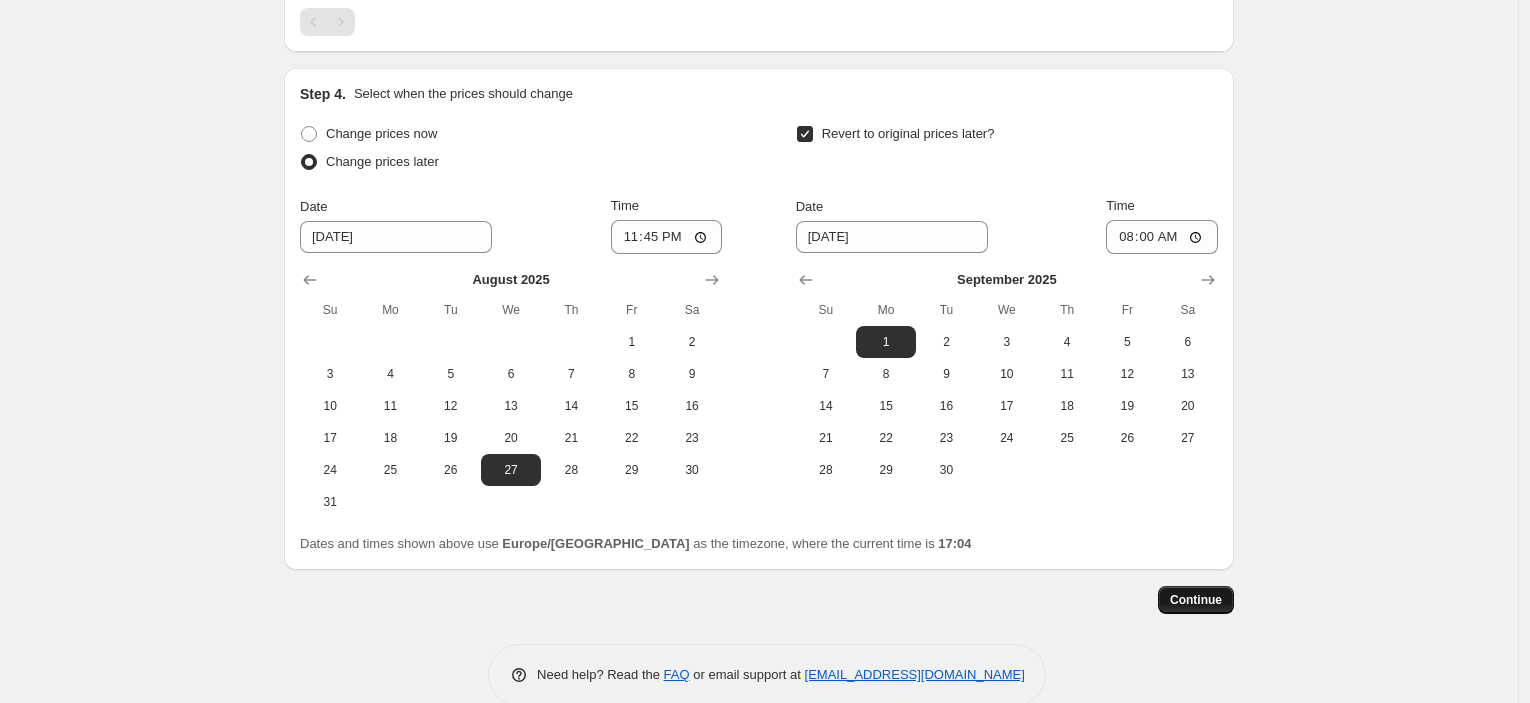 click on "Continue" at bounding box center (1196, 600) 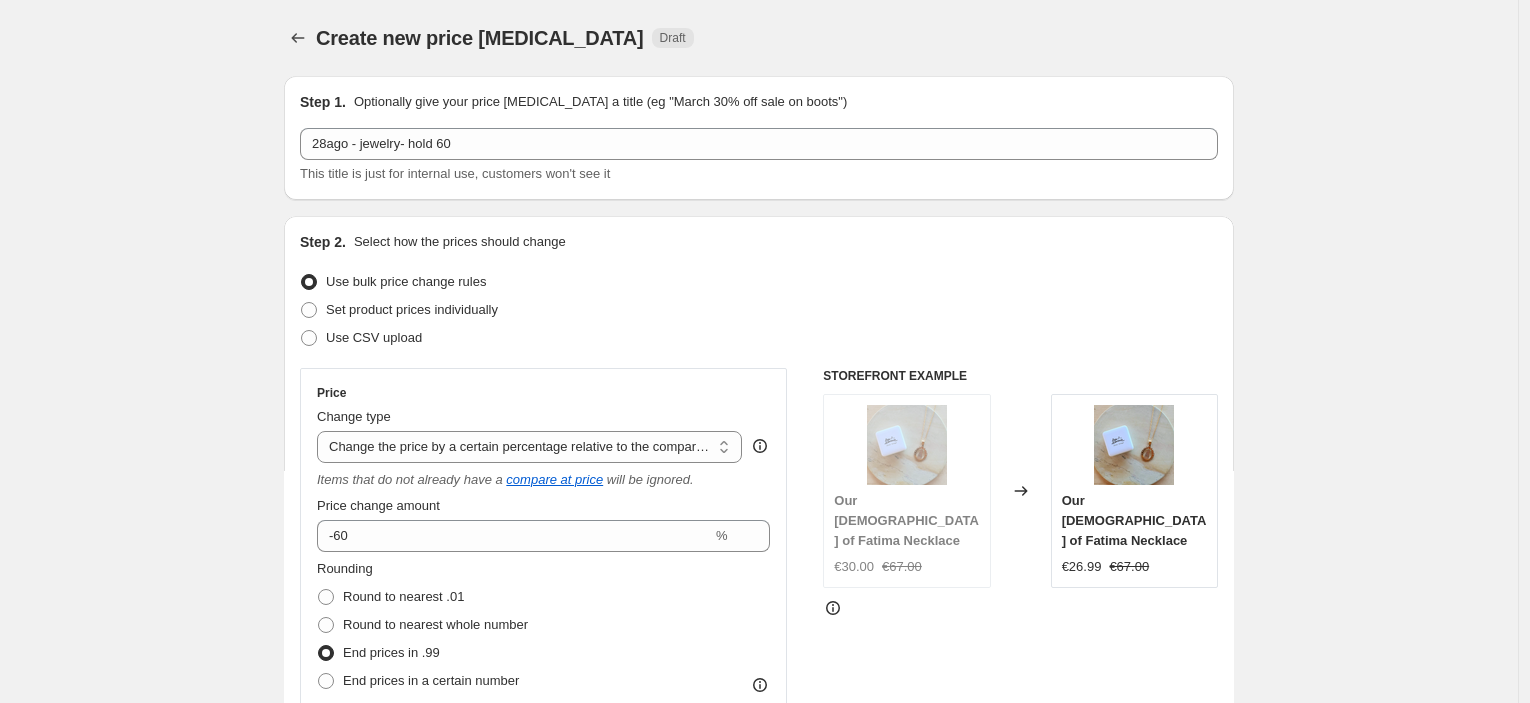 scroll, scrollTop: 1656, scrollLeft: 0, axis: vertical 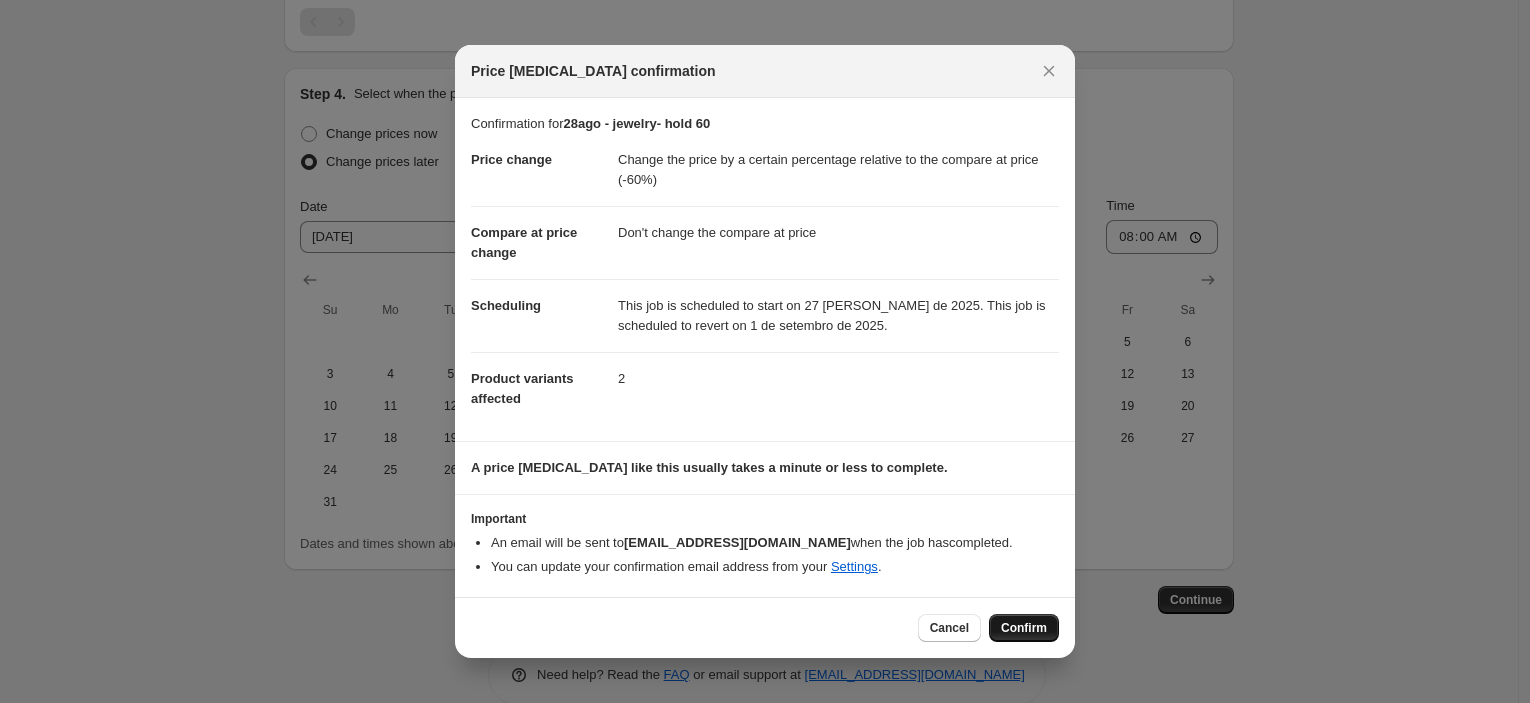 click on "Confirm" at bounding box center (1024, 628) 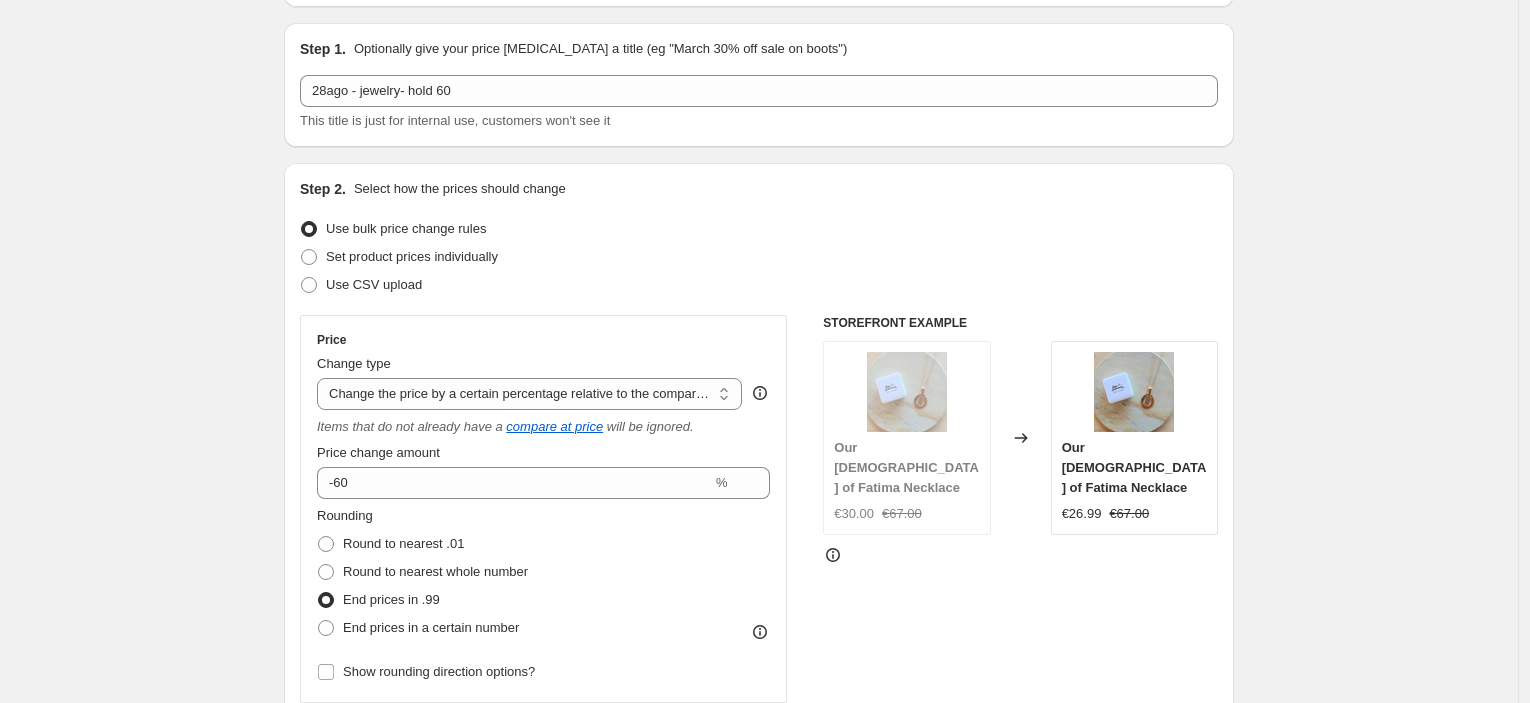 scroll, scrollTop: 0, scrollLeft: 0, axis: both 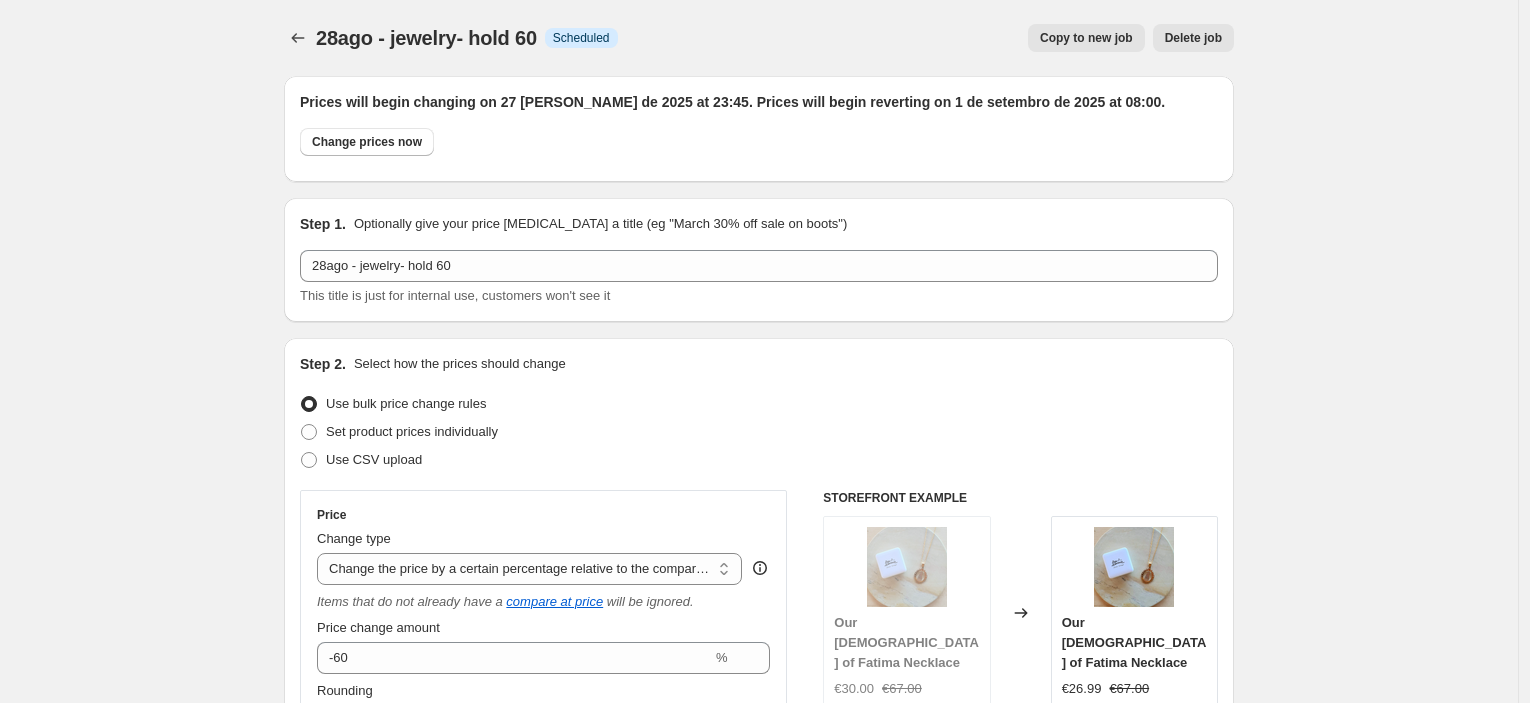 click on "Copy to new job" at bounding box center [1086, 38] 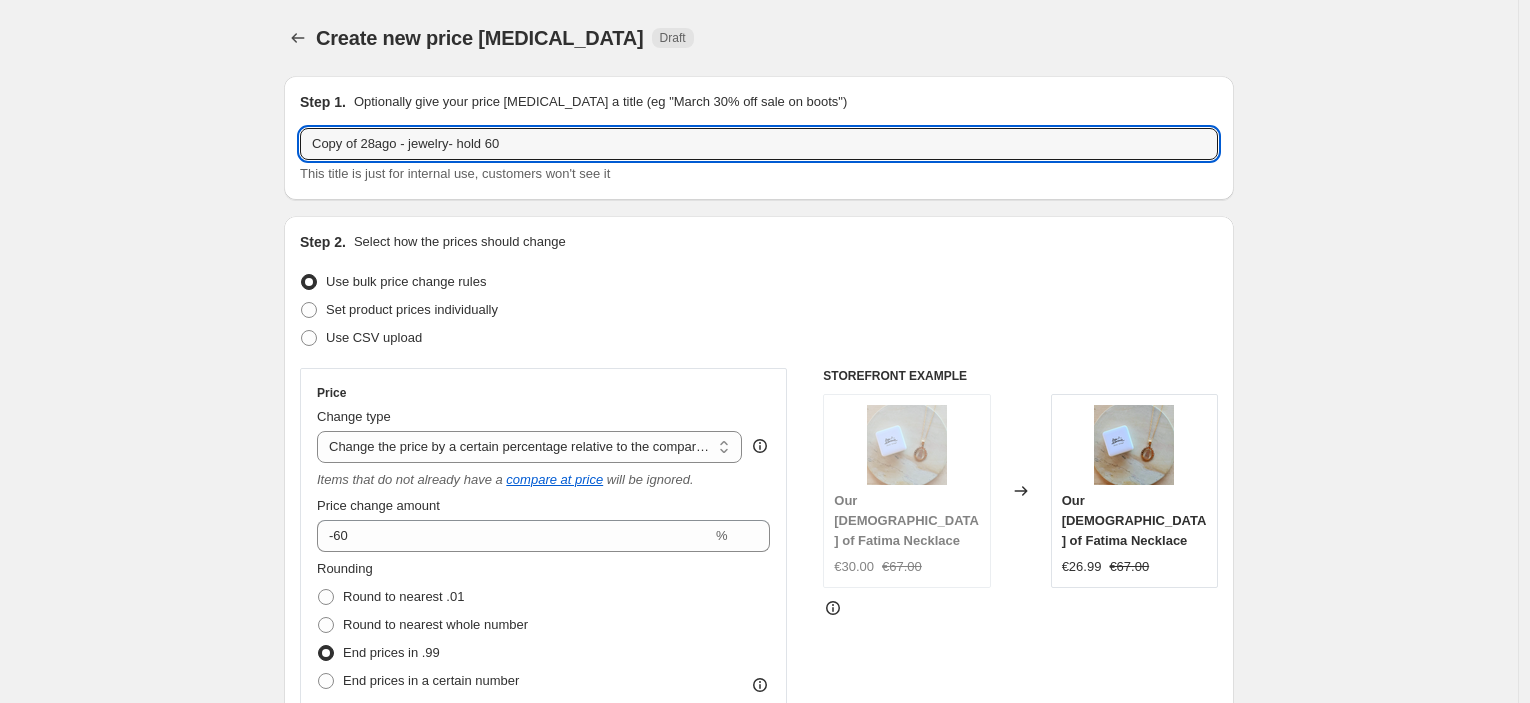 drag, startPoint x: 365, startPoint y: 147, endPoint x: 235, endPoint y: 144, distance: 130.0346 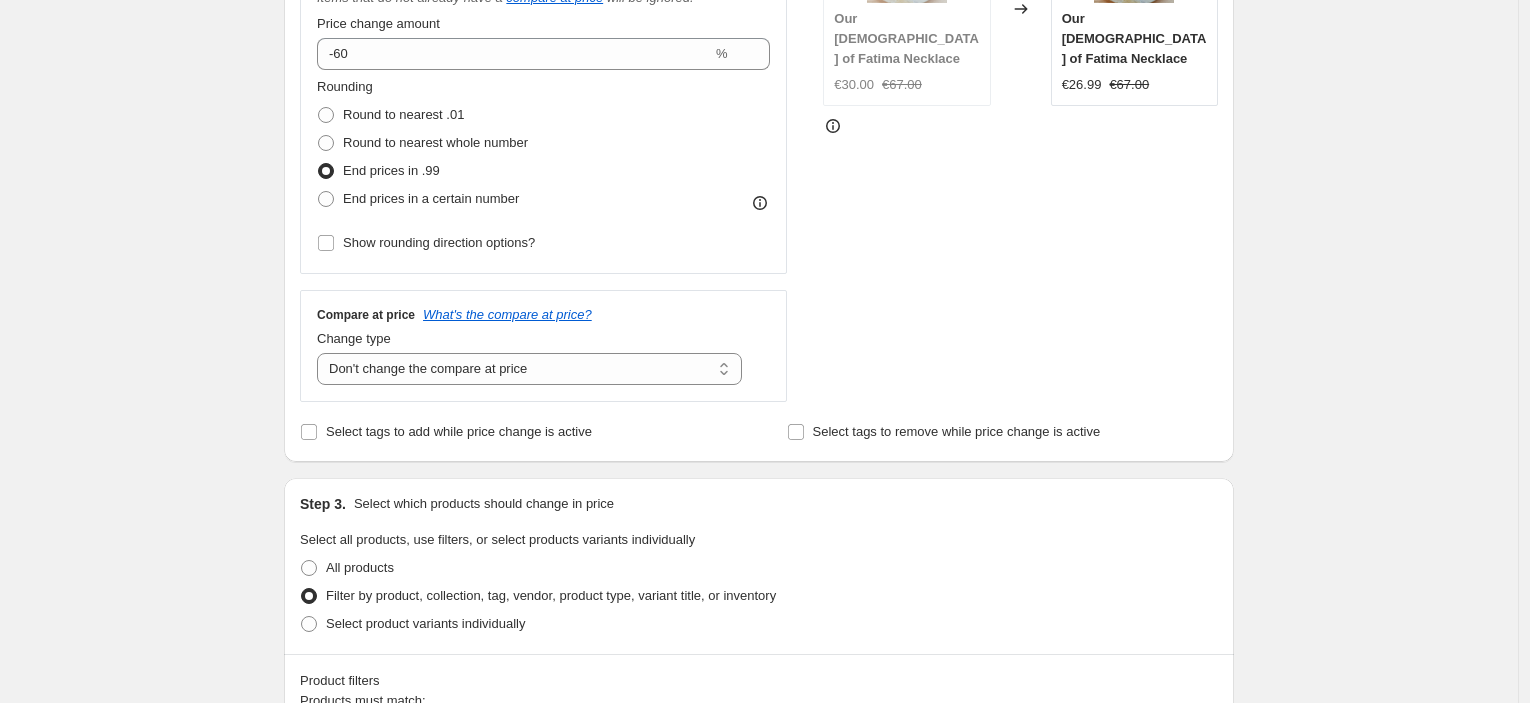 scroll, scrollTop: 778, scrollLeft: 0, axis: vertical 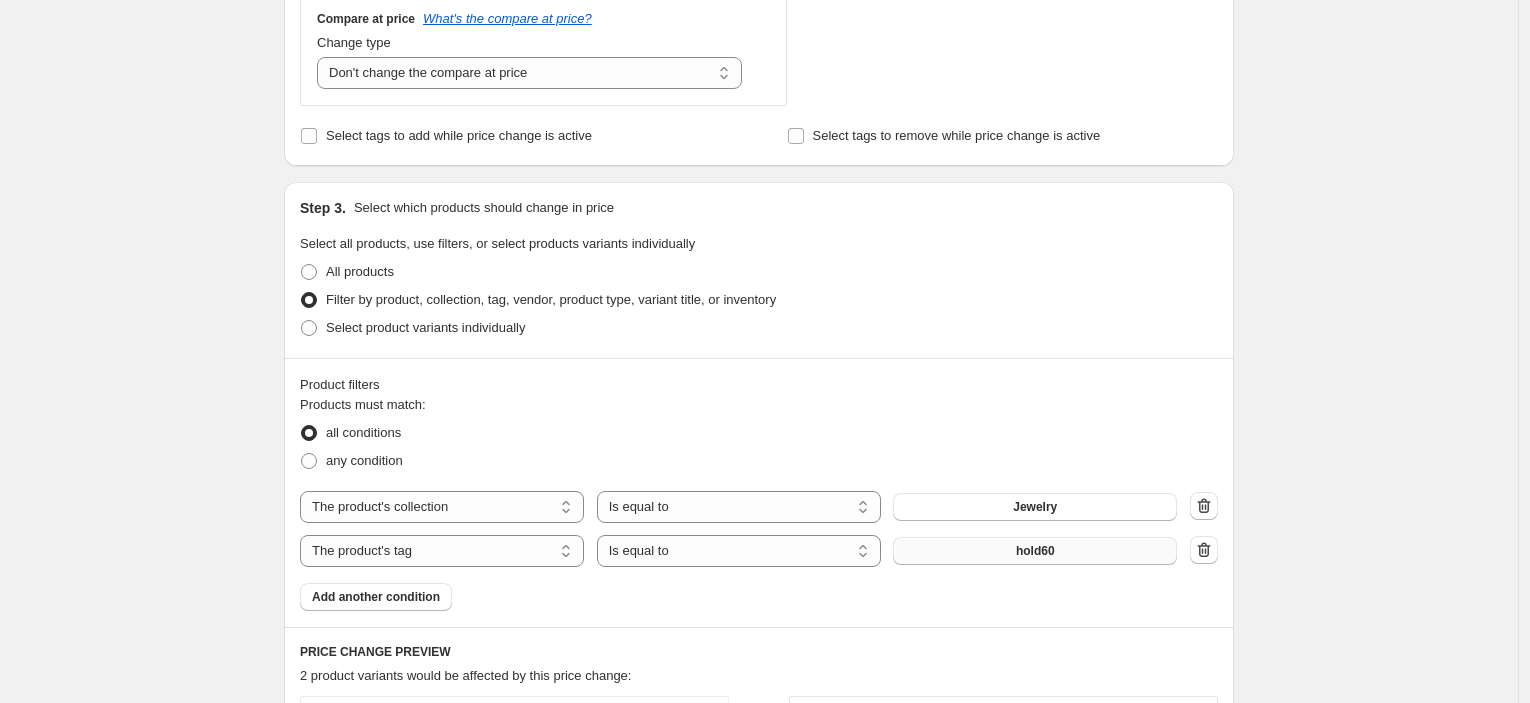 type on "28ago - jewelry- hold 60" 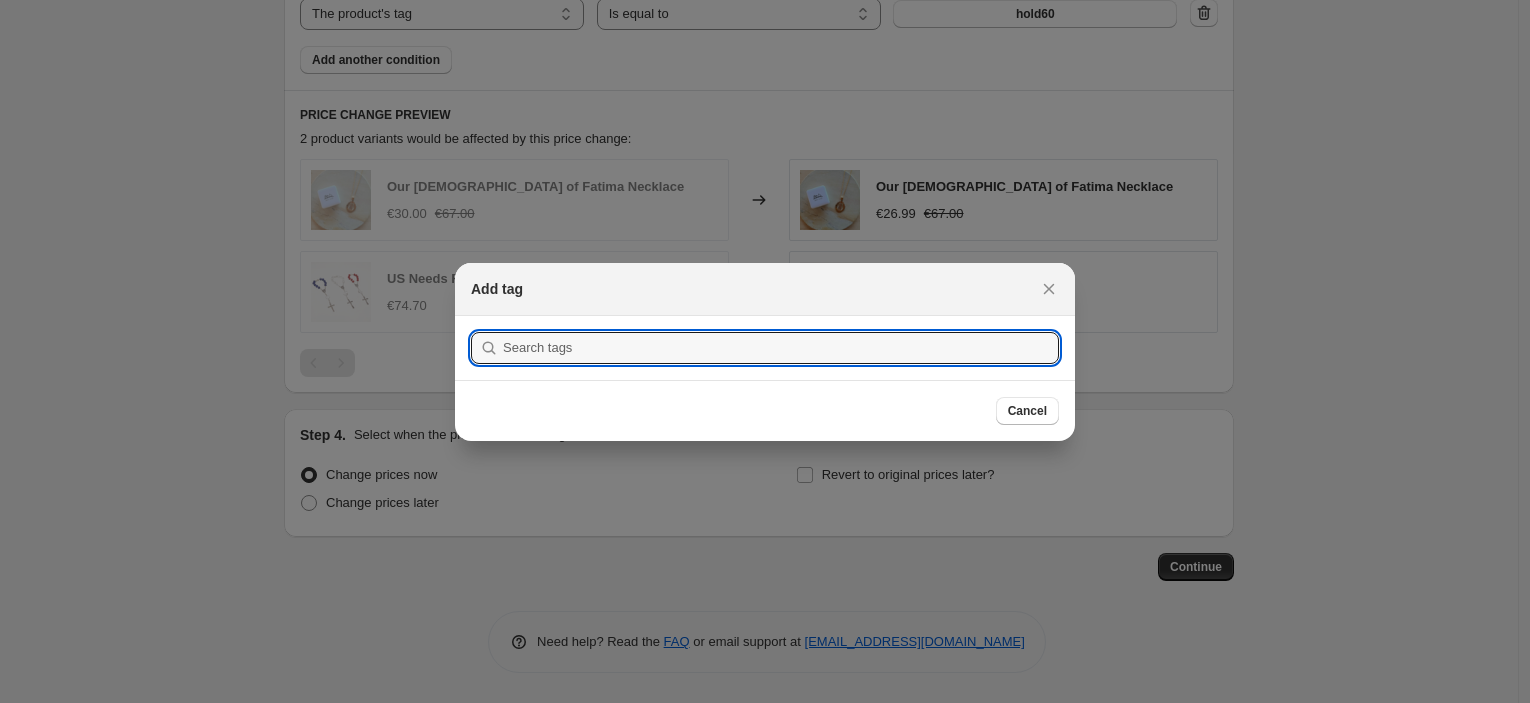 scroll, scrollTop: 778, scrollLeft: 0, axis: vertical 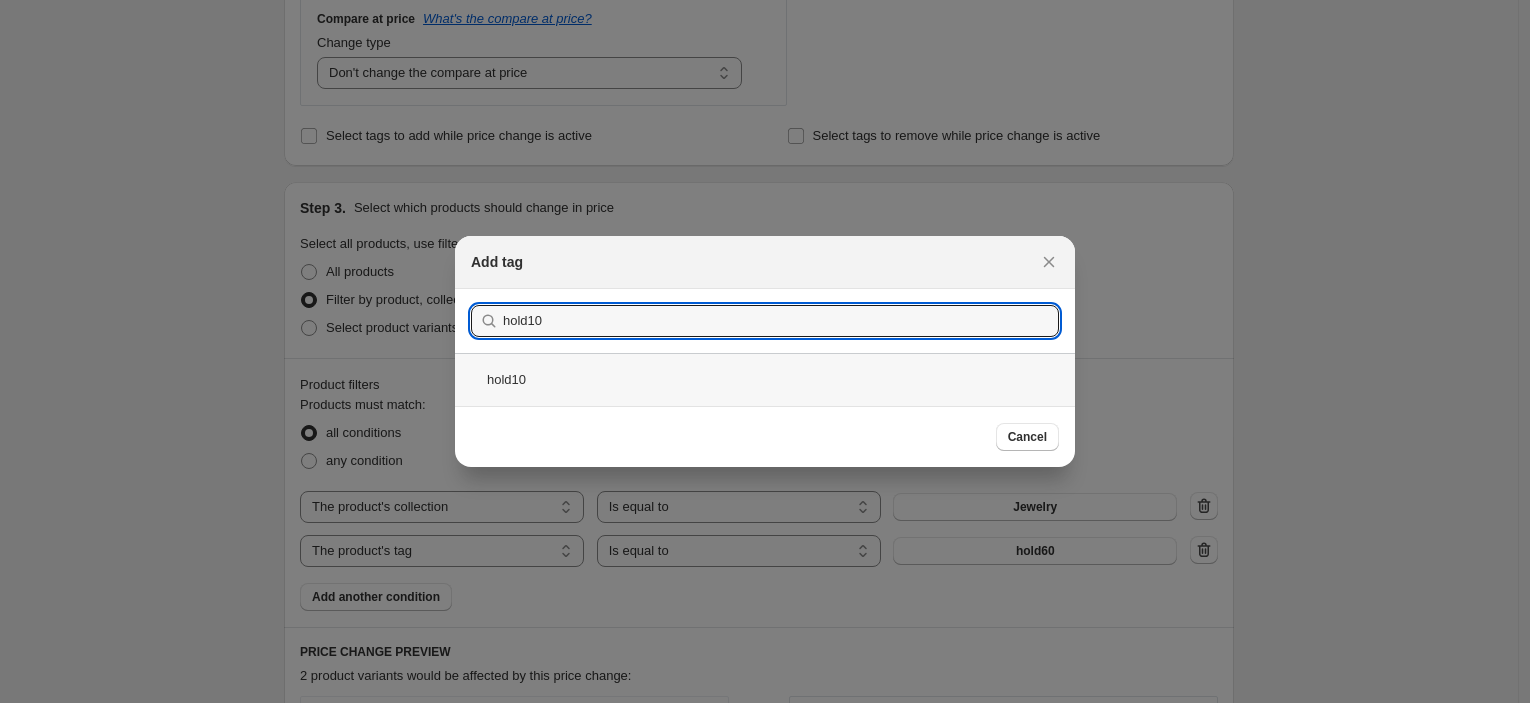 type on "hold10" 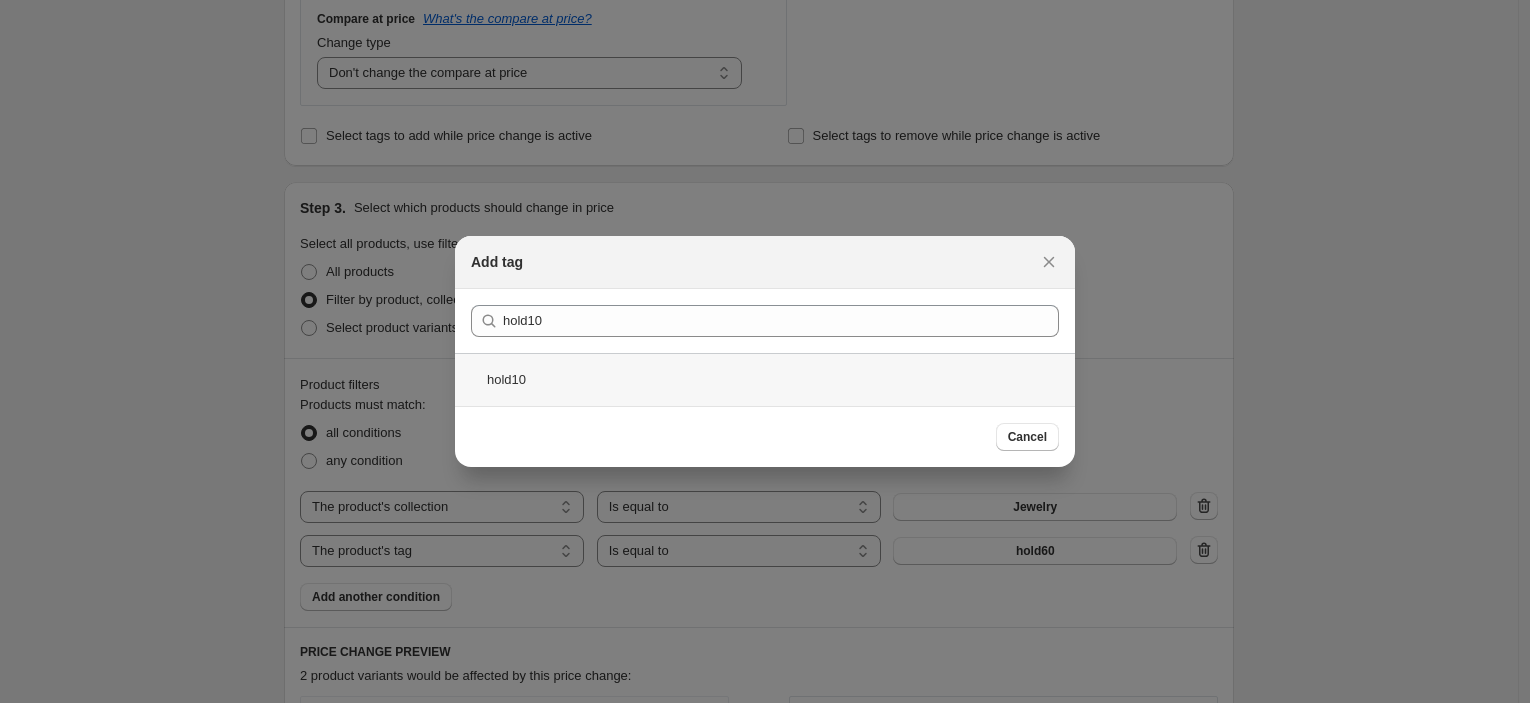 click on "hold10" at bounding box center (765, 379) 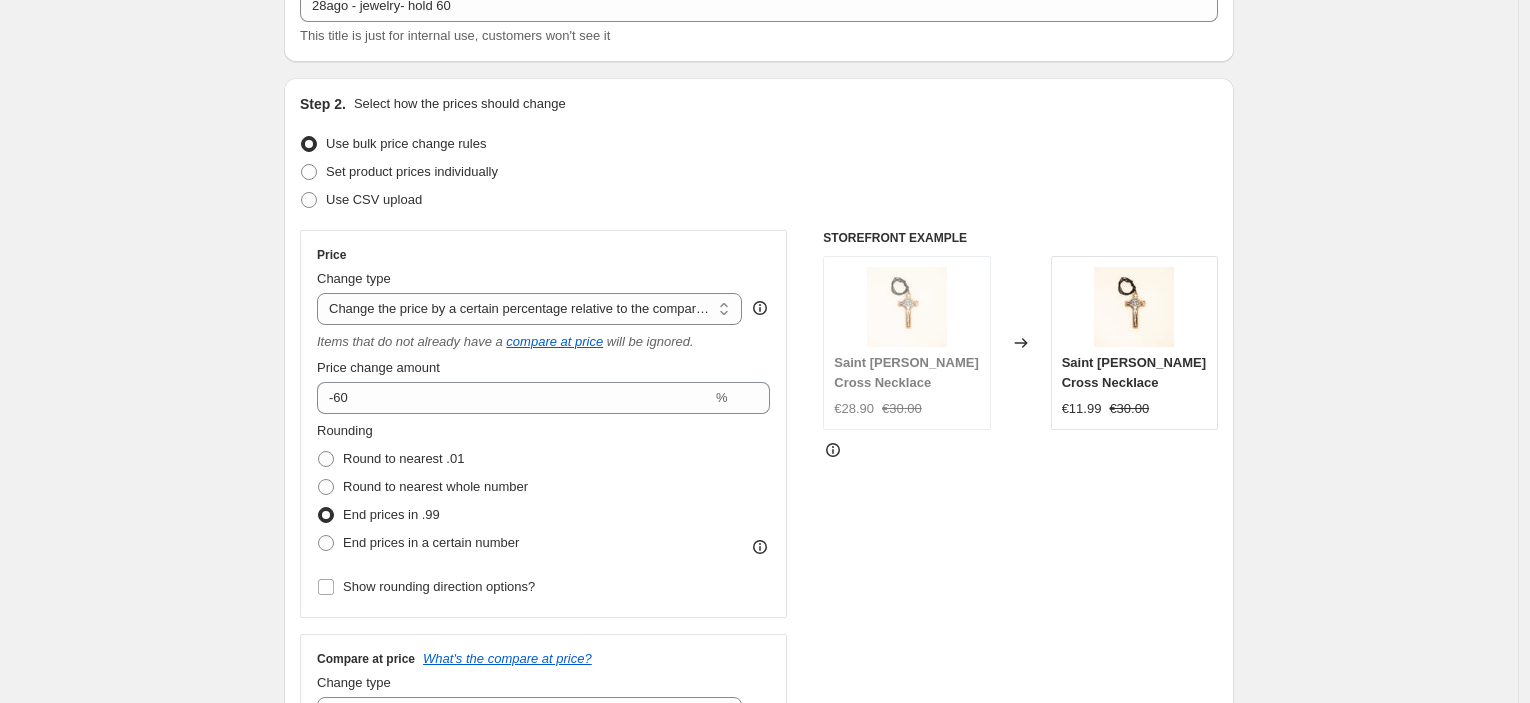 scroll, scrollTop: 0, scrollLeft: 0, axis: both 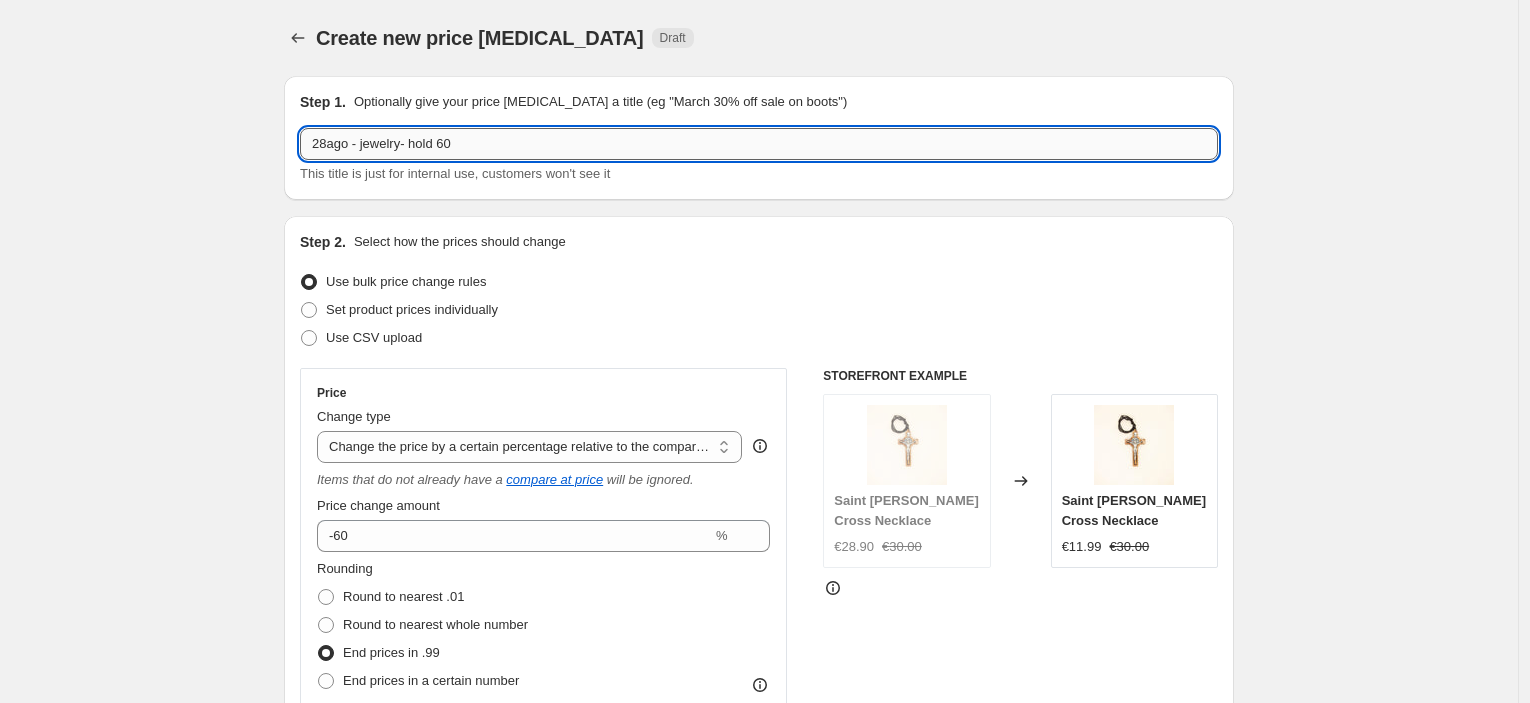 click on "28ago - jewelry- hold 60" at bounding box center (759, 144) 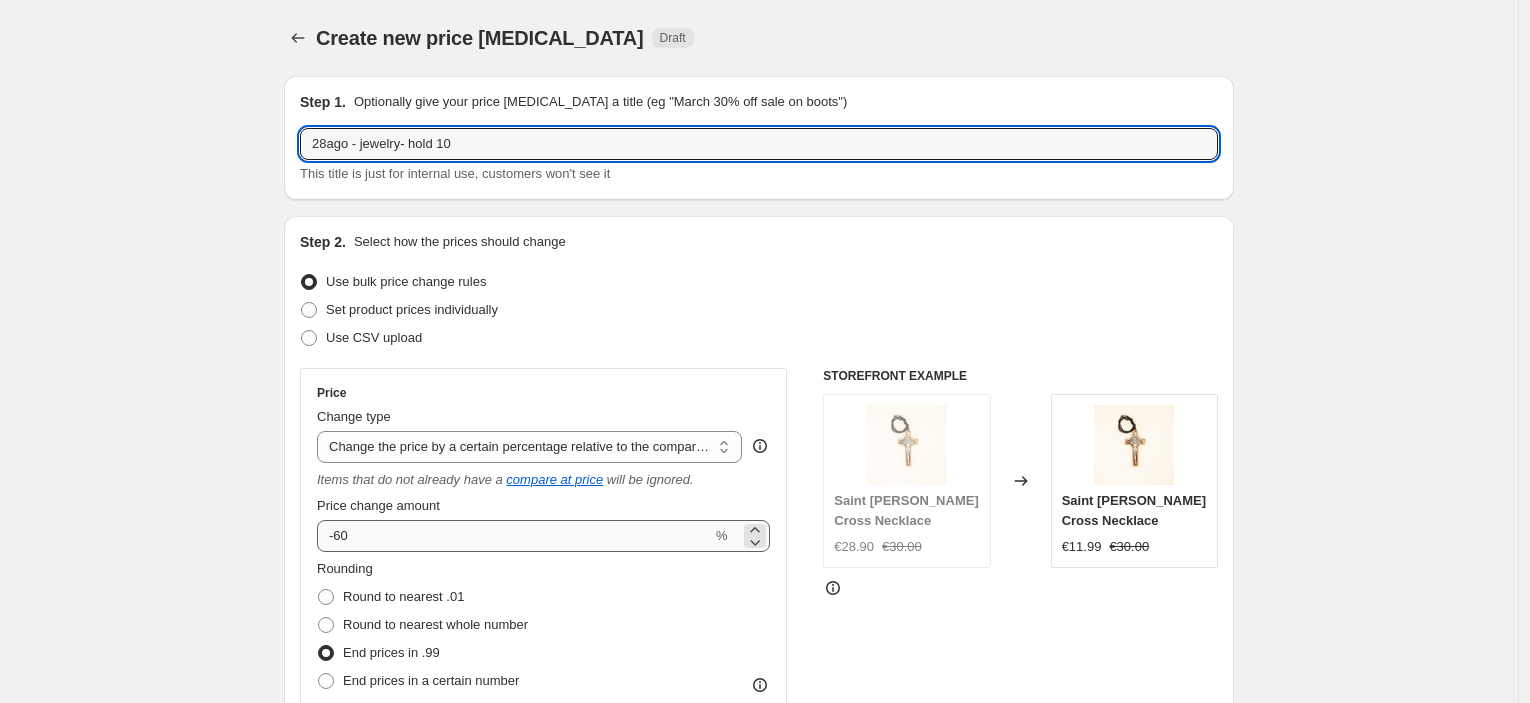 type on "28ago - jewelry- hold 10" 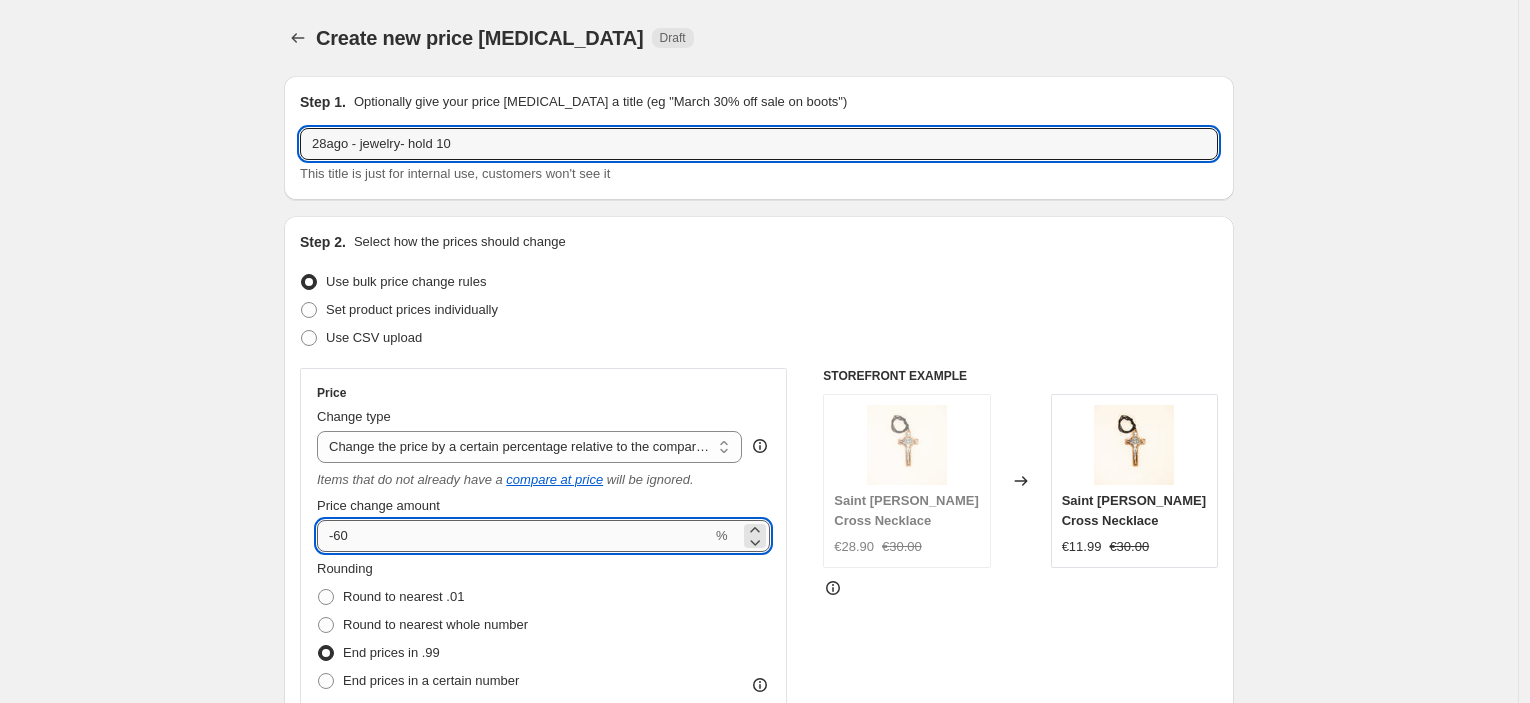 click on "-60" at bounding box center [514, 536] 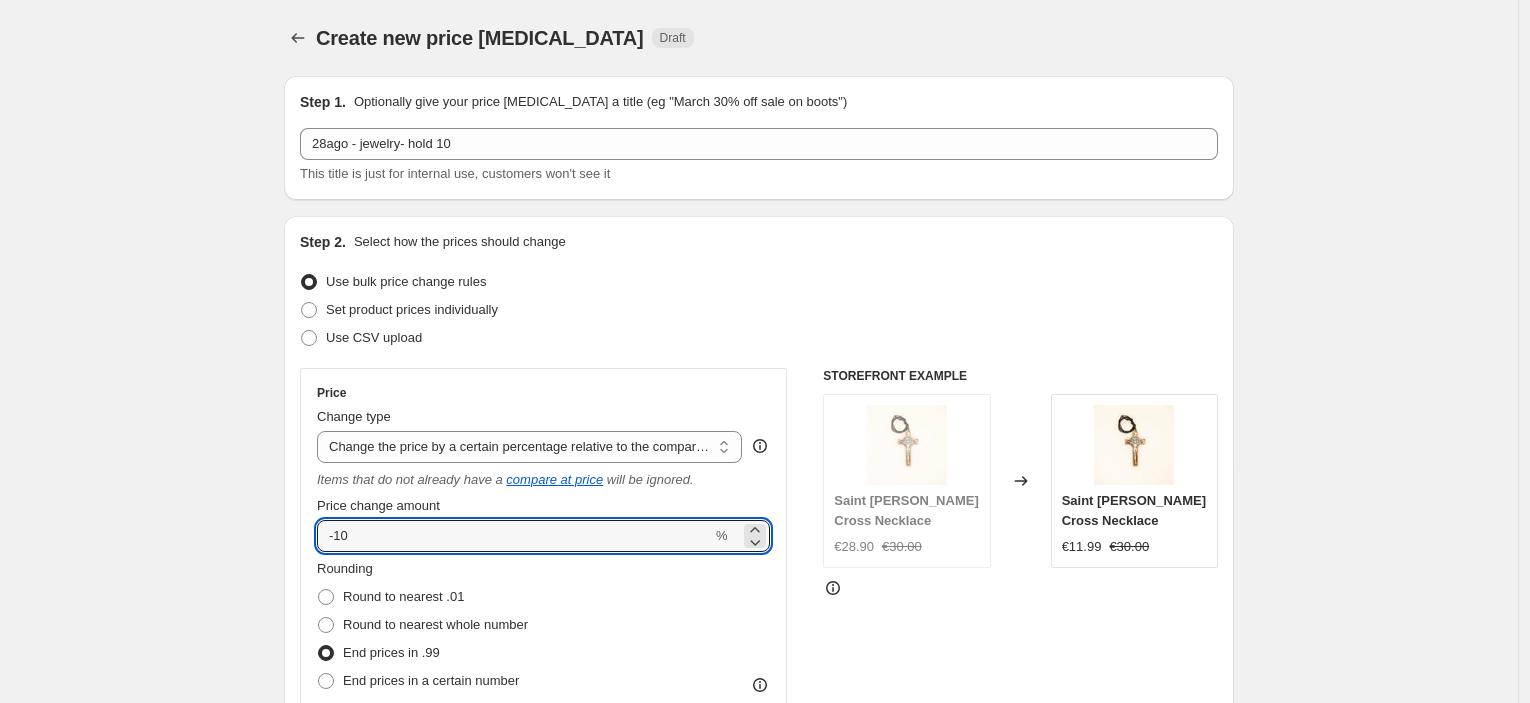 type on "-10" 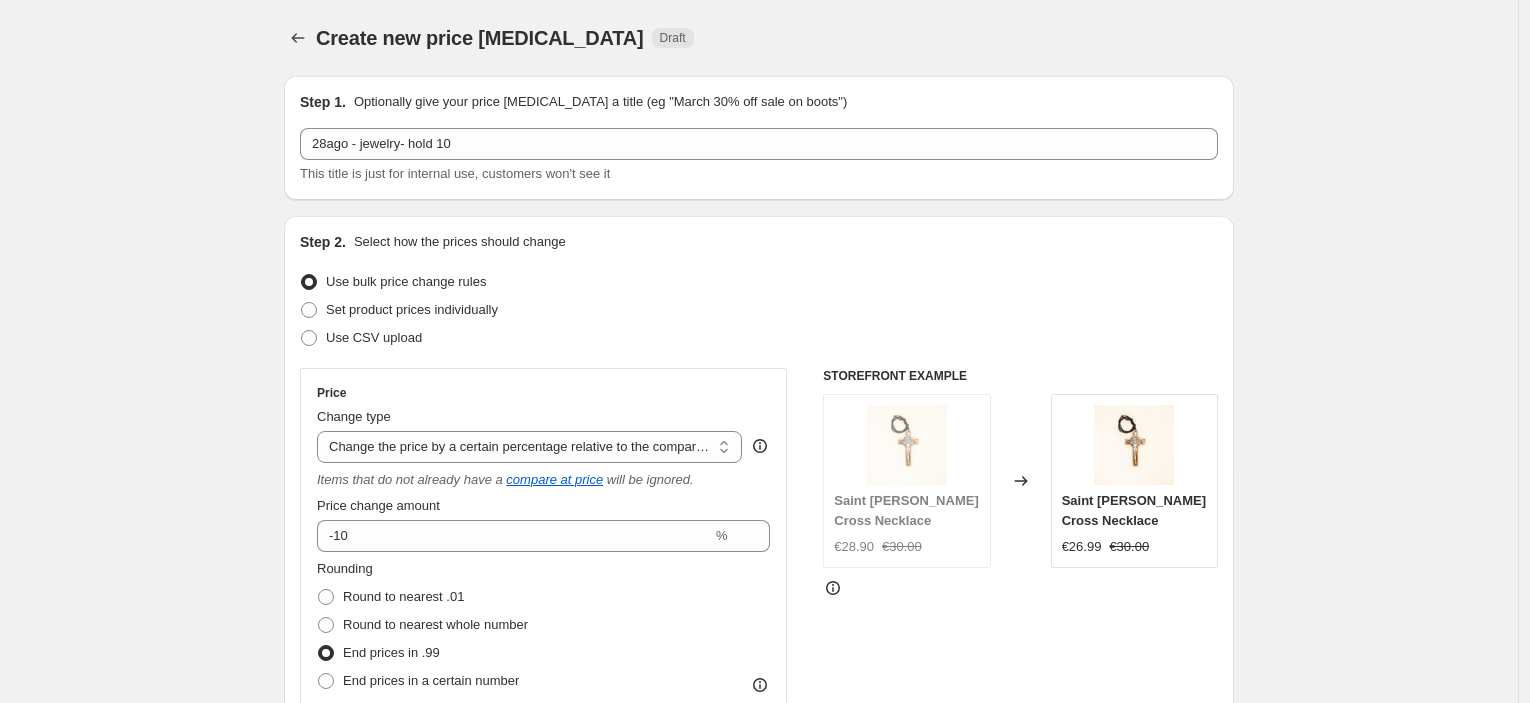 click on "Step 1. Optionally give your price [MEDICAL_DATA] a title (eg "March 30% off sale on boots") 28ago - jewelry- hold 10 This title is just for internal use, customers won't see it Step 2. Select how the prices should change Use bulk price change rules Set product prices individually Use CSV upload Price Change type Change the price to a certain amount Change the price by a certain amount Change the price by a certain percentage Change the price to the current compare at price (price before sale) Change the price by a certain amount relative to the compare at price Change the price by a certain percentage relative to the compare at price Don't change the price Change the price by a certain percentage relative to the cost per item Change price to certain cost margin Change the price by a certain percentage relative to the compare at price Items that do not already have a   compare at price   will be ignored. Price change amount -10 % Rounding Round to nearest .01 Round to nearest whole number End prices in .99 hold10" at bounding box center [751, 932] 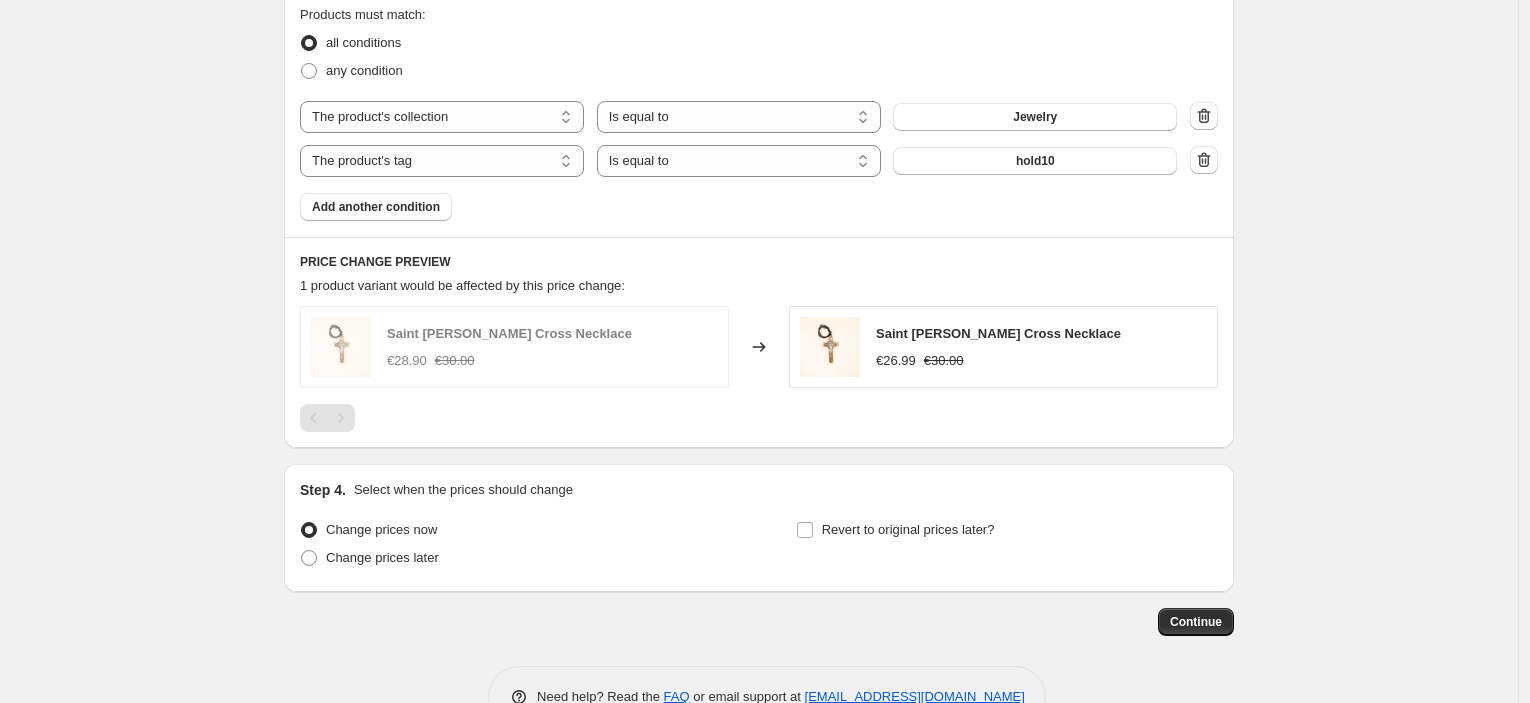 scroll, scrollTop: 1222, scrollLeft: 0, axis: vertical 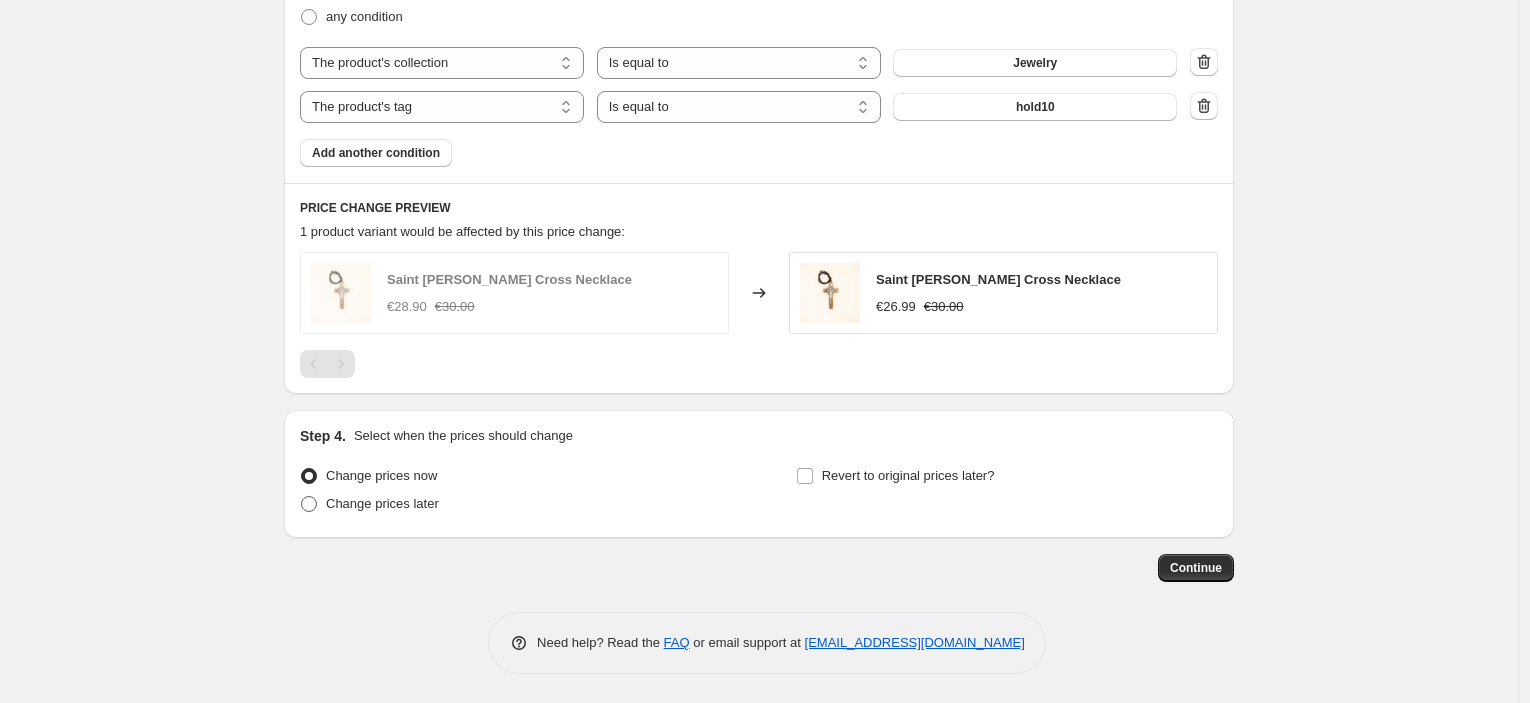 click on "Change prices later" at bounding box center (382, 503) 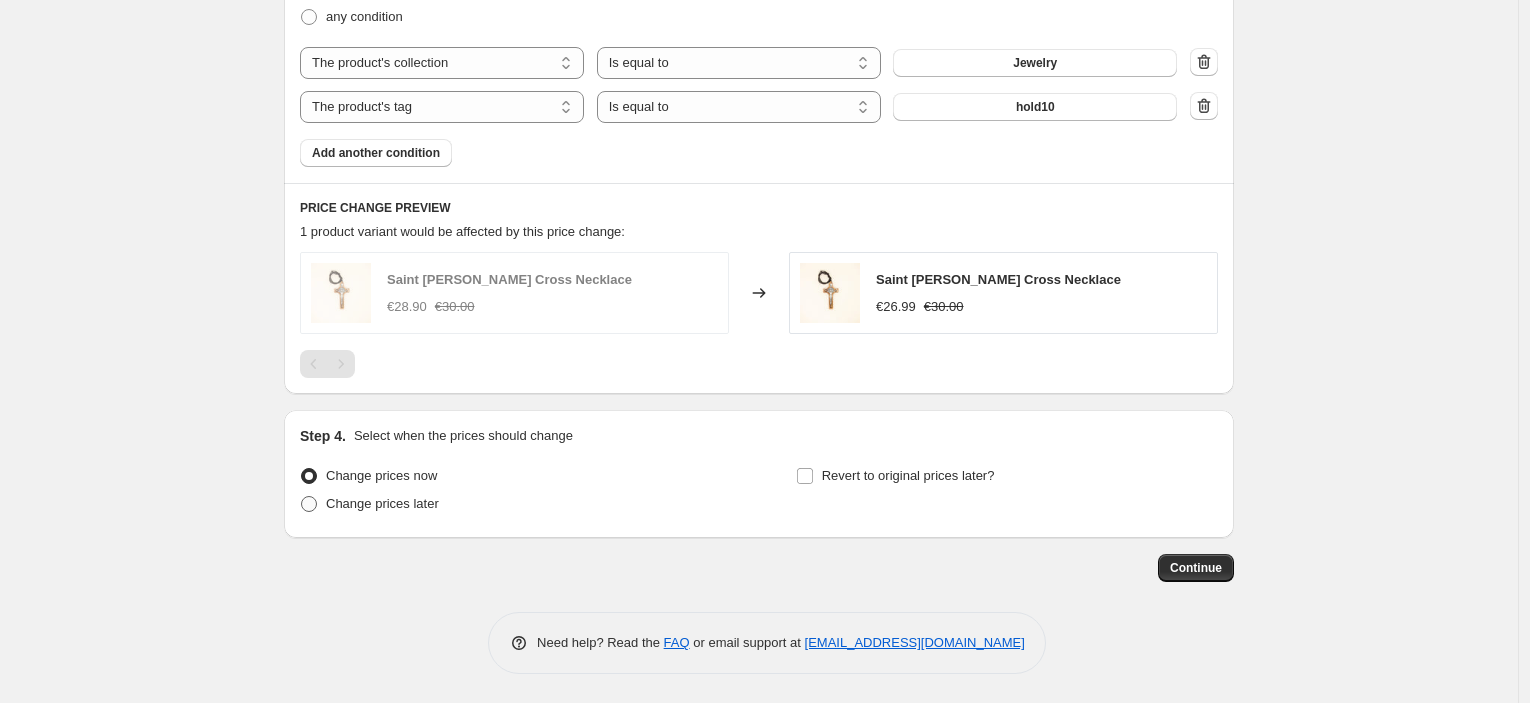 radio on "true" 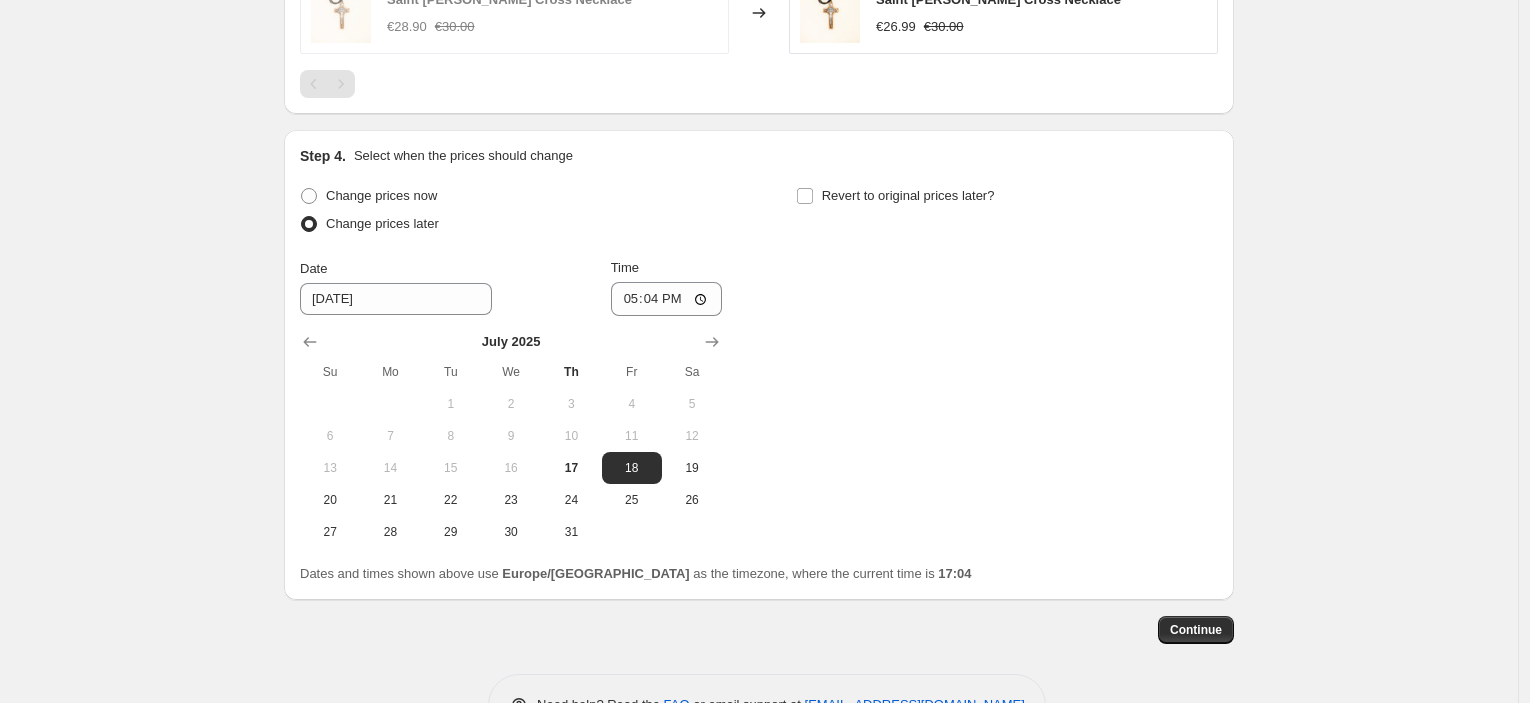scroll, scrollTop: 1564, scrollLeft: 0, axis: vertical 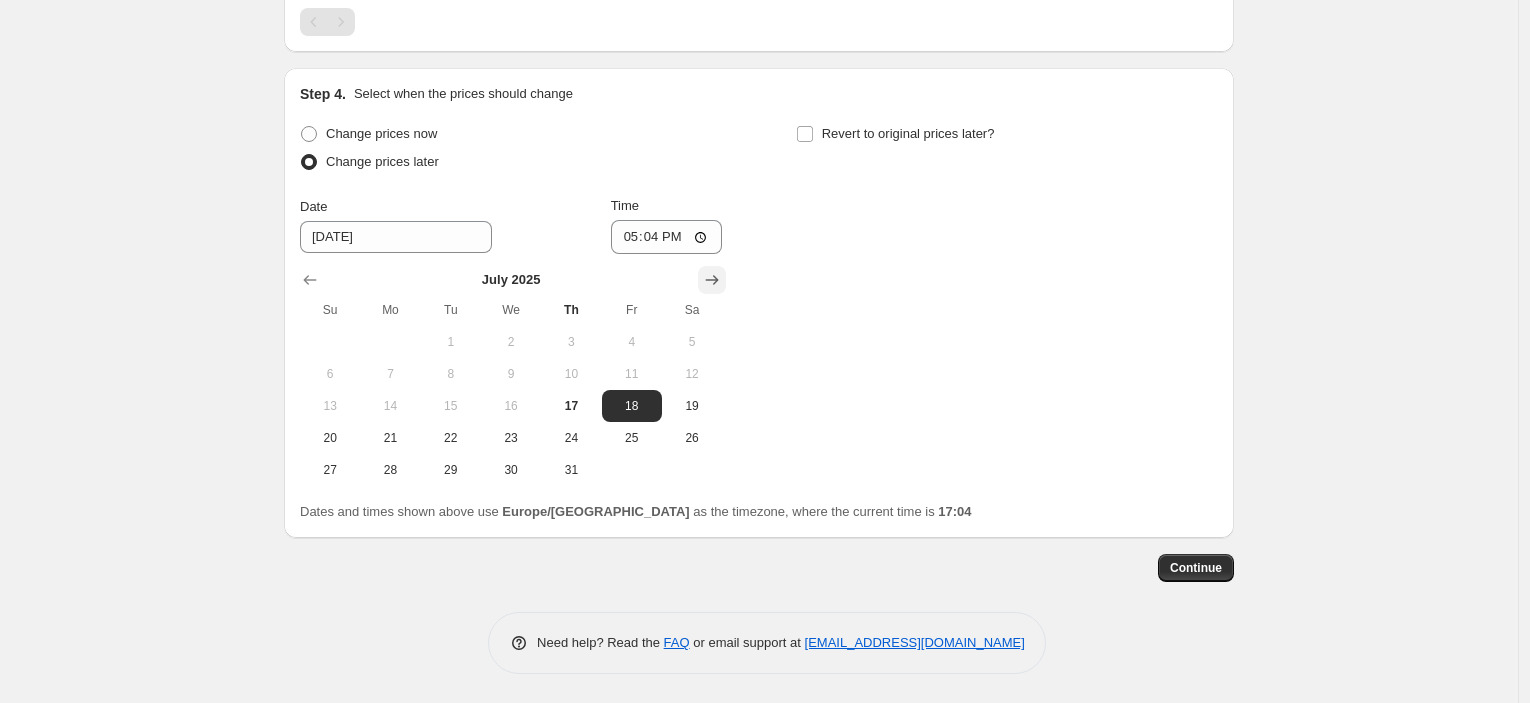 click 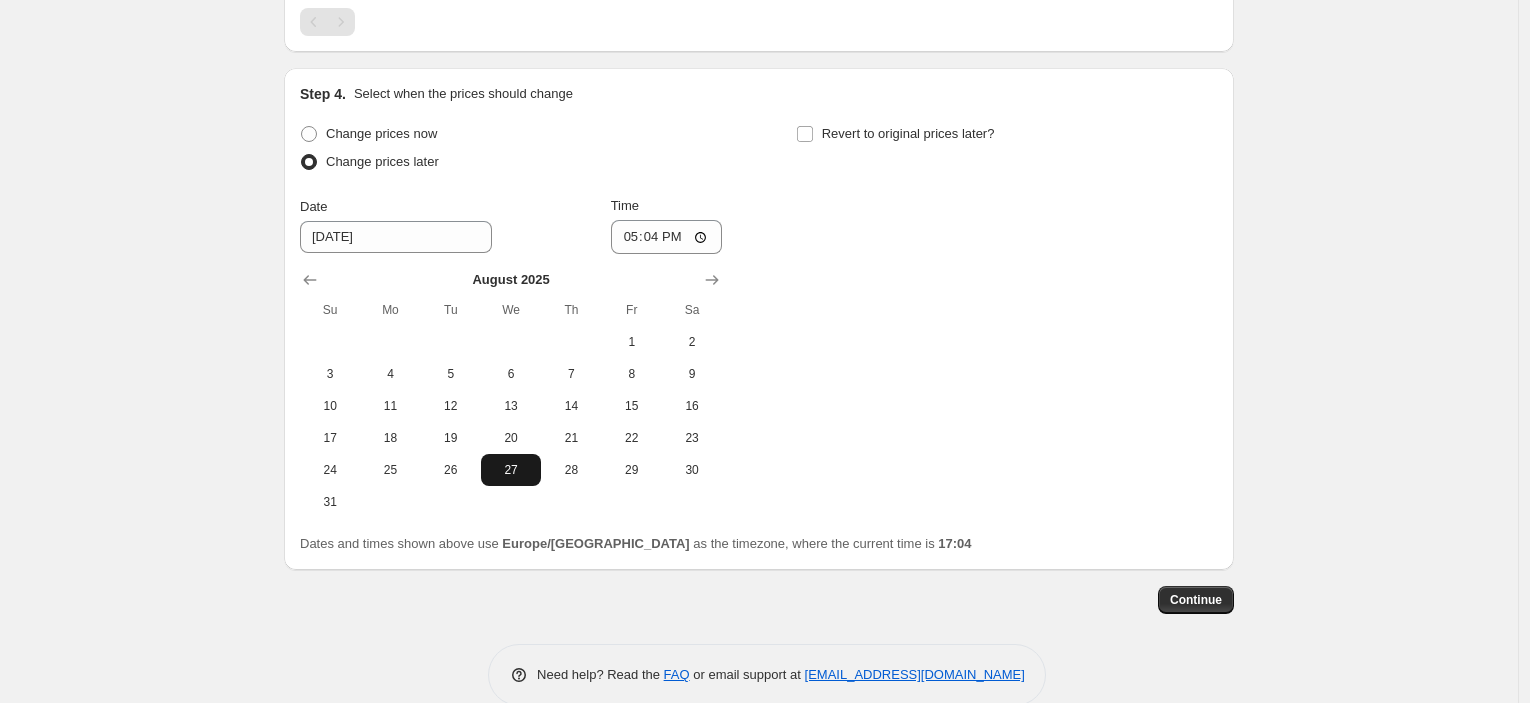 click on "27" at bounding box center [511, 470] 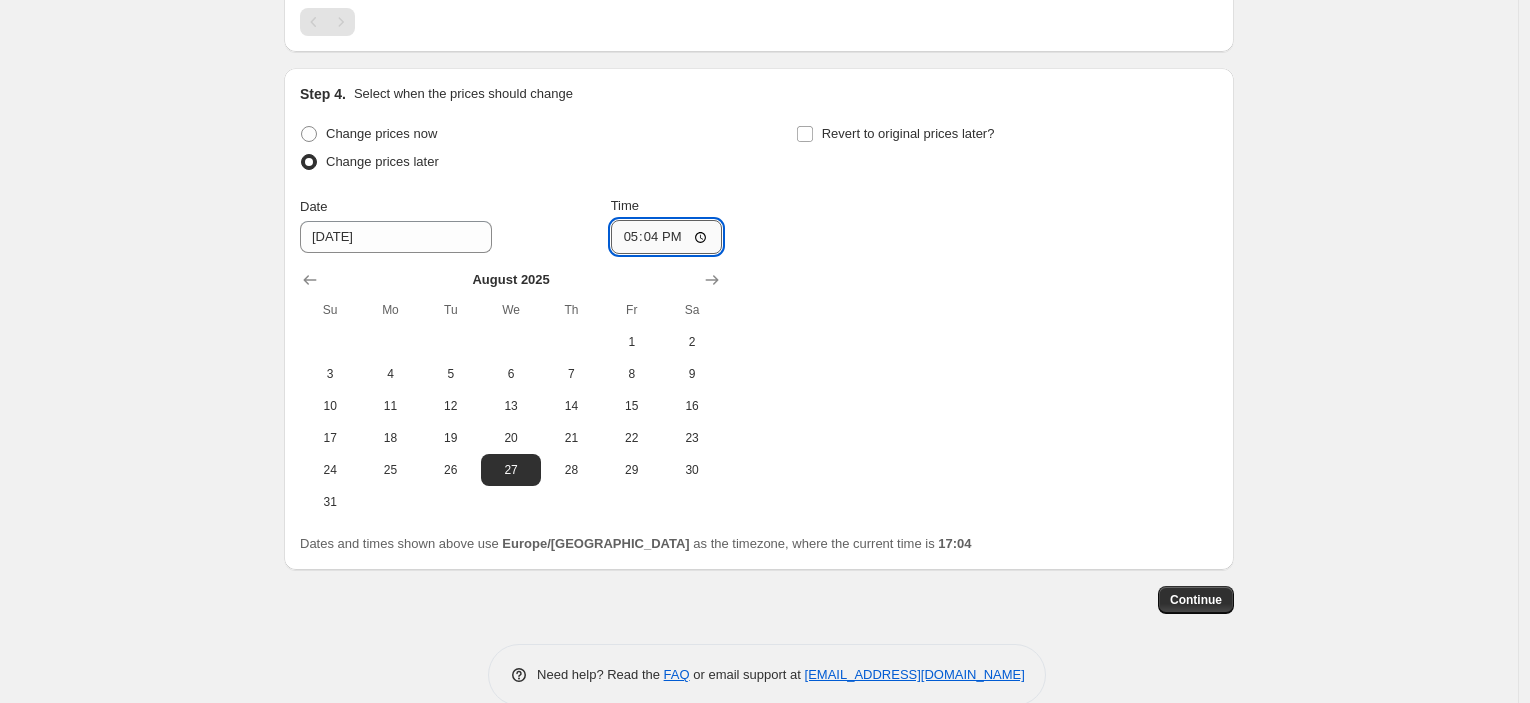 click on "17:04" at bounding box center (667, 237) 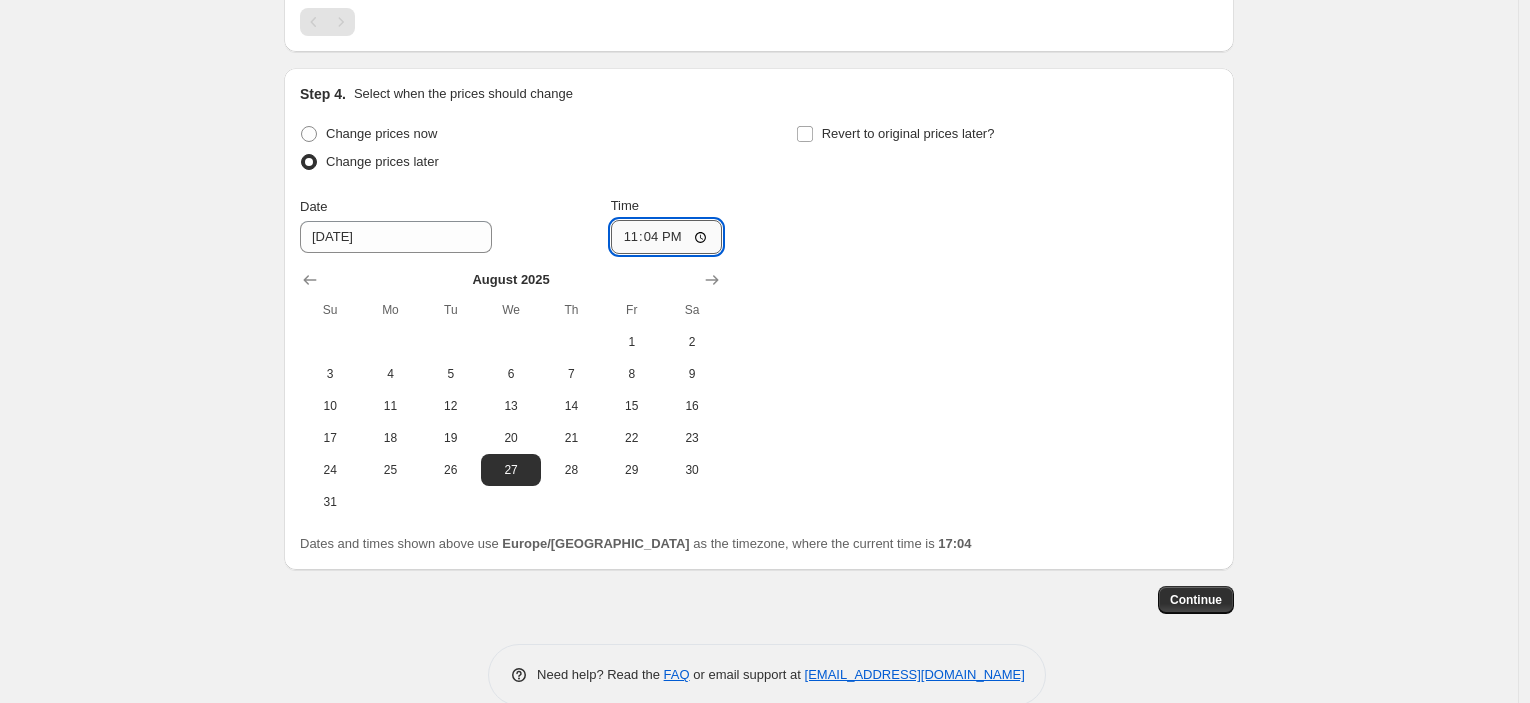 type on "23:45" 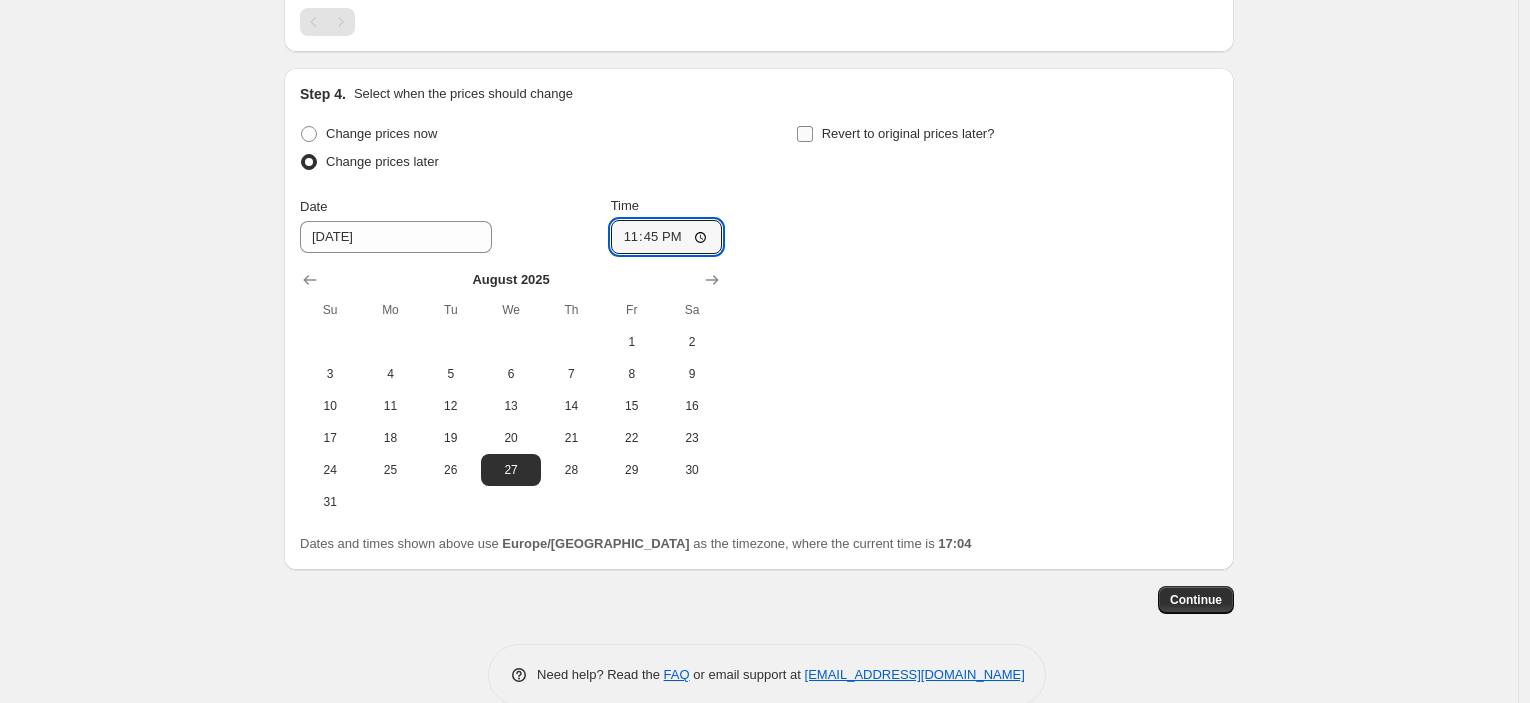 click on "Revert to original prices later?" at bounding box center (908, 133) 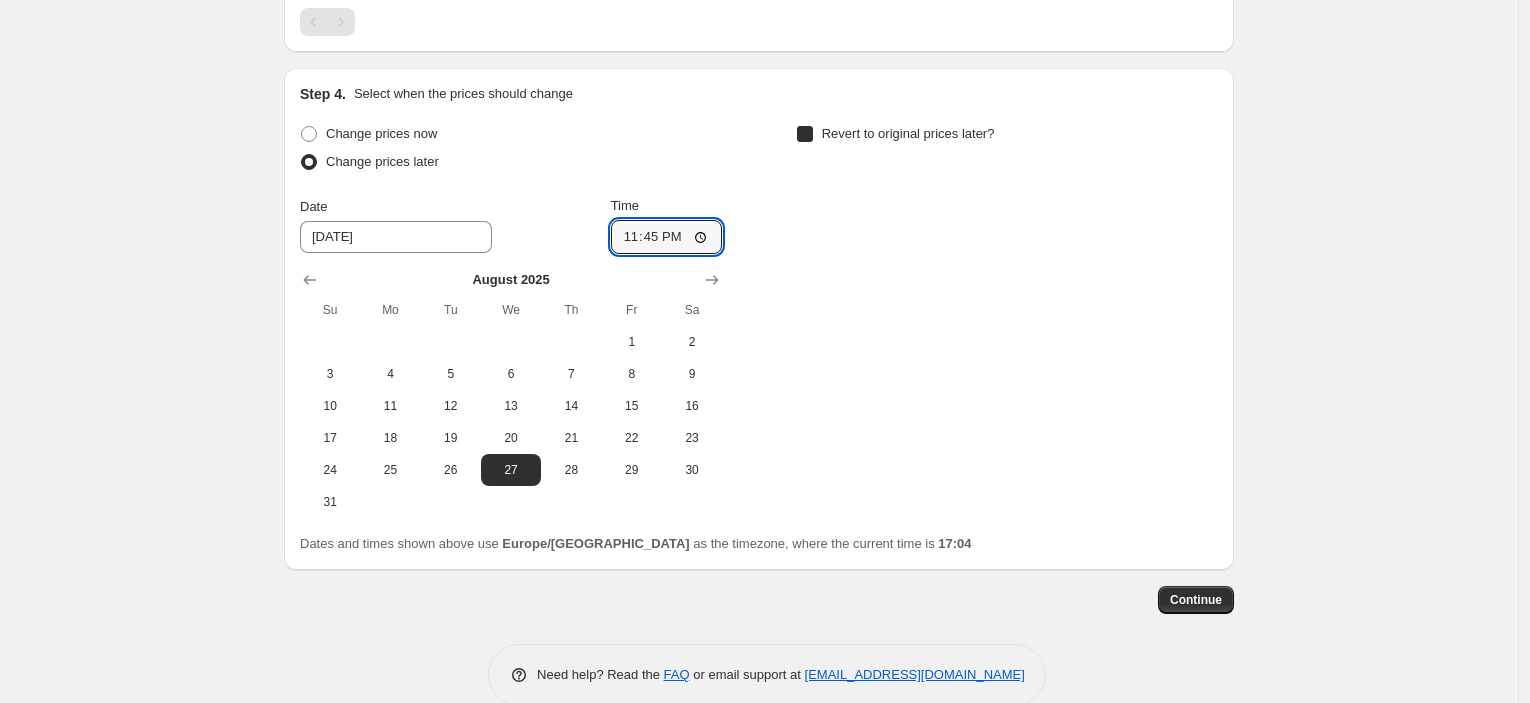 checkbox on "true" 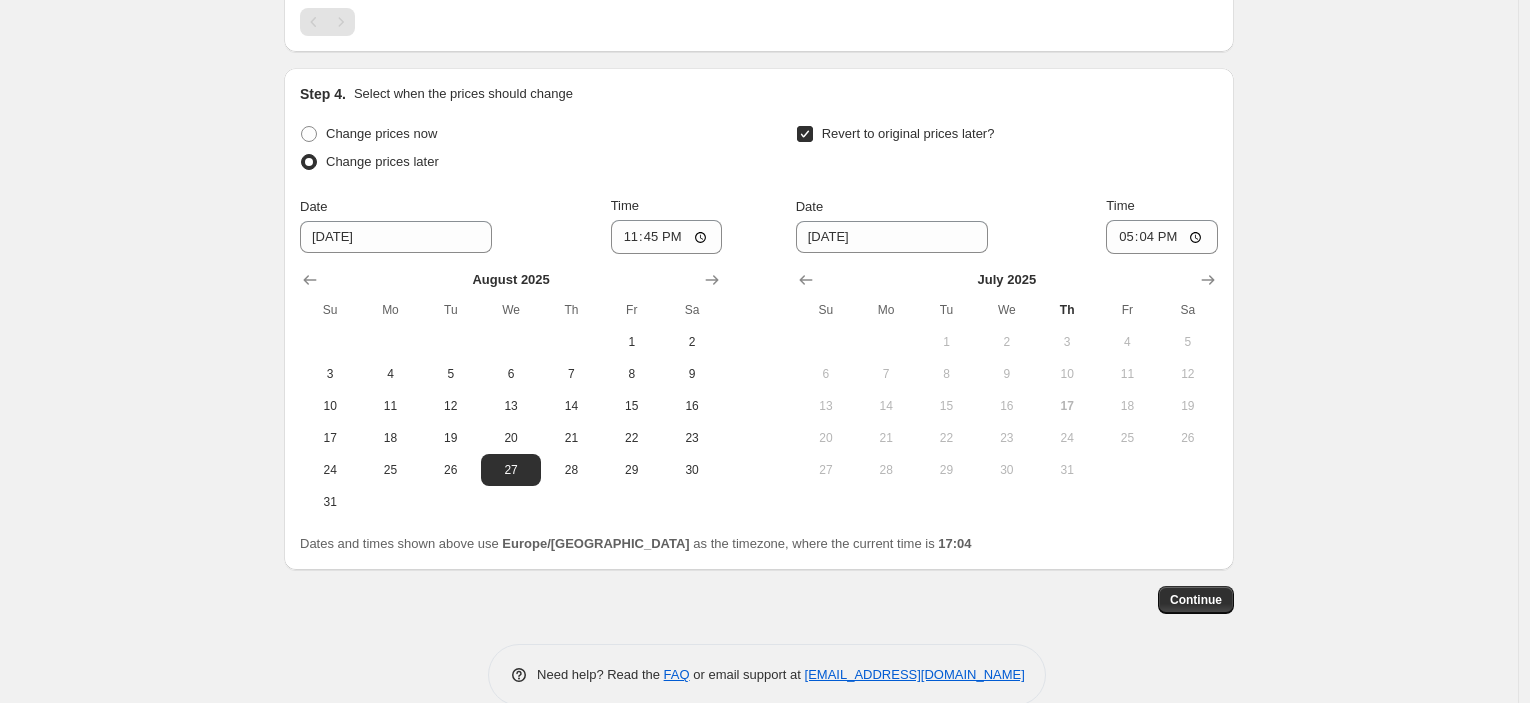 click at bounding box center [1007, 280] 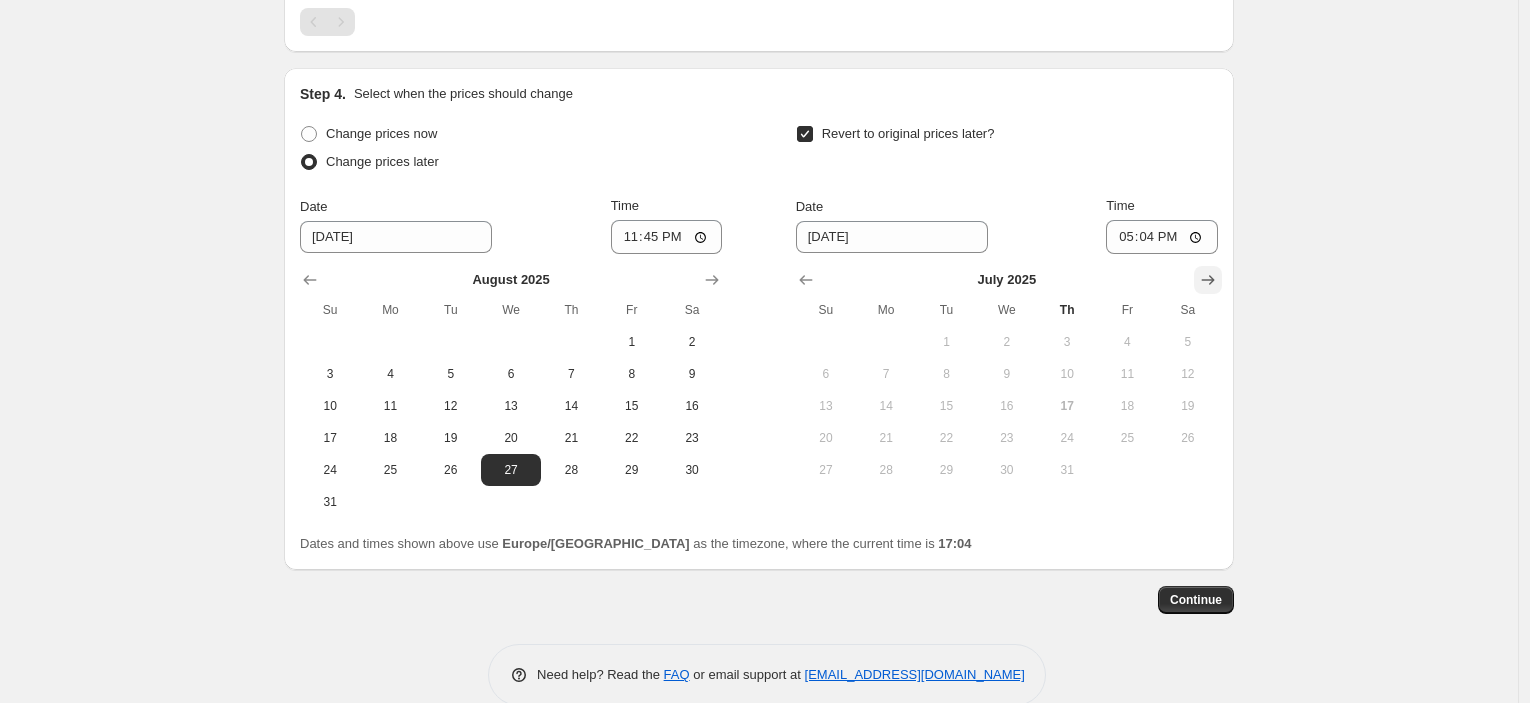 click 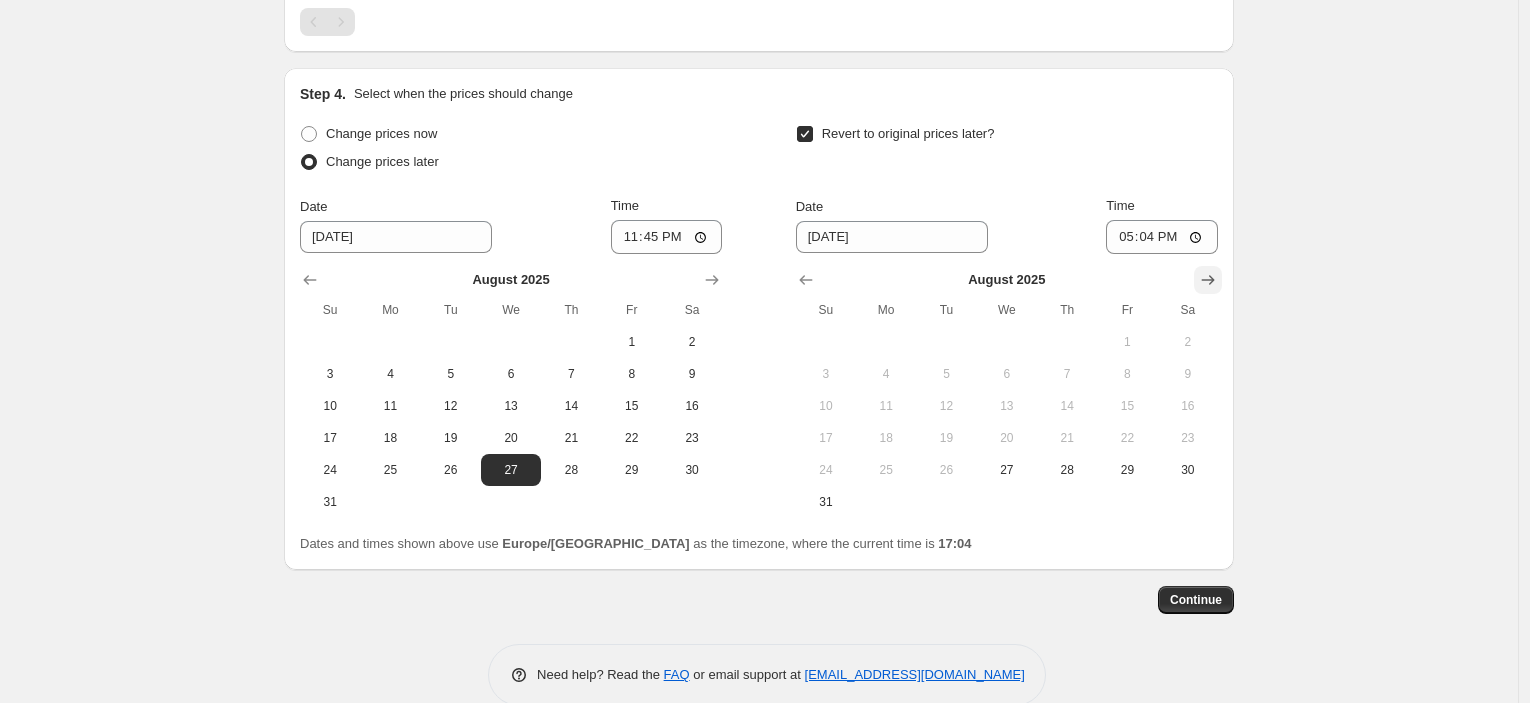 click 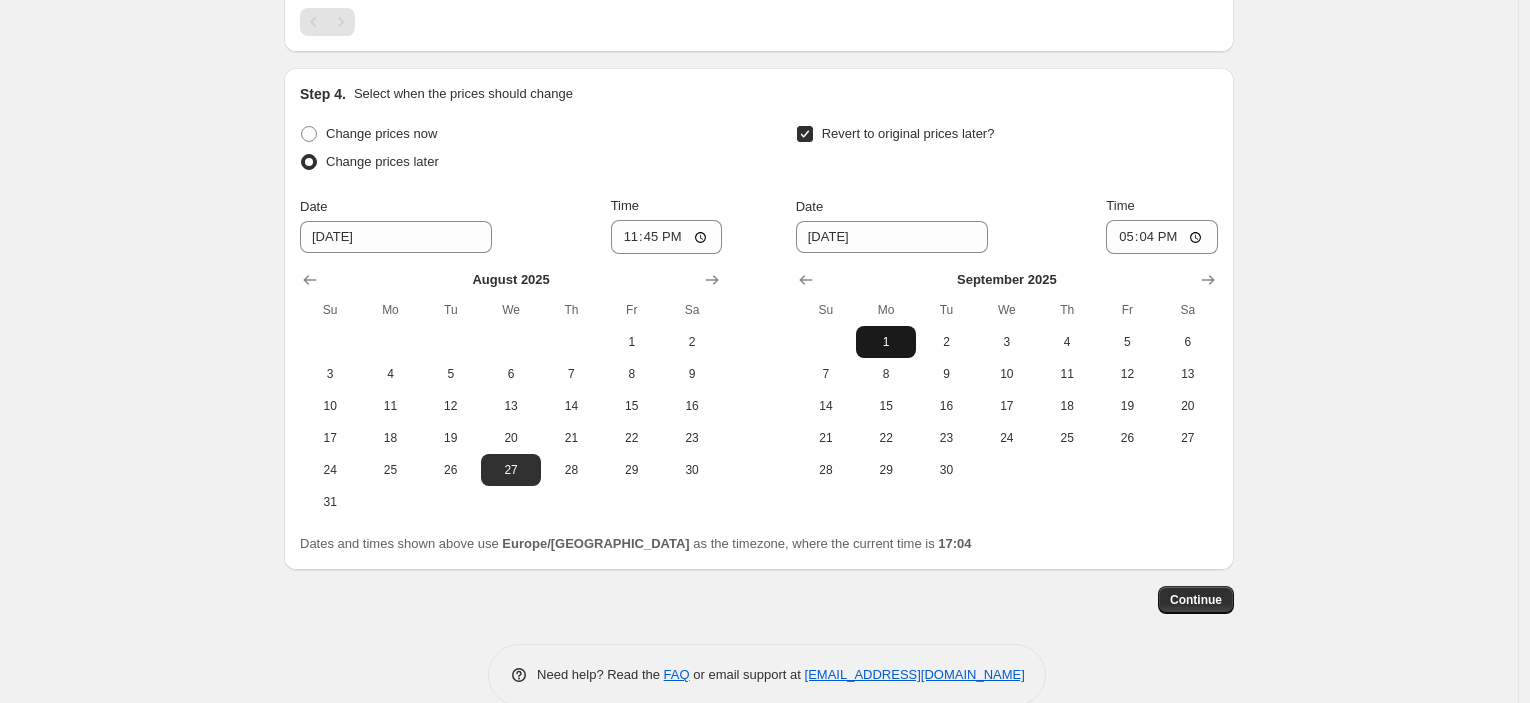 click on "1" at bounding box center [886, 342] 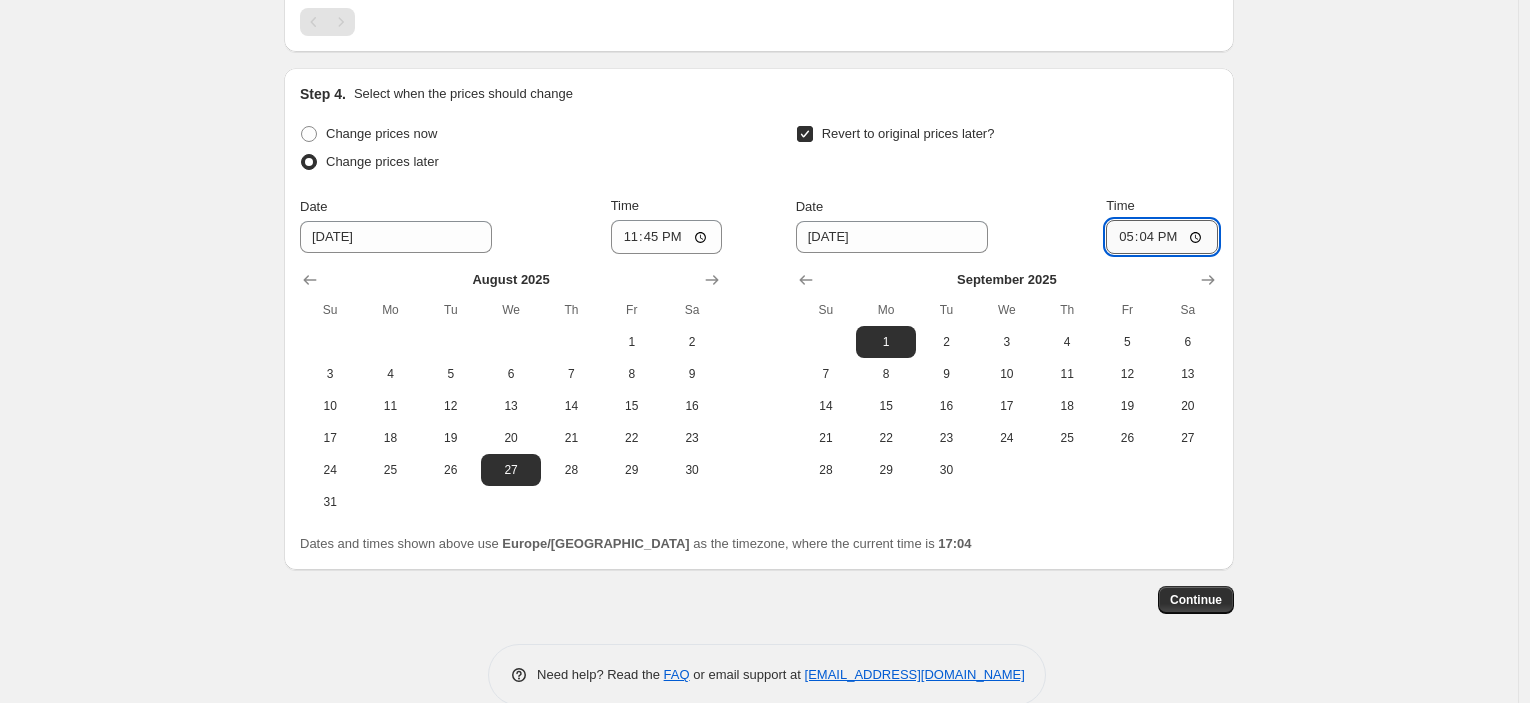 click on "17:04" at bounding box center [1162, 237] 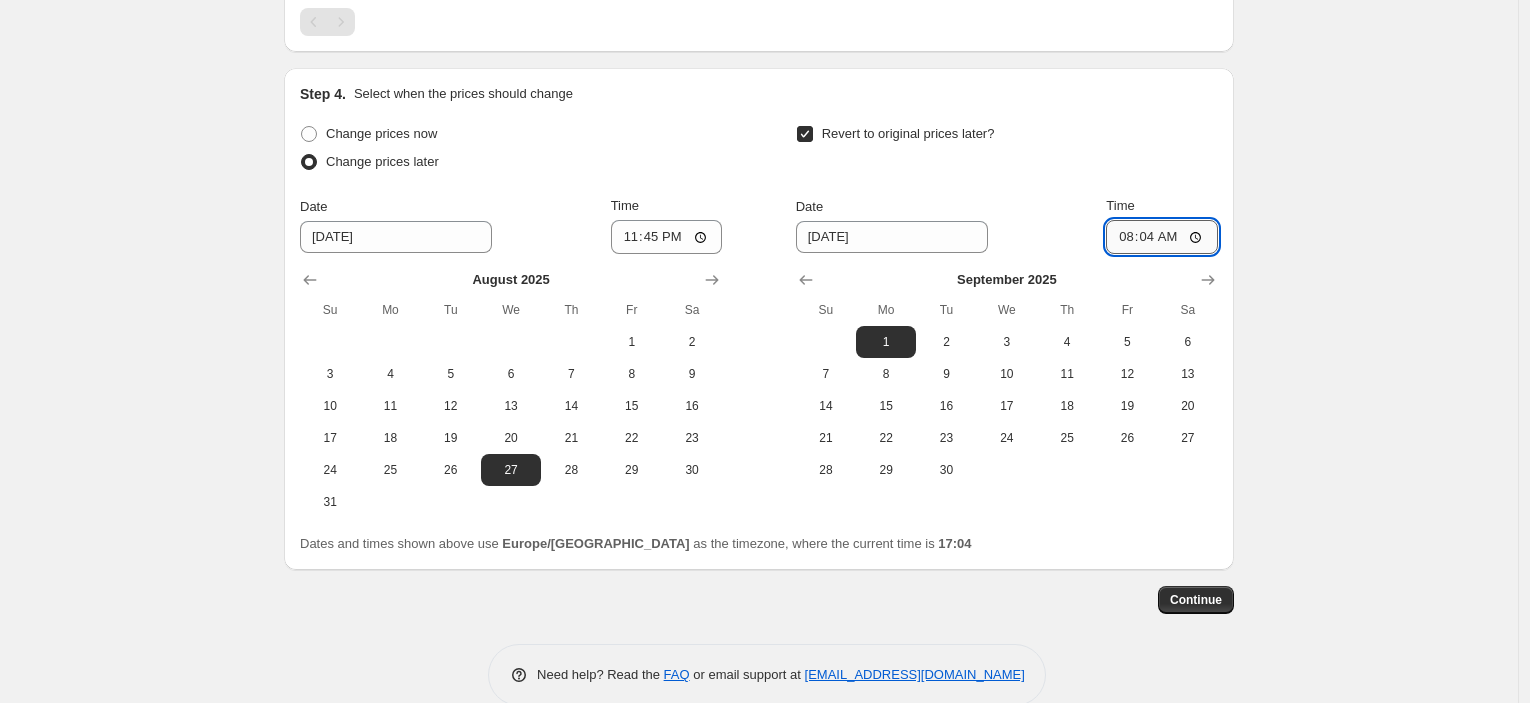 type on "08:00" 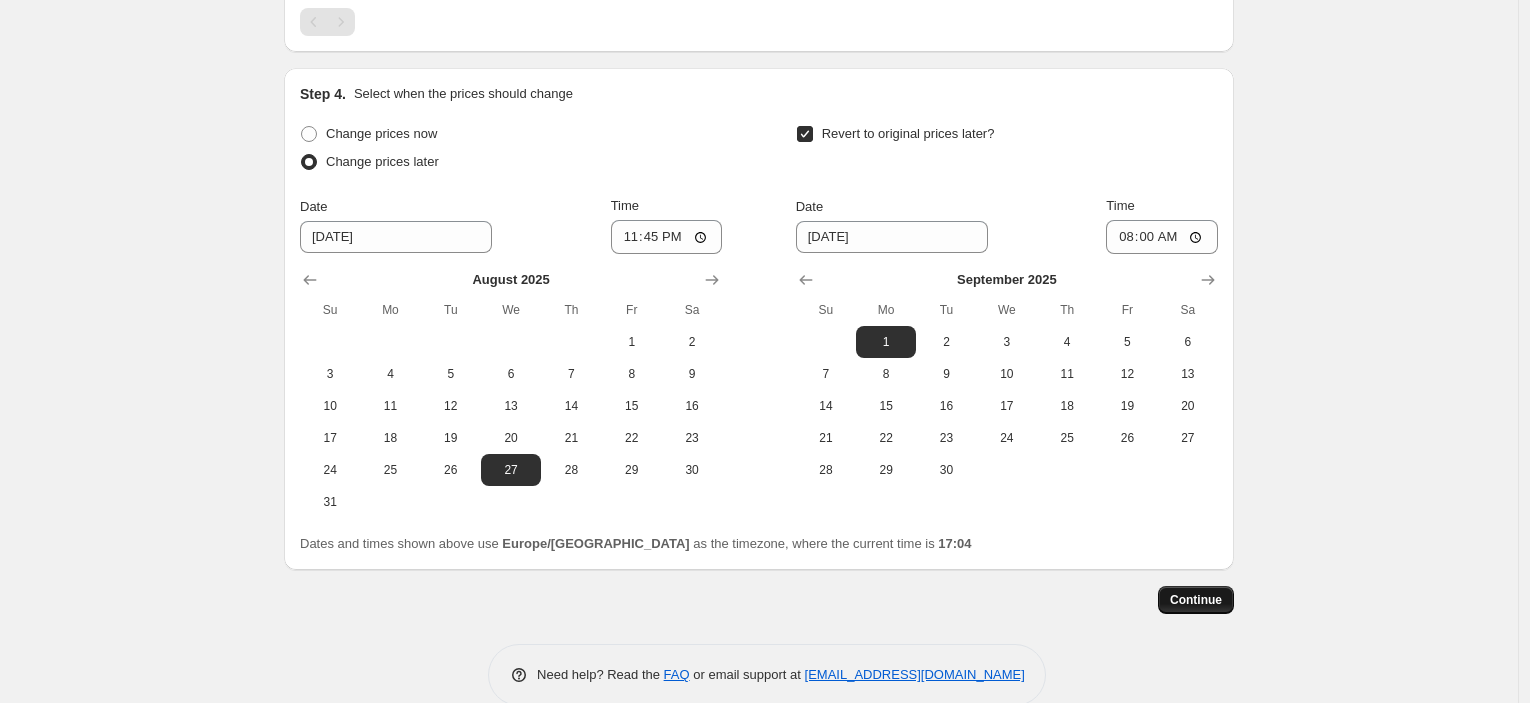 click on "Continue" at bounding box center [1196, 600] 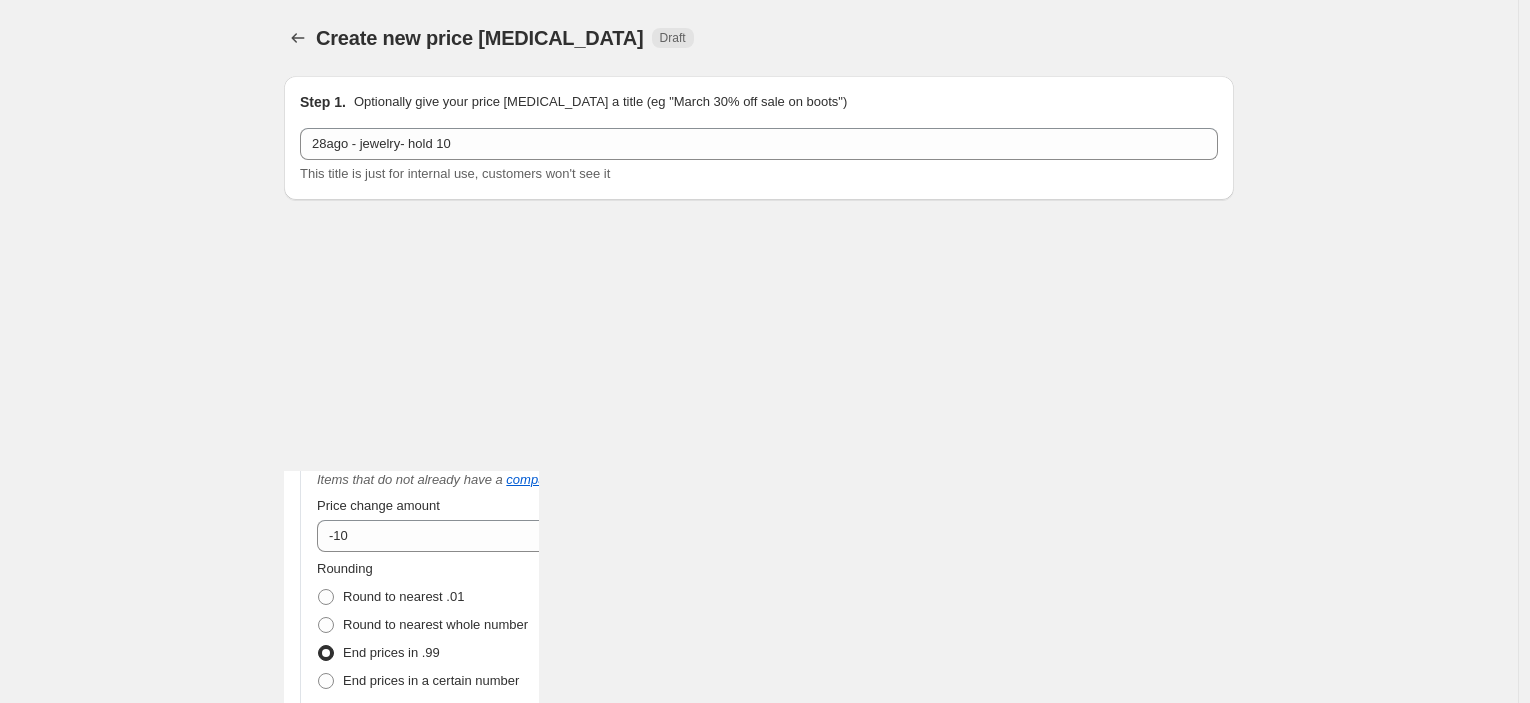 scroll, scrollTop: 1564, scrollLeft: 0, axis: vertical 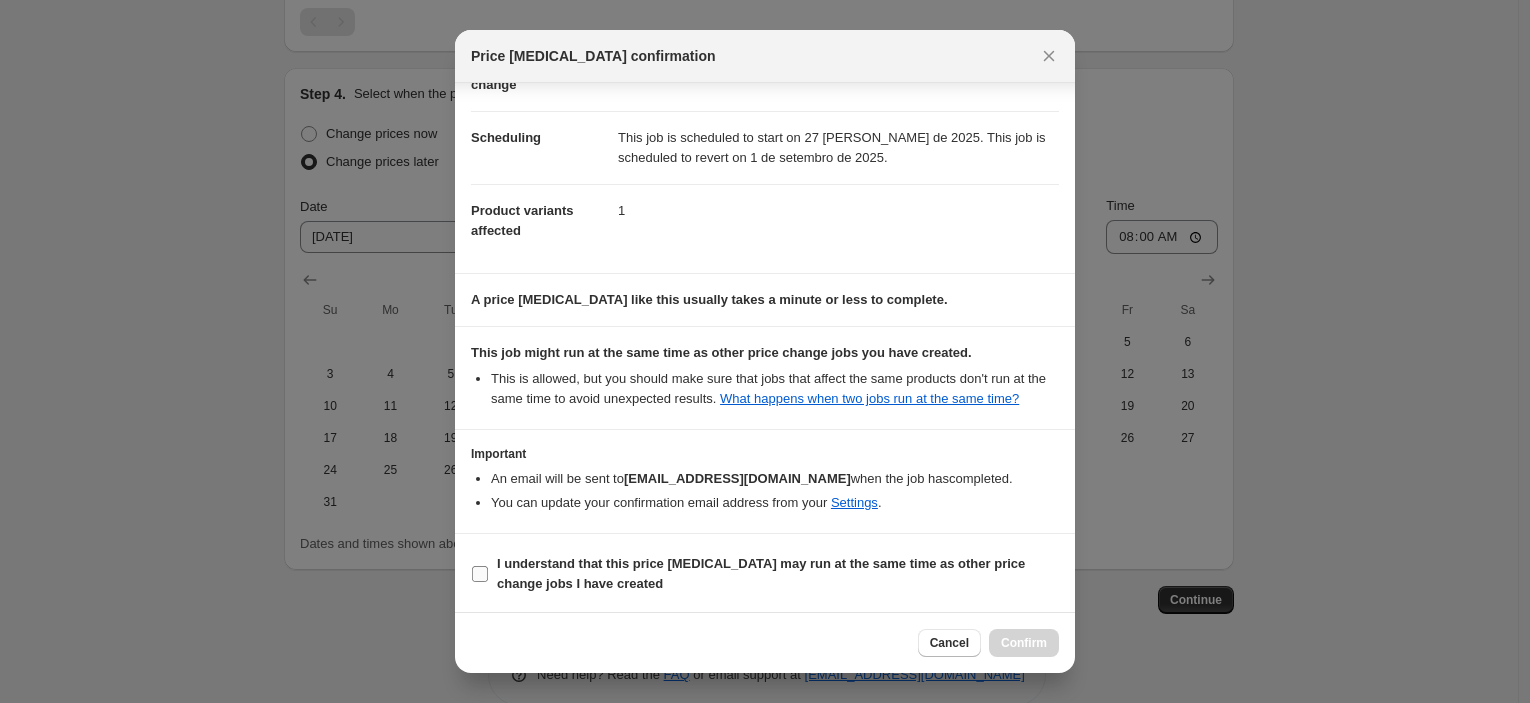 click on "I understand that this price [MEDICAL_DATA] may run at the same time as other price change jobs I have created" at bounding box center (761, 573) 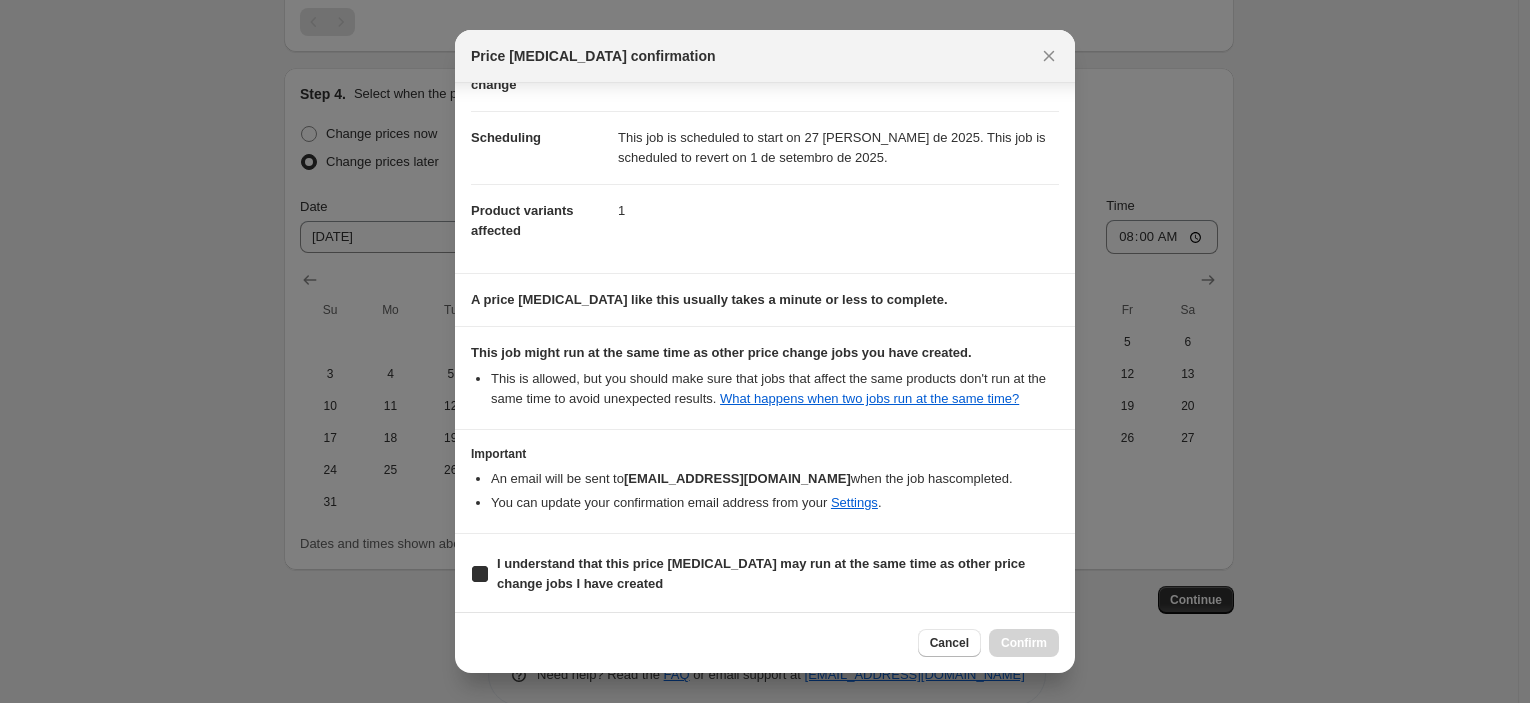 checkbox on "true" 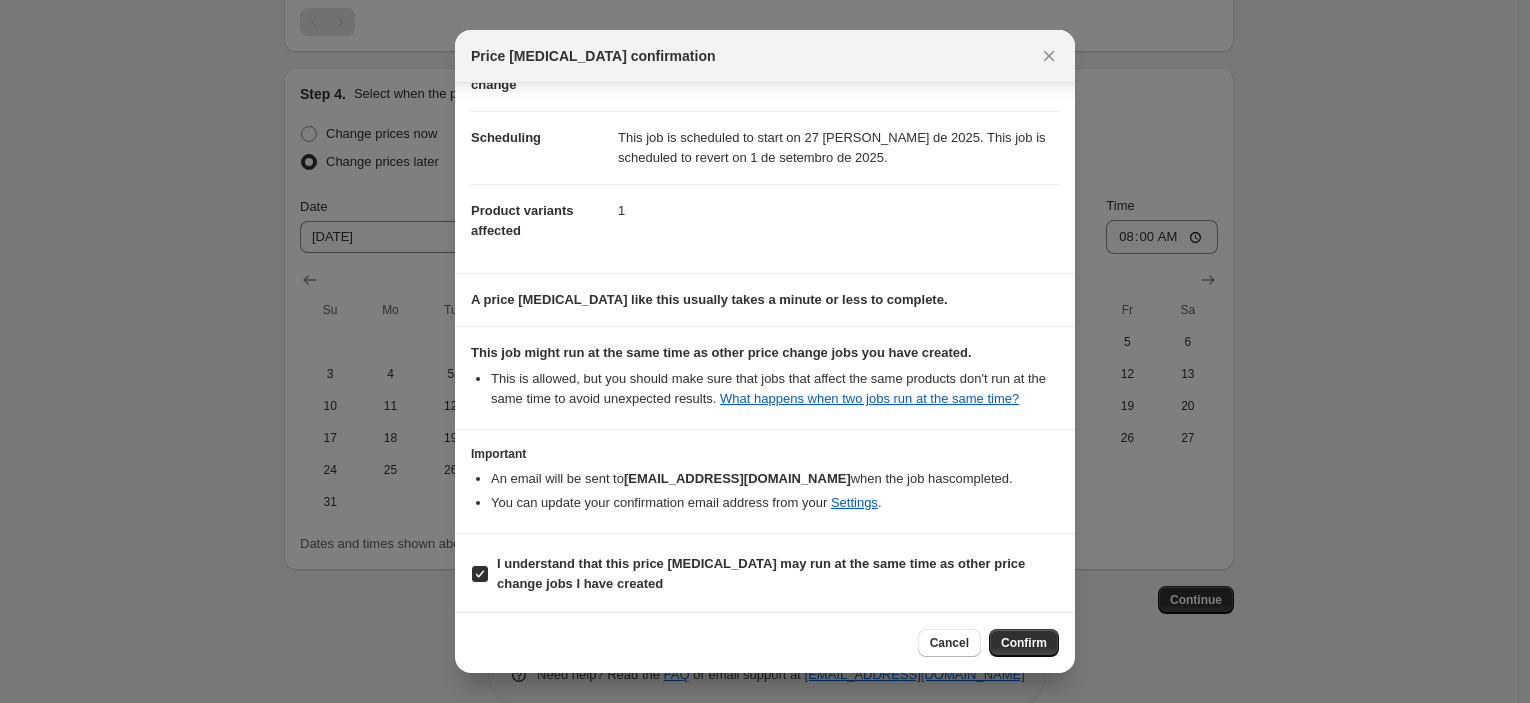 click on "Cancel Confirm" at bounding box center [765, 642] 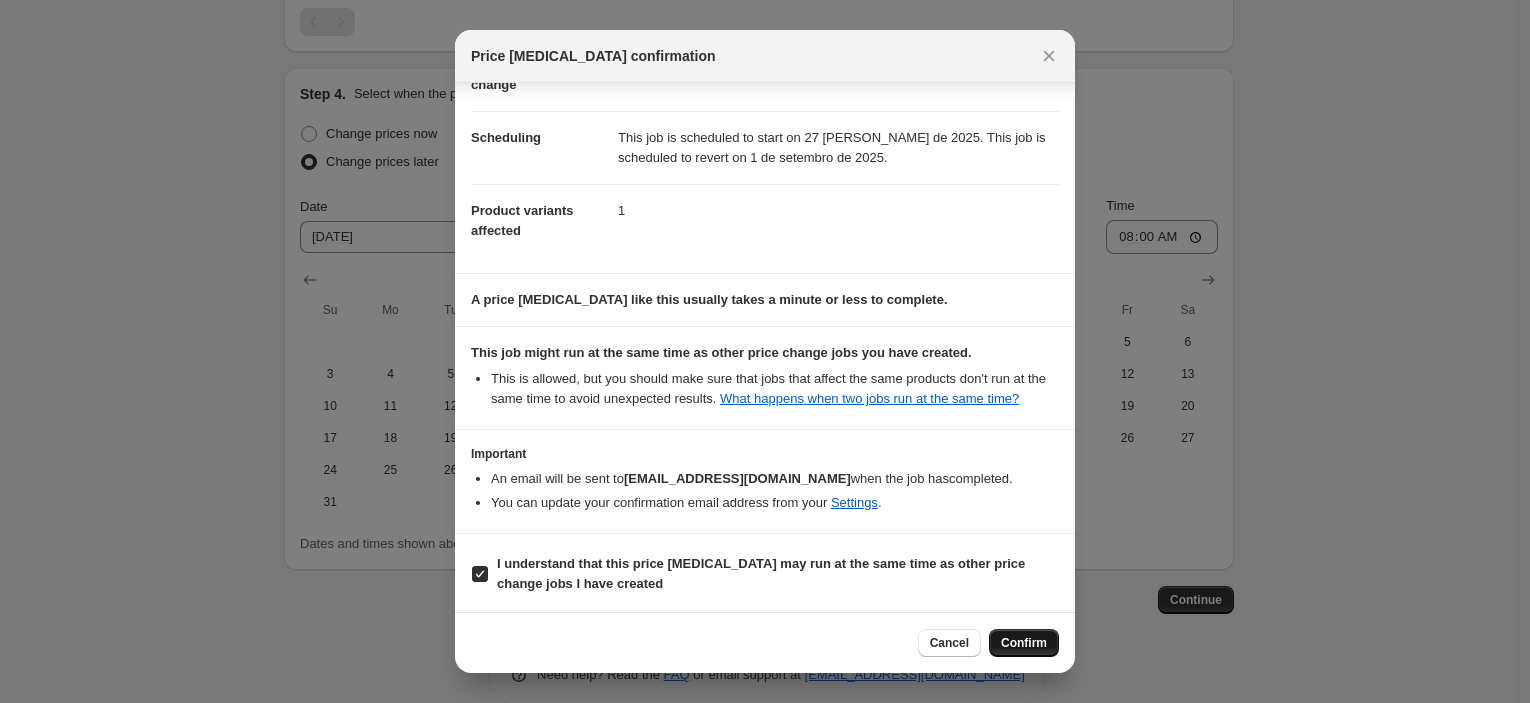 click on "Confirm" at bounding box center (1024, 643) 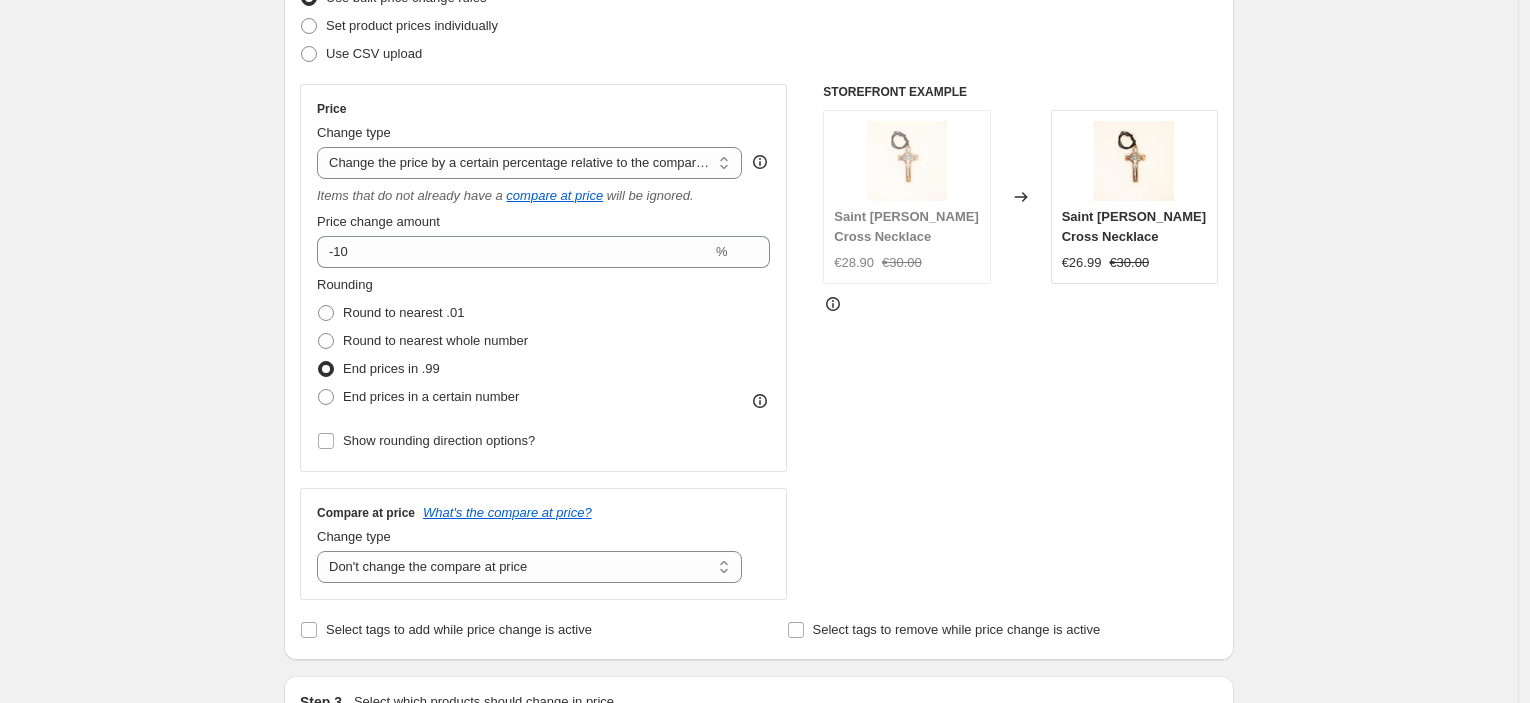 scroll, scrollTop: 0, scrollLeft: 0, axis: both 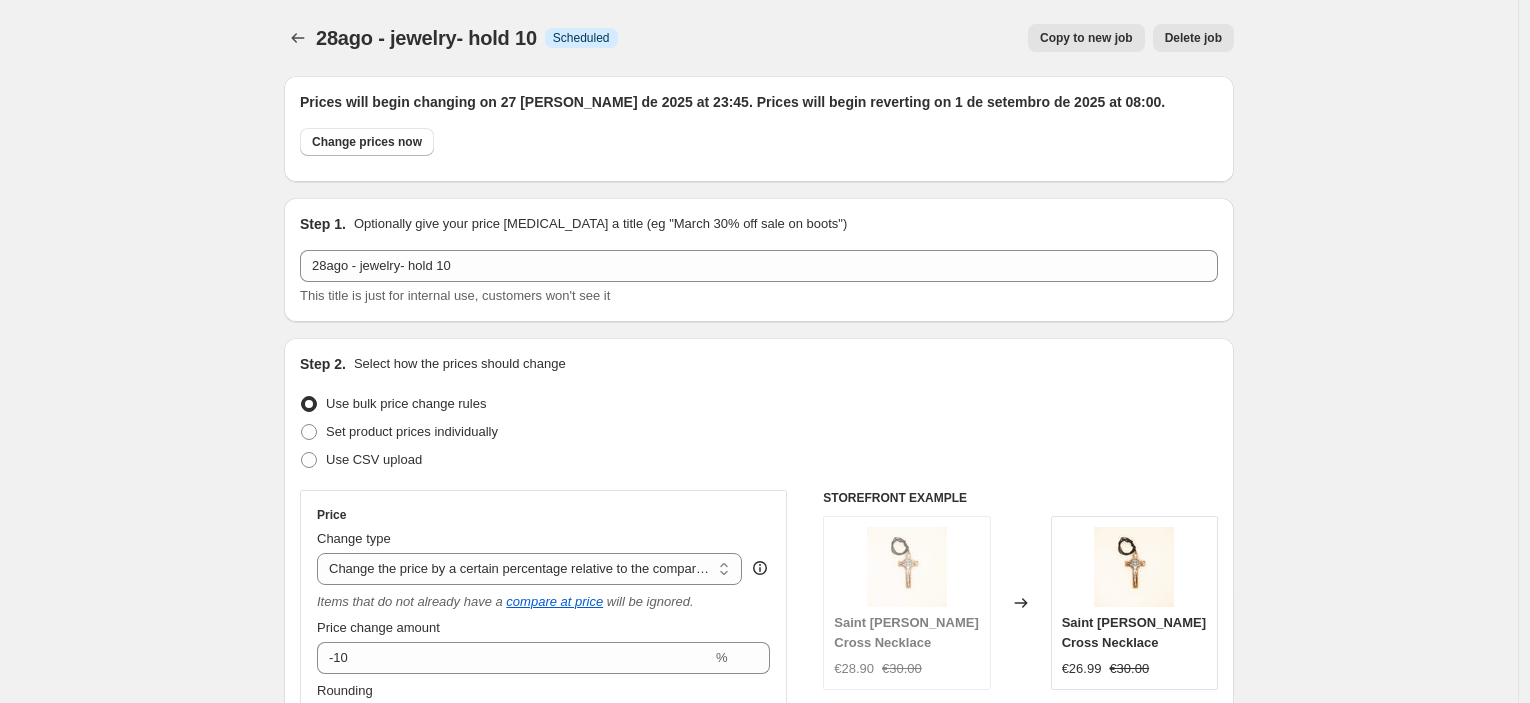 click on "Copy to new job" at bounding box center [1086, 38] 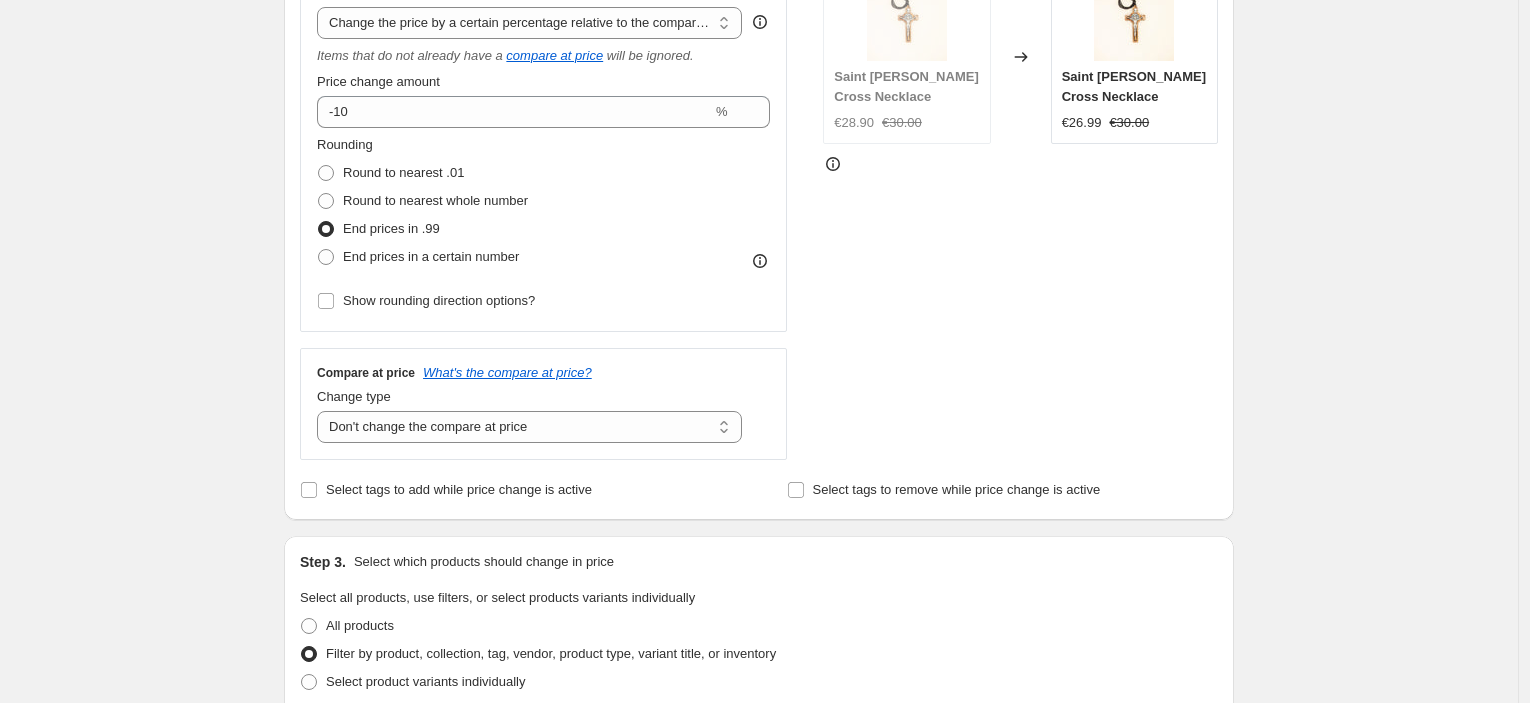 scroll, scrollTop: 778, scrollLeft: 0, axis: vertical 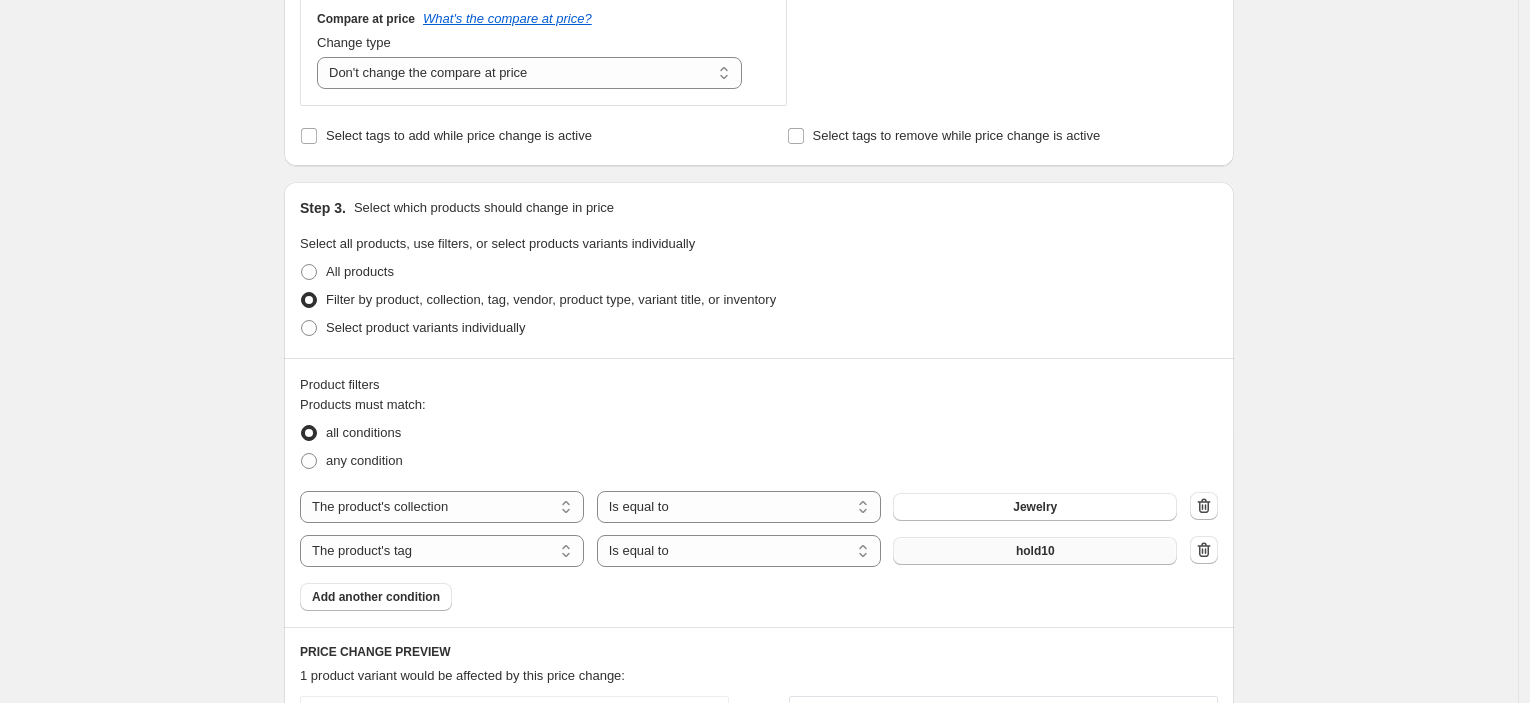 click on "hold10" at bounding box center (1035, 551) 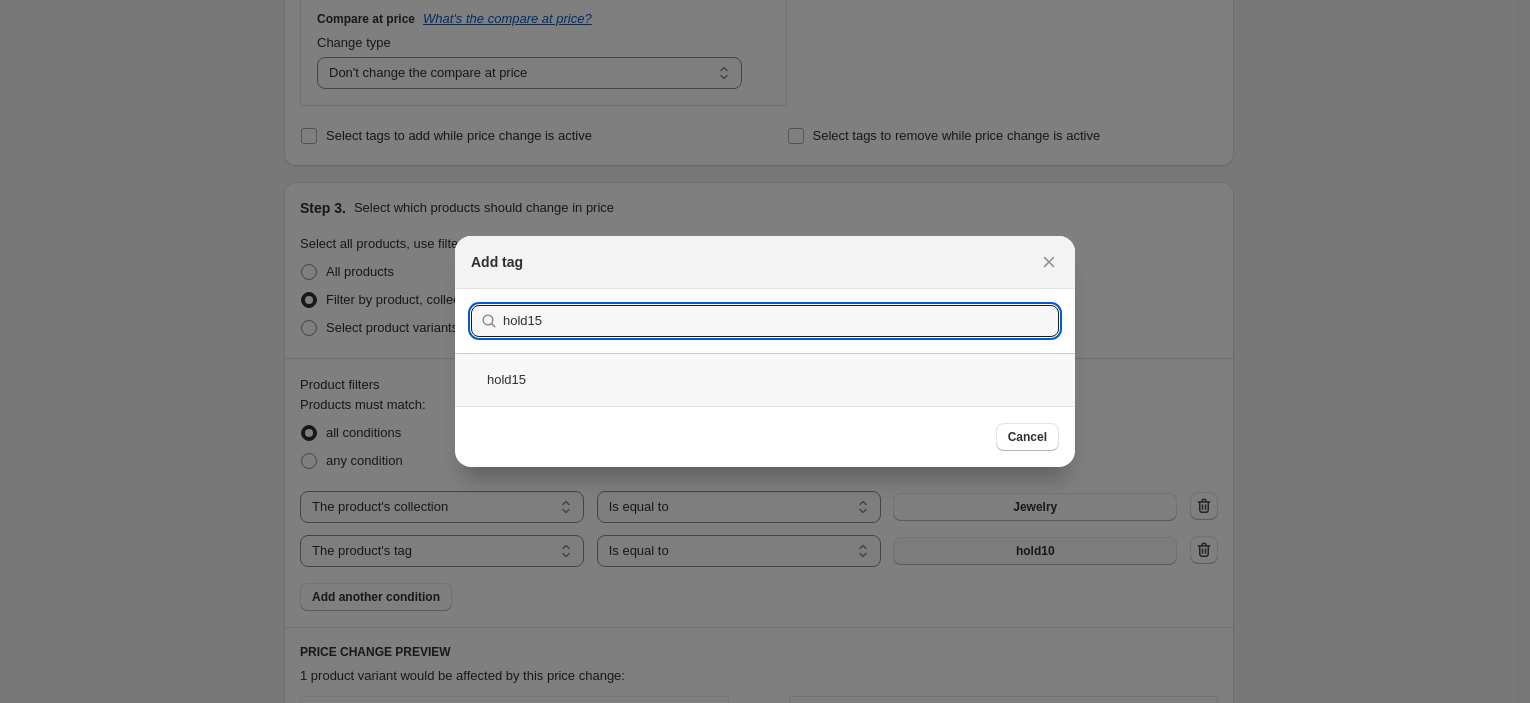 type on "hold15" 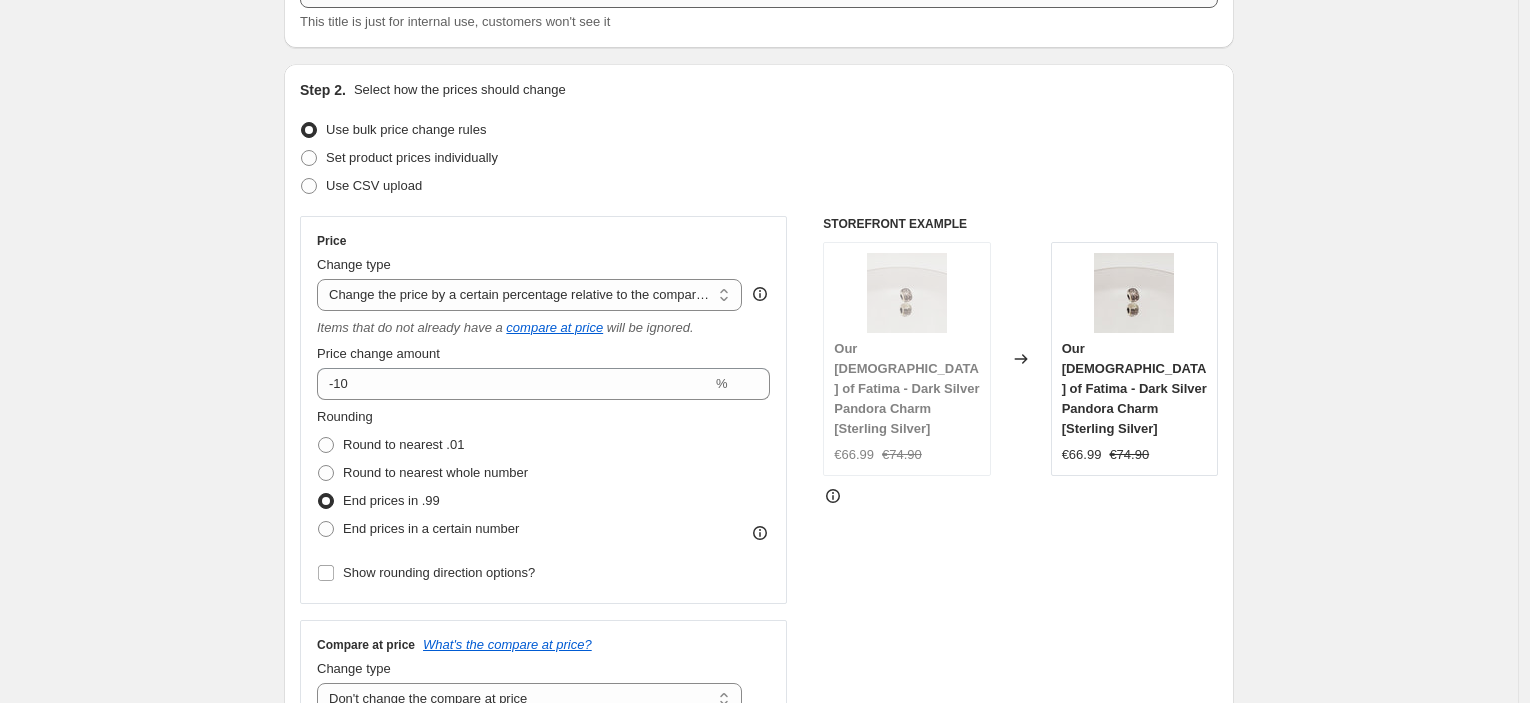 scroll, scrollTop: 0, scrollLeft: 0, axis: both 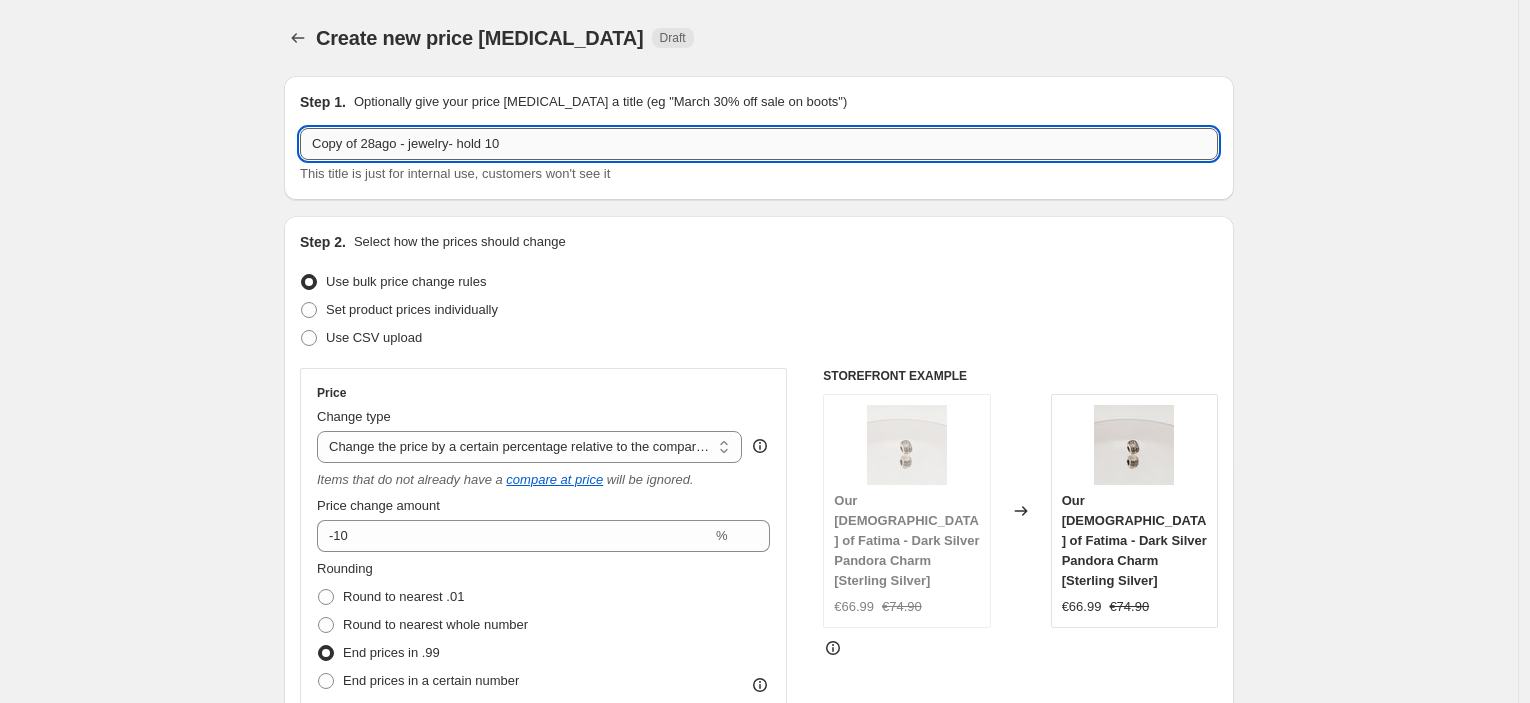 click on "Copy of 28ago - jewelry- hold 10" at bounding box center [759, 144] 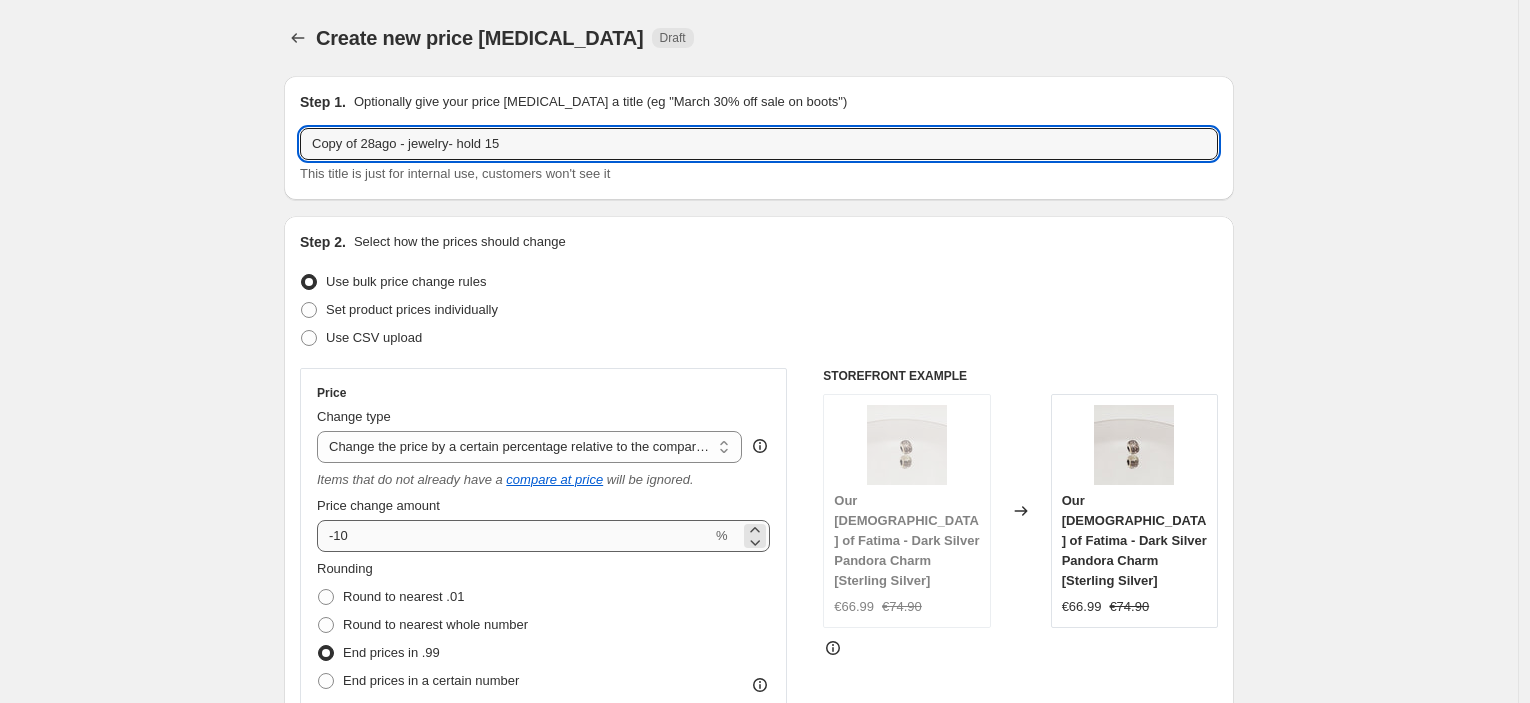type on "Copy of 28ago - jewelry- hold 15" 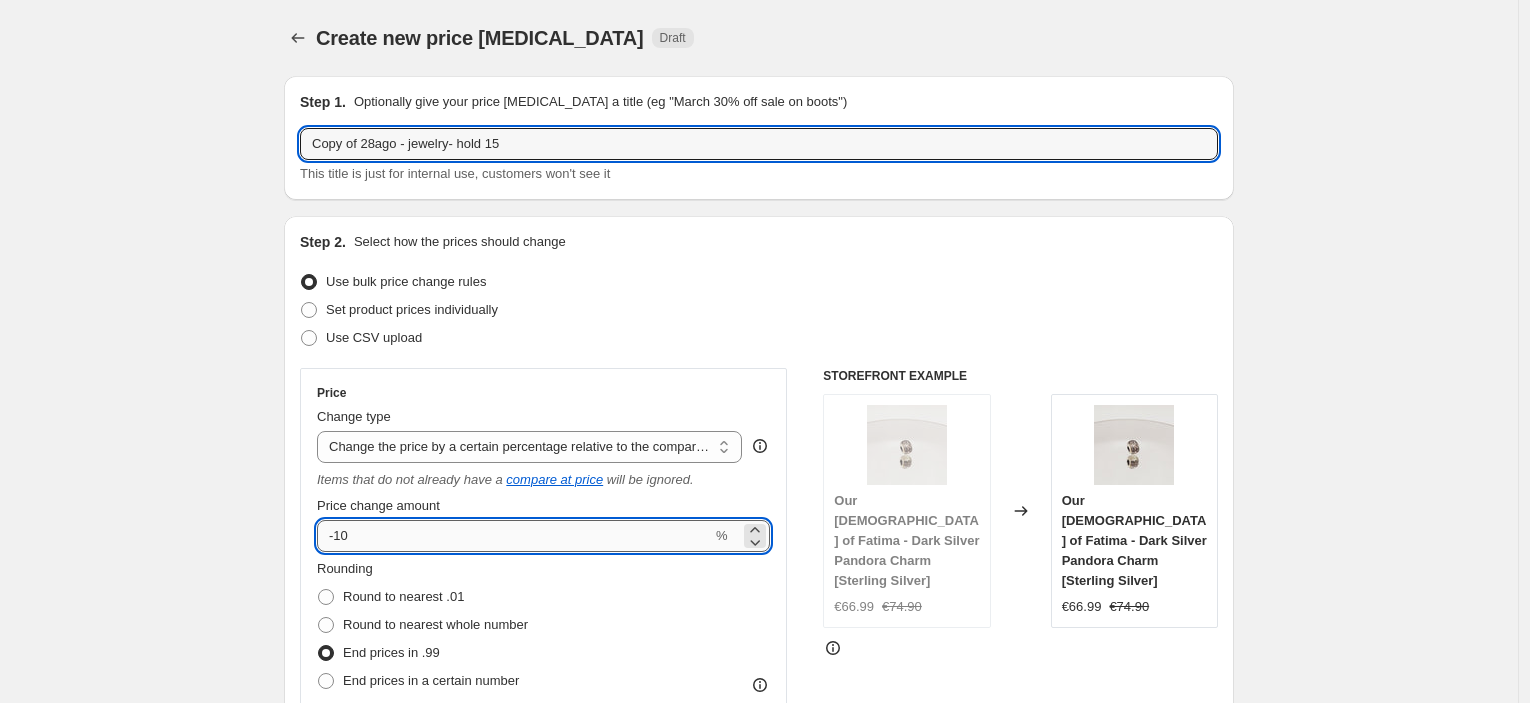 click on "-10" at bounding box center (514, 536) 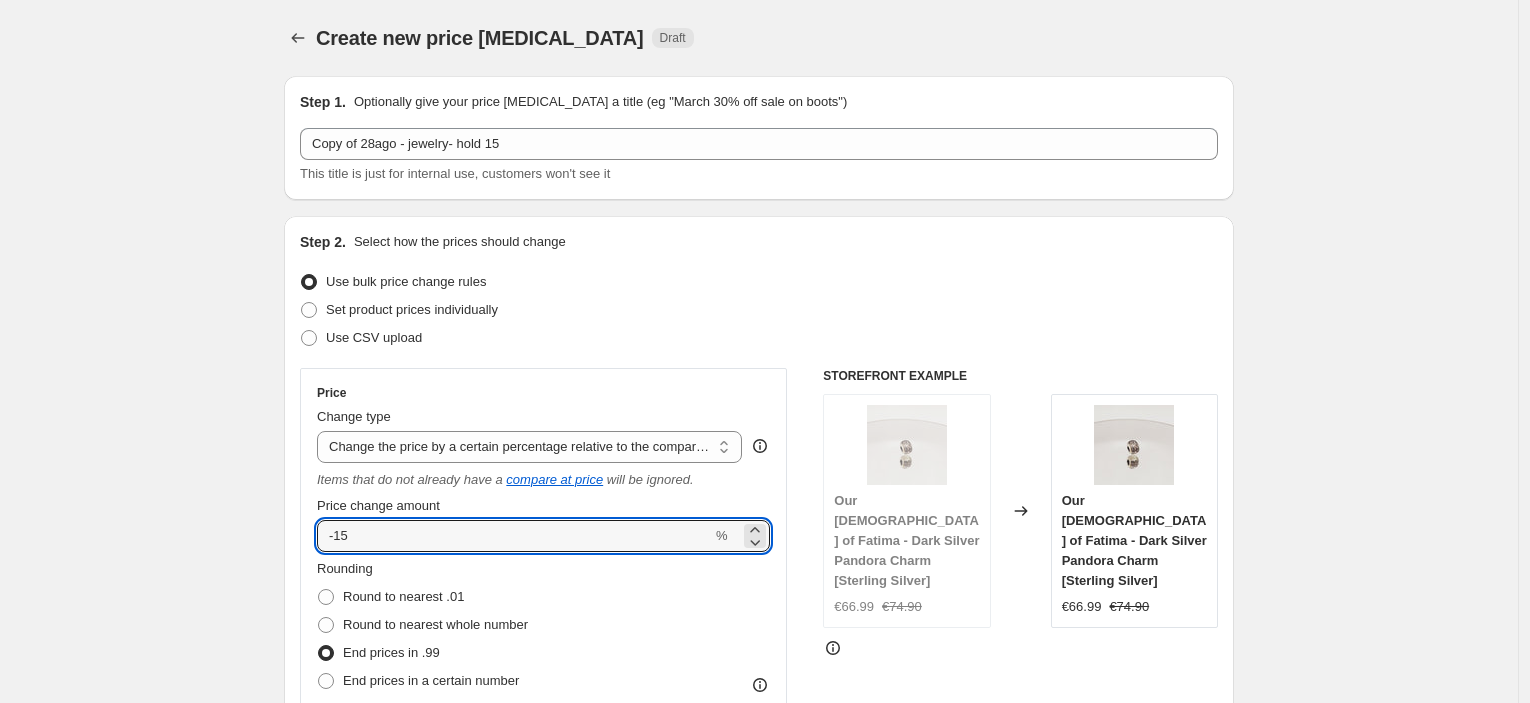 type on "-15" 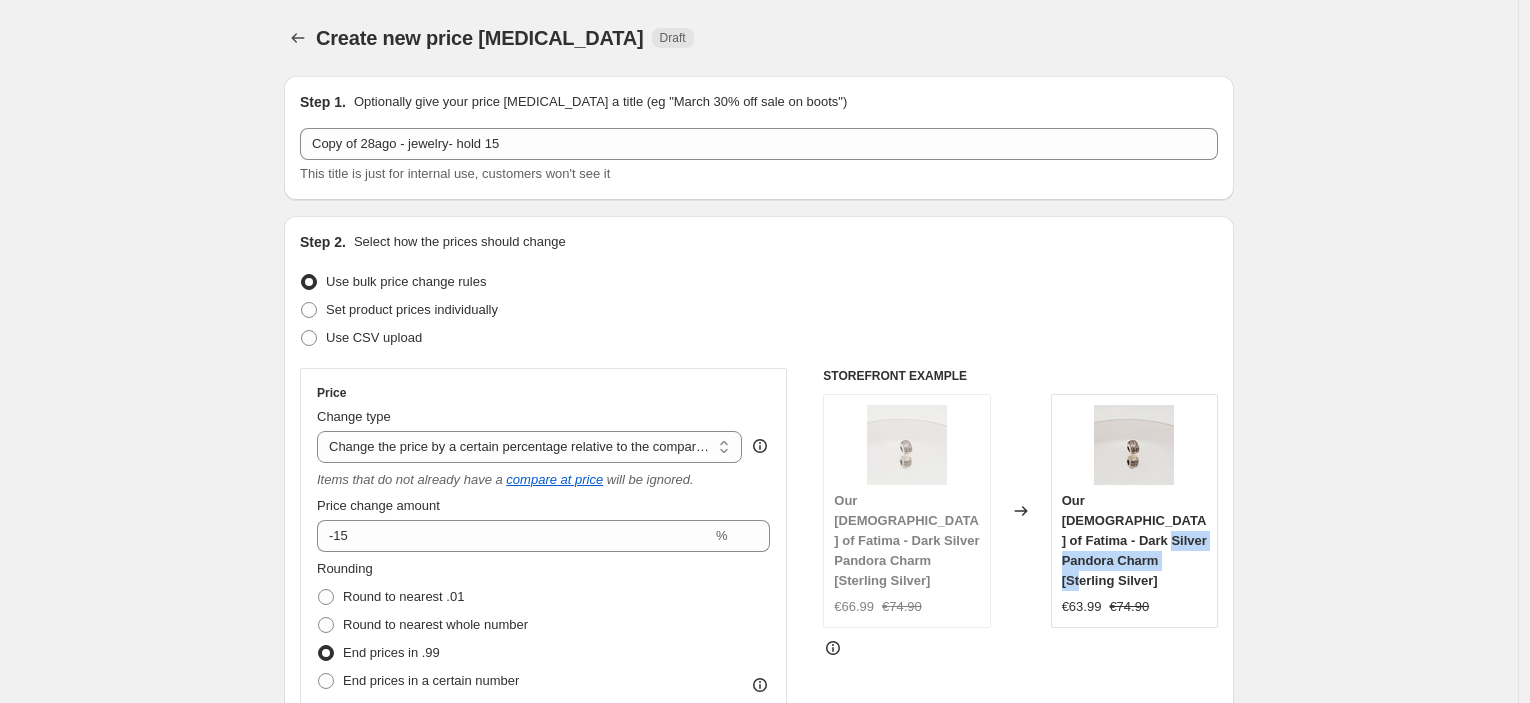 click on "Create new price [MEDICAL_DATA]. This page is ready Create new price [MEDICAL_DATA] Draft Step 1. Optionally give your price [MEDICAL_DATA] a title (eg "March 30% off sale on boots") Copy of 28ago - jewelry- hold 15 This title is just for internal use, customers won't see it Step 2. Select how the prices should change Use bulk price change rules Set product prices individually Use CSV upload Price Change type Change the price to a certain amount Change the price by a certain amount Change the price by a certain percentage Change the price to the current compare at price (price before sale) Change the price by a certain amount relative to the compare at price Change the price by a certain percentage relative to the compare at price Don't change the price Change the price by a certain percentage relative to the cost per item Change price to certain cost margin Change the price by a certain percentage relative to the compare at price Items that do not already have a   compare at price   will be ignored. Price change amount" at bounding box center [759, 1157] 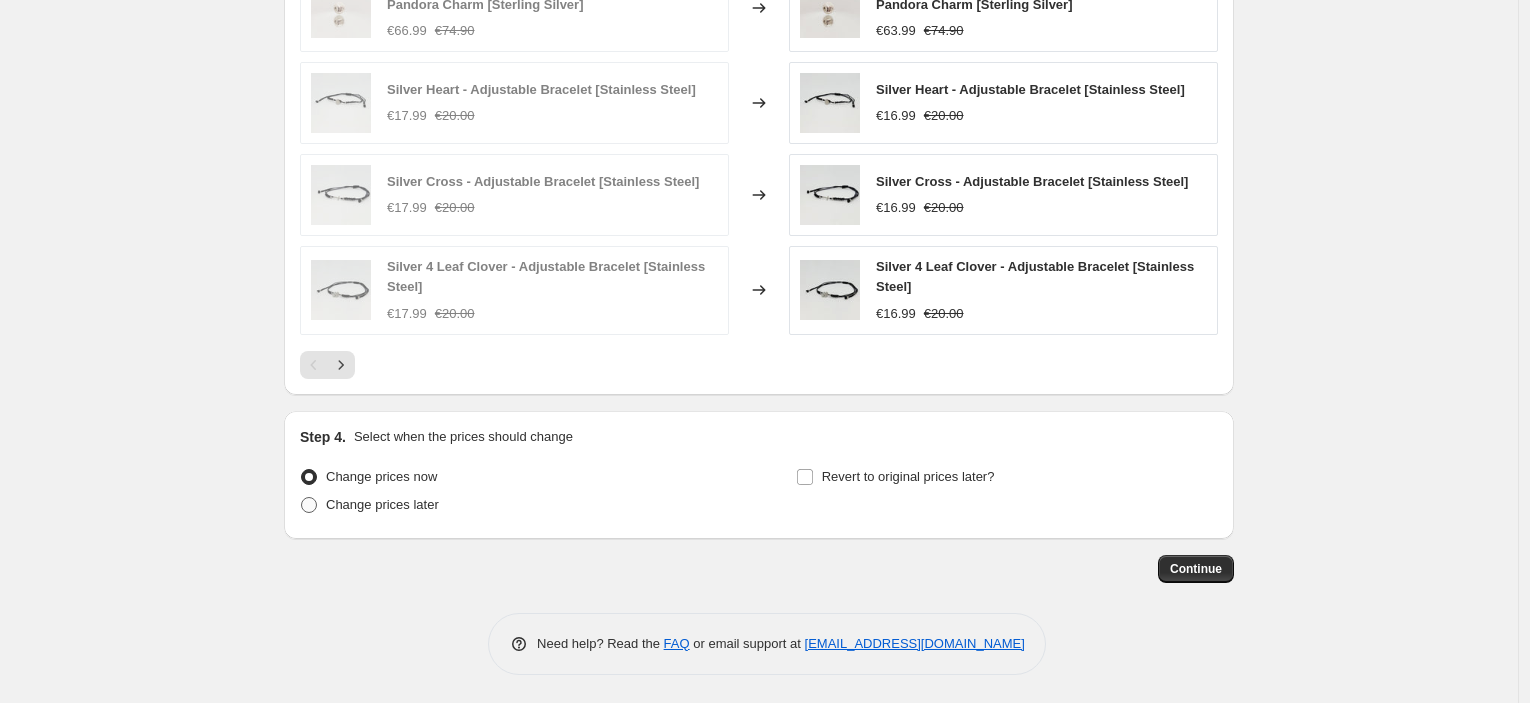 click on "Change prices later" at bounding box center (369, 505) 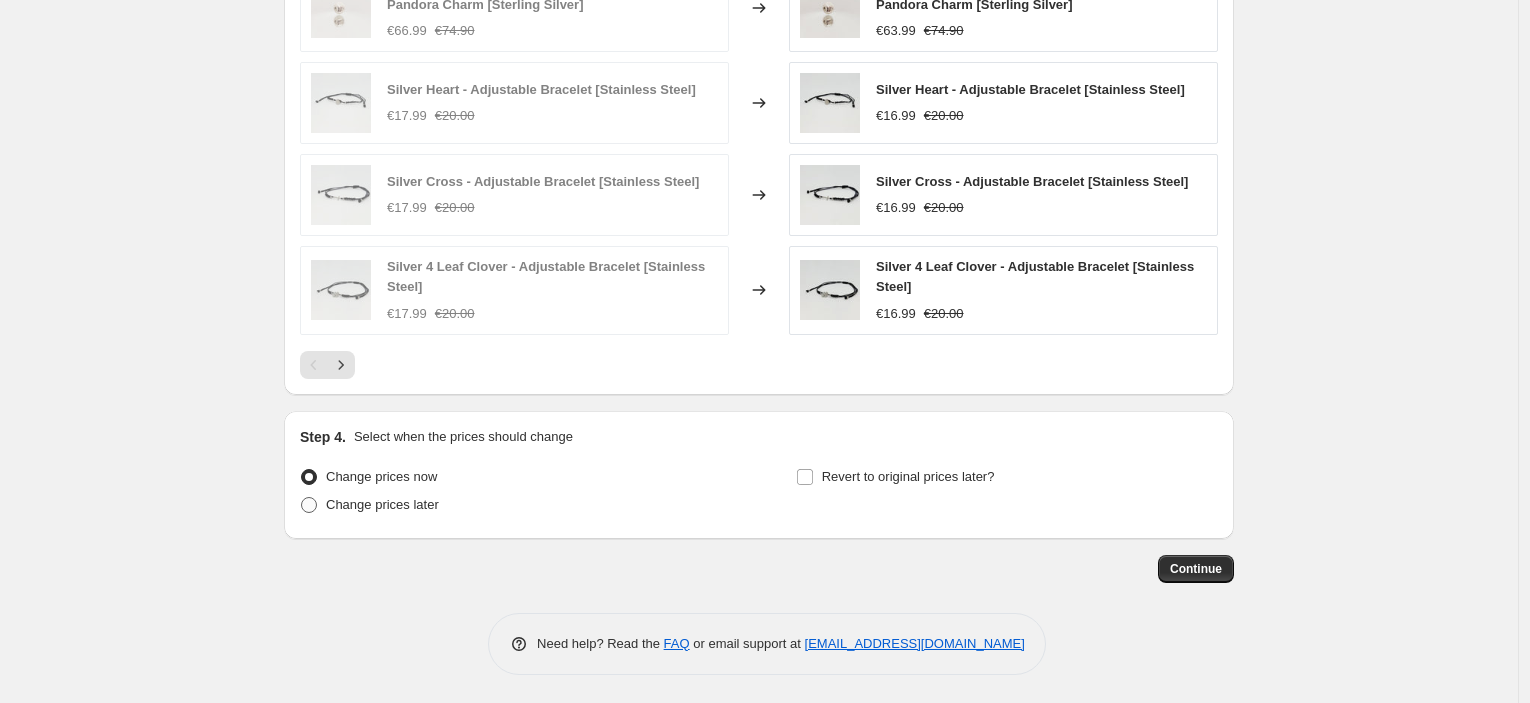 radio on "true" 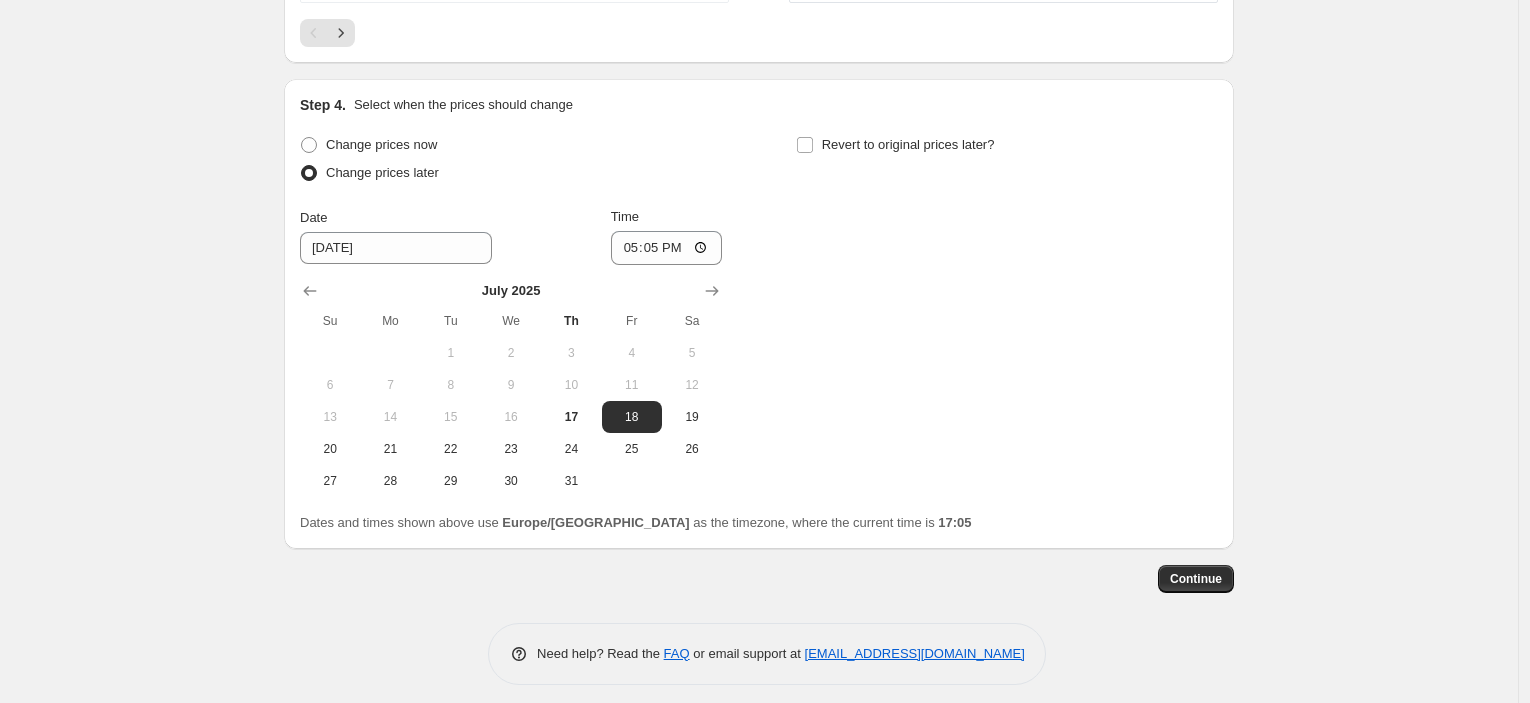 scroll, scrollTop: 1950, scrollLeft: 0, axis: vertical 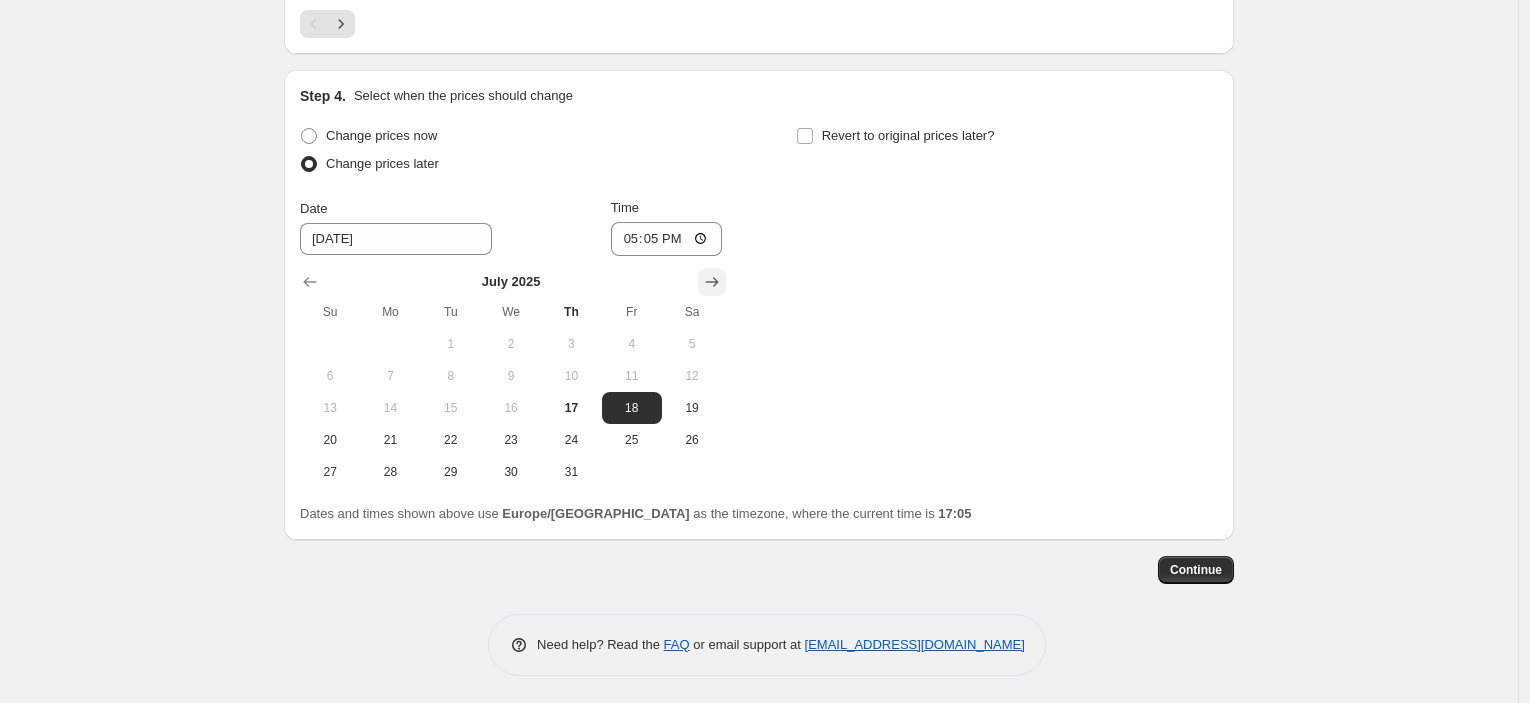 click at bounding box center (712, 282) 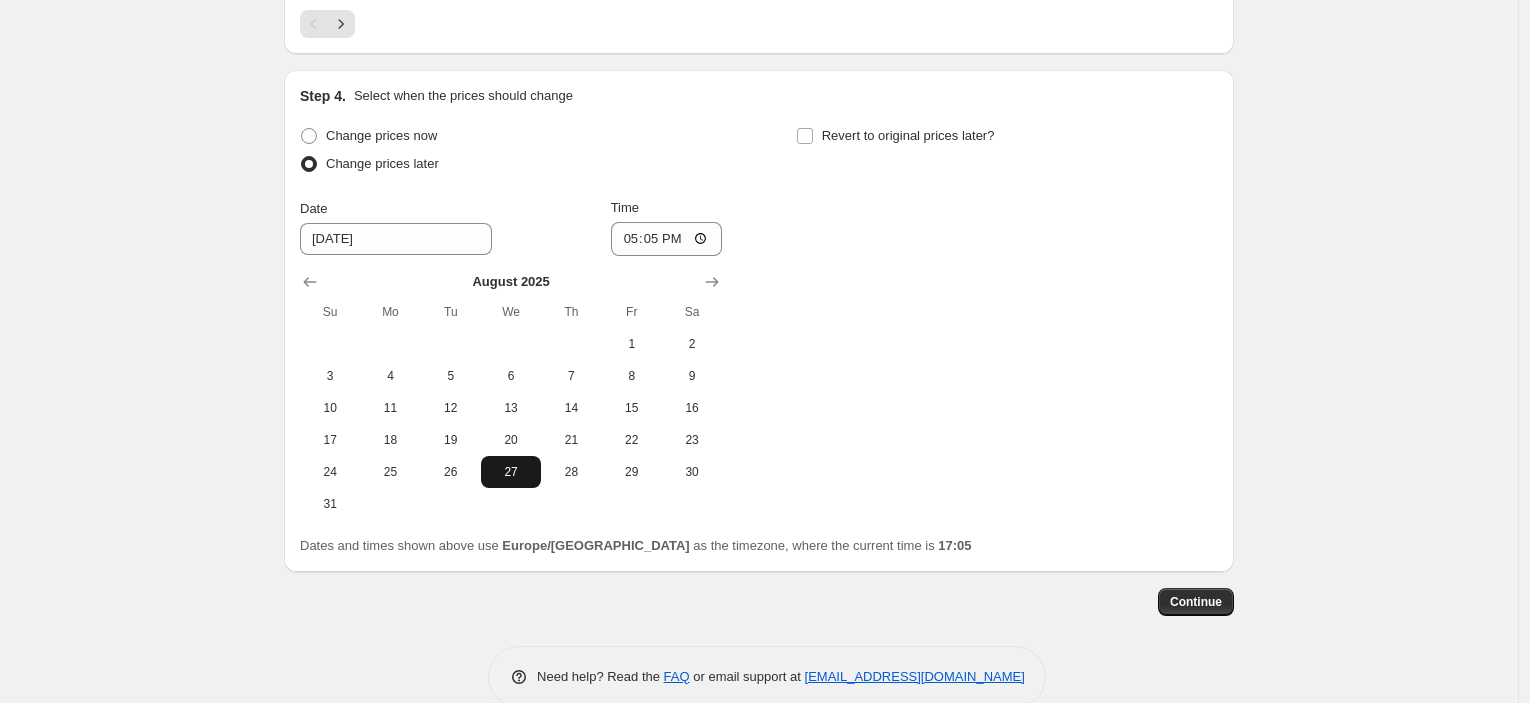 click on "27" at bounding box center [511, 472] 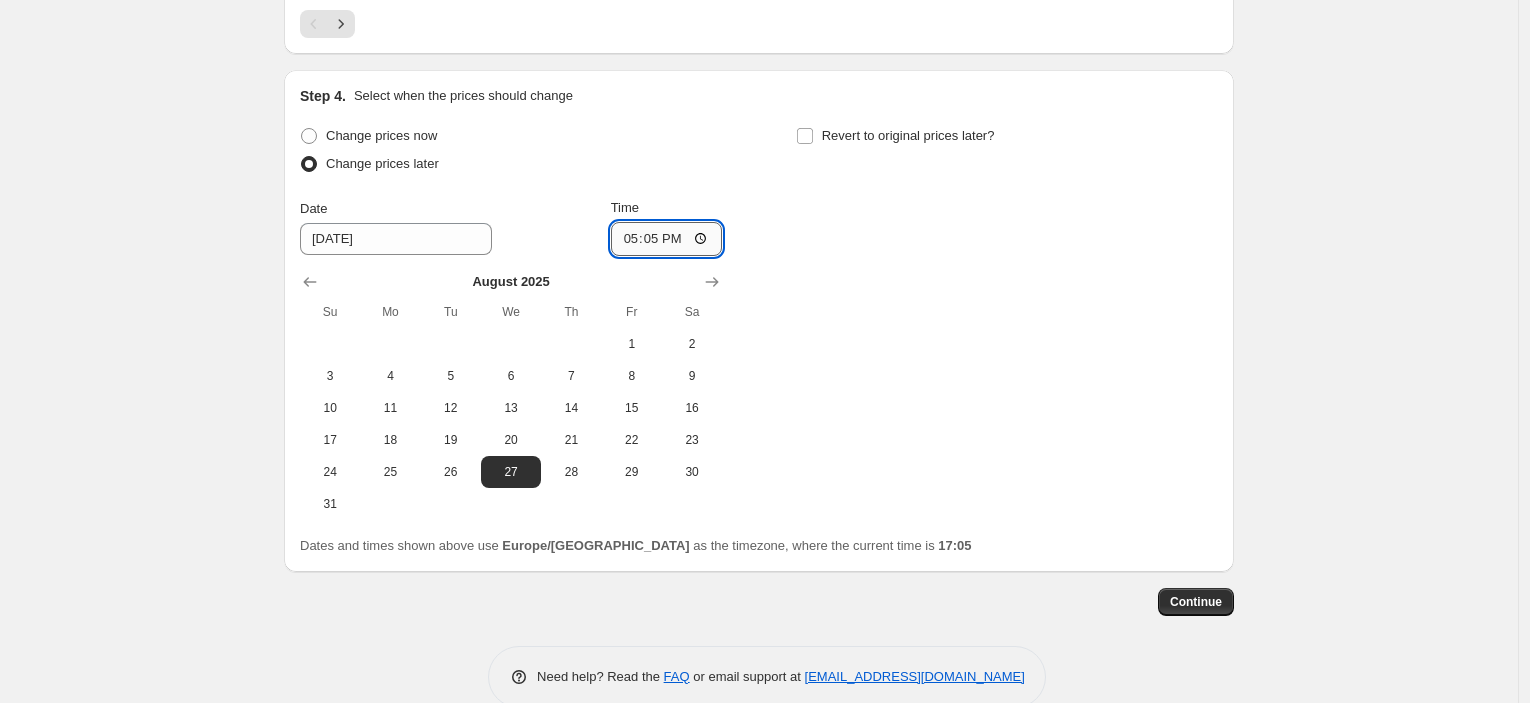 click on "17:05" at bounding box center [667, 239] 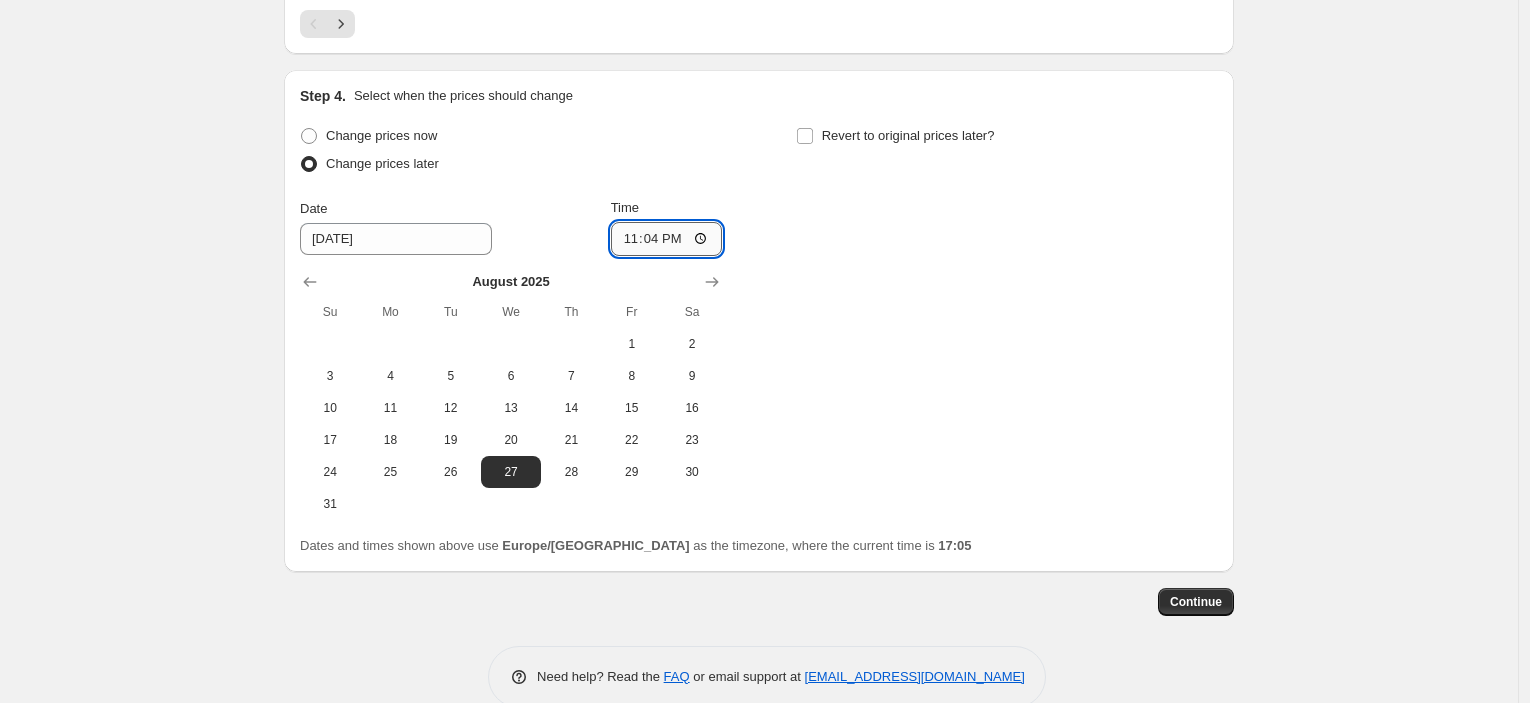 type on "23:45" 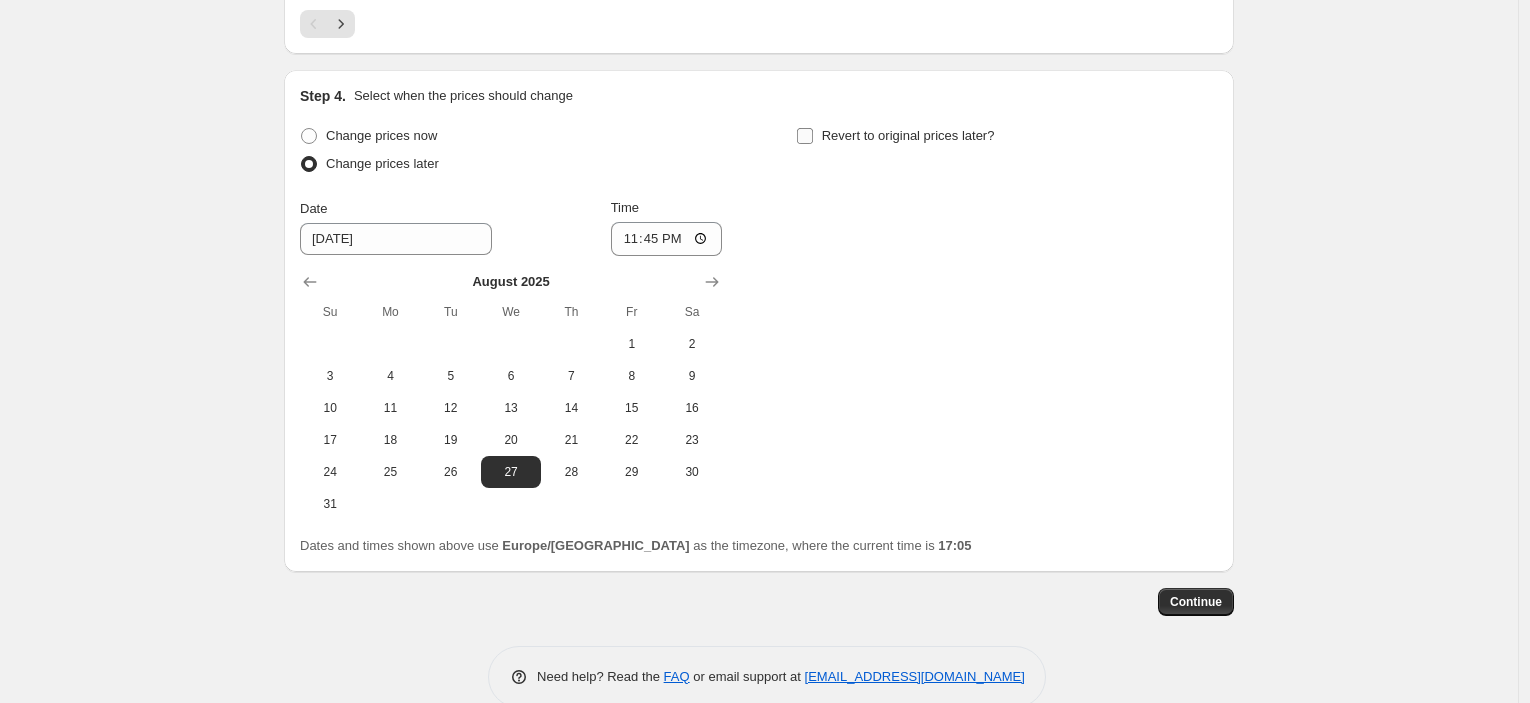 click on "Revert to original prices later?" at bounding box center [908, 135] 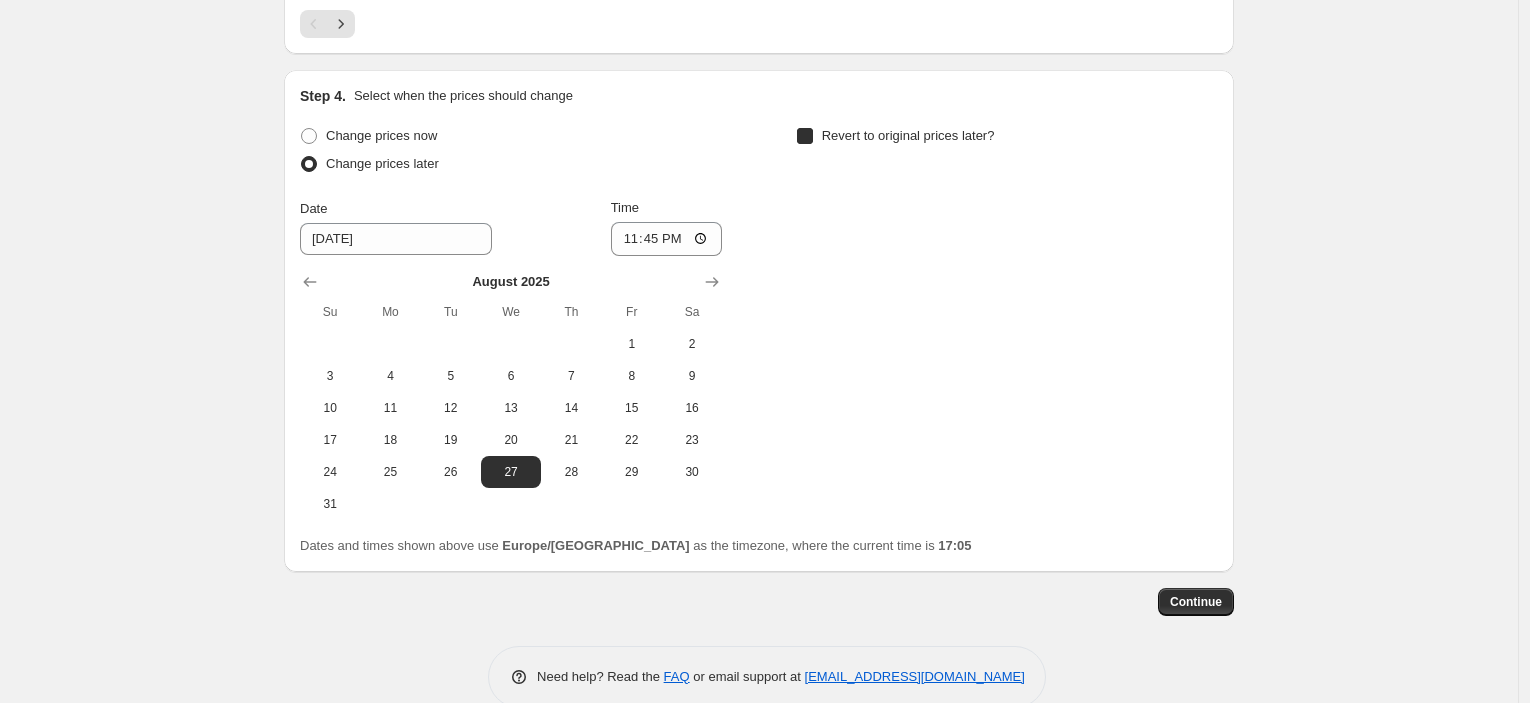 checkbox on "true" 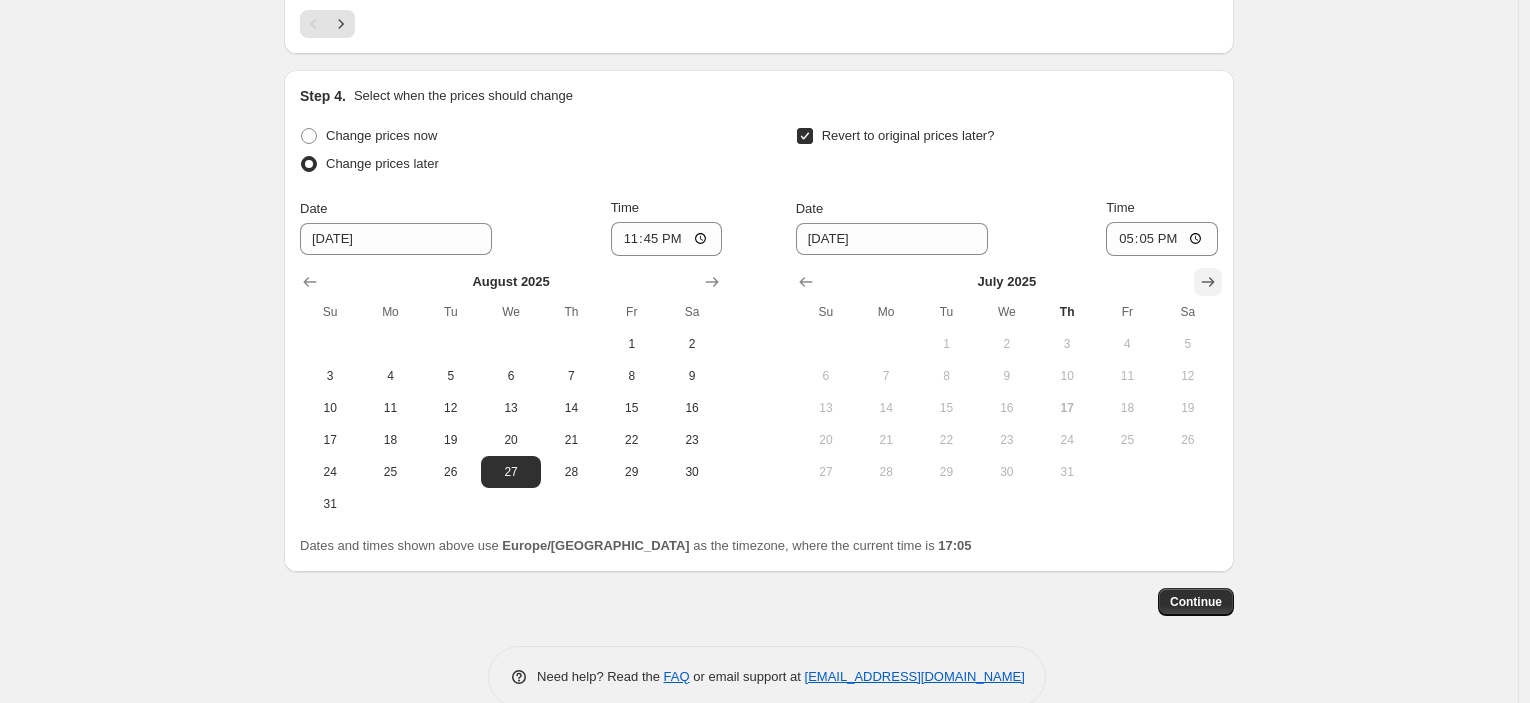 click at bounding box center [1208, 282] 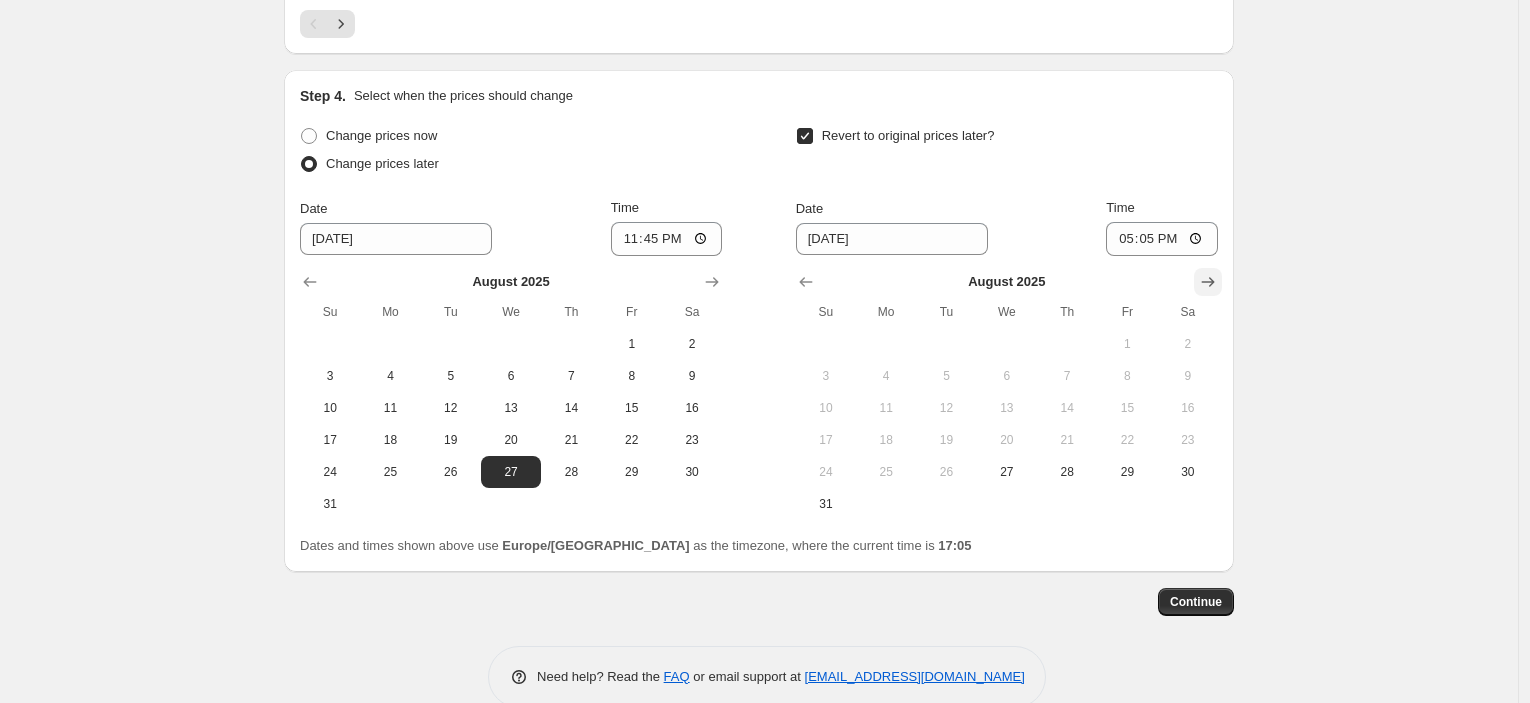 drag, startPoint x: 1211, startPoint y: 285, endPoint x: 969, endPoint y: 376, distance: 258.544 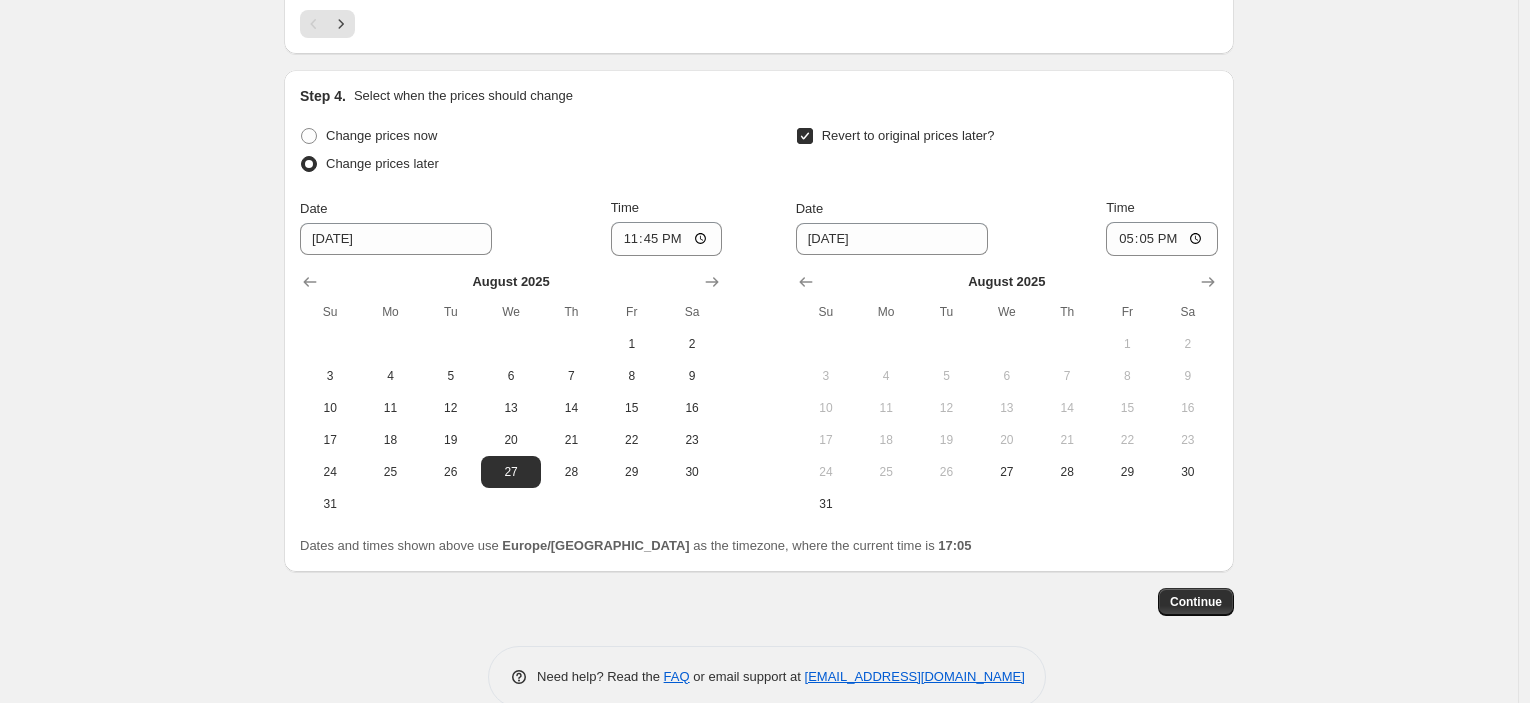 click 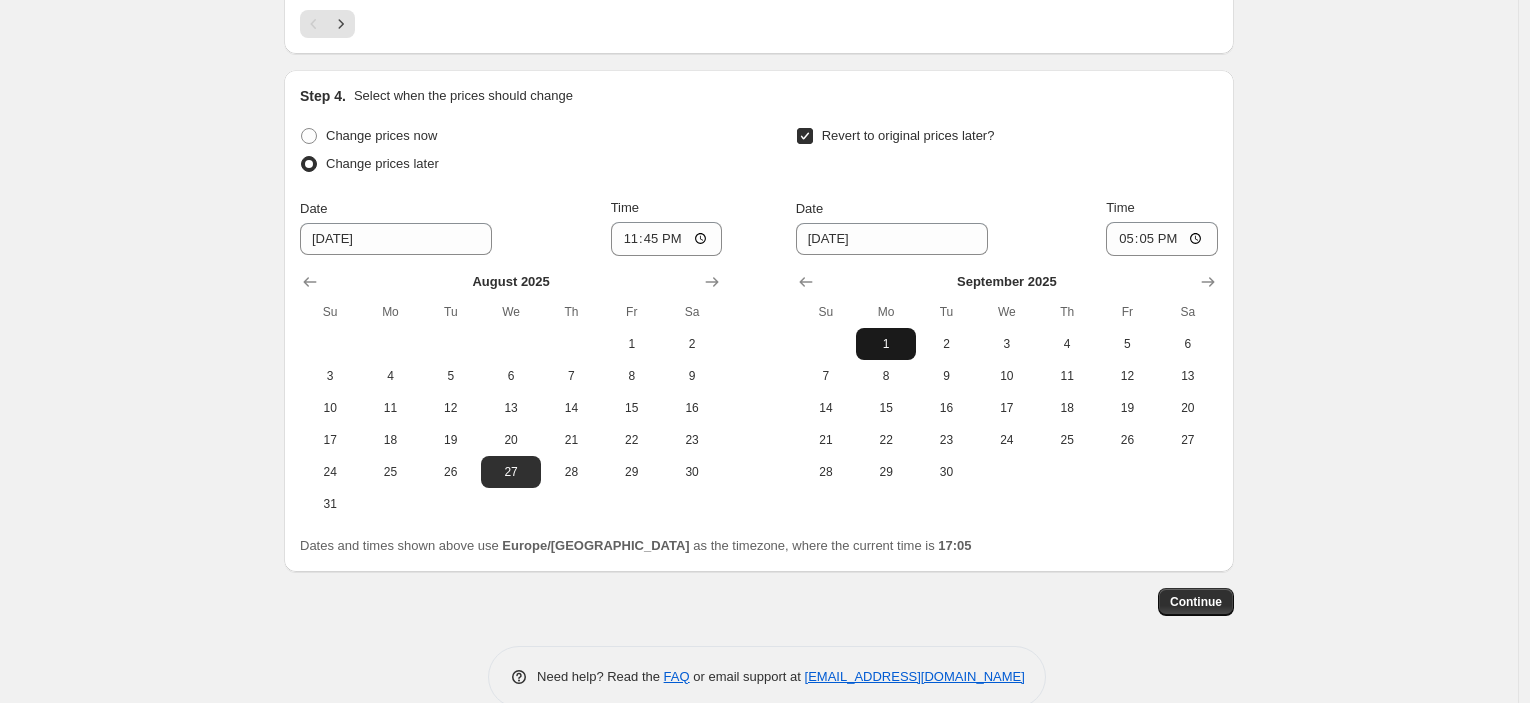 click on "1" at bounding box center [886, 344] 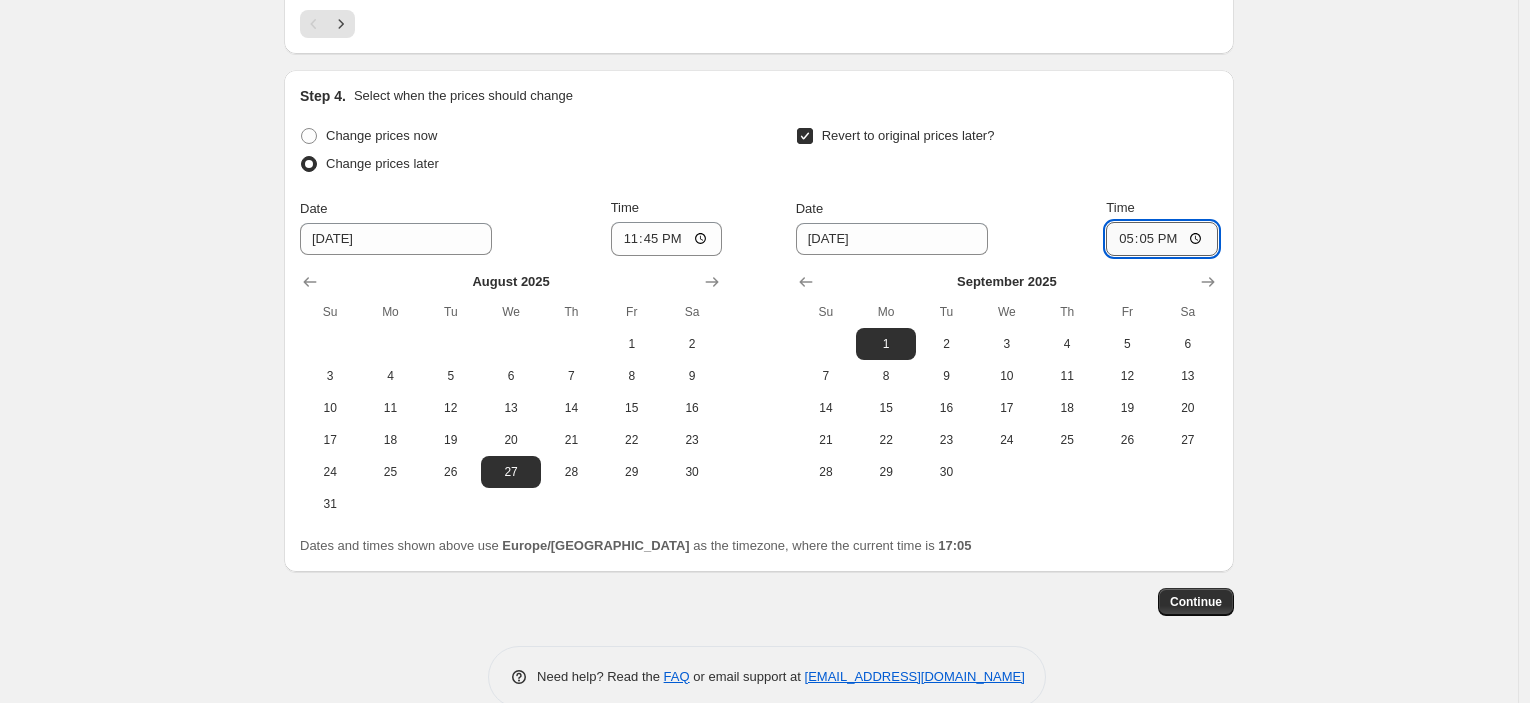 click on "17:05" at bounding box center (1162, 239) 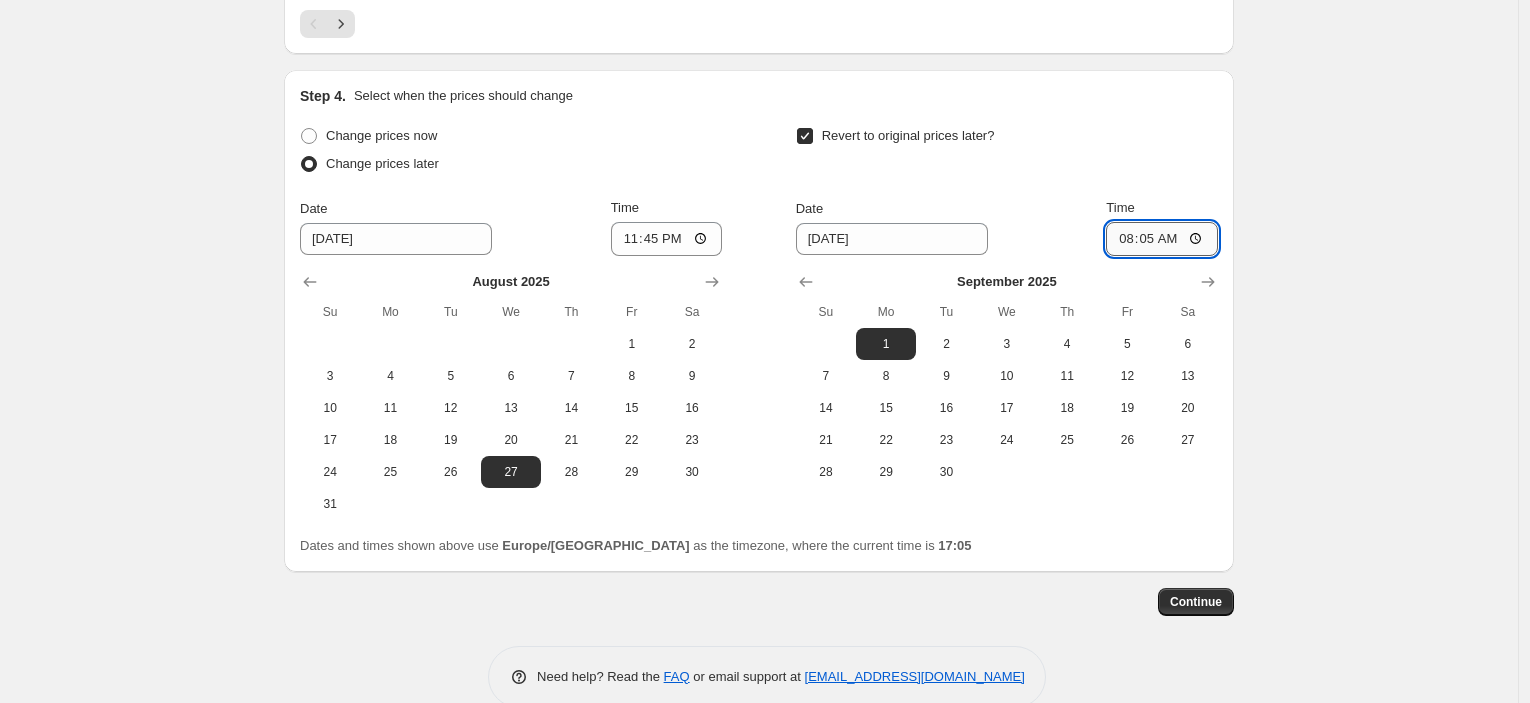 type on "08:00" 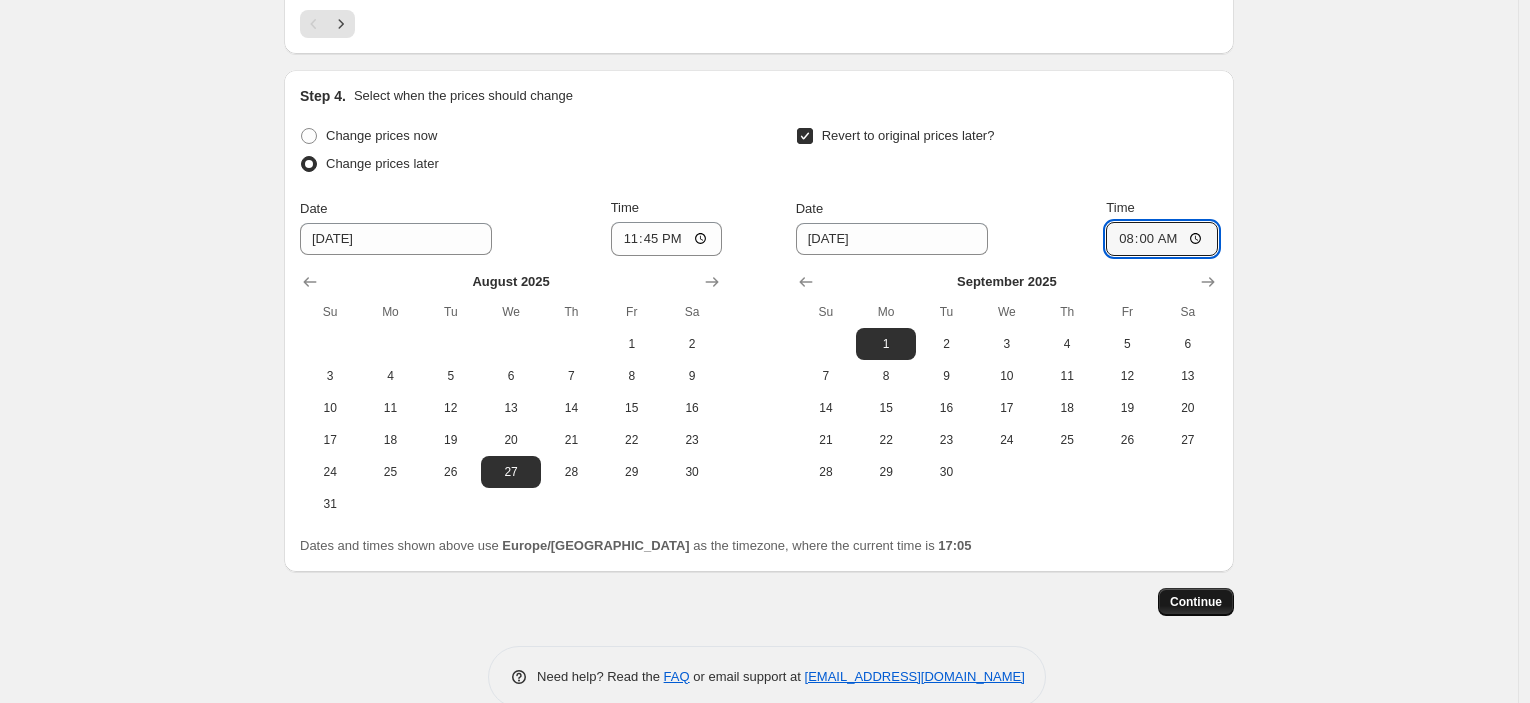 click on "Continue" at bounding box center [1196, 602] 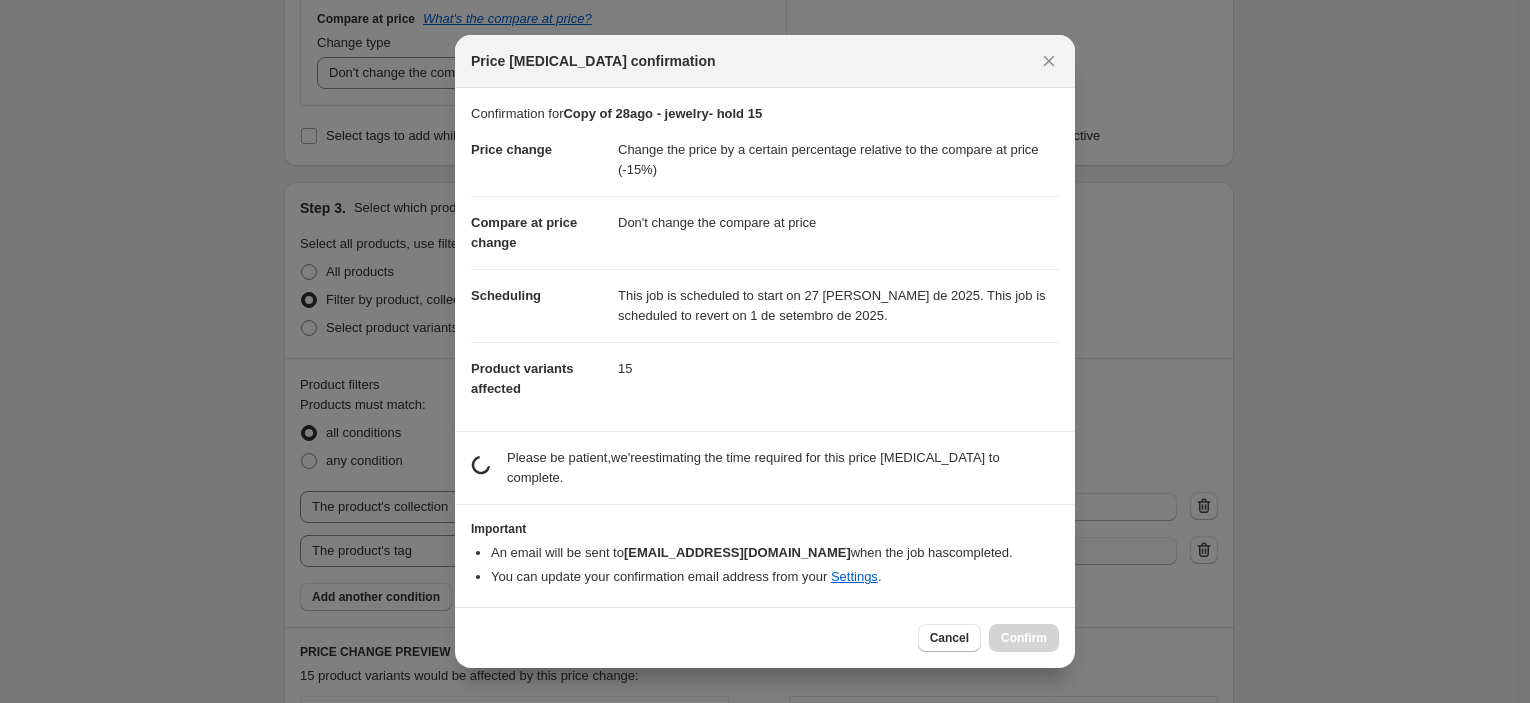 scroll, scrollTop: 0, scrollLeft: 0, axis: both 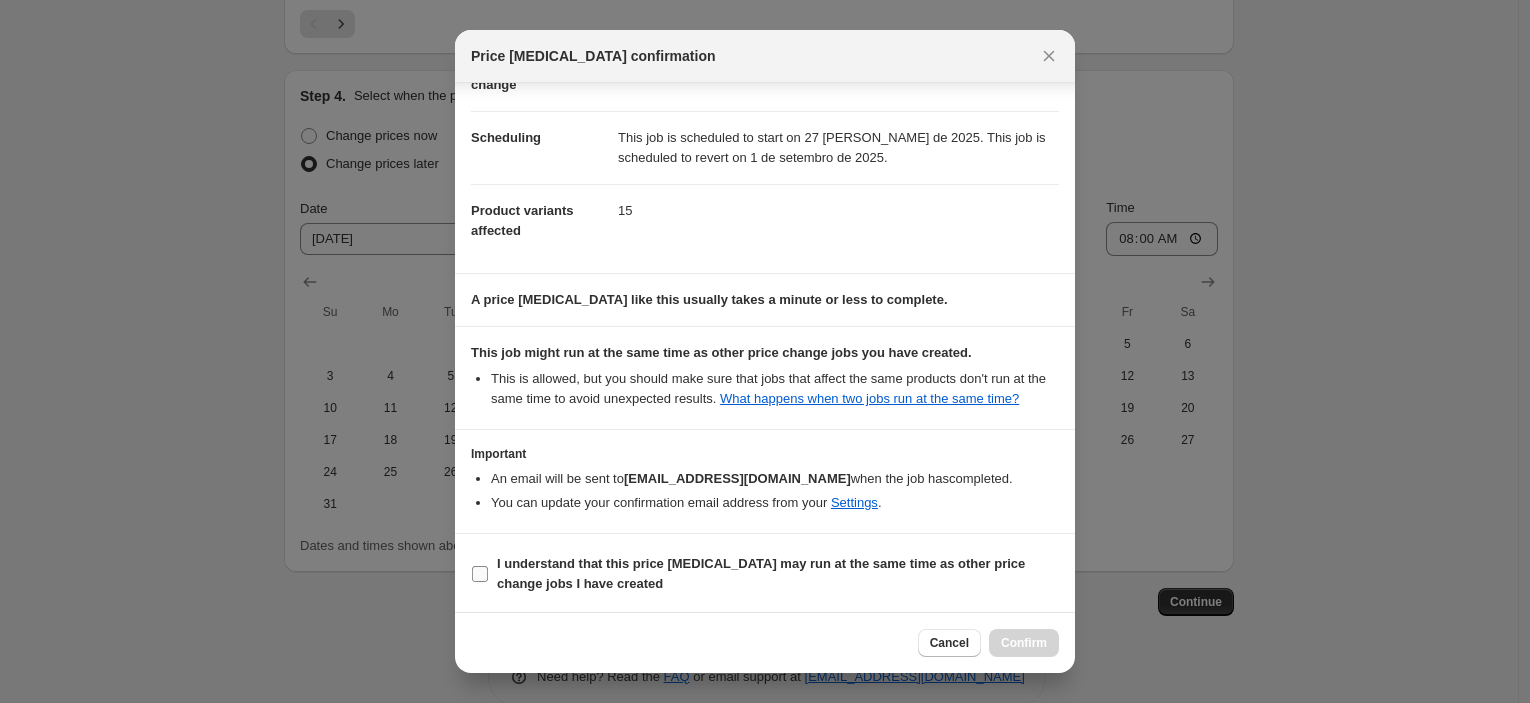 click on "I understand that this price [MEDICAL_DATA] may run at the same time as other price change jobs I have created" at bounding box center (761, 573) 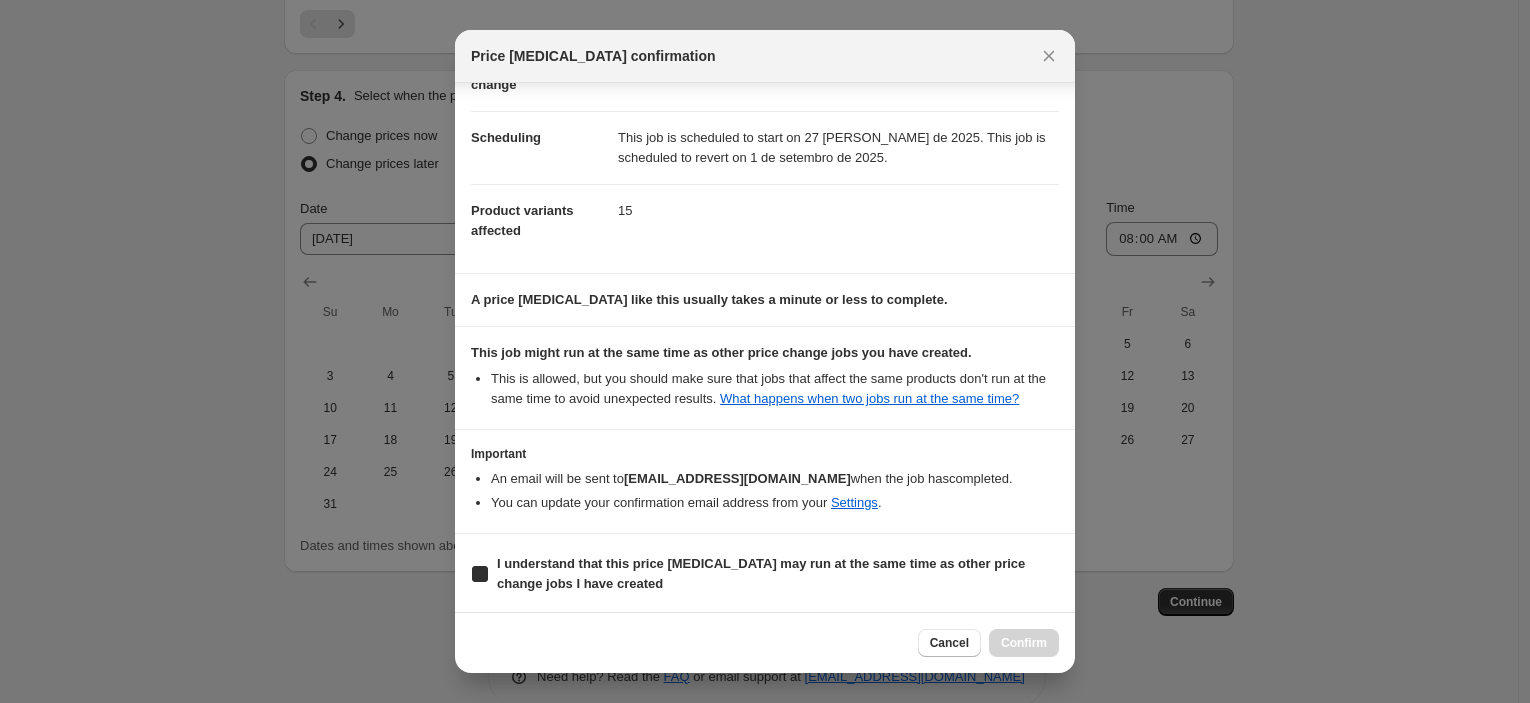 checkbox on "true" 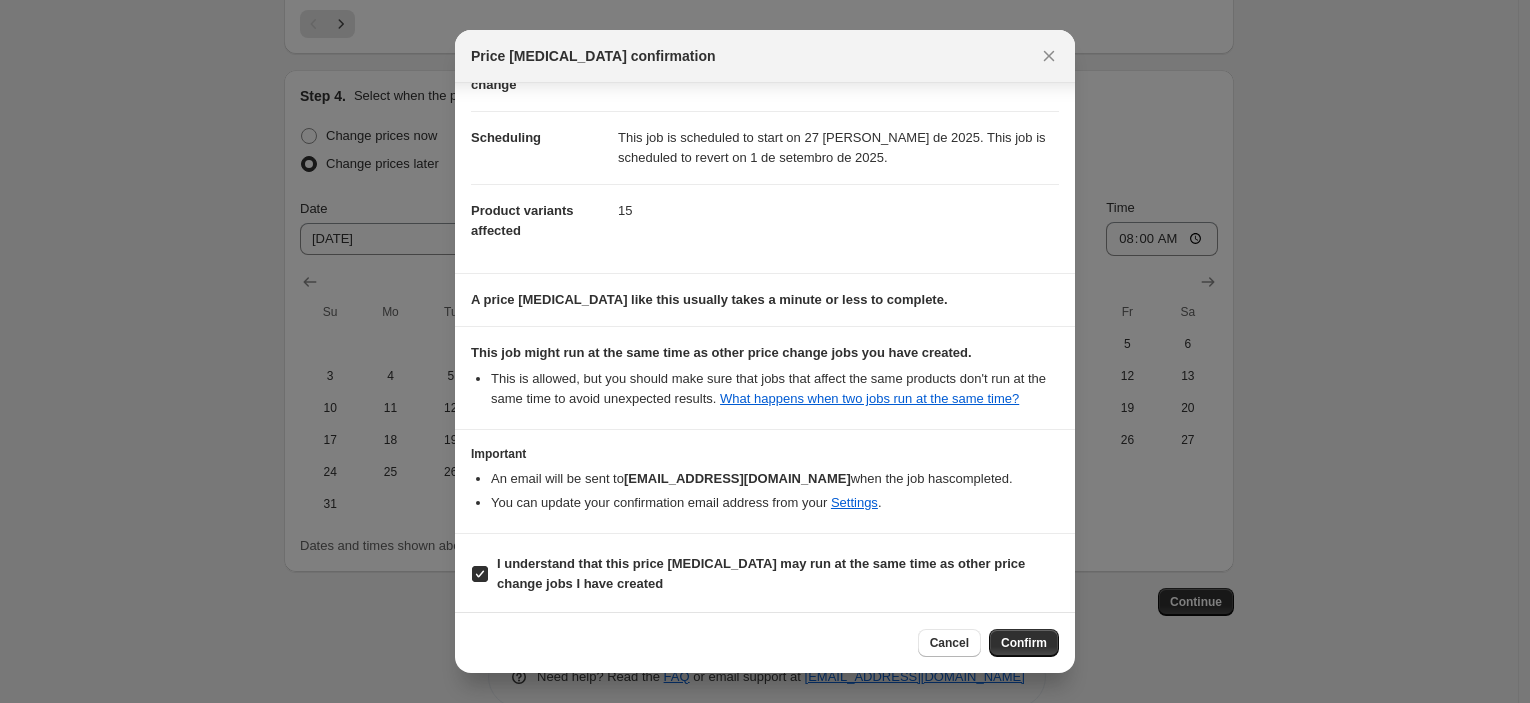 click on "Confirm" at bounding box center (1024, 643) 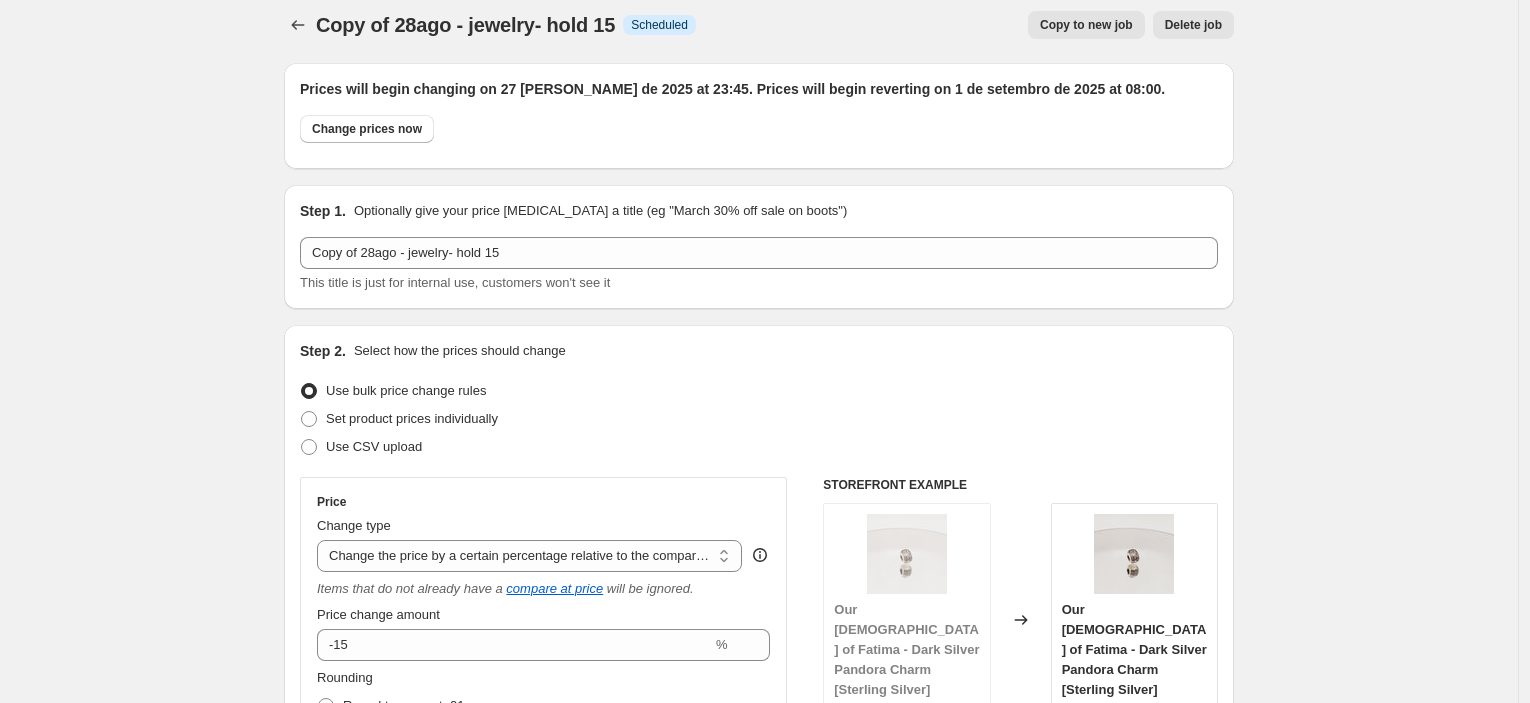 scroll, scrollTop: 0, scrollLeft: 0, axis: both 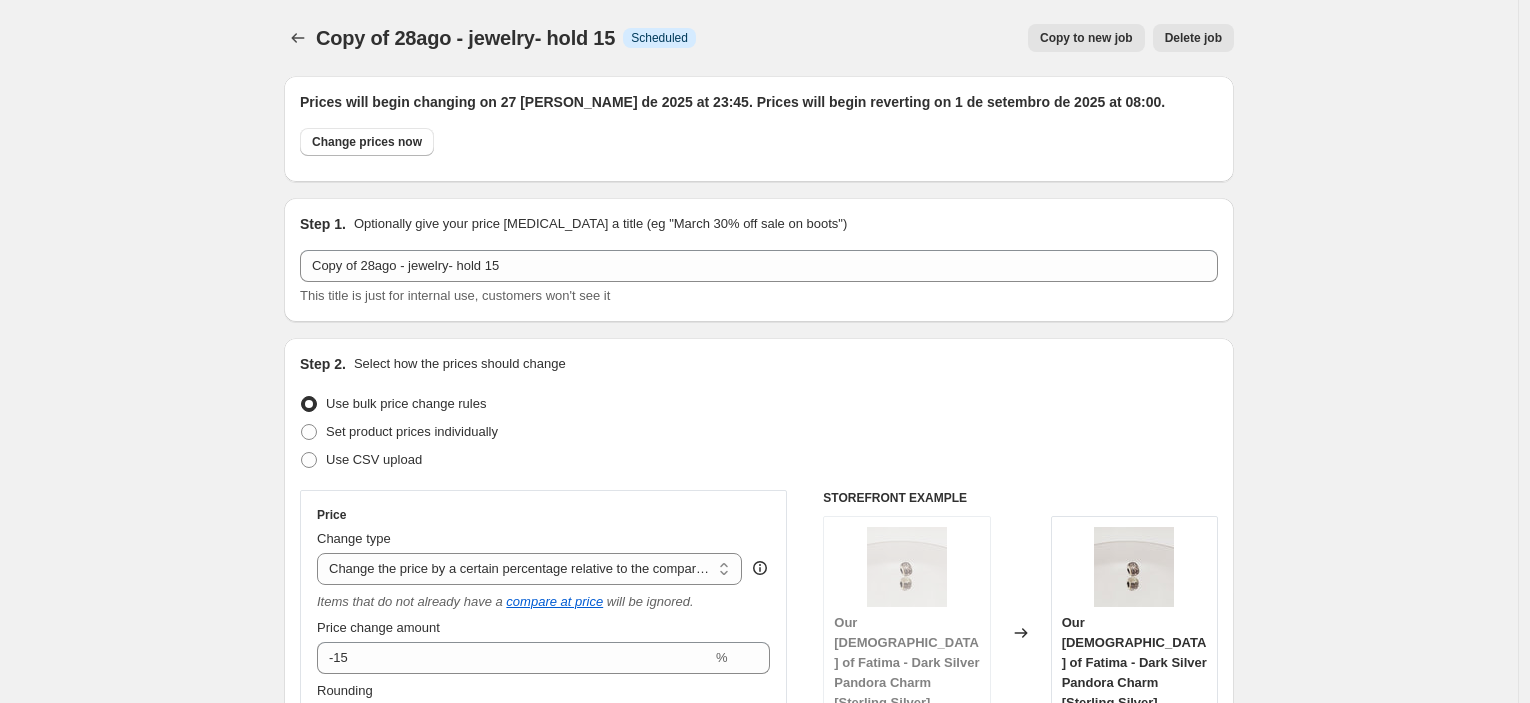 click on "Copy to new job" at bounding box center (1086, 38) 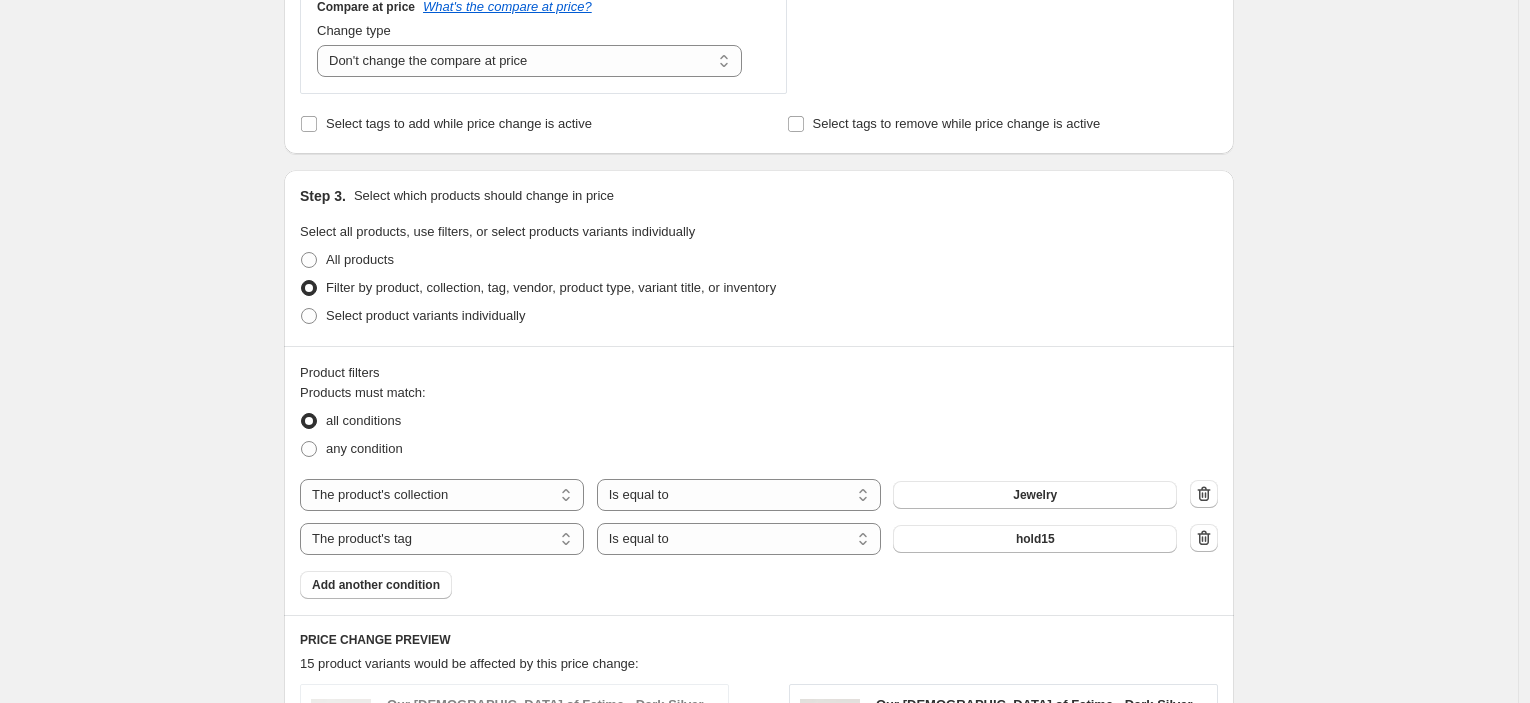 scroll, scrollTop: 888, scrollLeft: 0, axis: vertical 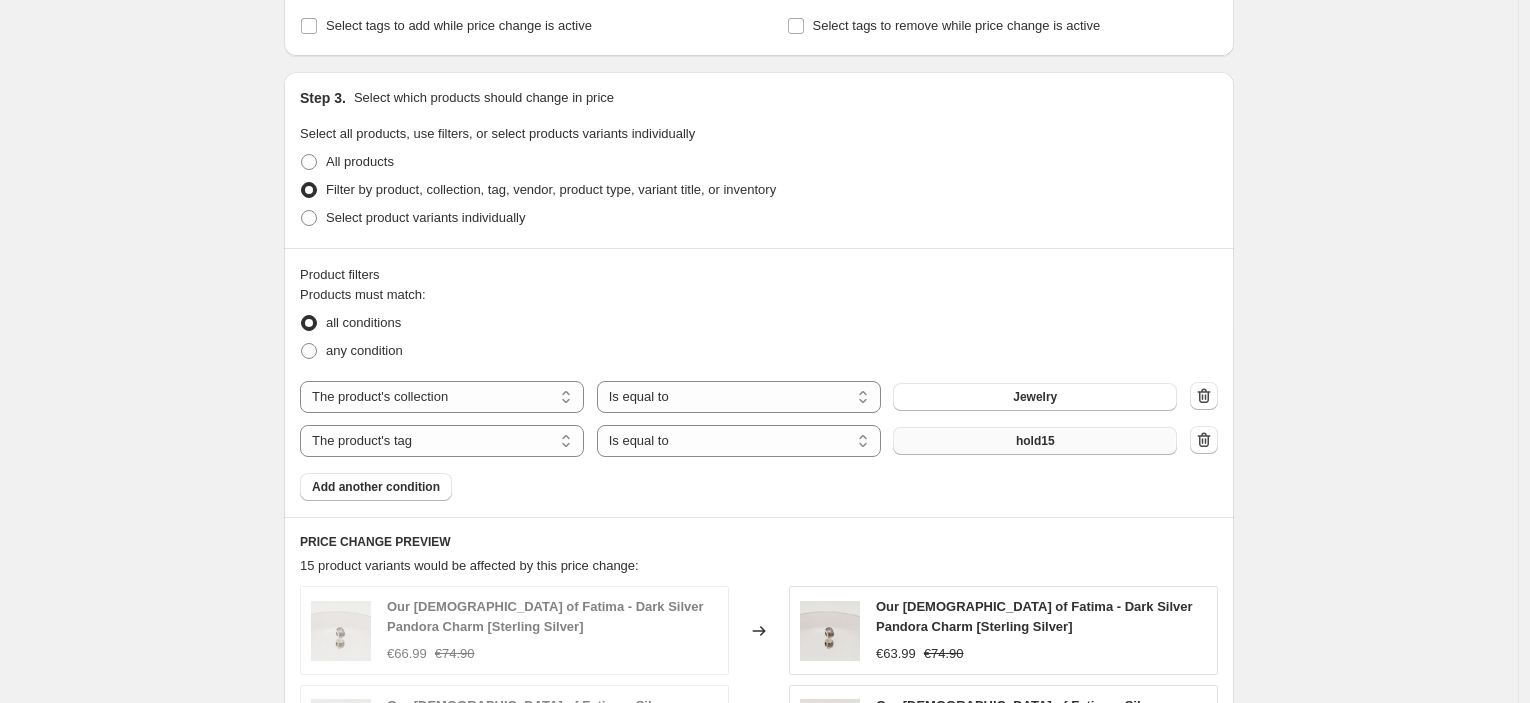 click on "hold15" at bounding box center (1035, 441) 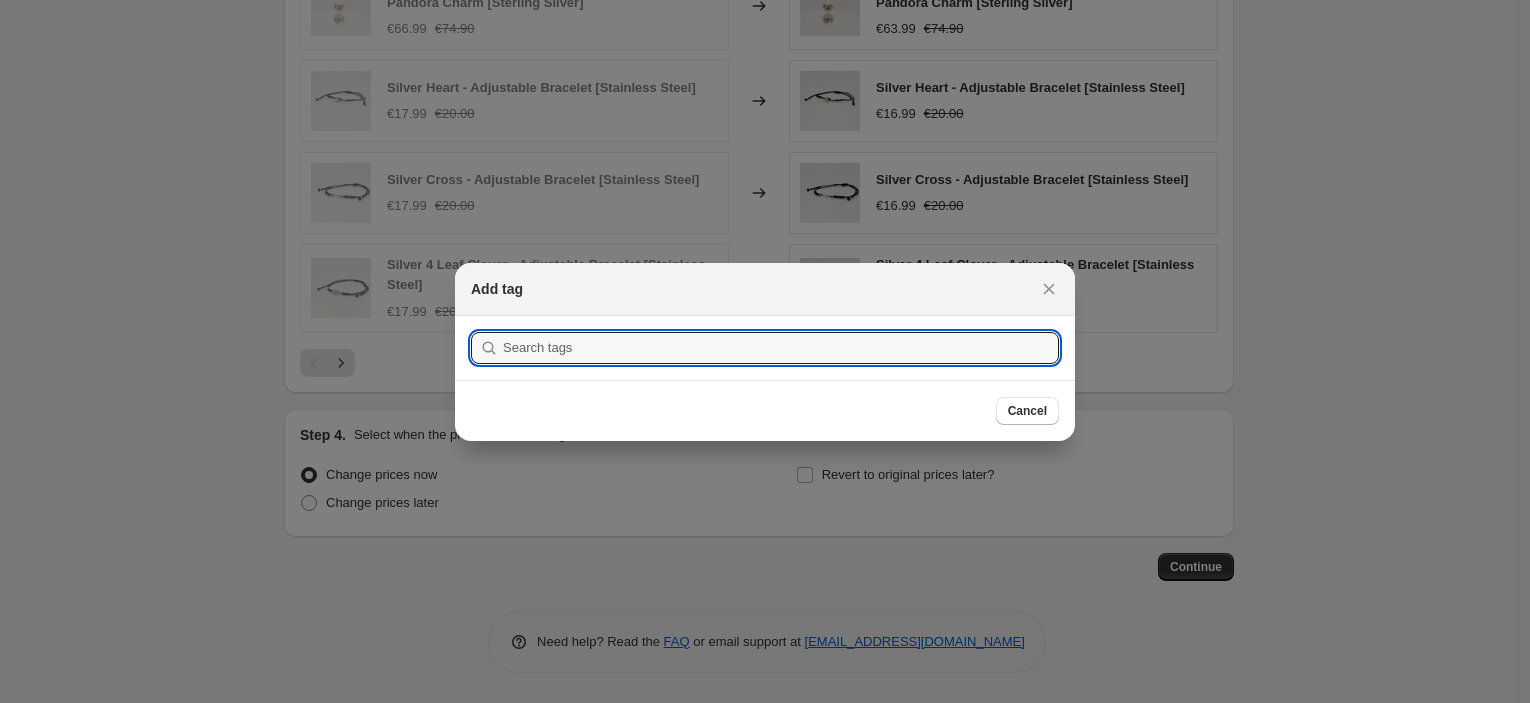 scroll, scrollTop: 0, scrollLeft: 0, axis: both 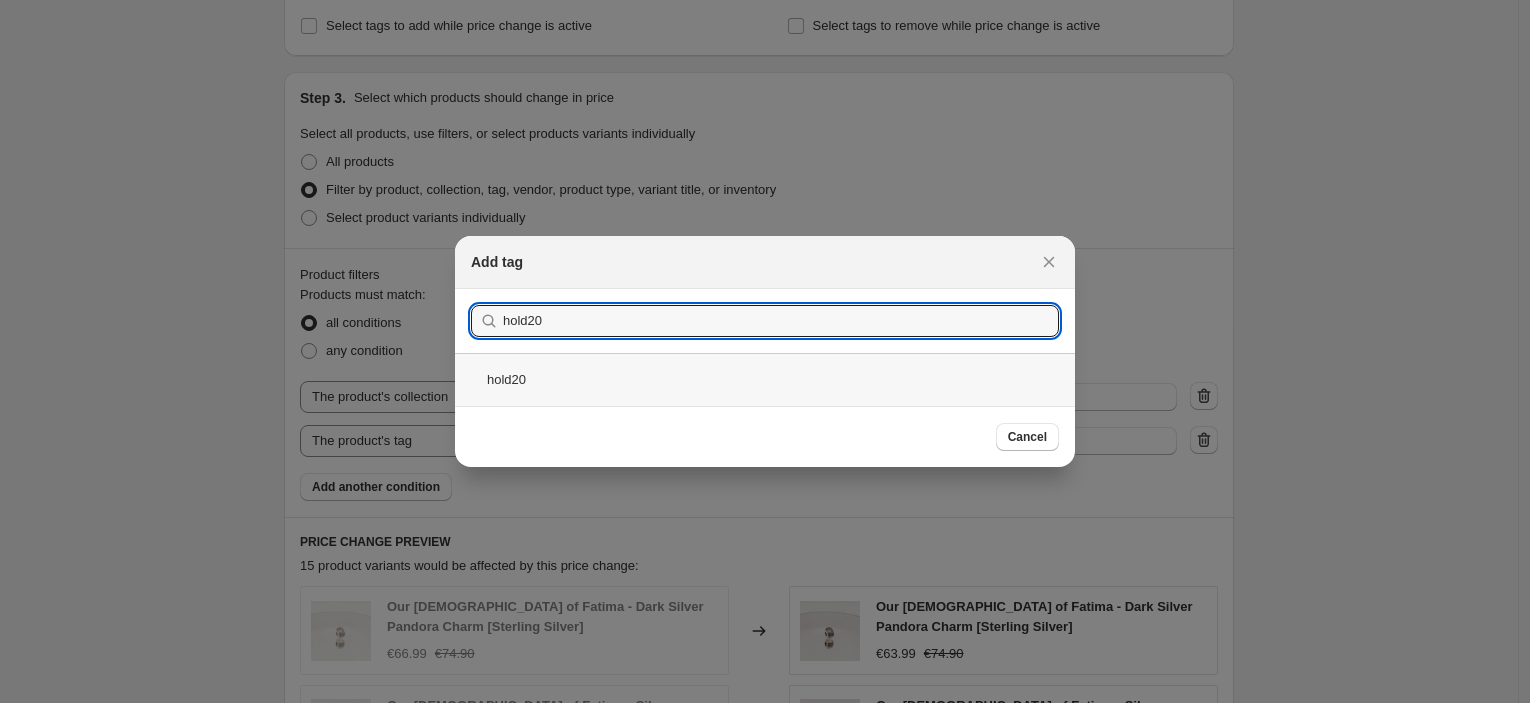 type on "hold20" 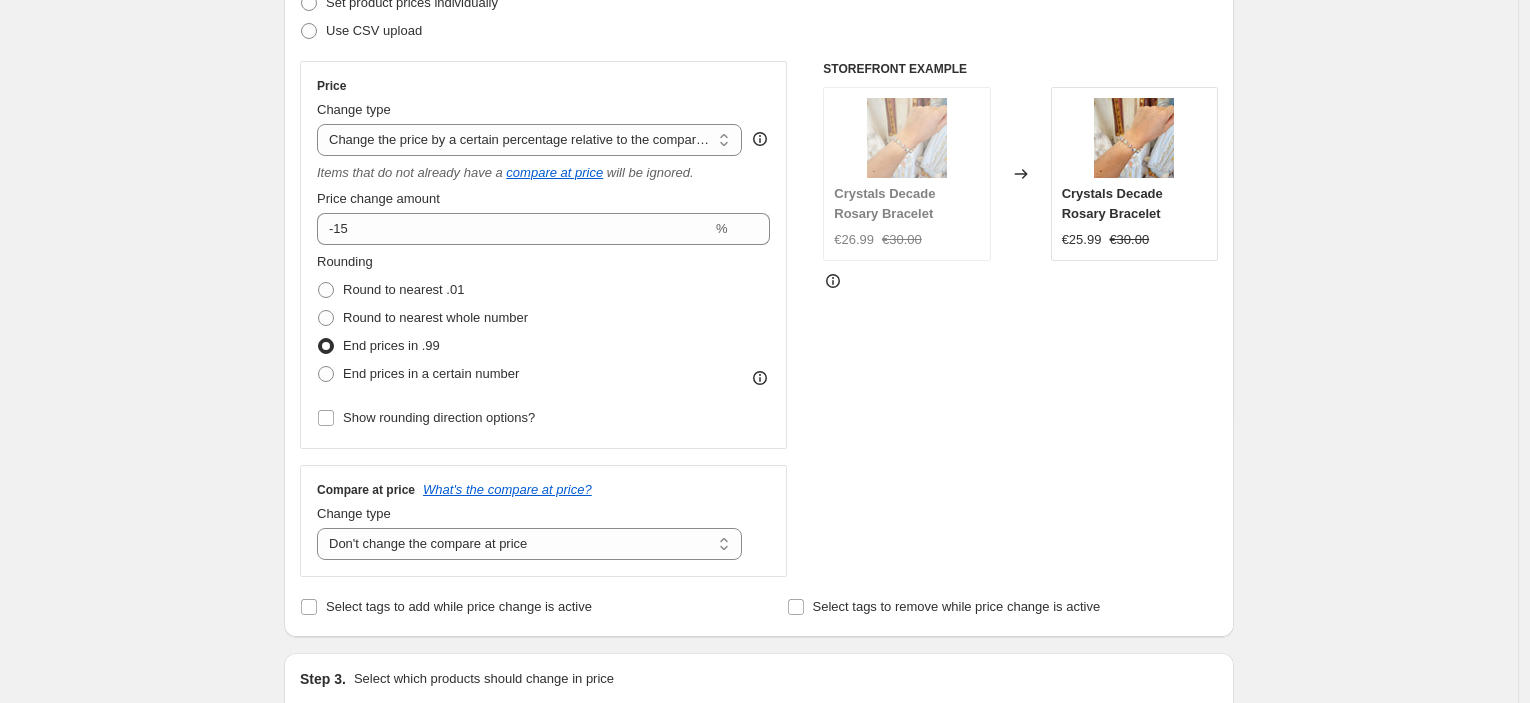 scroll, scrollTop: 0, scrollLeft: 0, axis: both 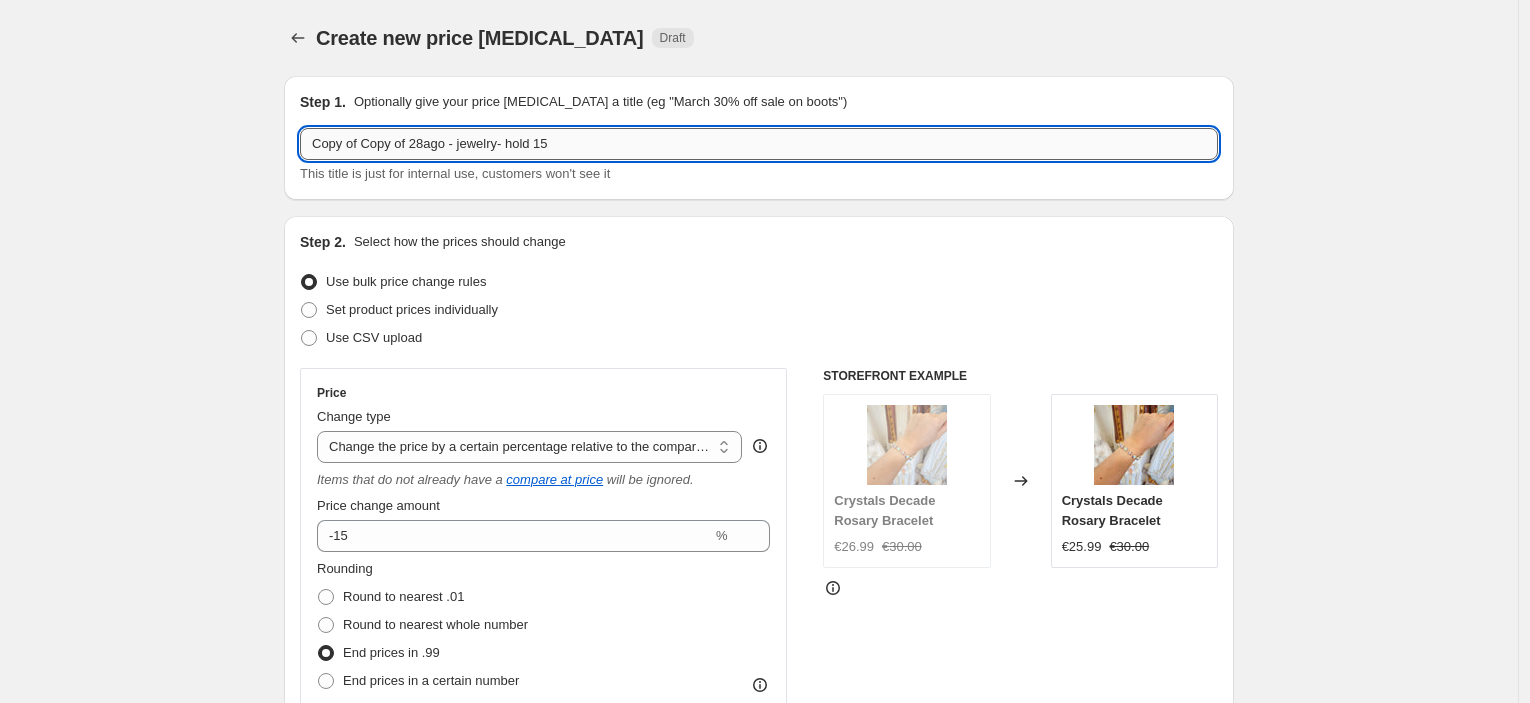 click on "Copy of Copy of 28ago - jewelry- hold 15" at bounding box center (759, 144) 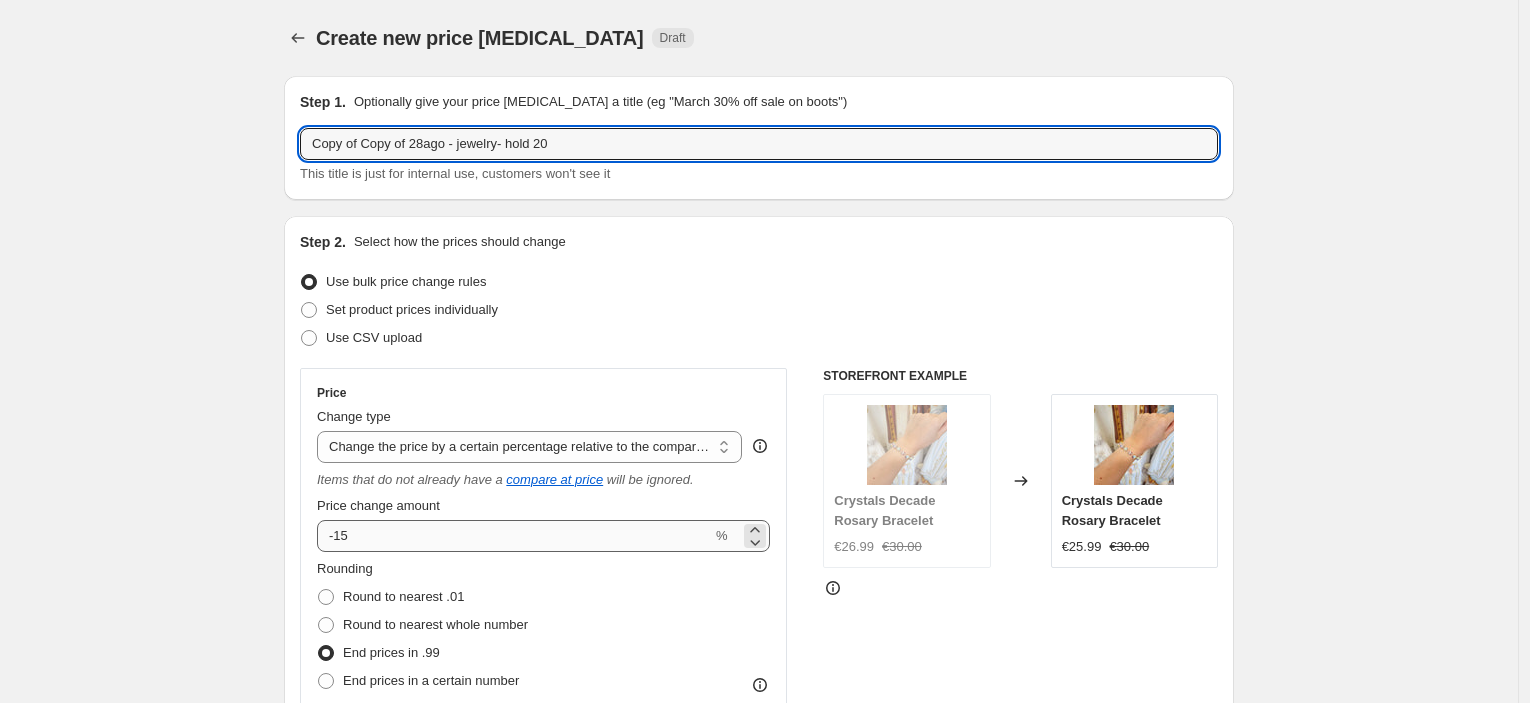 type on "Copy of Copy of 28ago - jewelry- hold 20" 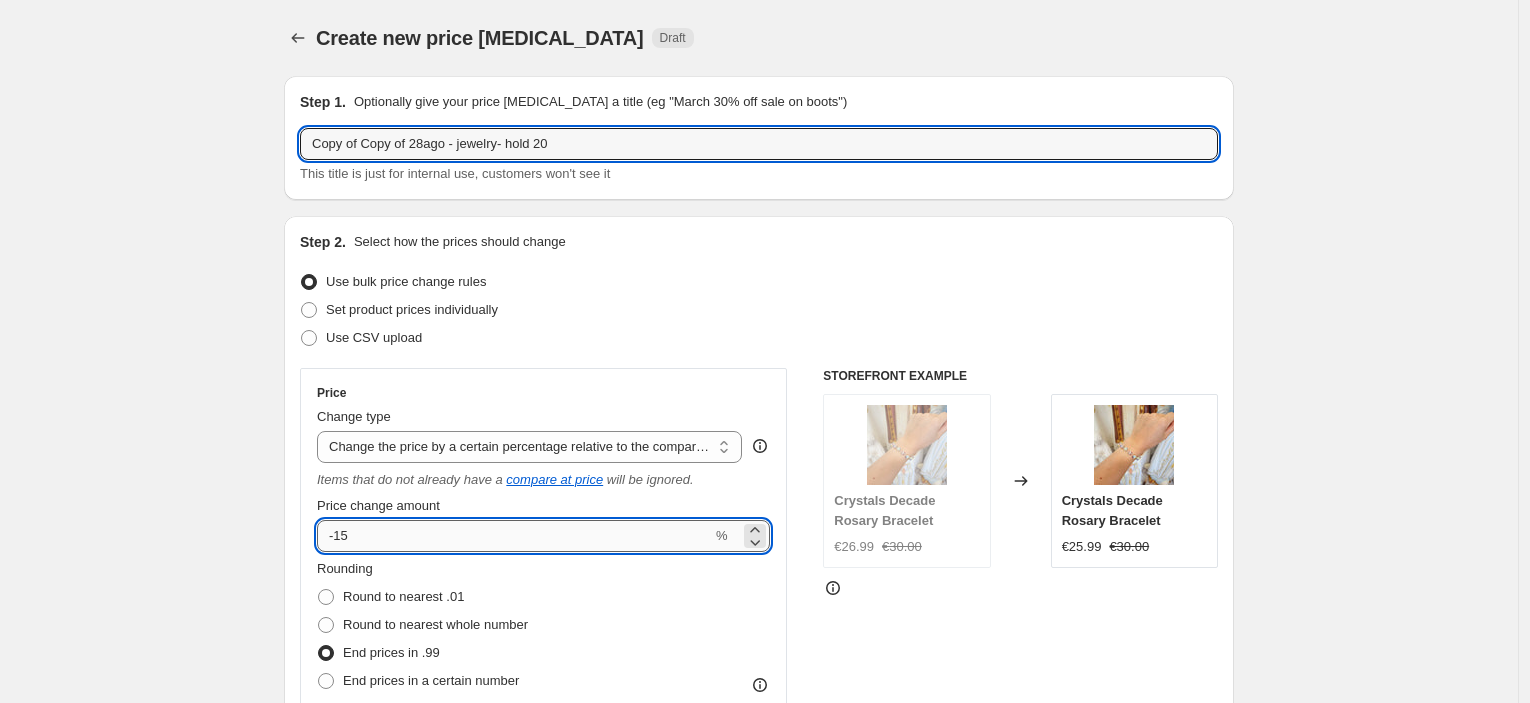 click on "-15" at bounding box center [514, 536] 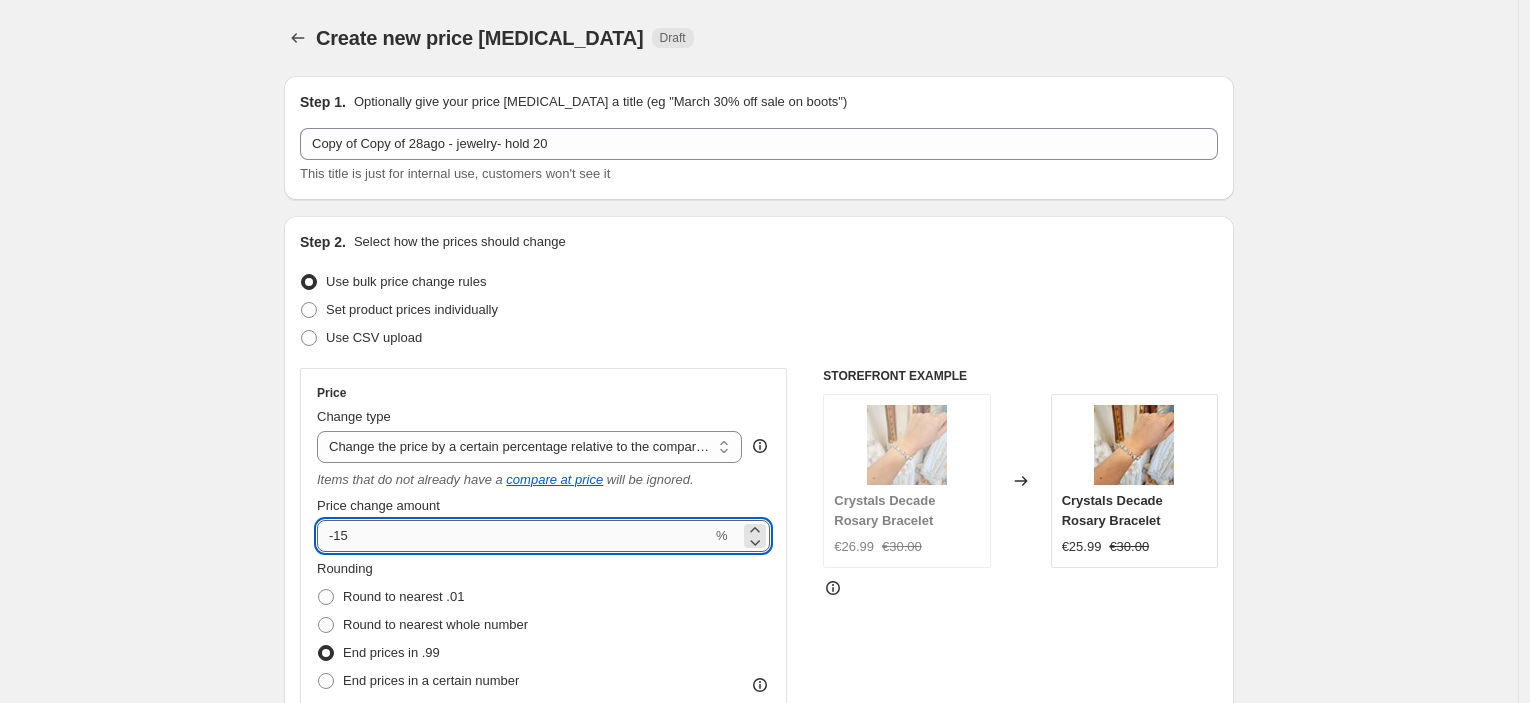 type on "-1" 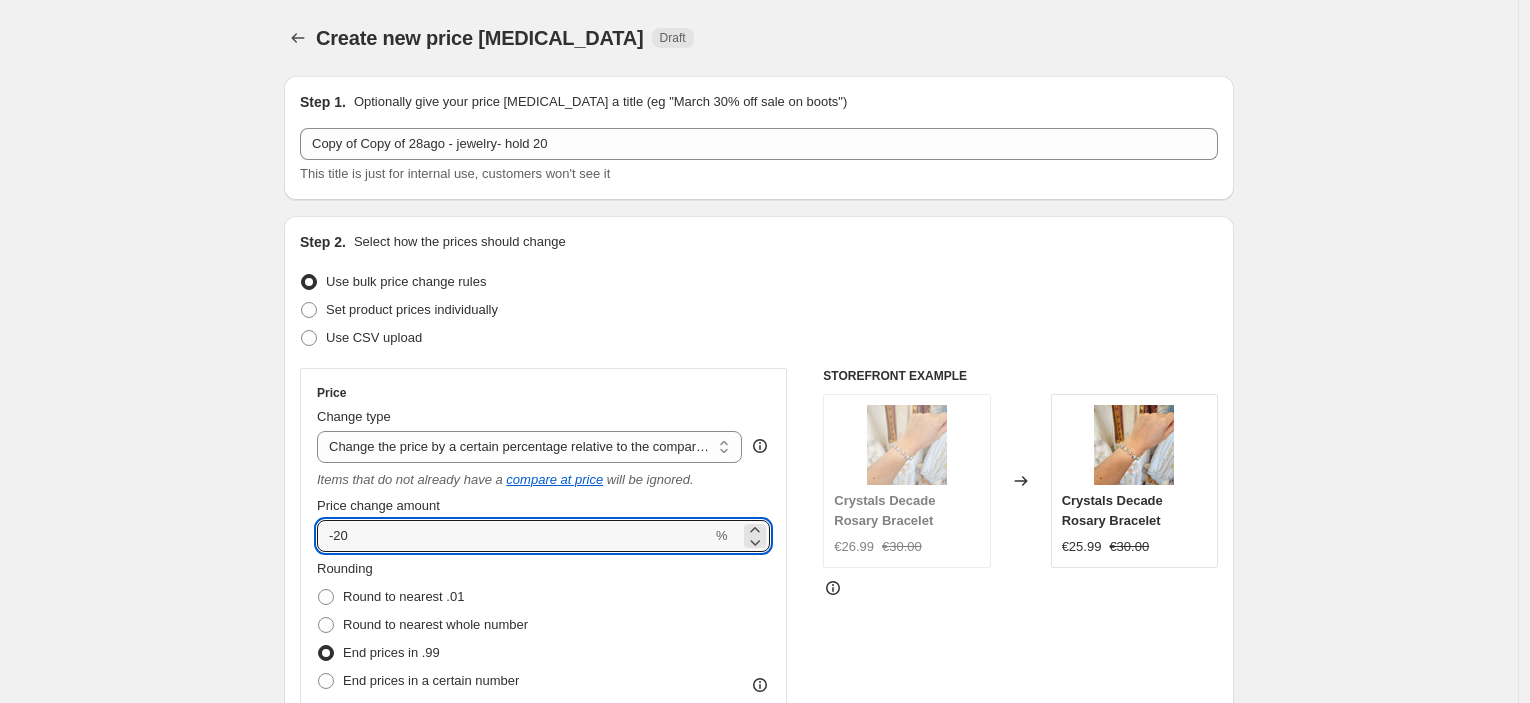 type on "-20" 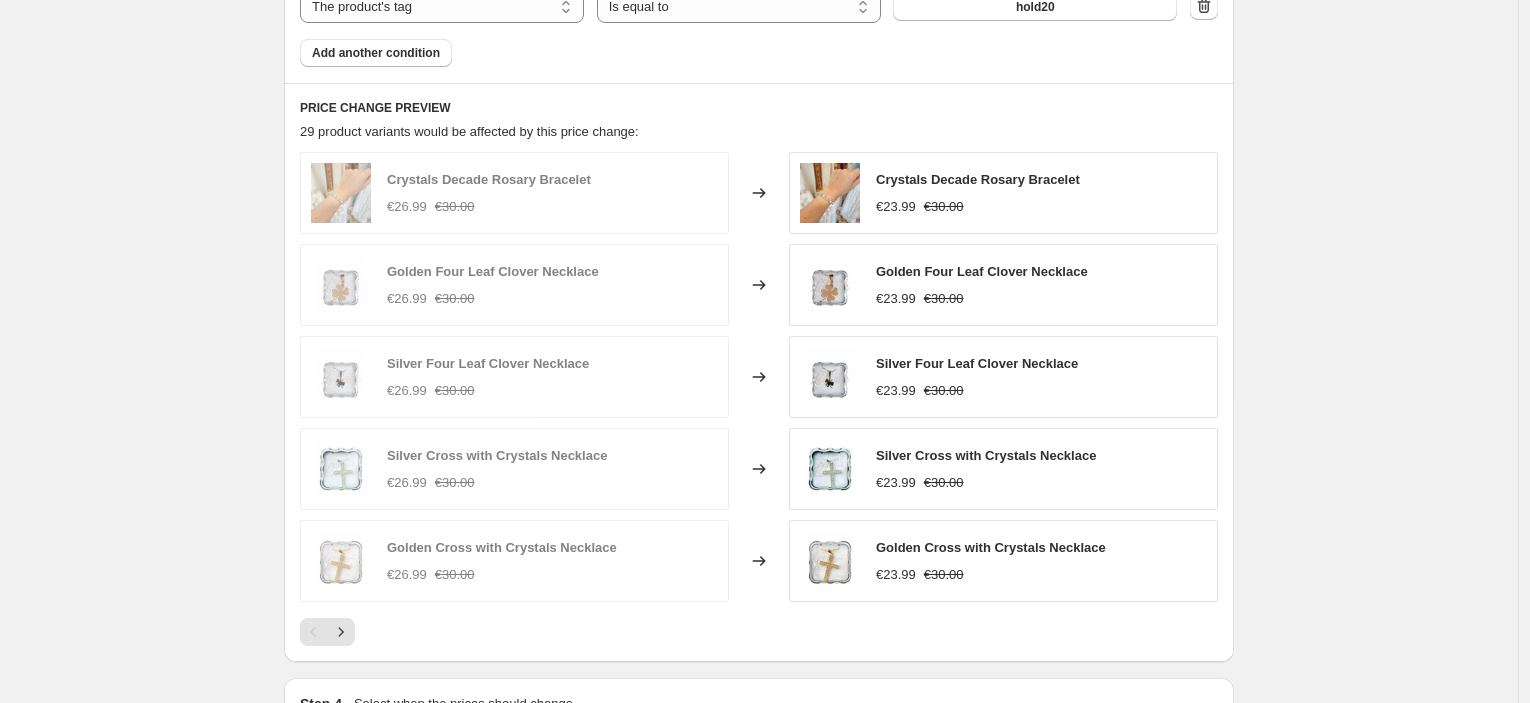 scroll, scrollTop: 1589, scrollLeft: 0, axis: vertical 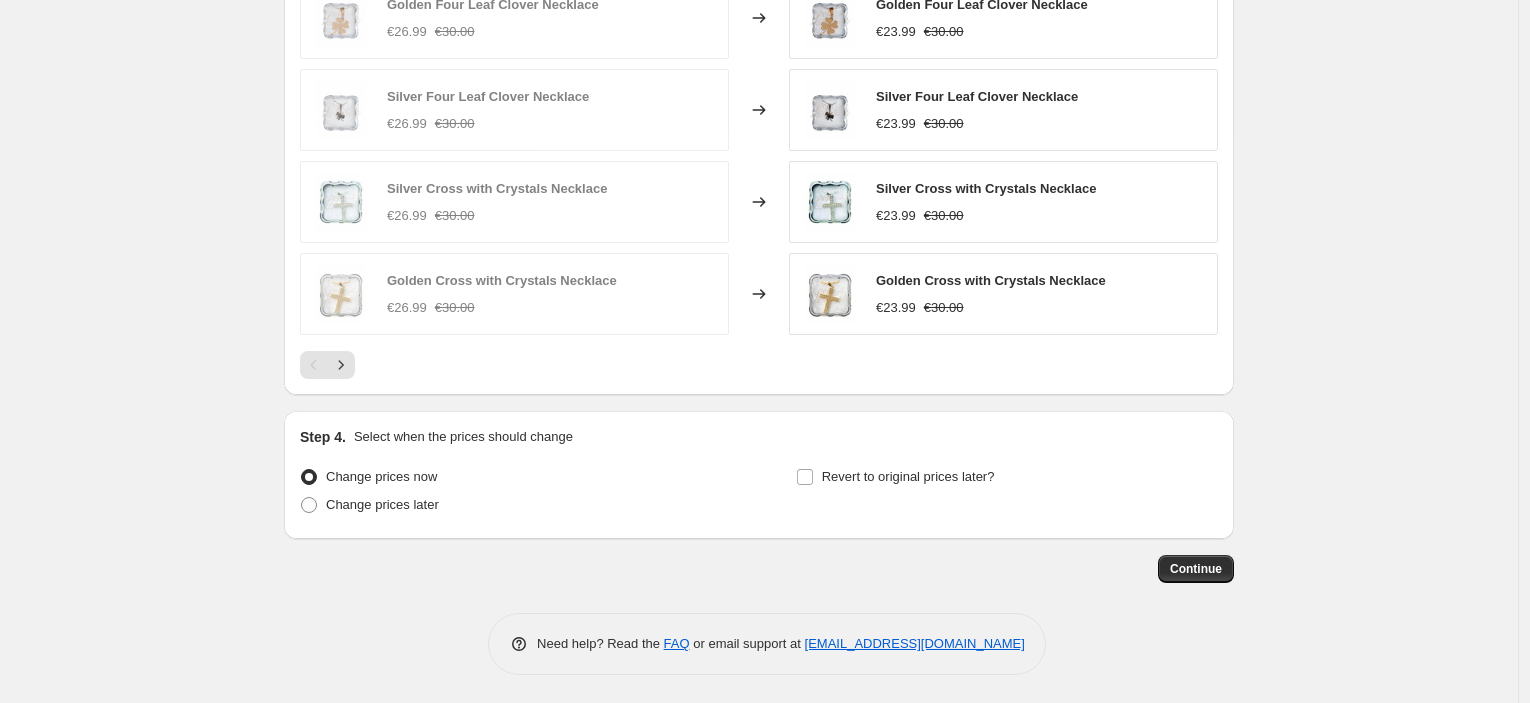 click on "Change prices later" at bounding box center (511, 505) 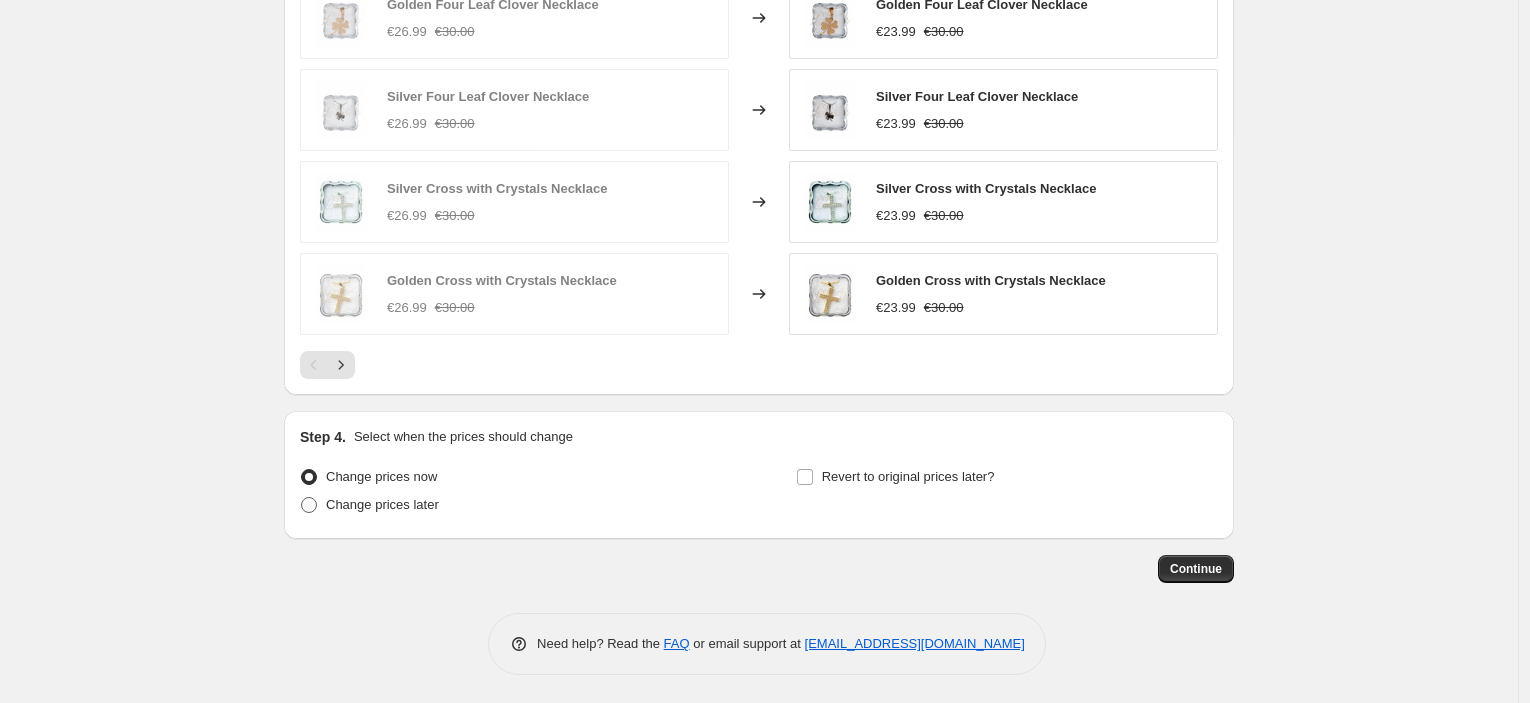click on "Change prices later" at bounding box center [382, 504] 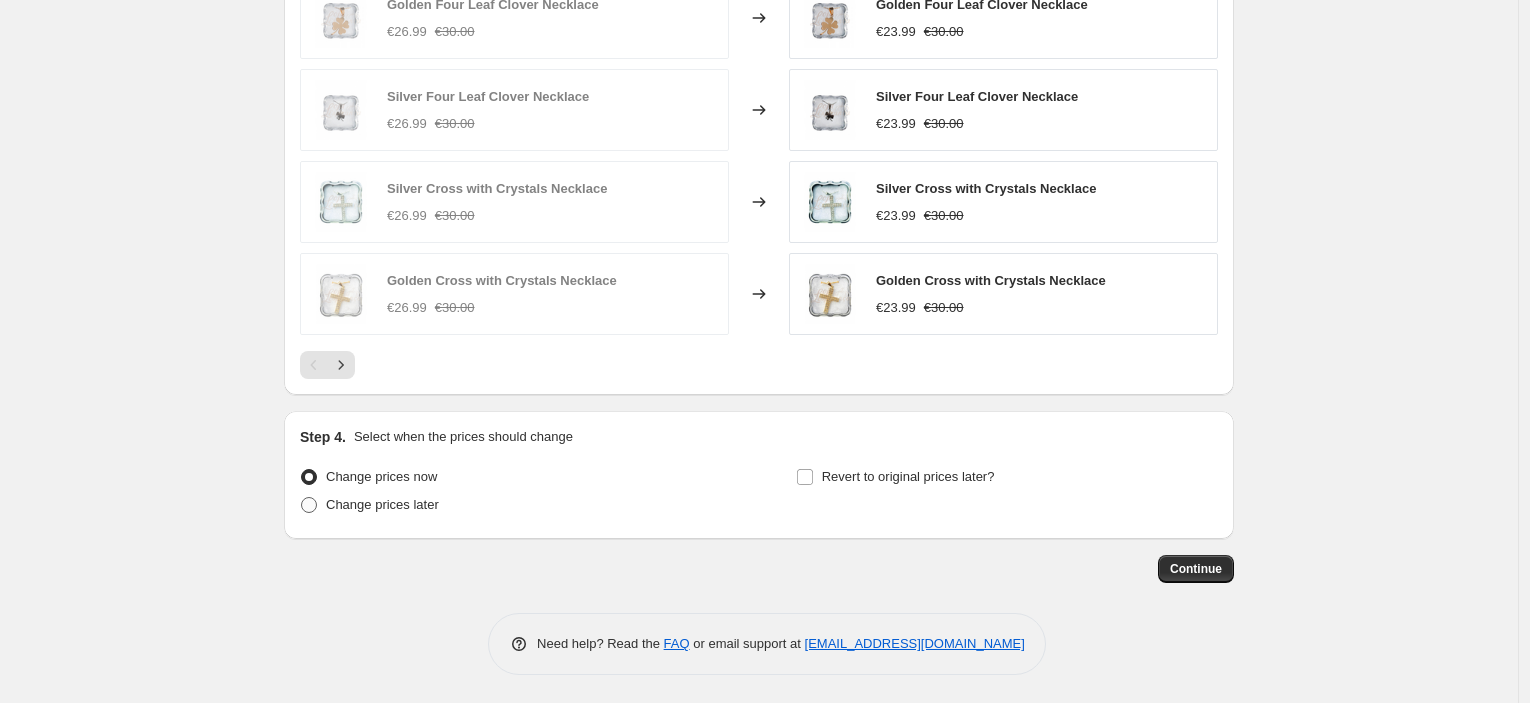 radio on "true" 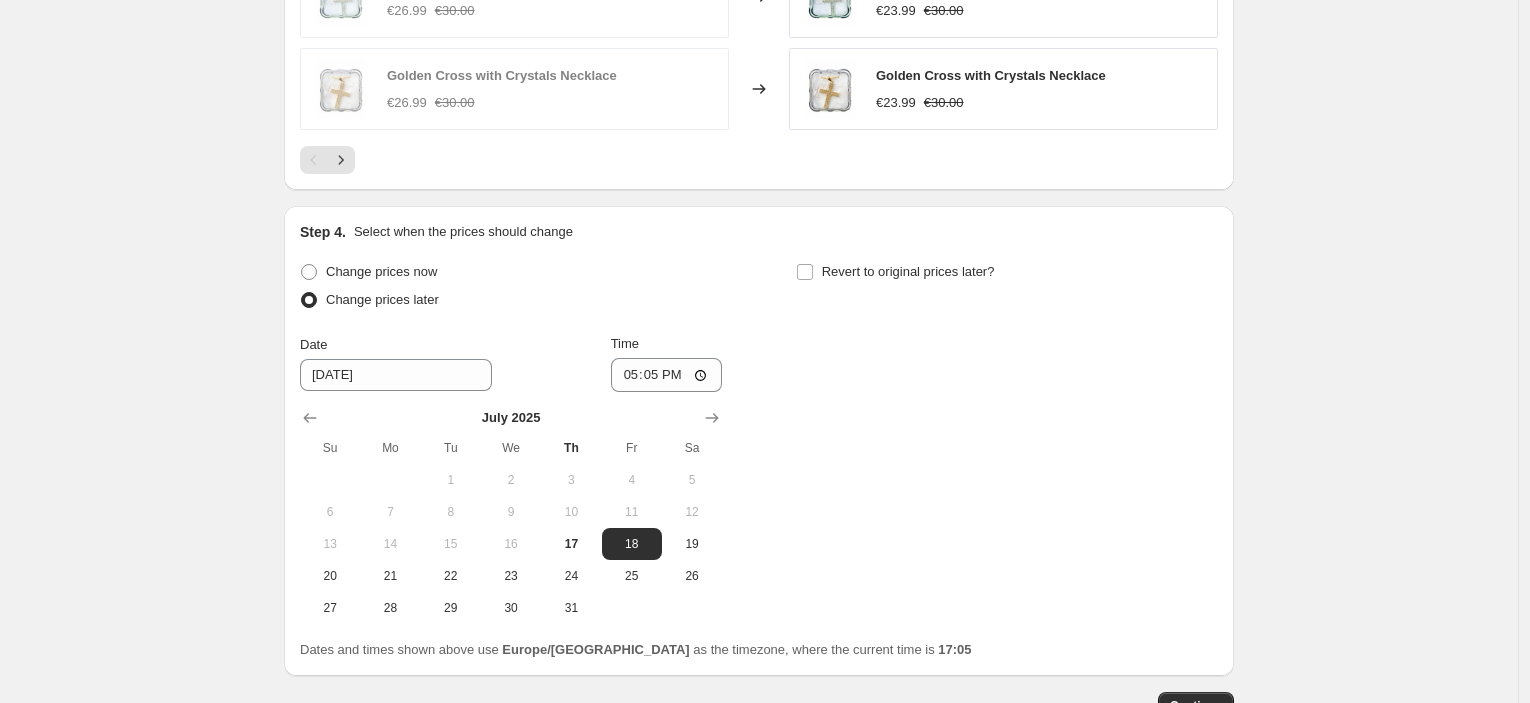 scroll, scrollTop: 1932, scrollLeft: 0, axis: vertical 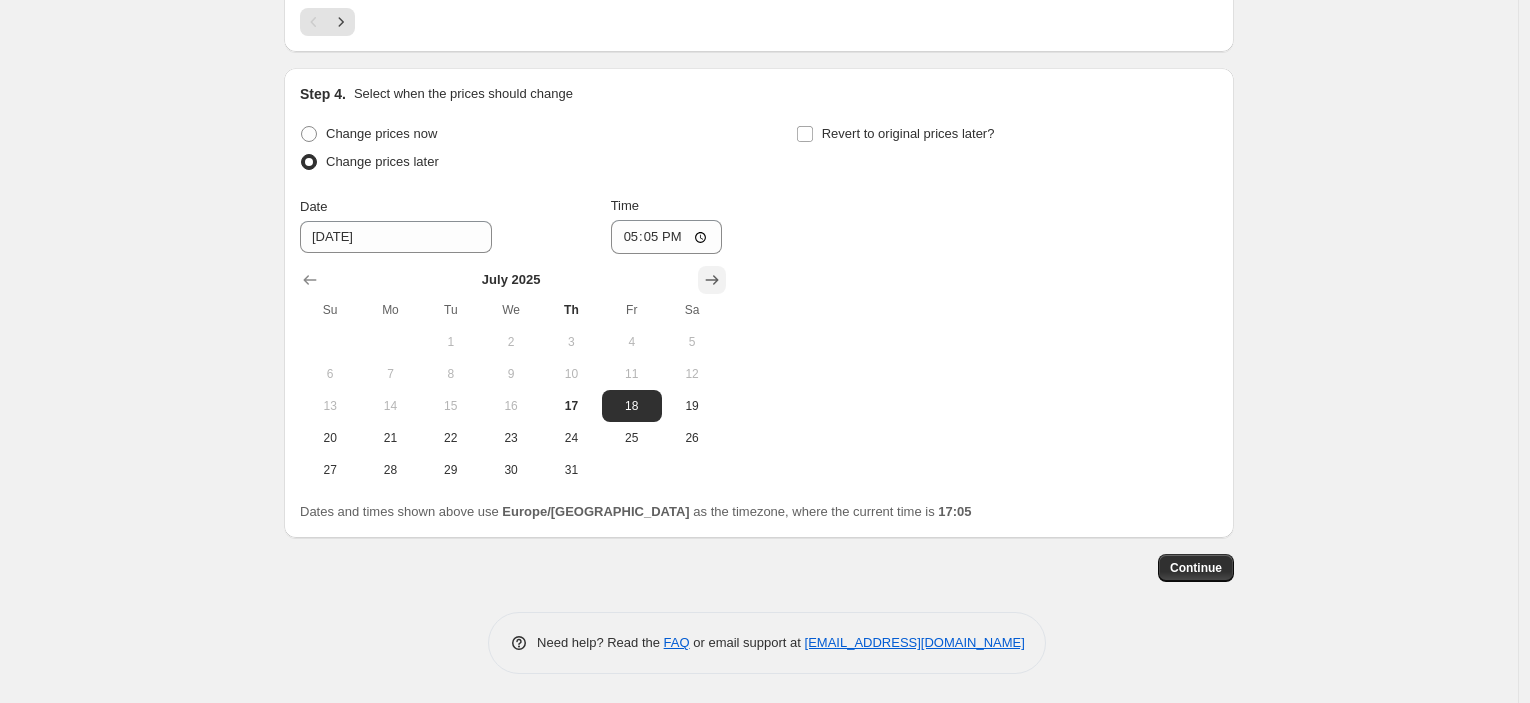click at bounding box center [712, 280] 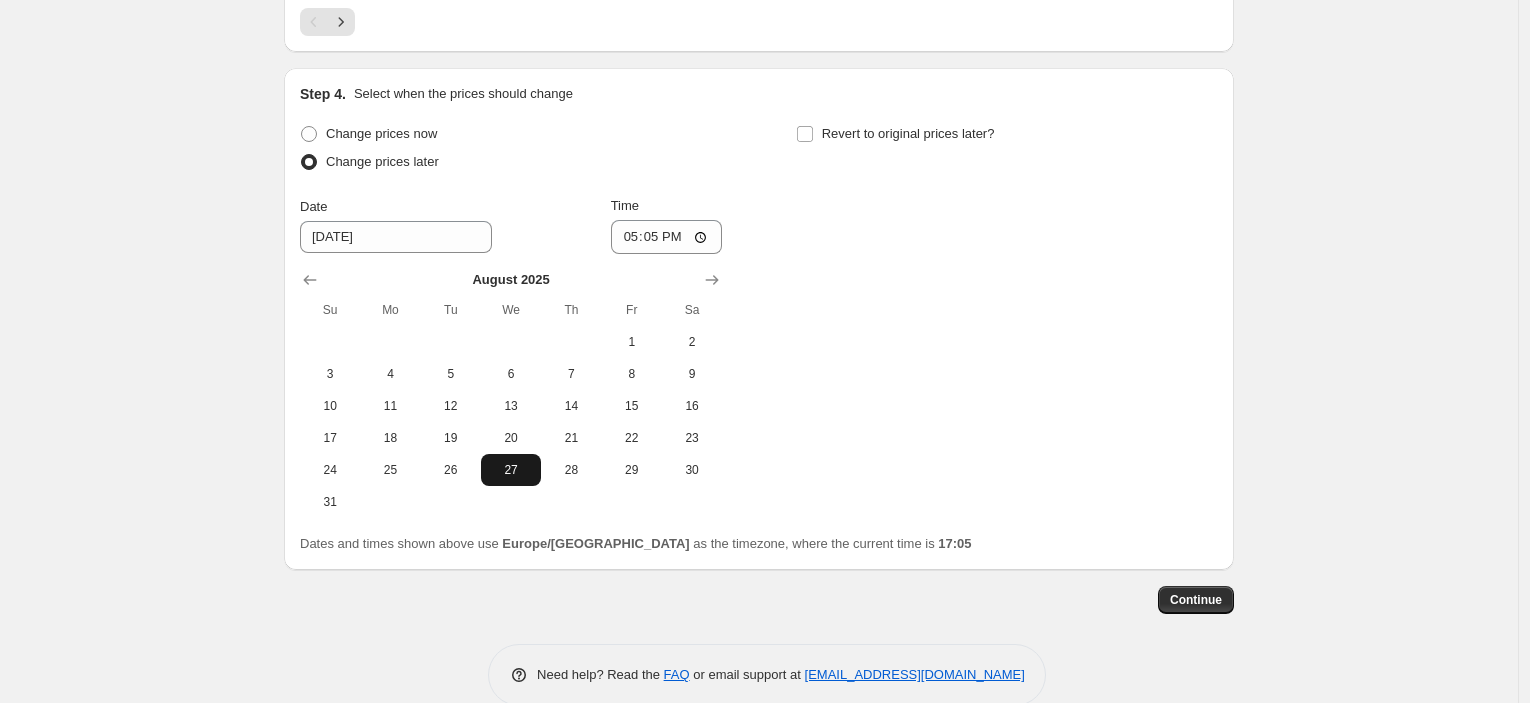 click on "27" at bounding box center (511, 470) 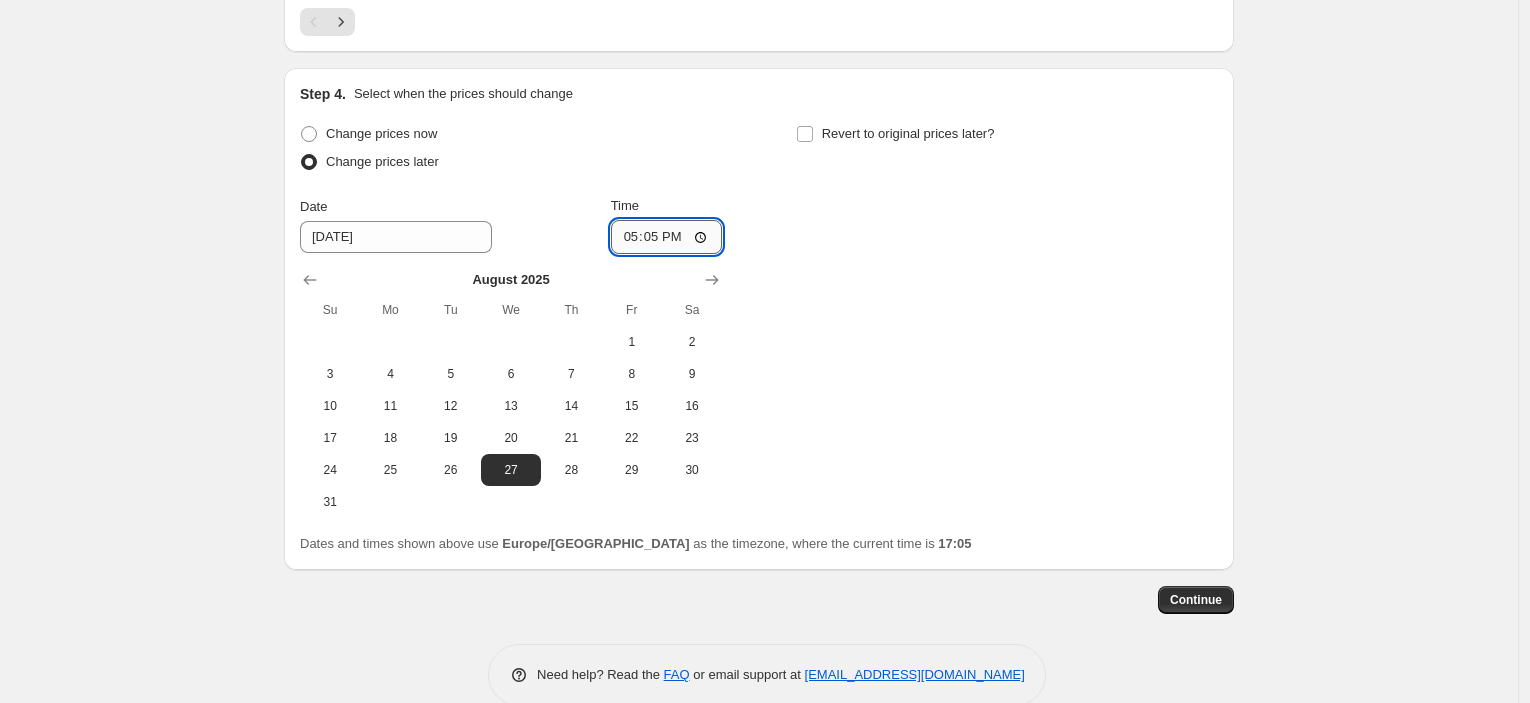 click on "17:05" at bounding box center (667, 237) 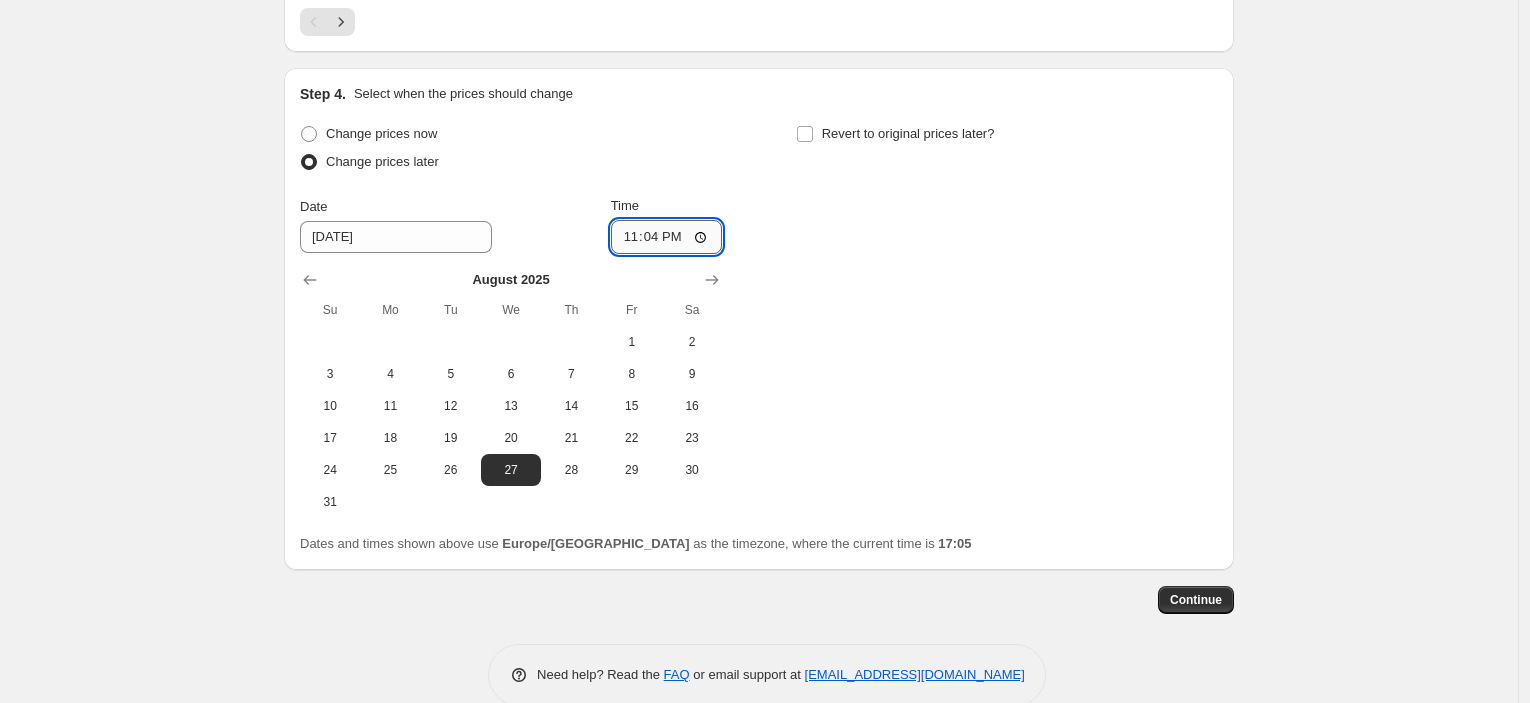 type on "23:45" 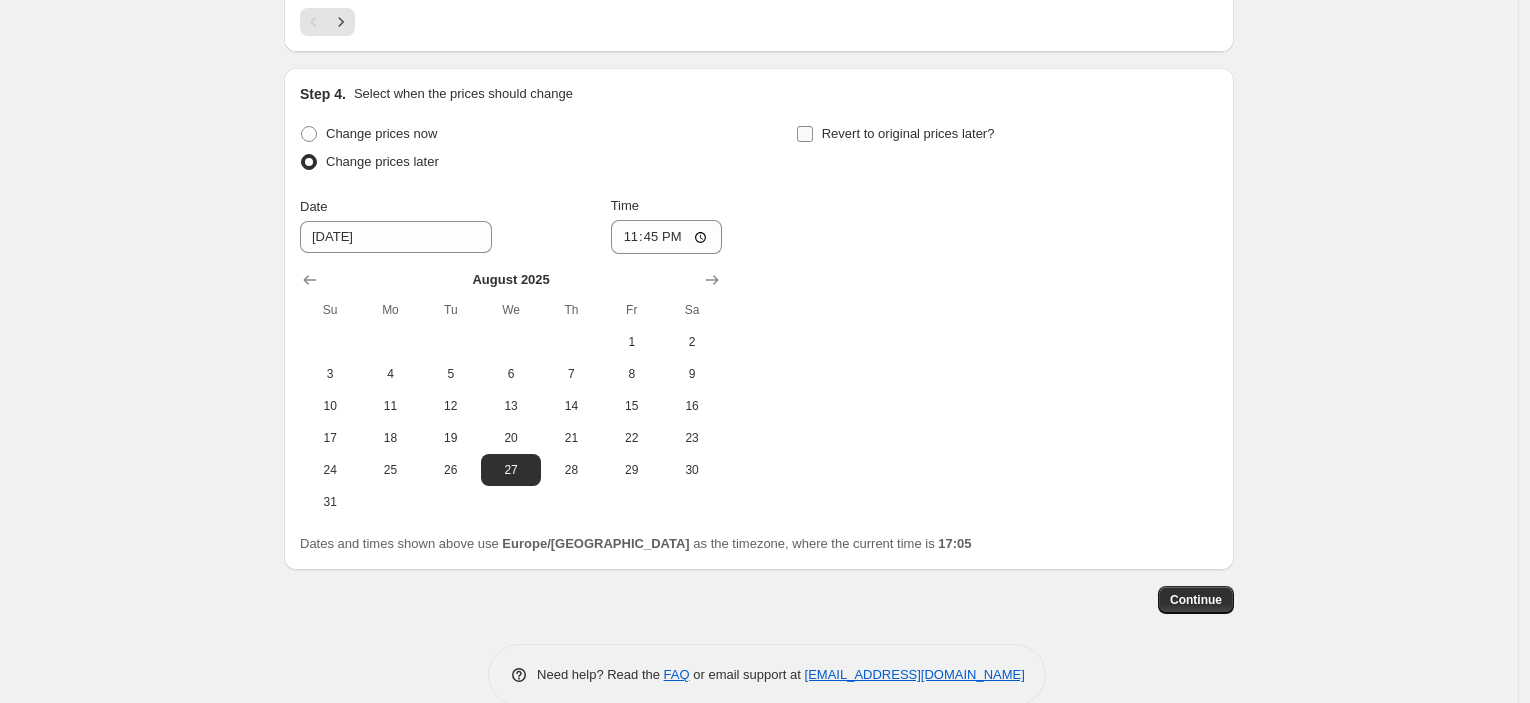 click on "Revert to original prices later?" at bounding box center [908, 133] 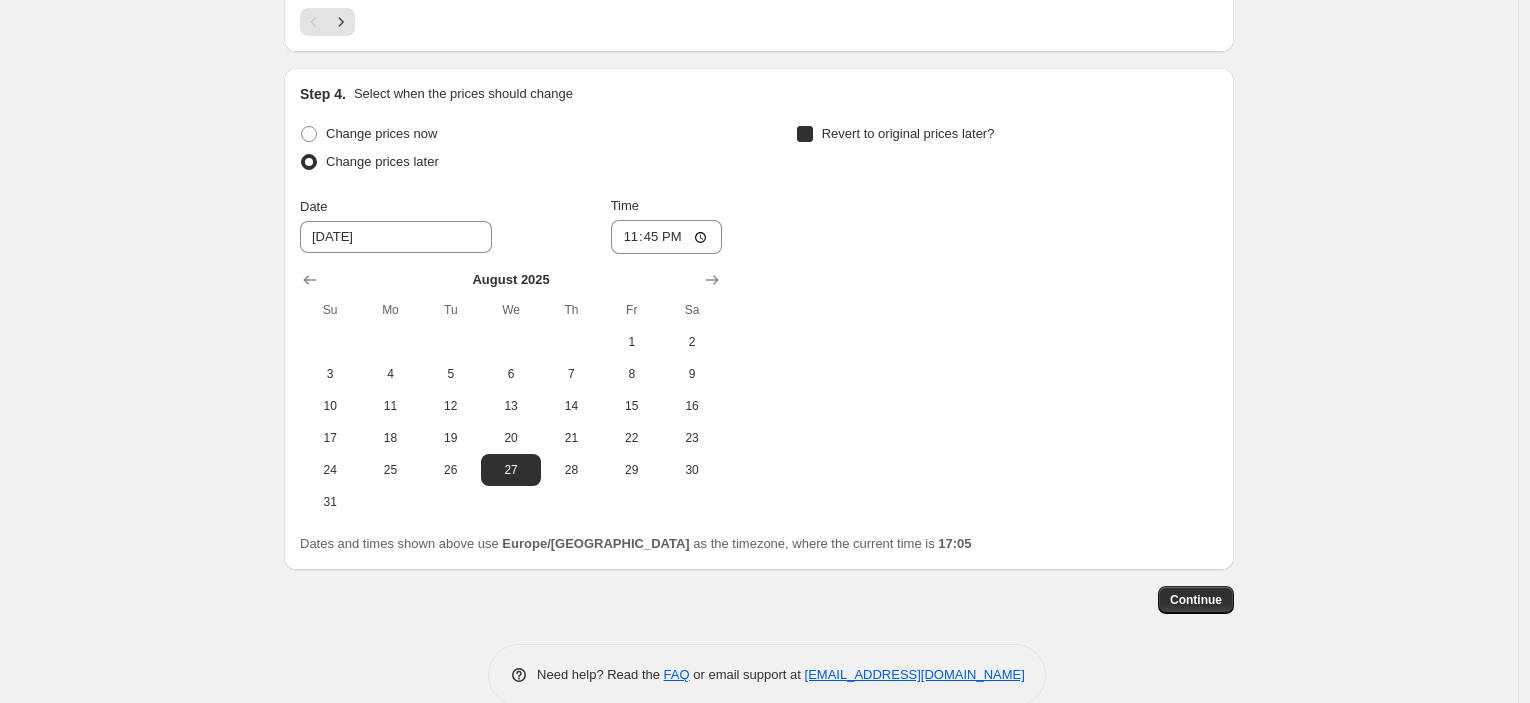checkbox on "true" 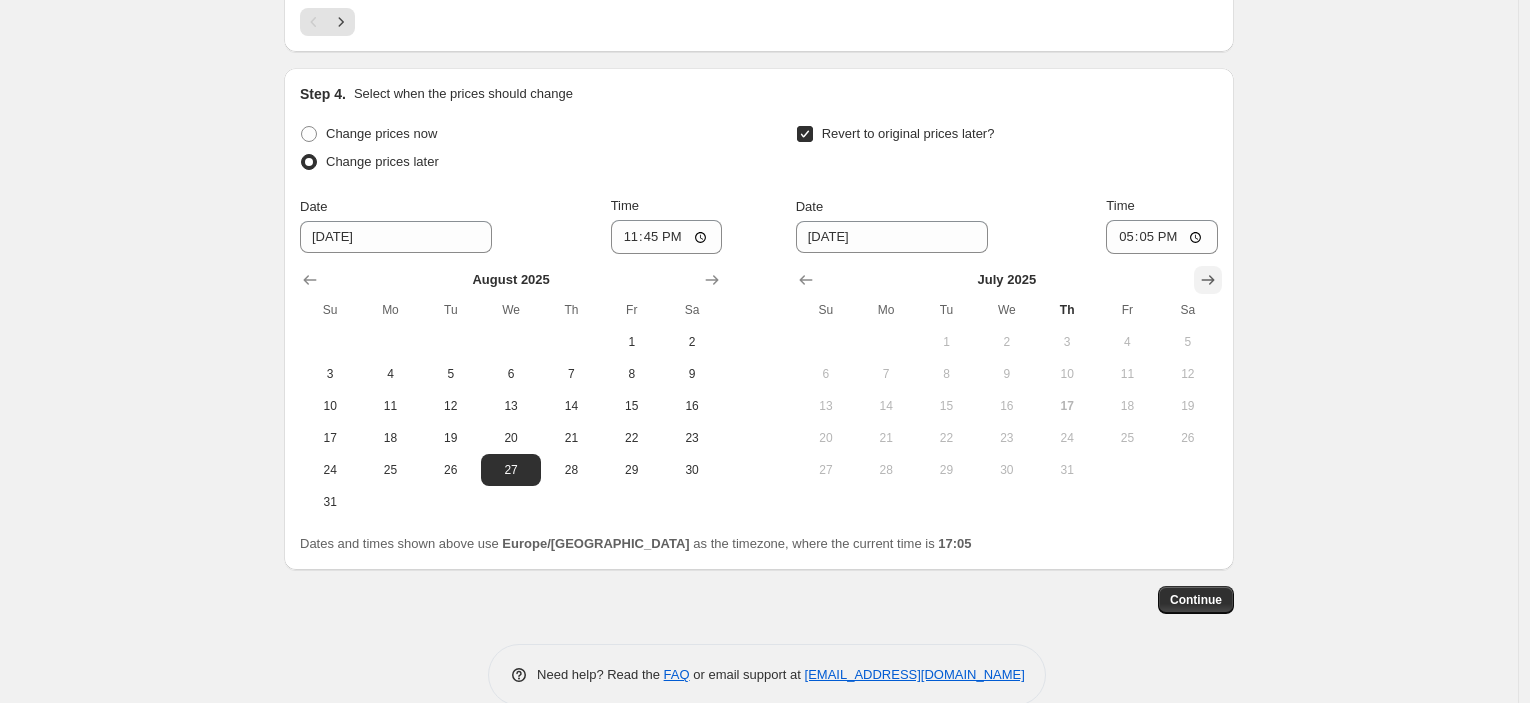 click 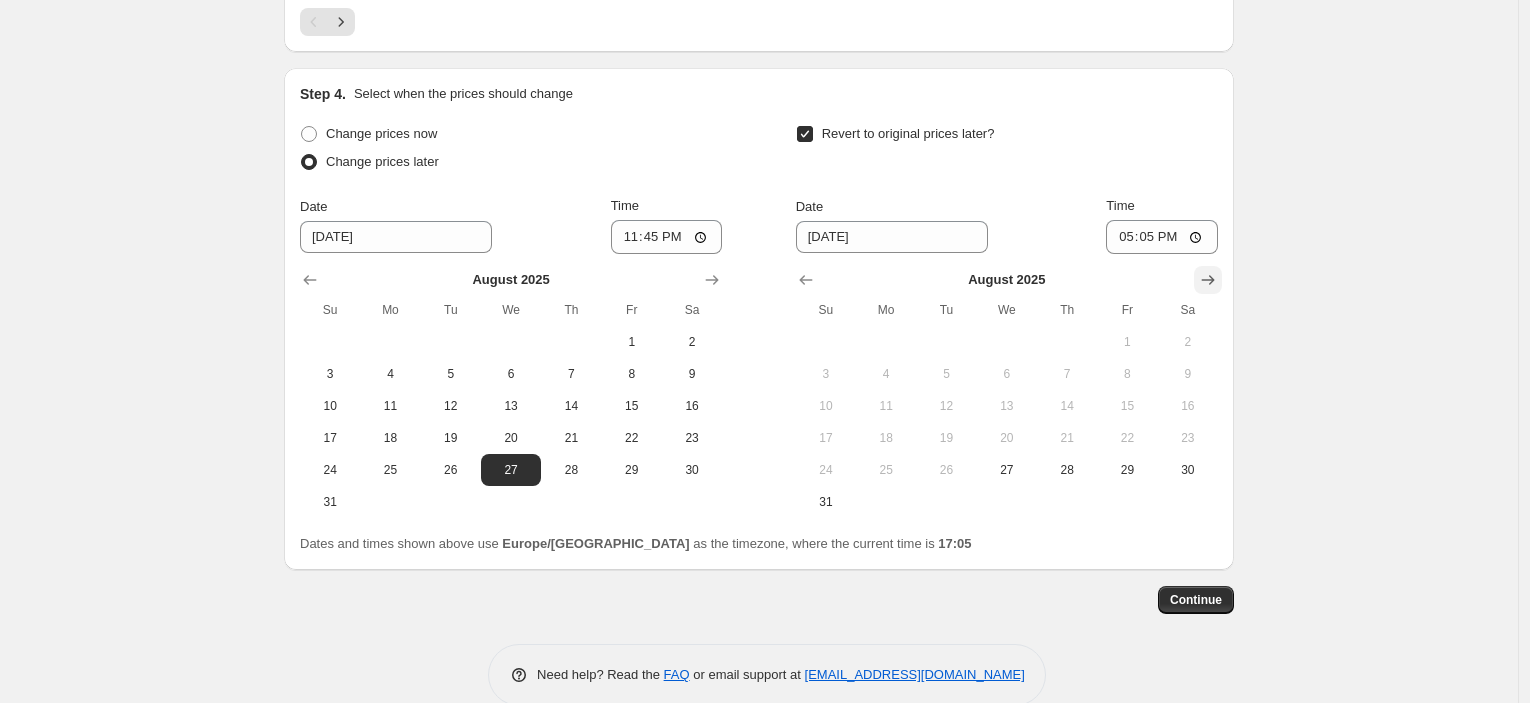 click 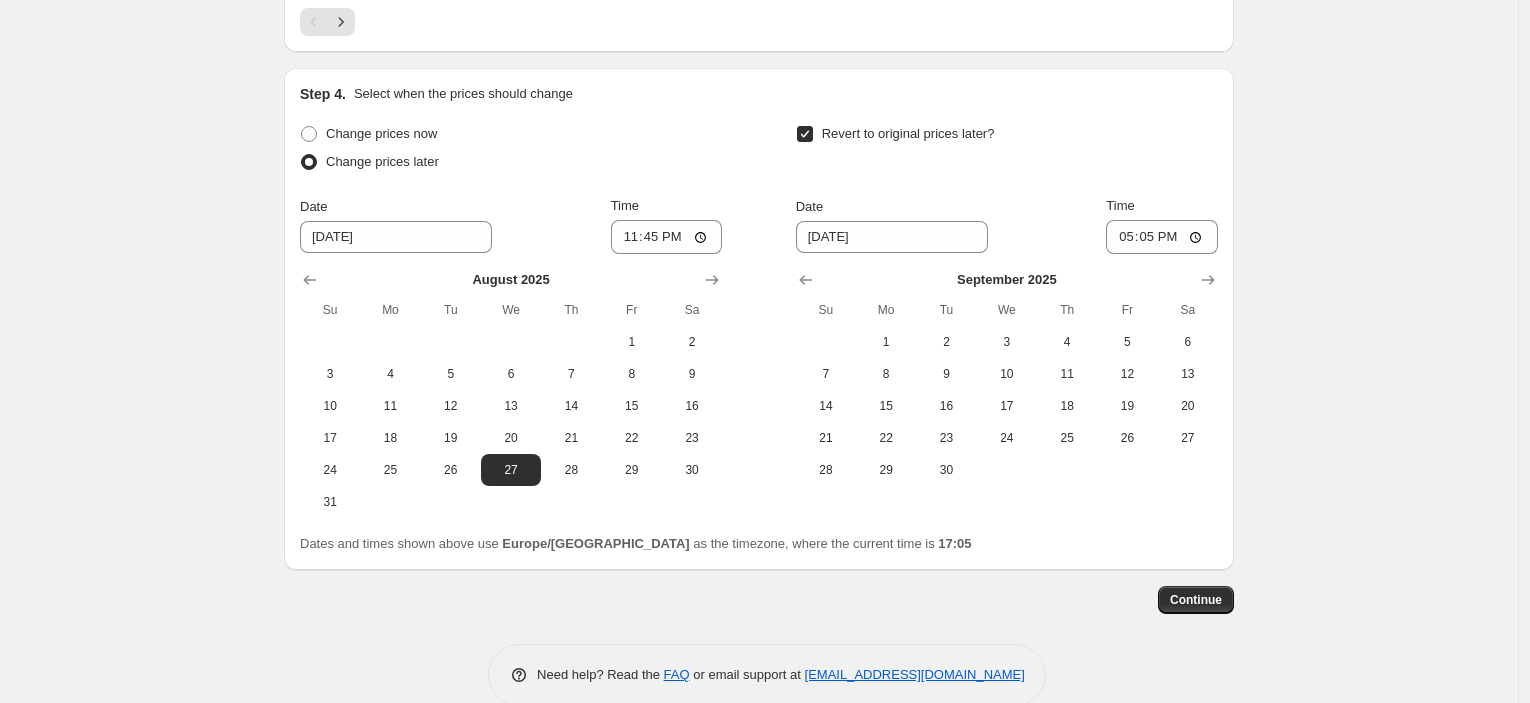 click on "1" at bounding box center [886, 342] 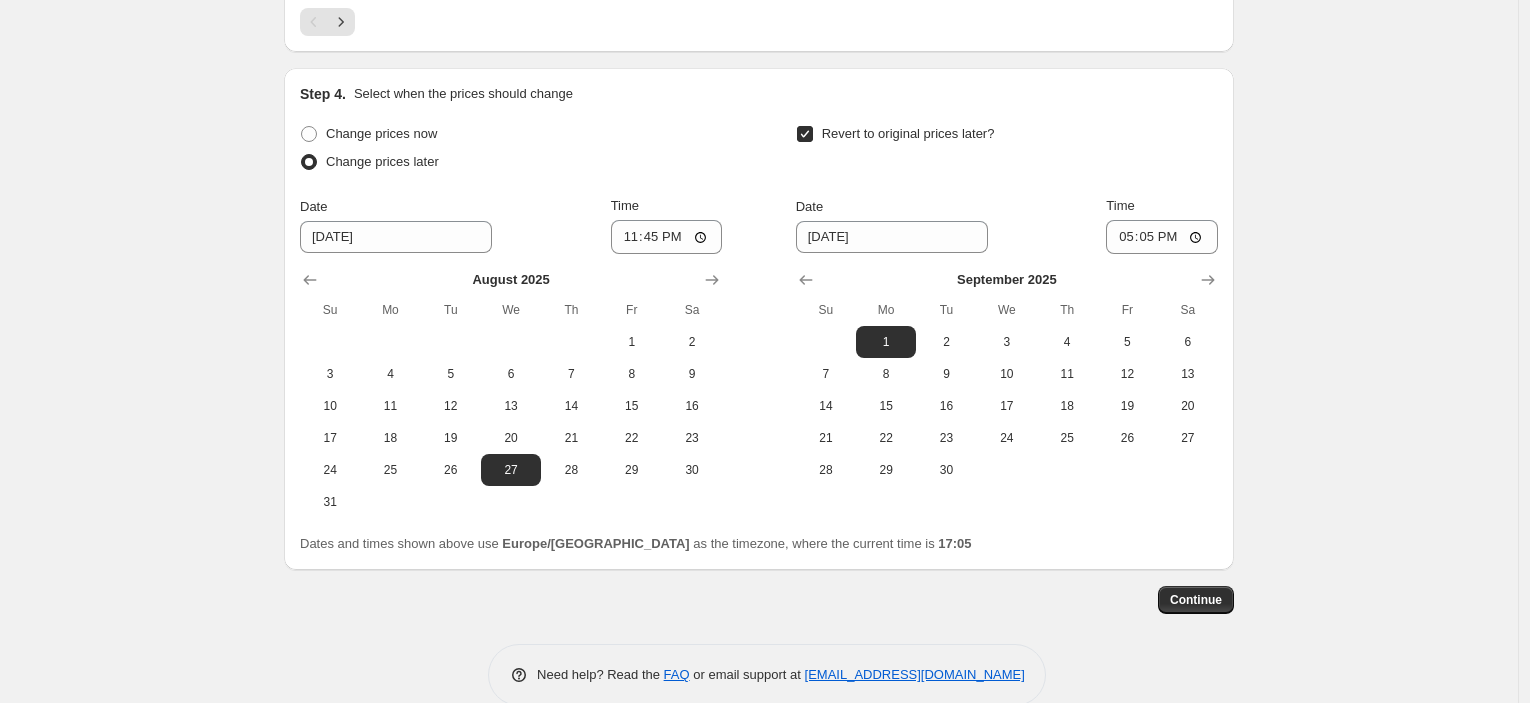 click on "Date [DATE] Time 17:05" at bounding box center [1007, 225] 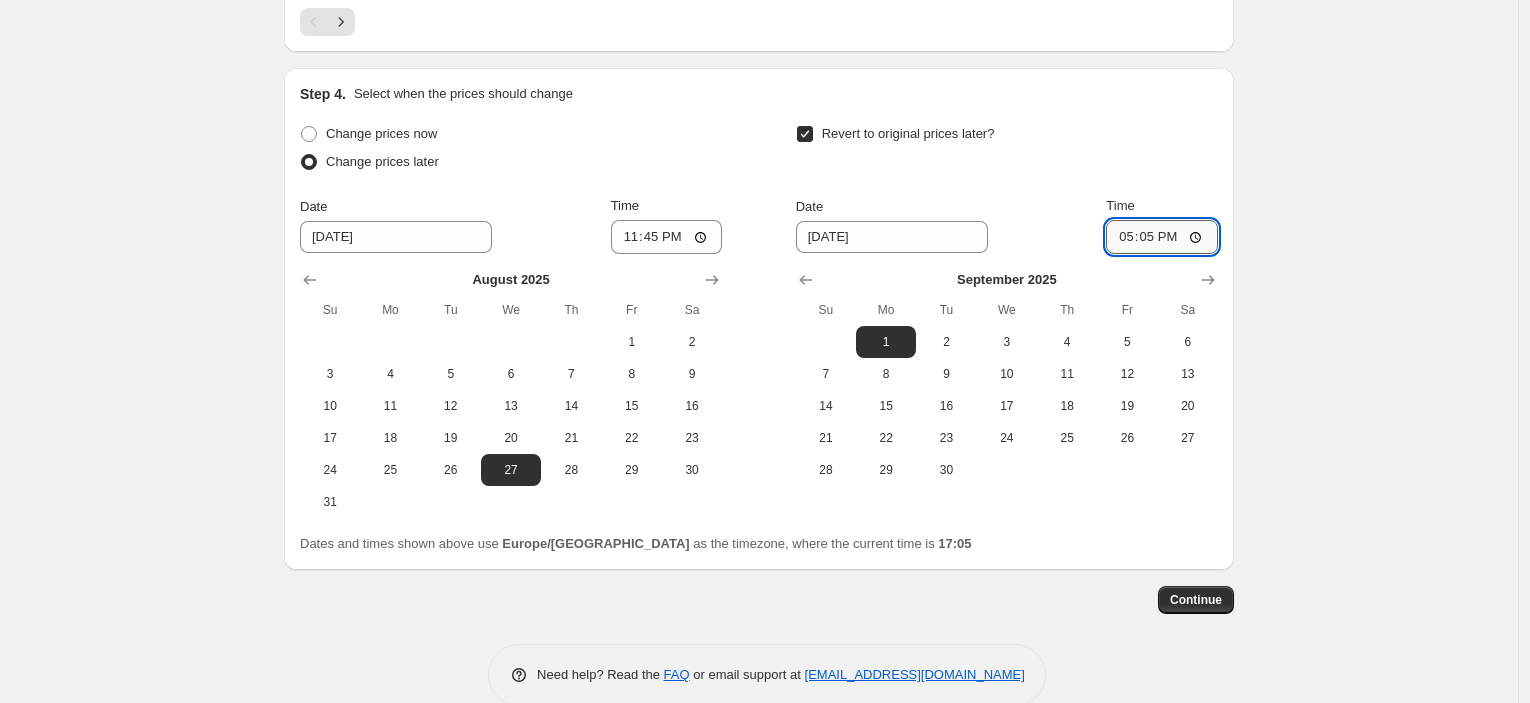 click on "17:05" at bounding box center (1162, 237) 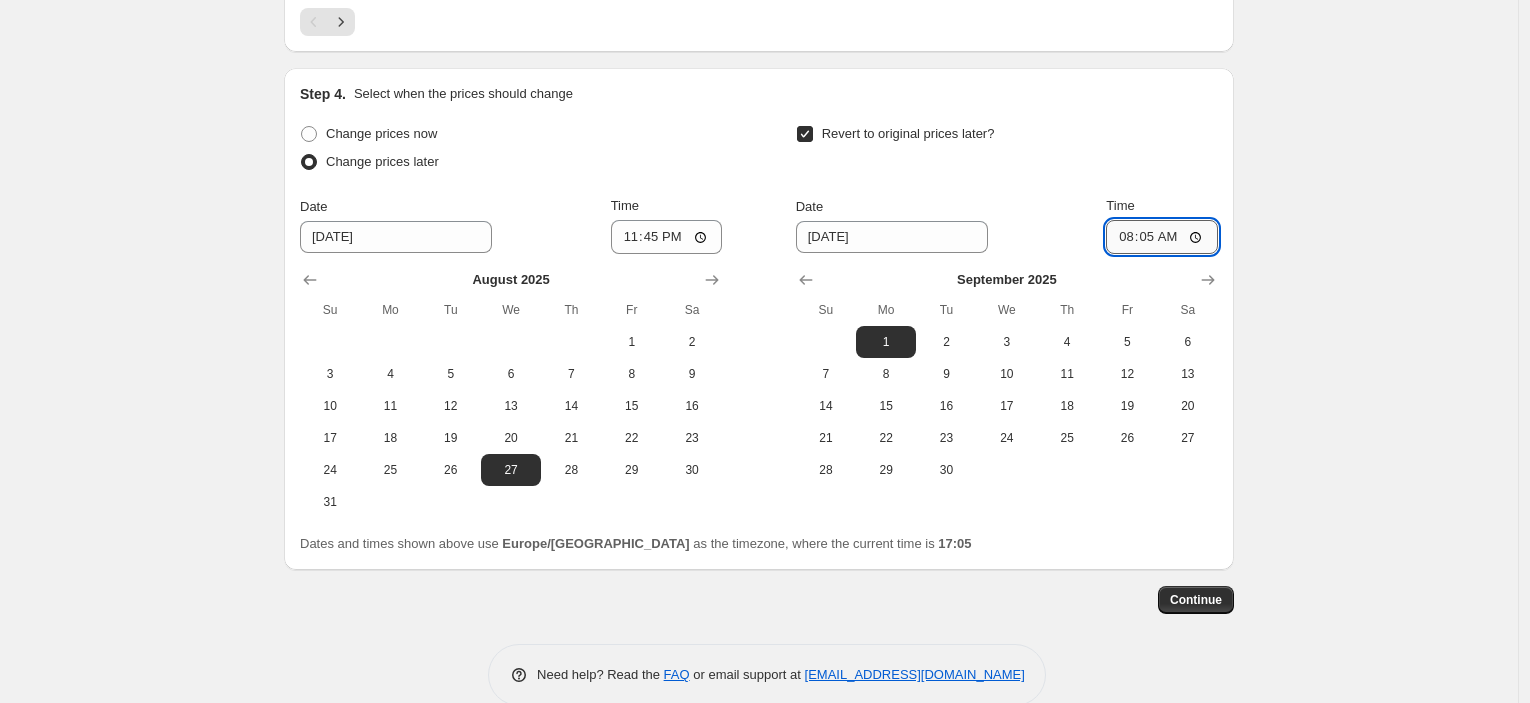 type on "08:00" 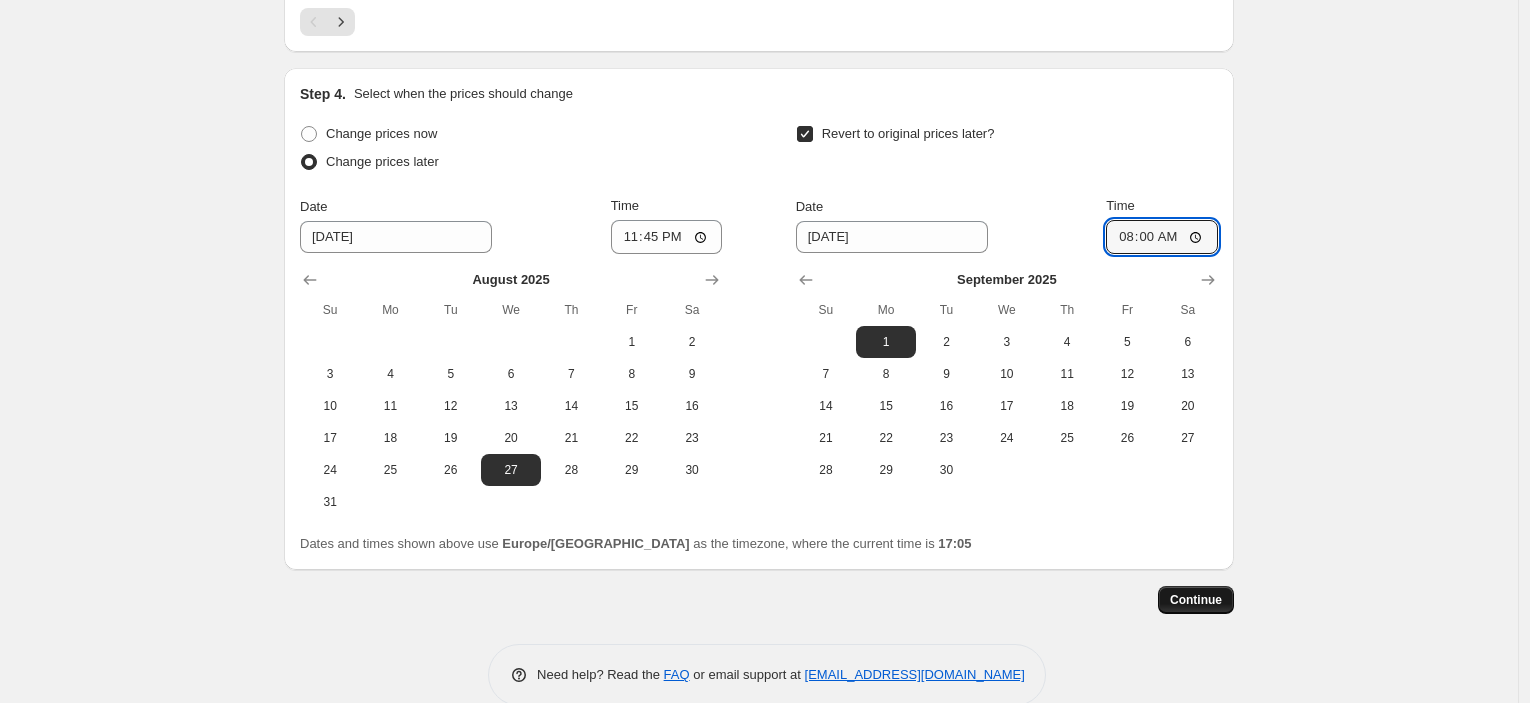 click on "Continue" at bounding box center [1196, 600] 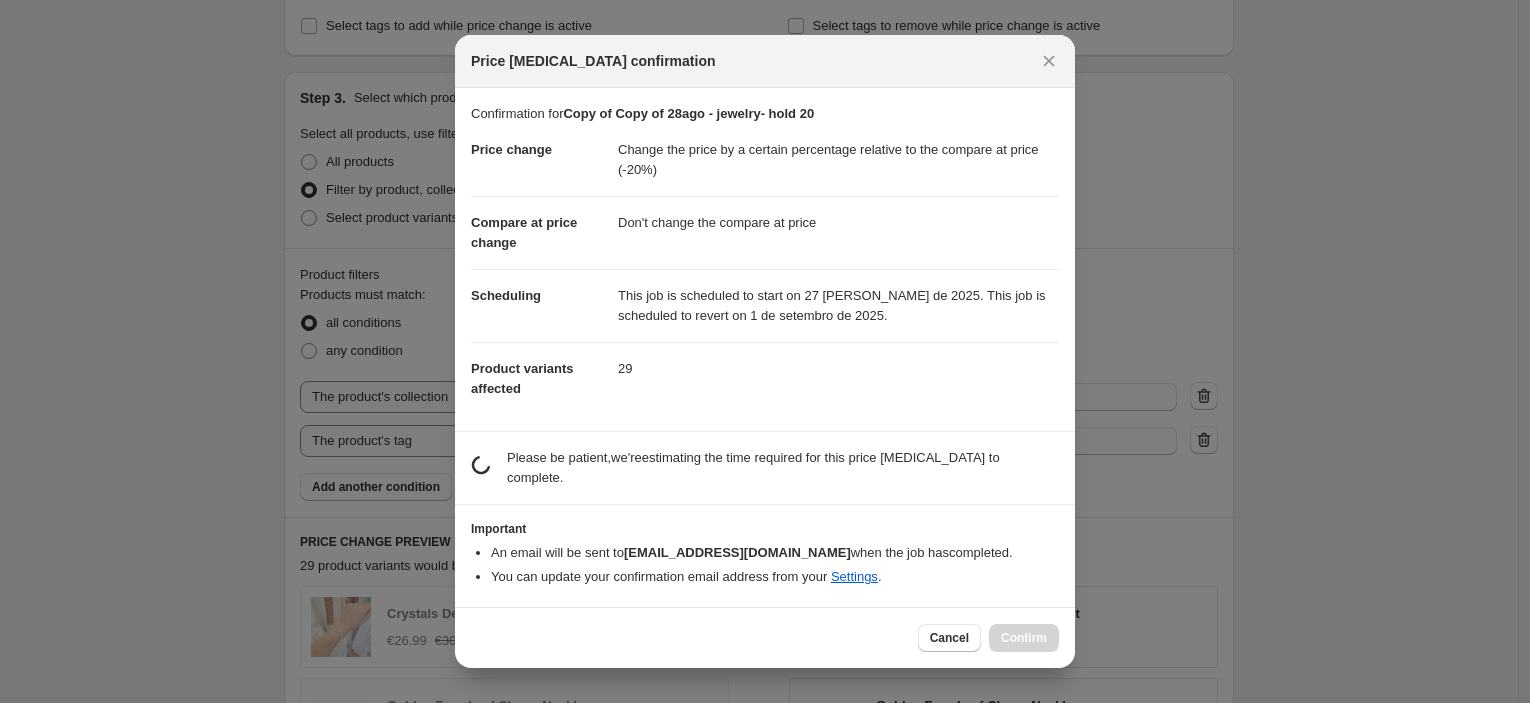scroll, scrollTop: 0, scrollLeft: 0, axis: both 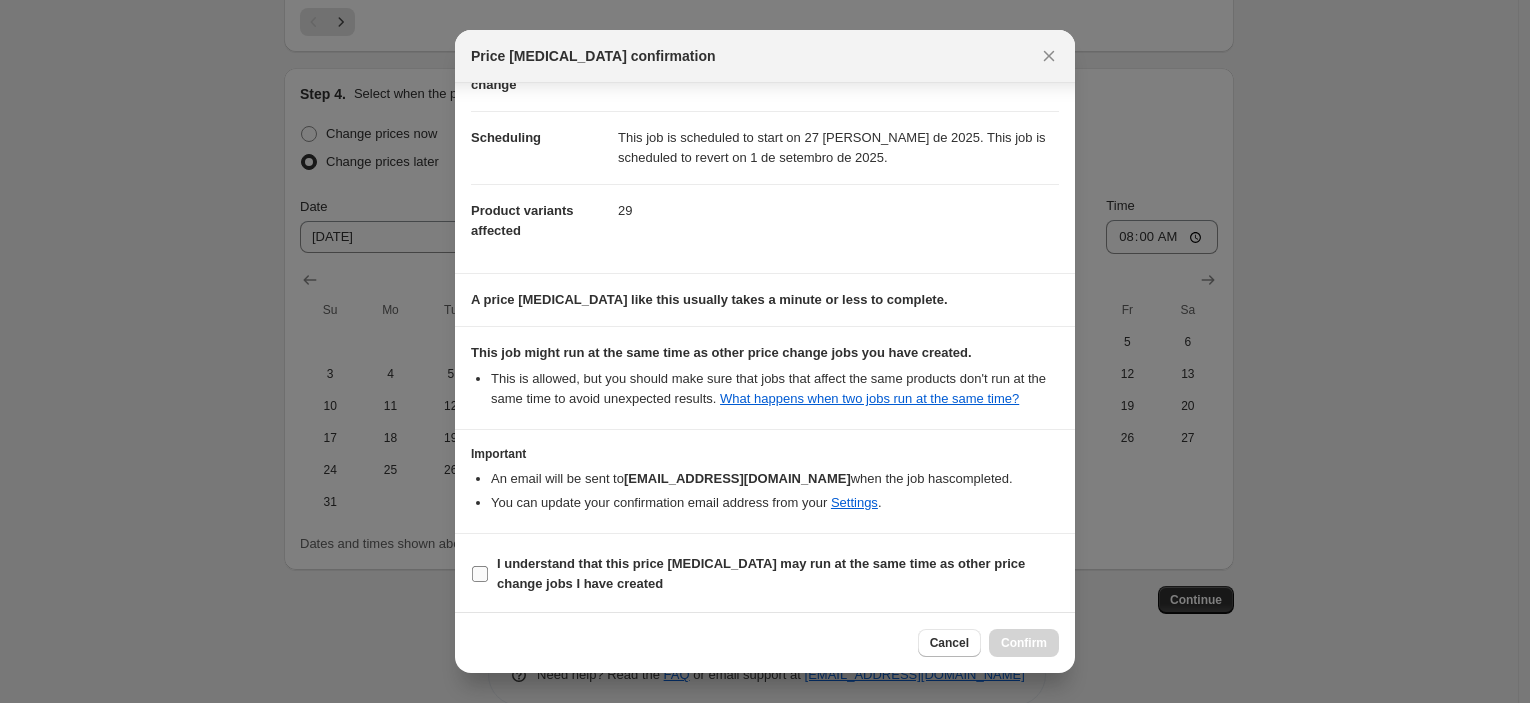 click on "I understand that this price [MEDICAL_DATA] may run at the same time as other price change jobs I have created" at bounding box center (761, 573) 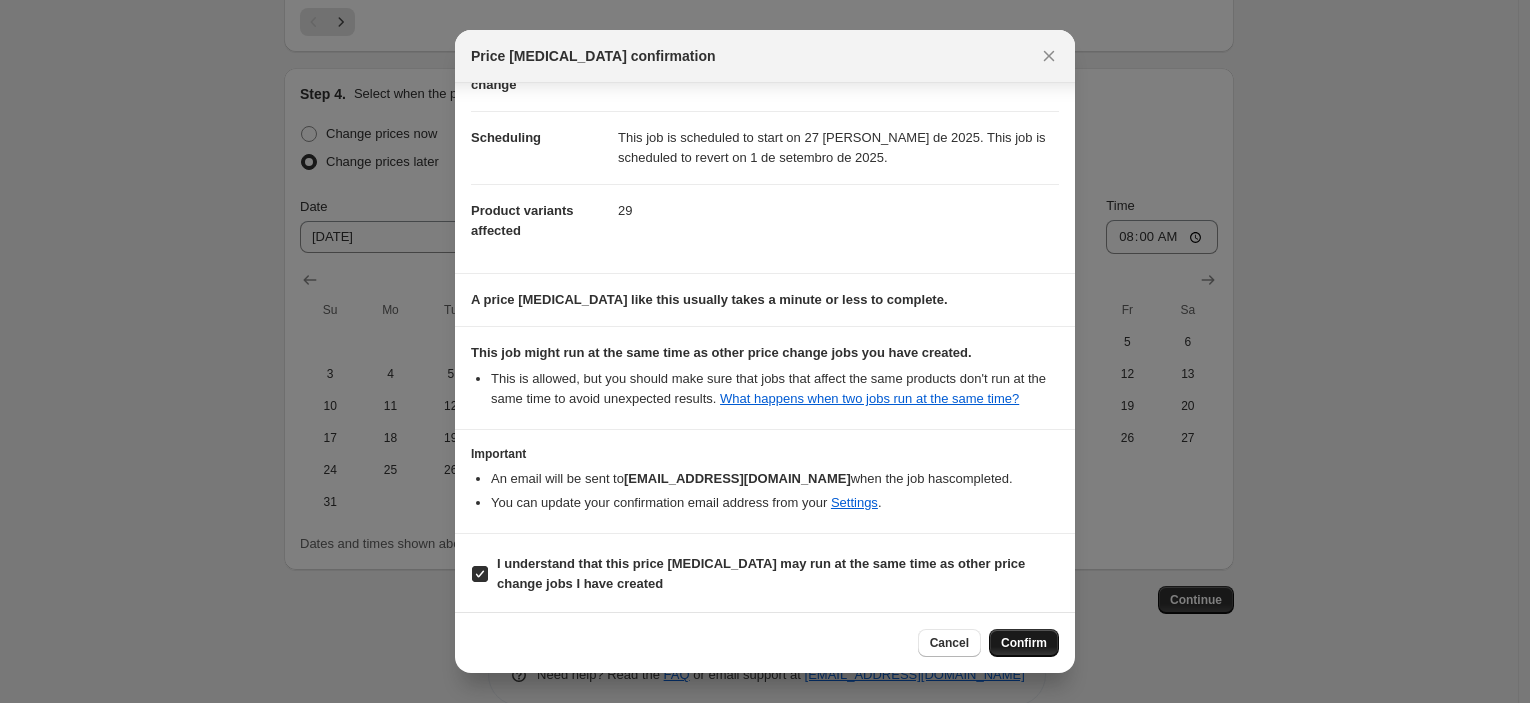 drag, startPoint x: 1026, startPoint y: 649, endPoint x: 1038, endPoint y: 652, distance: 12.369317 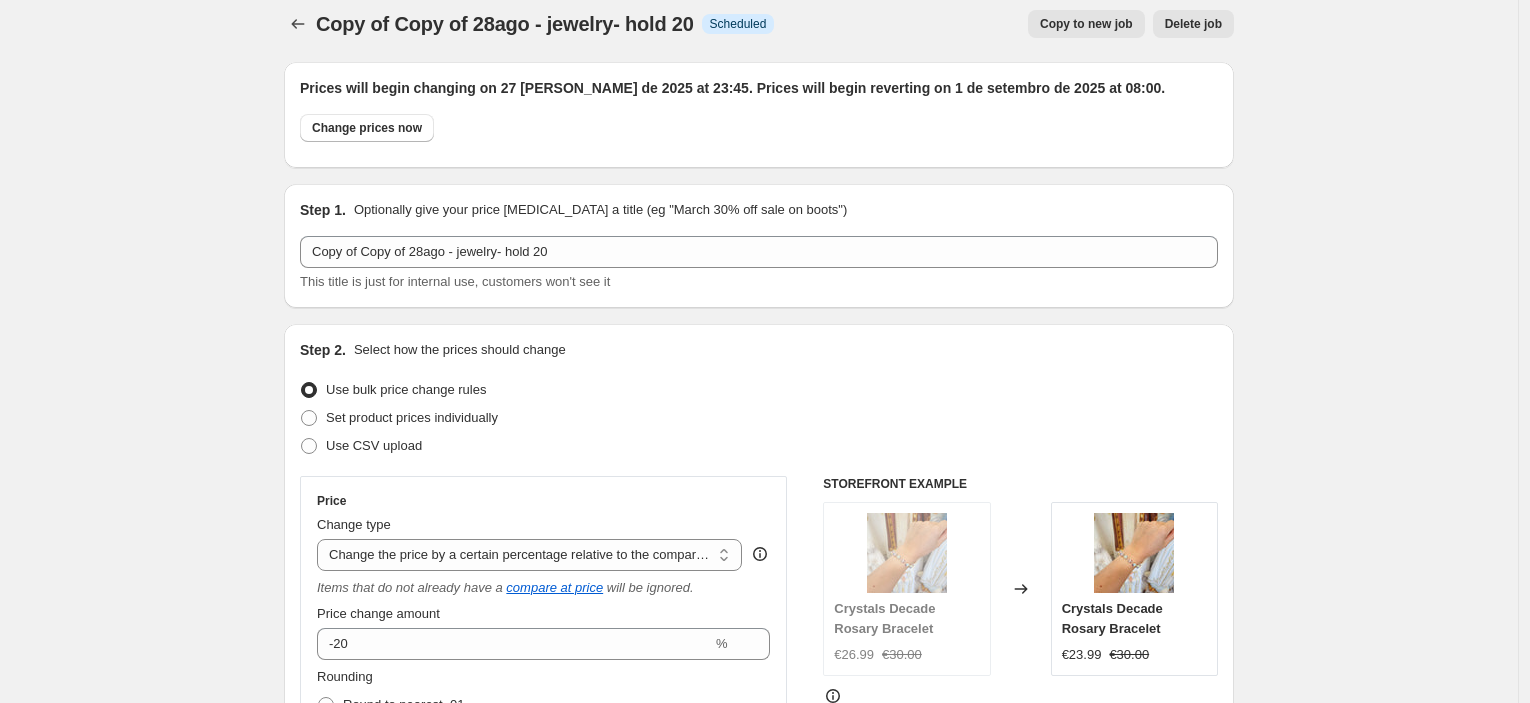 scroll, scrollTop: 0, scrollLeft: 0, axis: both 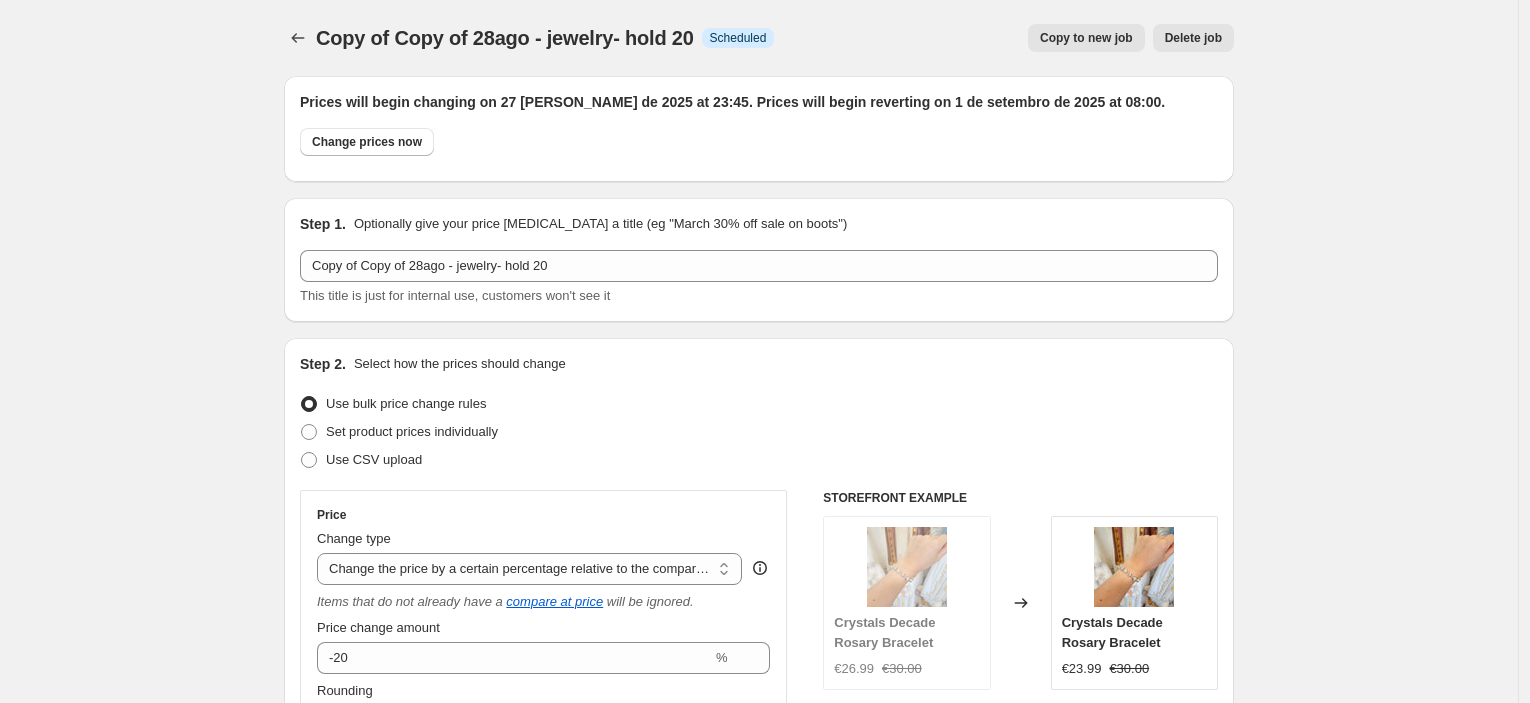 click on "Copy of Copy of 28ago - jewelry- hold 20. This page is ready Copy of Copy of 28ago - jewelry- hold 20 Info Scheduled Copy to new job Delete job More actions Copy to new job Delete job" at bounding box center [759, 38] 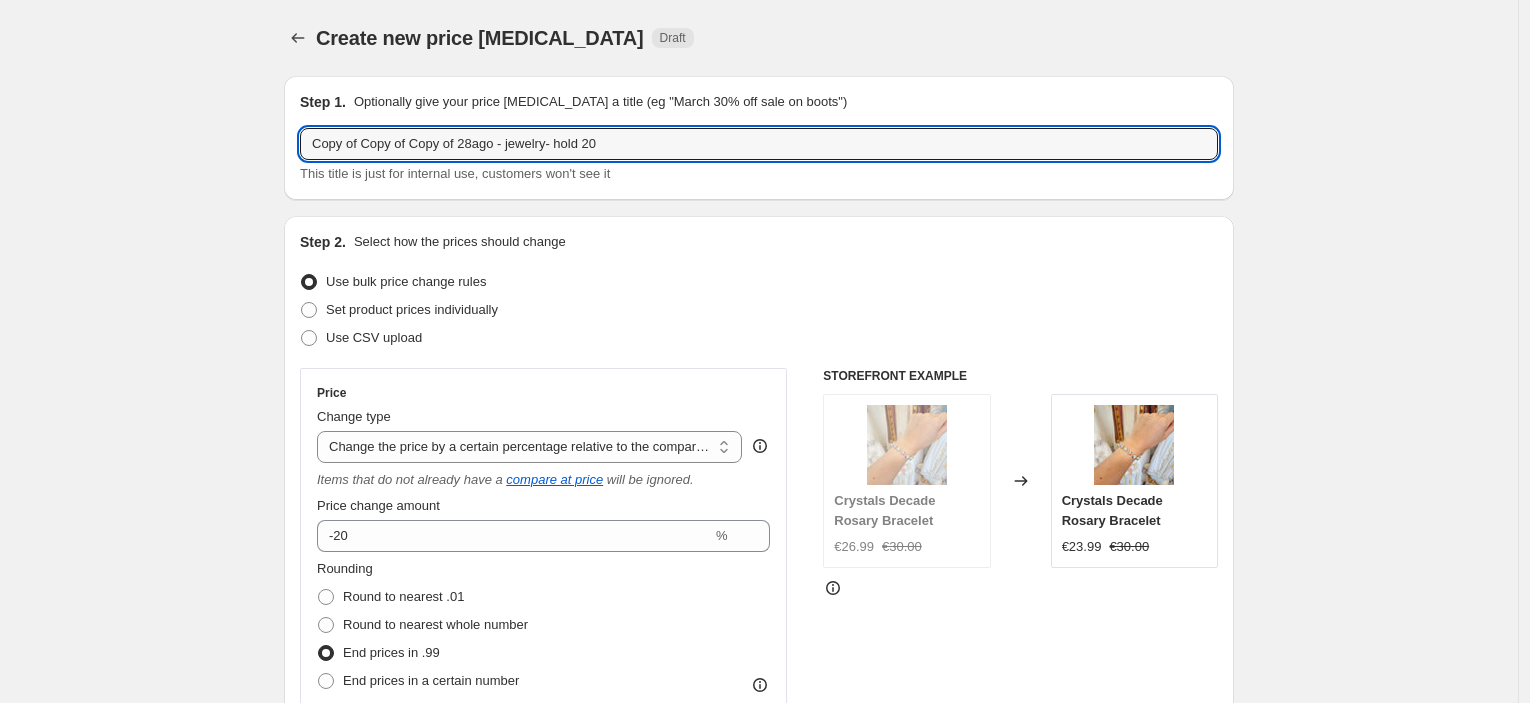 drag, startPoint x: 463, startPoint y: 147, endPoint x: 52, endPoint y: 138, distance: 411.09854 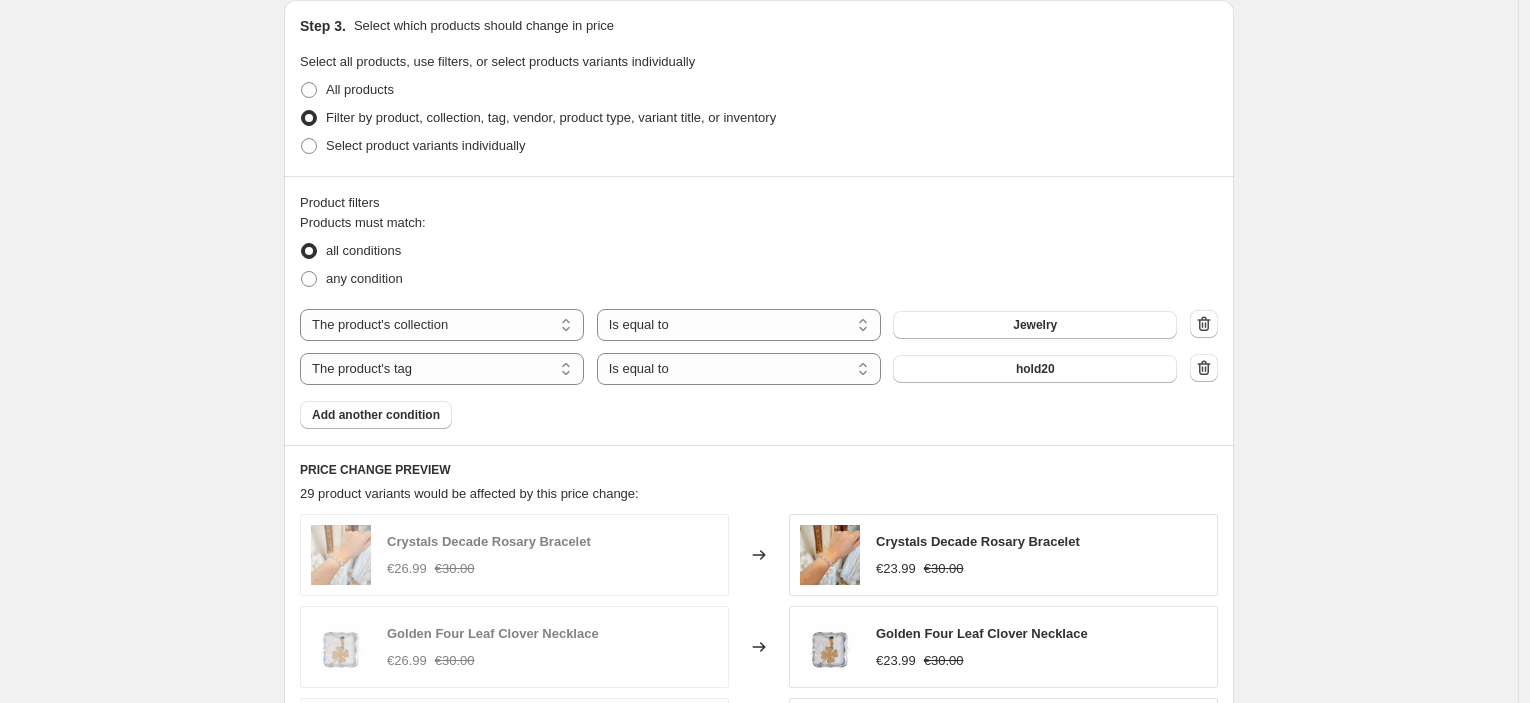 scroll, scrollTop: 999, scrollLeft: 0, axis: vertical 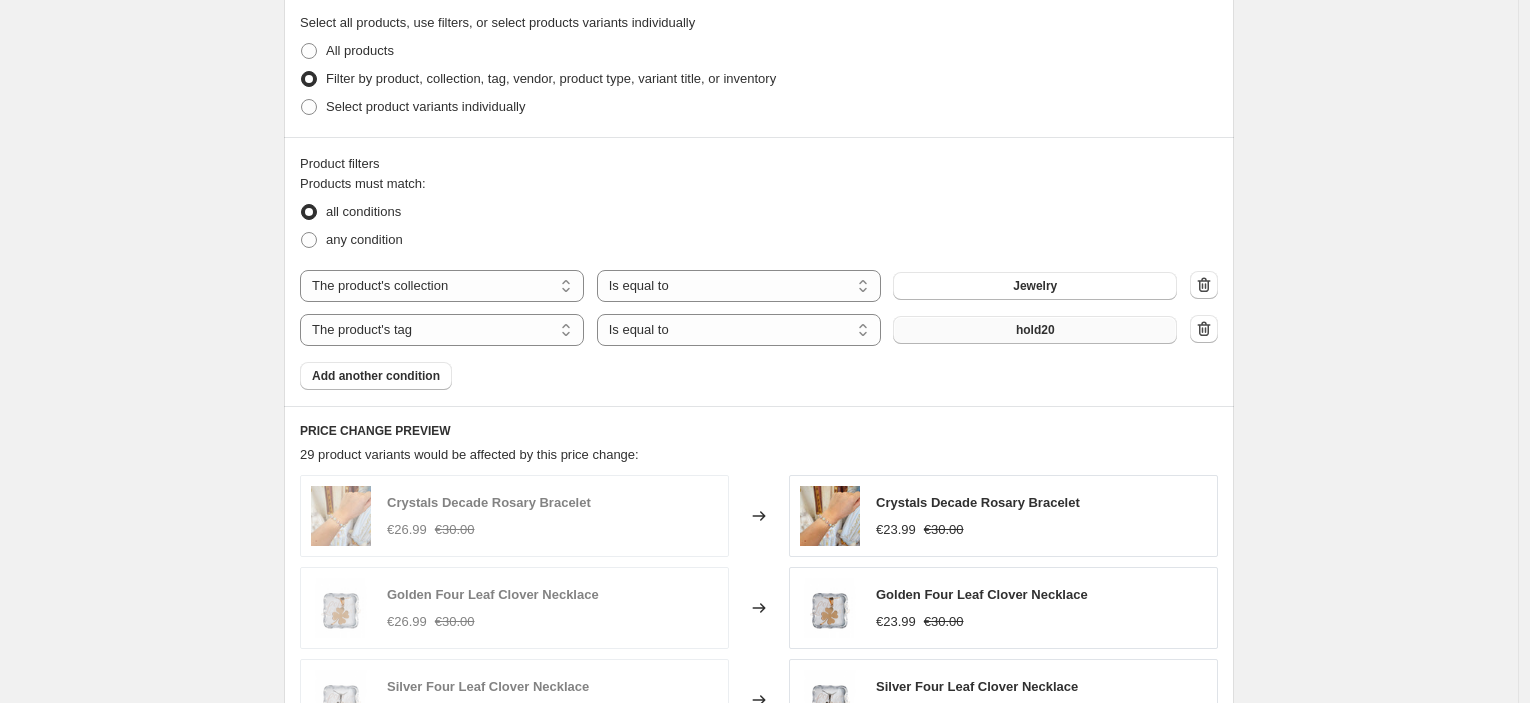type on "28ago - jewelry- hold 20" 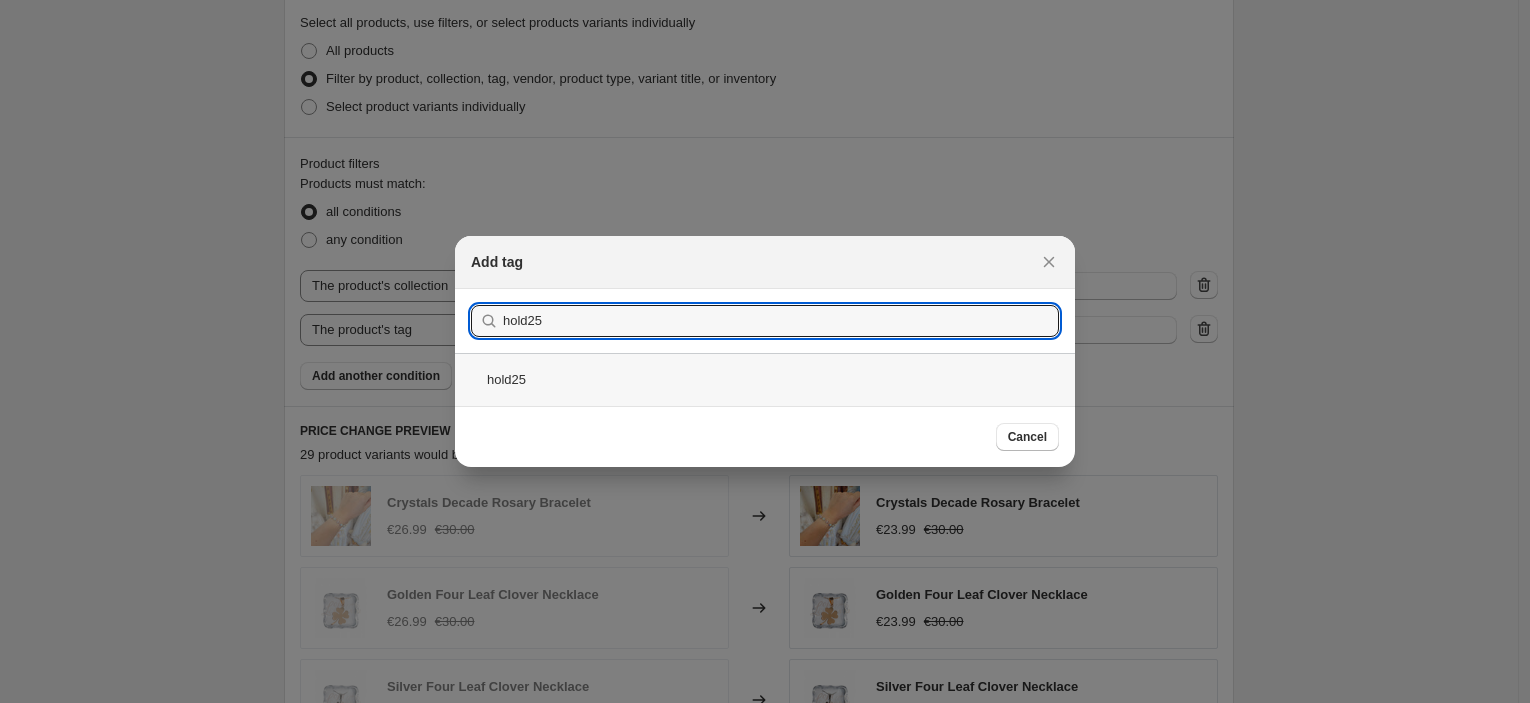 type on "hold25" 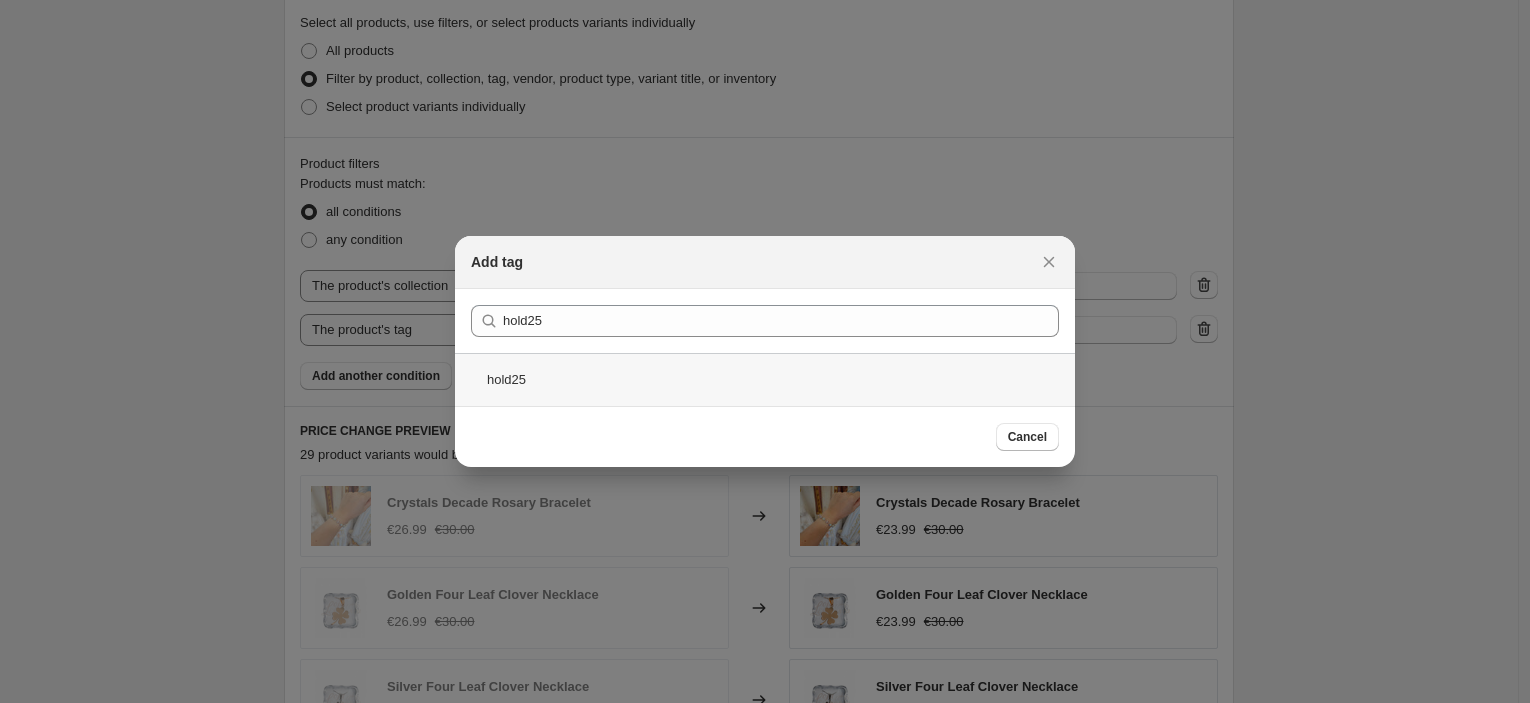 click on "hold25" at bounding box center [765, 379] 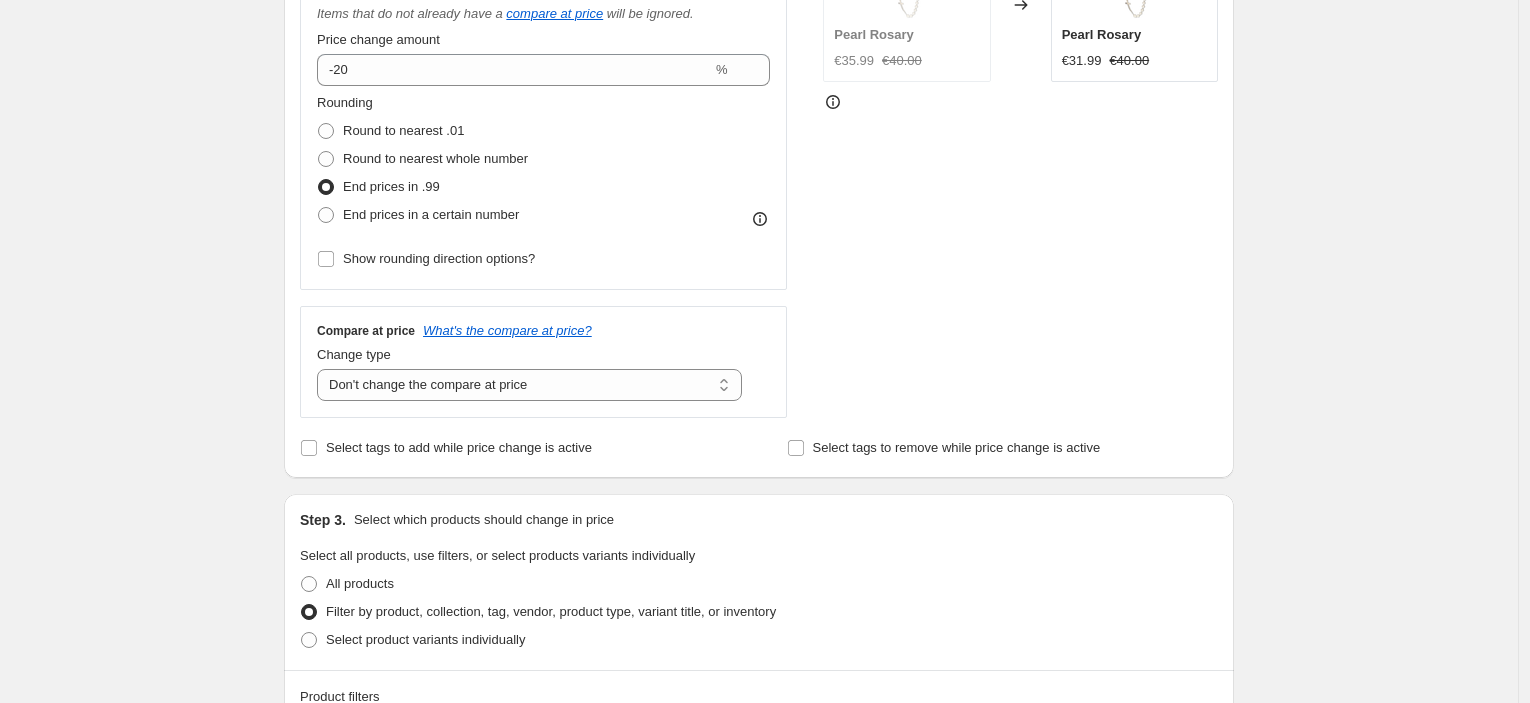 scroll, scrollTop: 0, scrollLeft: 0, axis: both 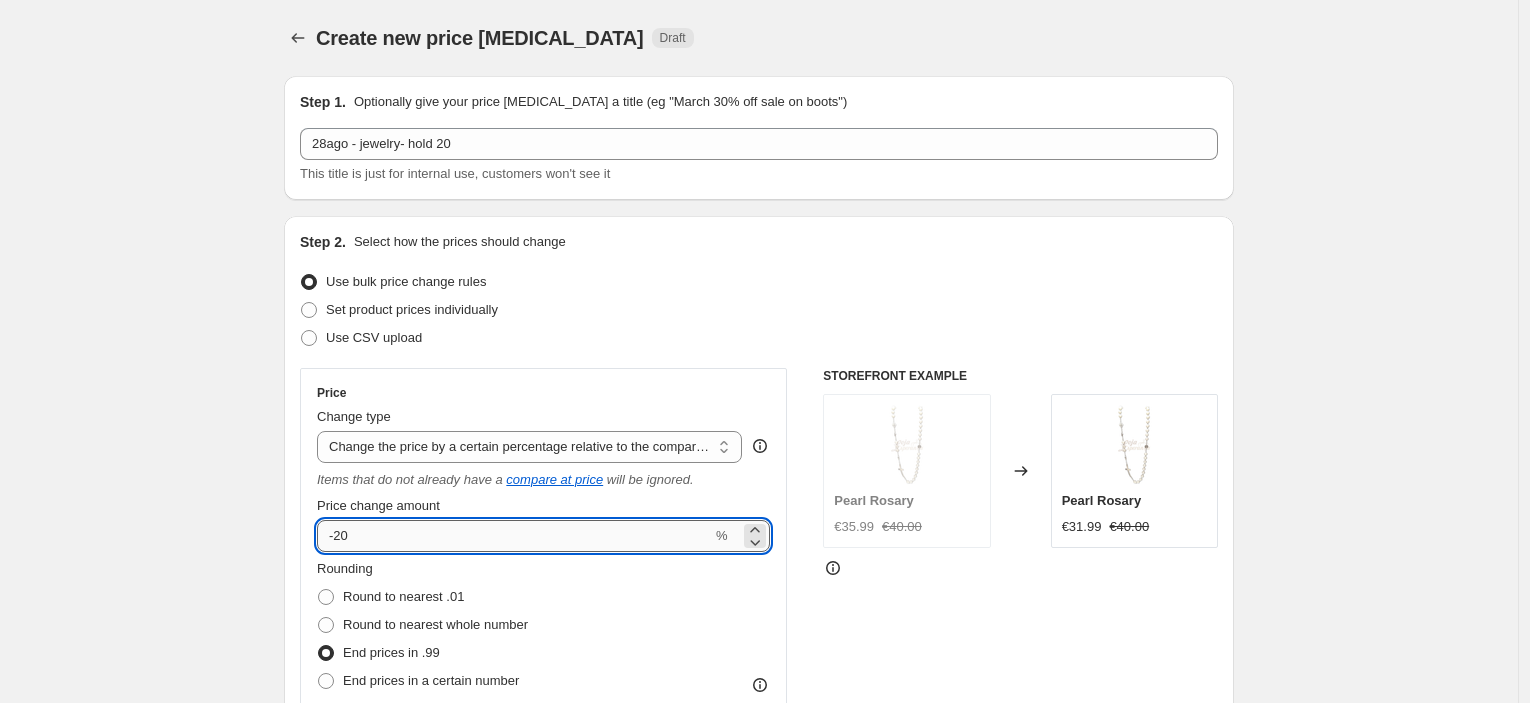 click on "-20" at bounding box center (514, 536) 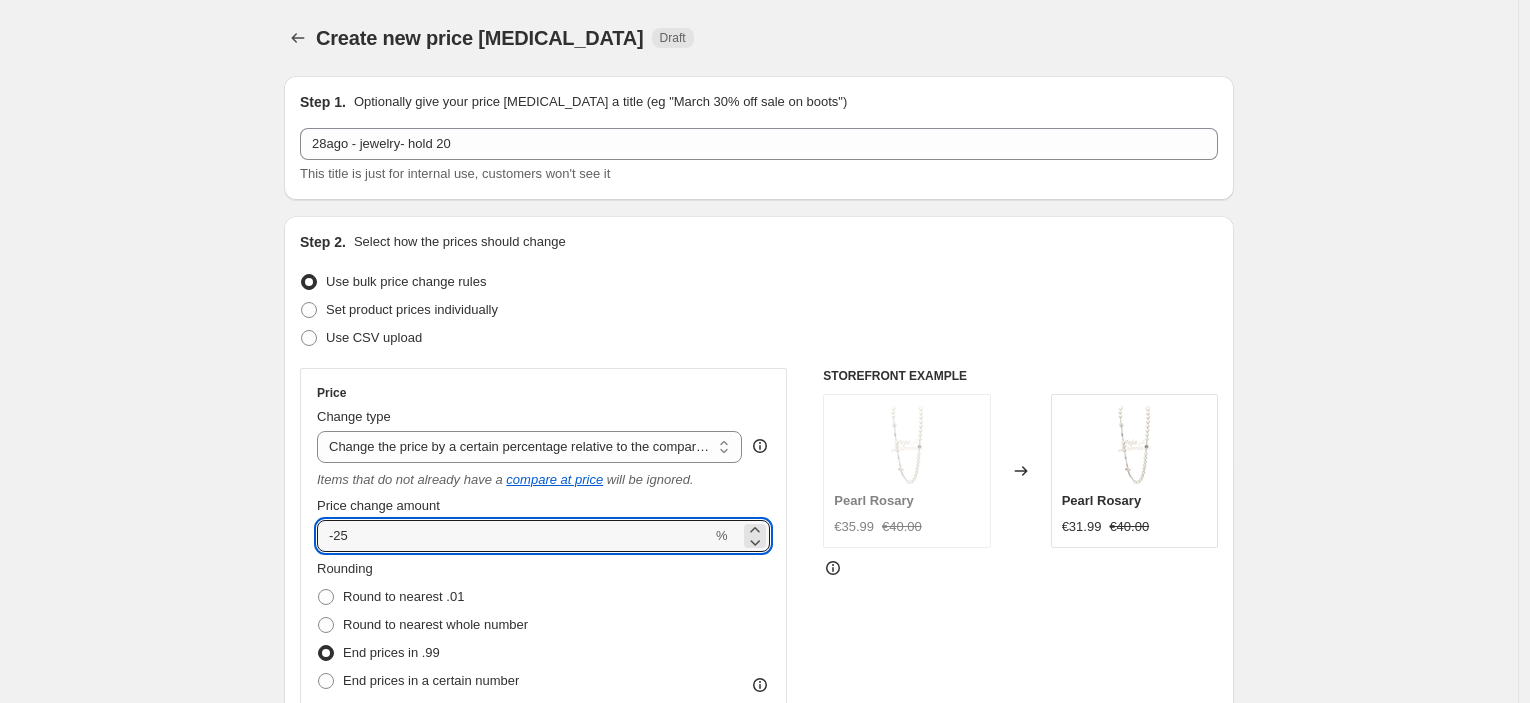 type on "-25" 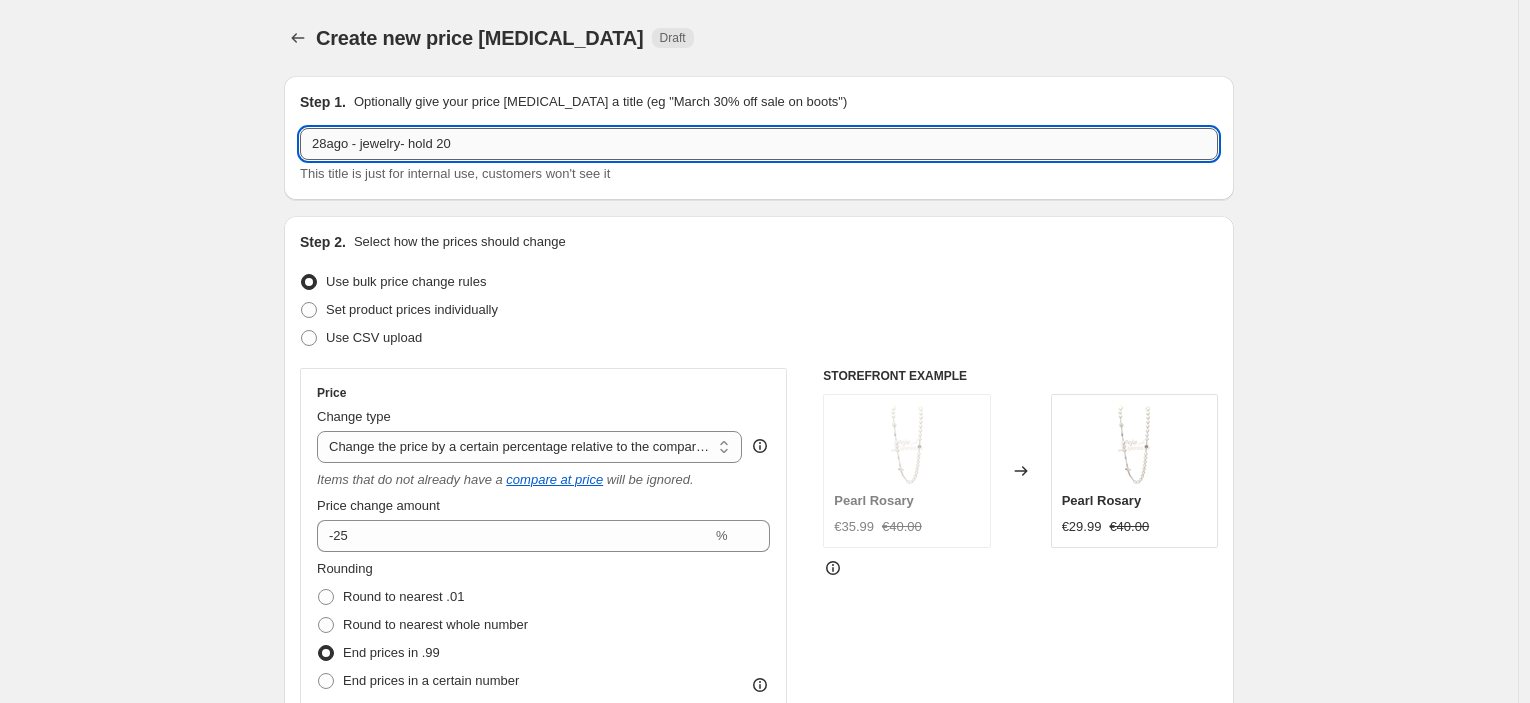 click on "28ago - jewelry- hold 20" at bounding box center (759, 144) 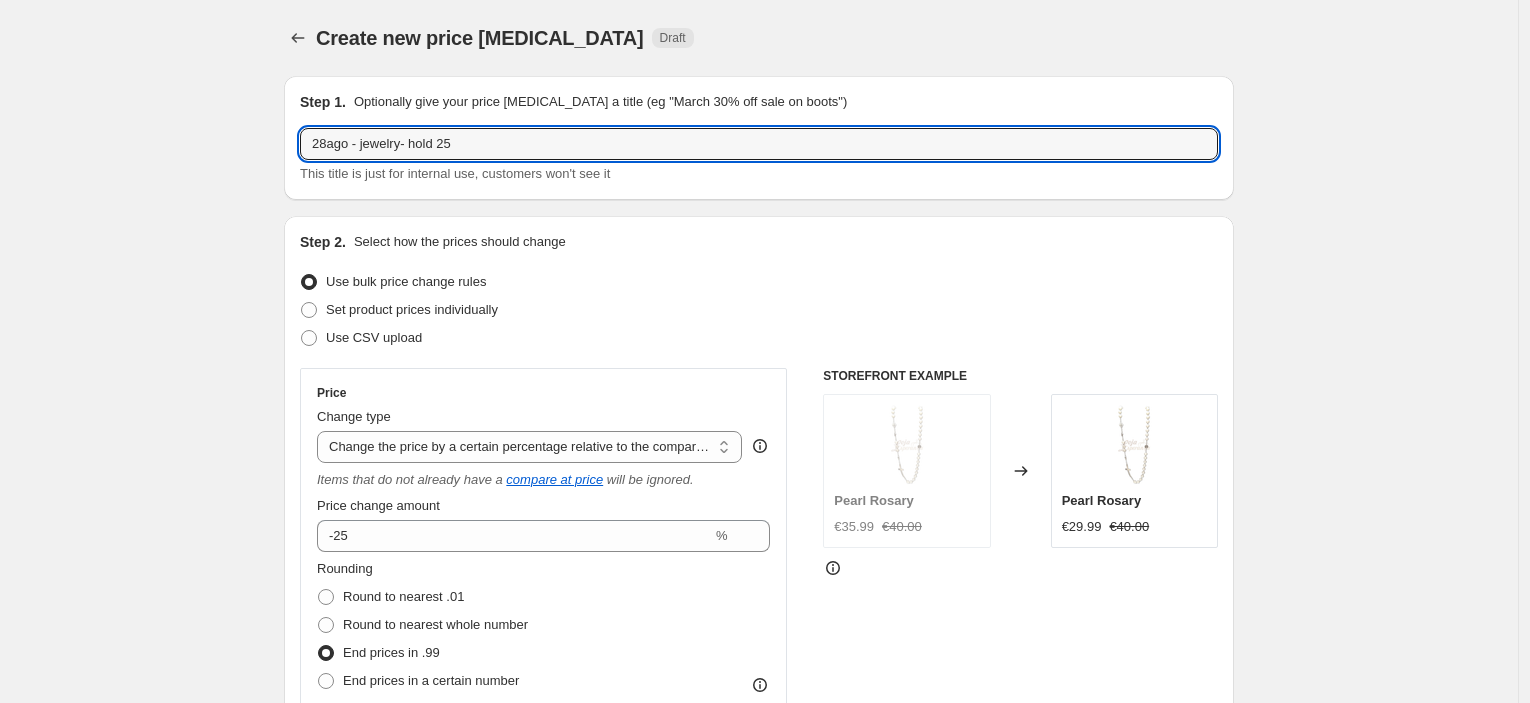 type on "28ago - jewelry- hold 25" 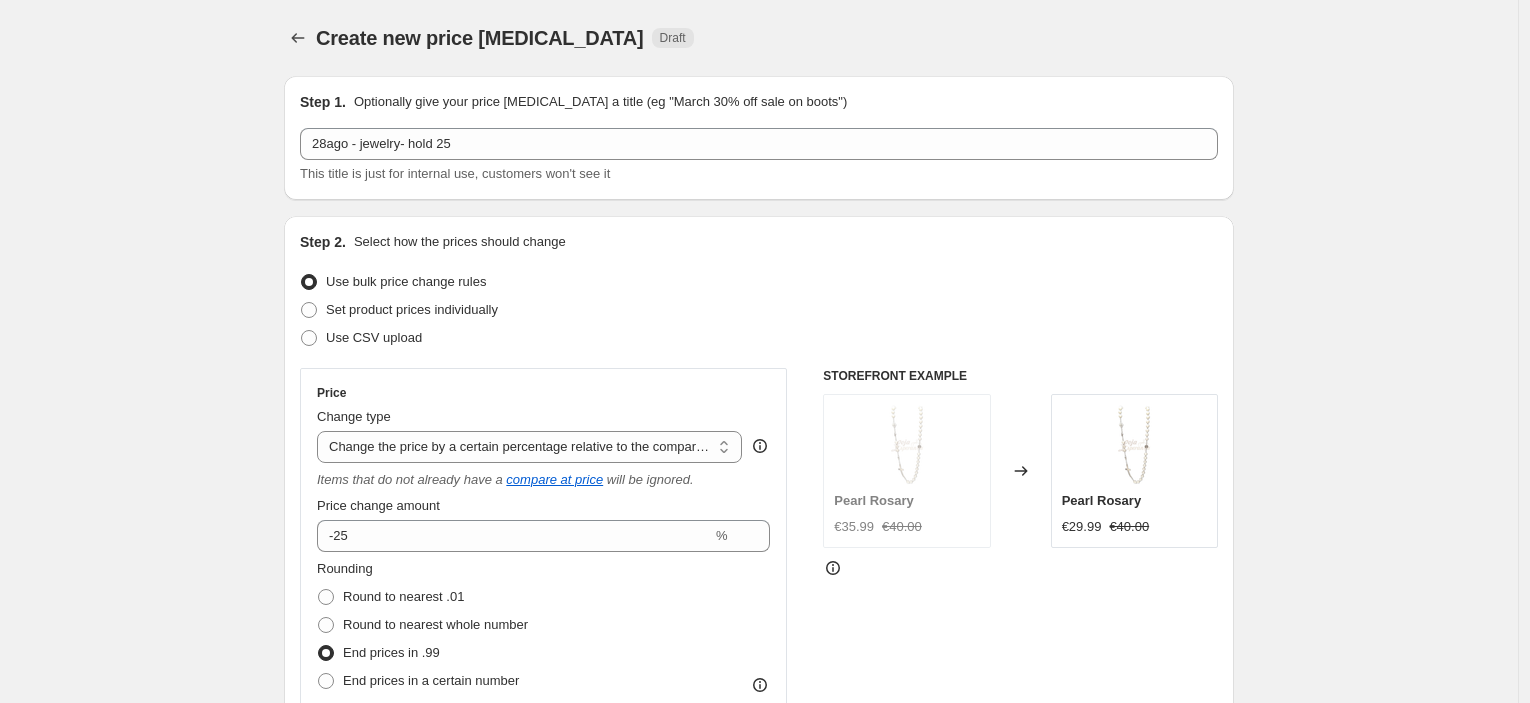click on "Create new price [MEDICAL_DATA]. This page is ready Create new price [MEDICAL_DATA] Draft Step 1. Optionally give your price [MEDICAL_DATA] a title (eg "March 30% off sale on boots") 28ago - jewelry- hold 25 This title is just for internal use, customers won't see it Step 2. Select how the prices should change Use bulk price change rules Set product prices individually Use CSV upload Price Change type Change the price to a certain amount Change the price by a certain amount Change the price by a certain percentage Change the price to the current compare at price (price before sale) Change the price by a certain amount relative to the compare at price Change the price by a certain percentage relative to the compare at price Don't change the price Change the price by a certain percentage relative to the cost per item Change price to certain cost margin Change the price by a certain percentage relative to the compare at price Items that do not already have a   compare at price   will be ignored. Price change amount -25 %" at bounding box center (759, 1160) 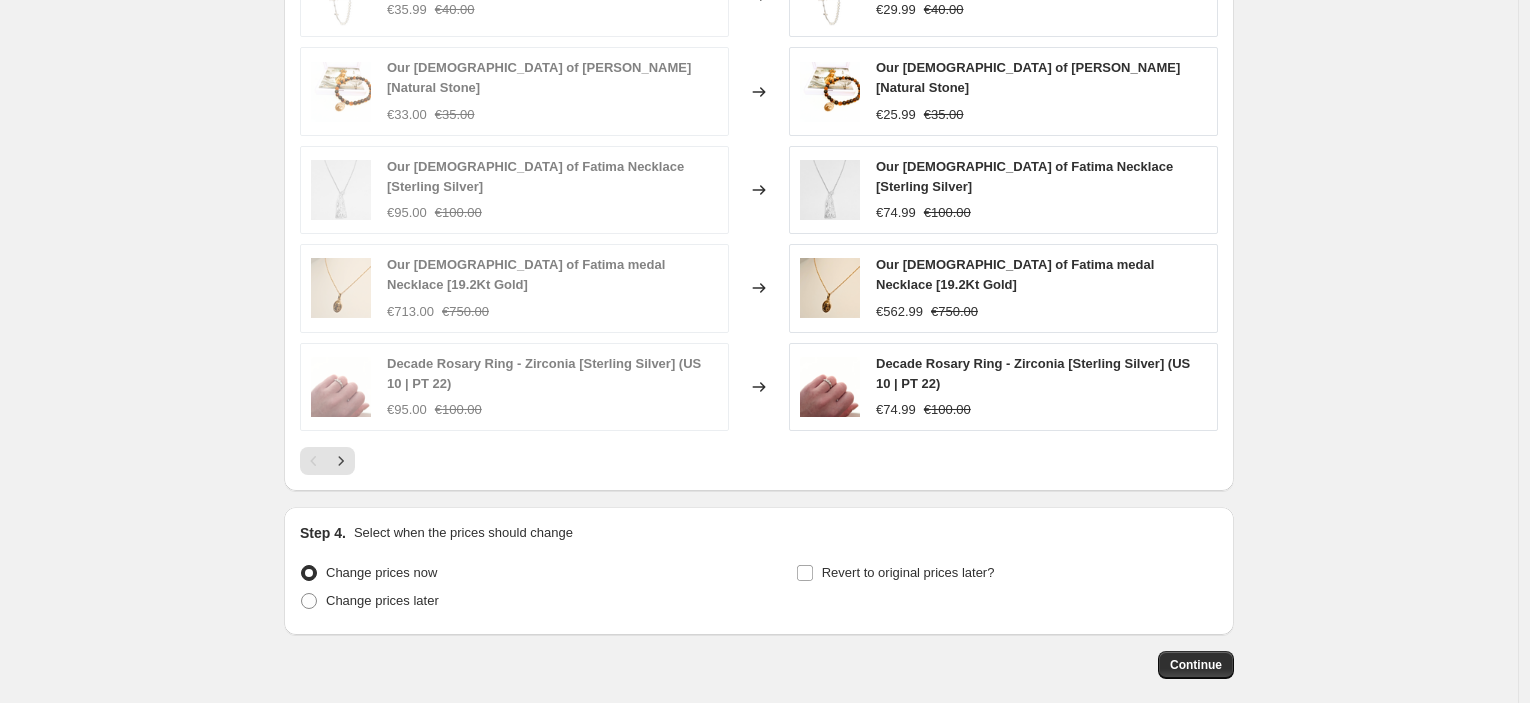 scroll, scrollTop: 1596, scrollLeft: 0, axis: vertical 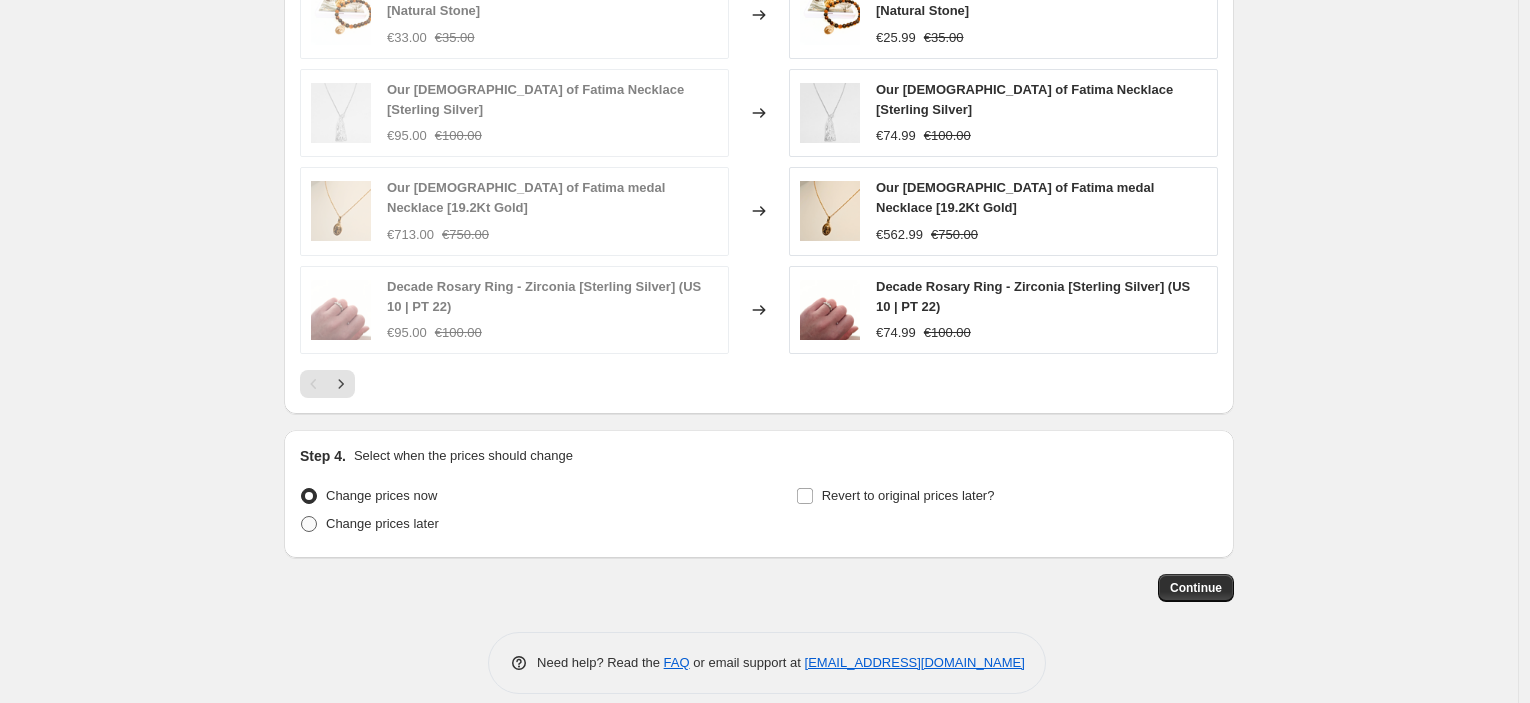 click on "Change prices later" at bounding box center (369, 524) 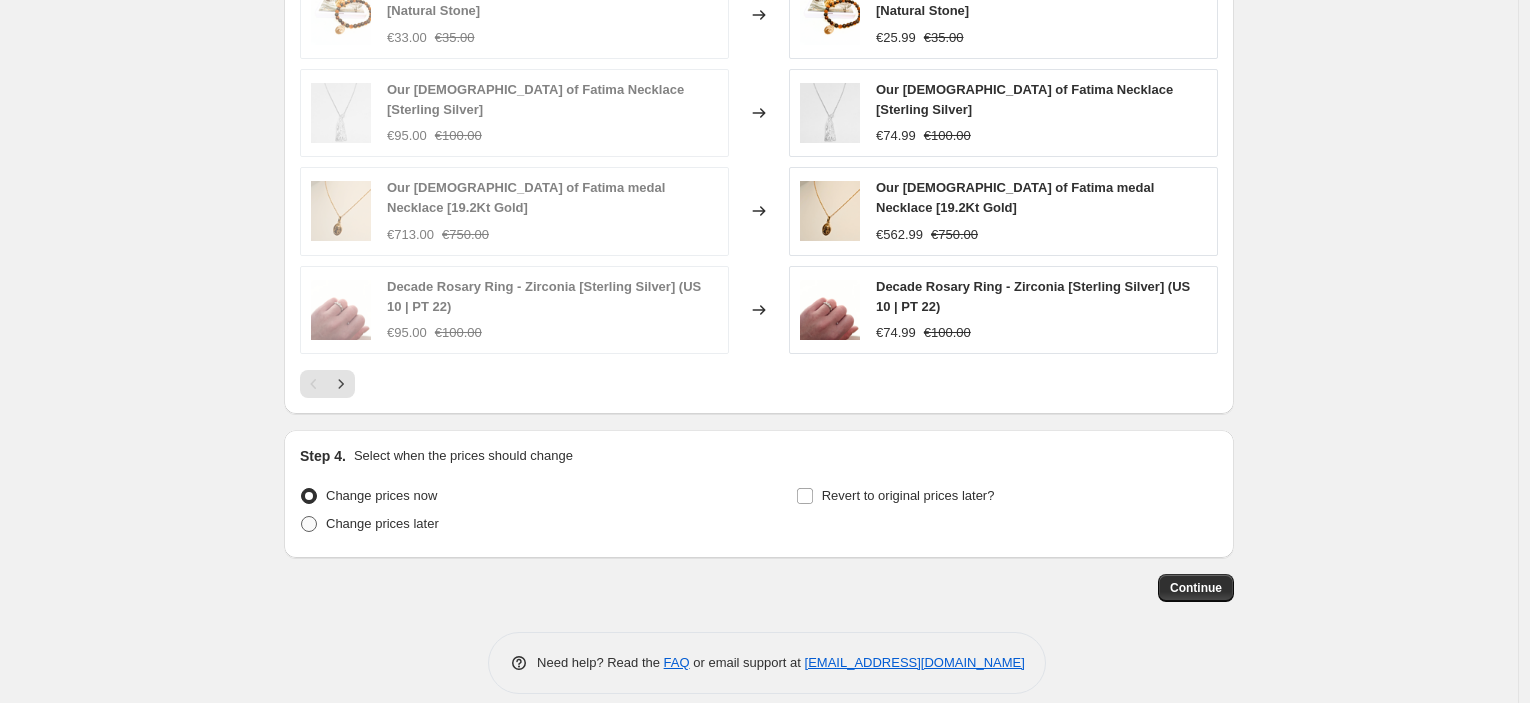 radio on "true" 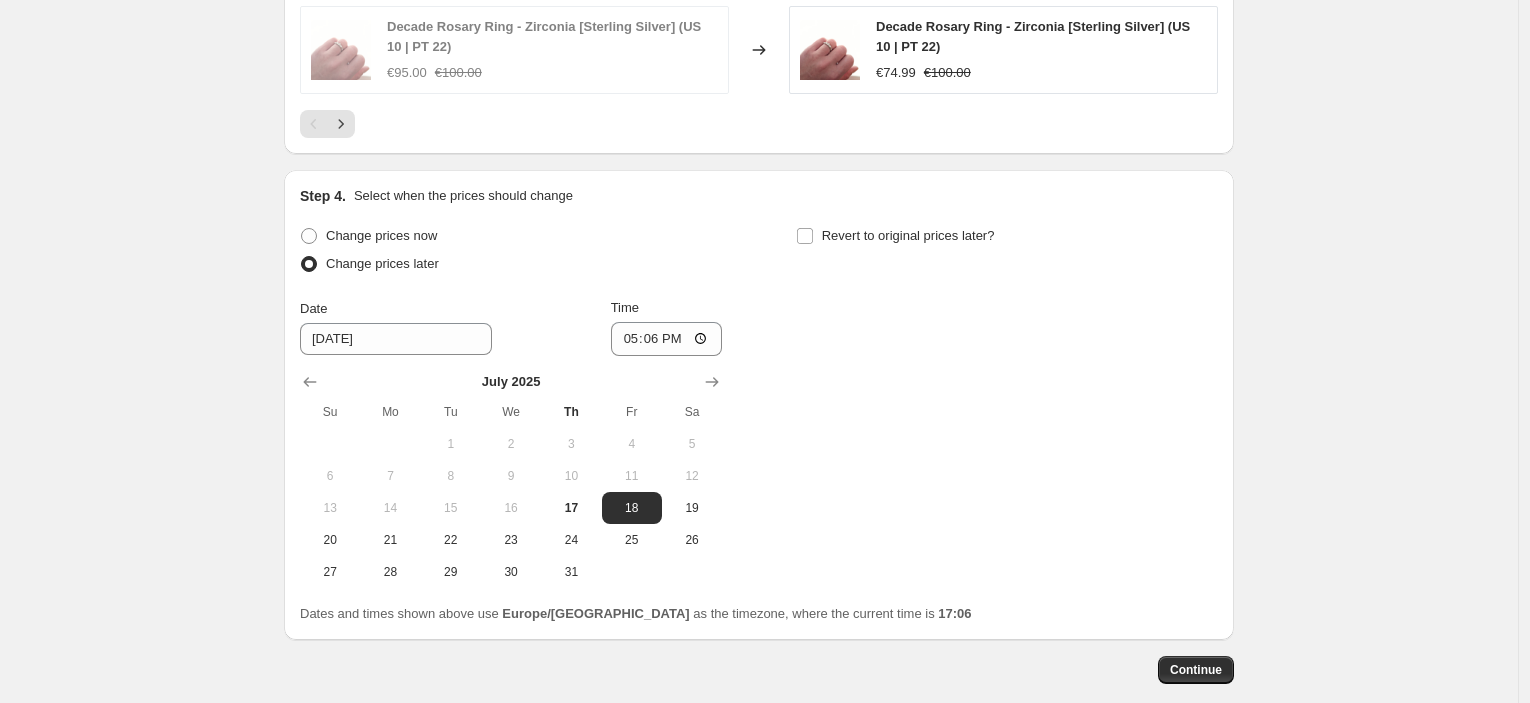 scroll, scrollTop: 1938, scrollLeft: 0, axis: vertical 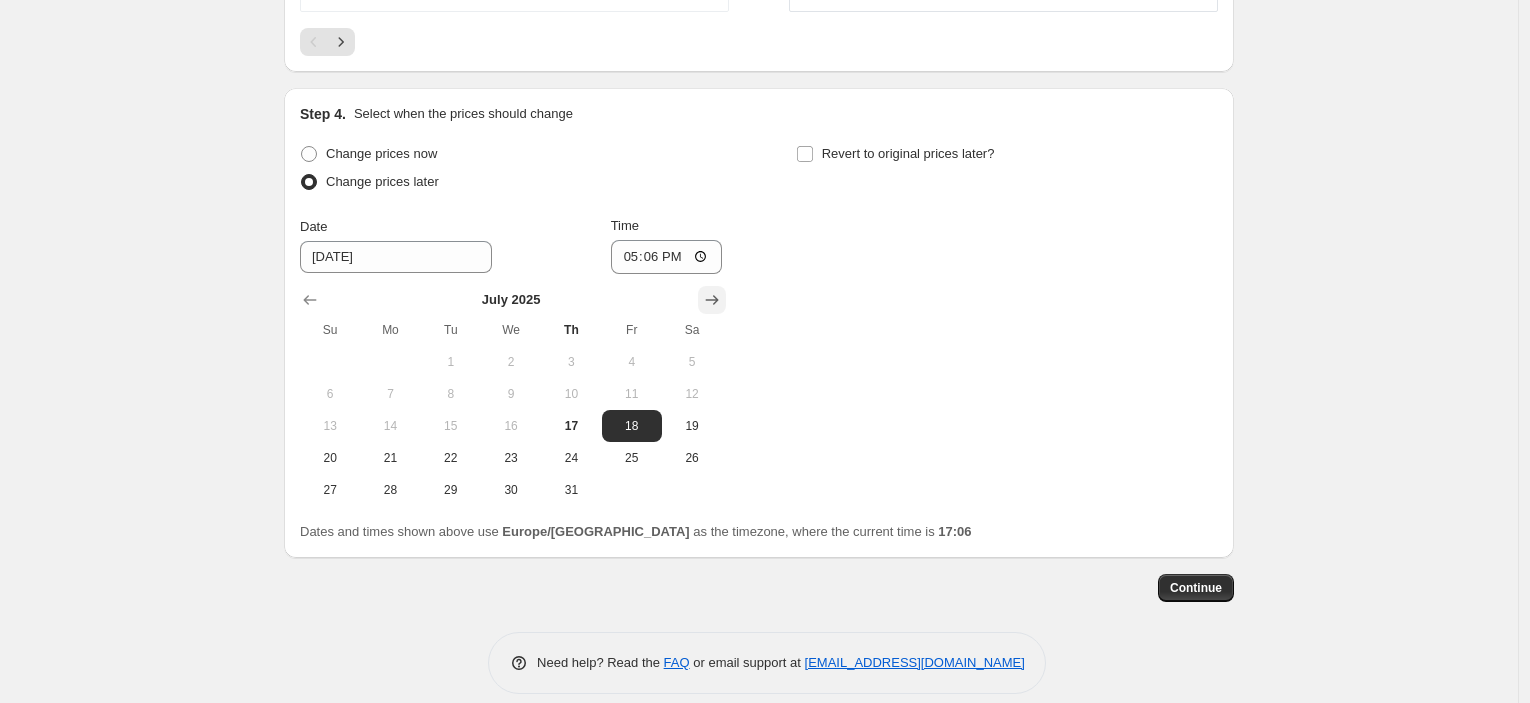 click 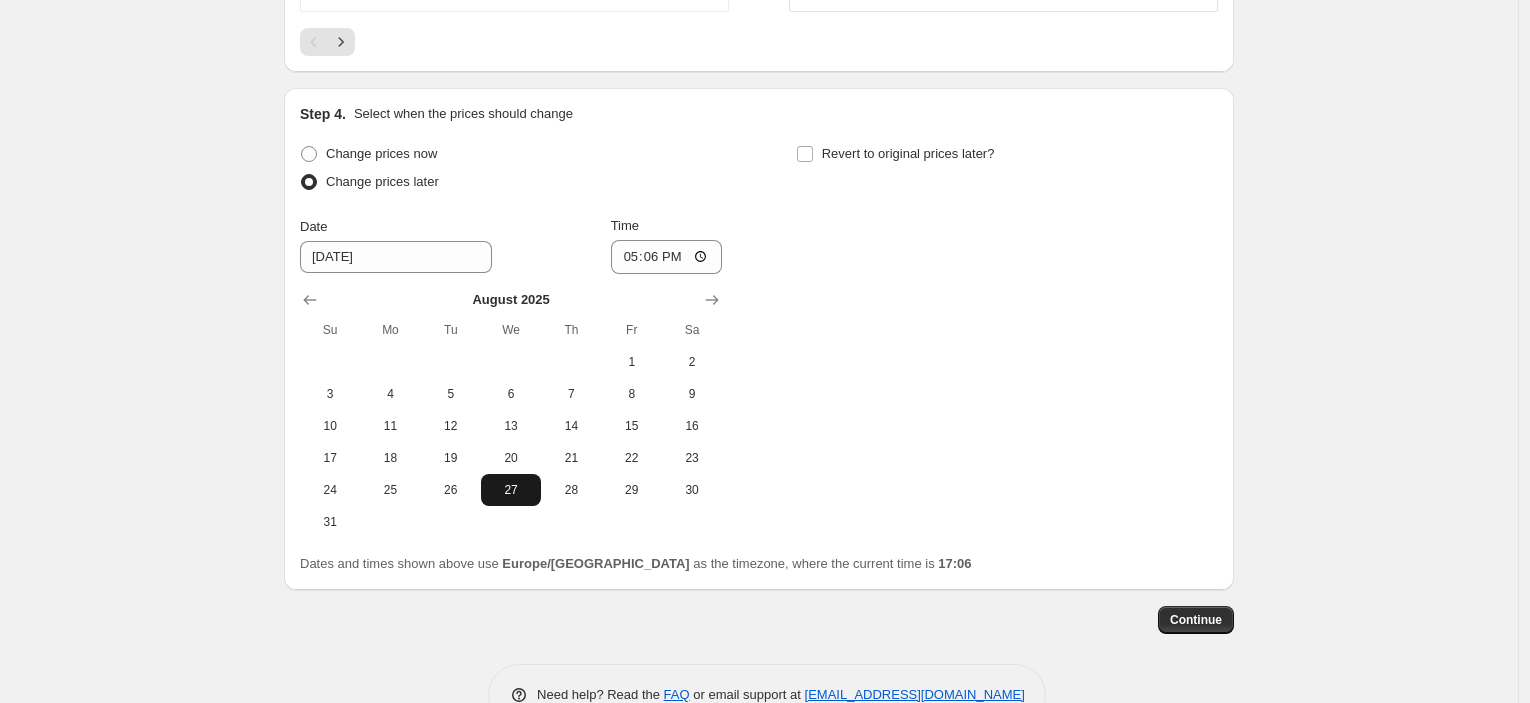 click on "27" at bounding box center (511, 490) 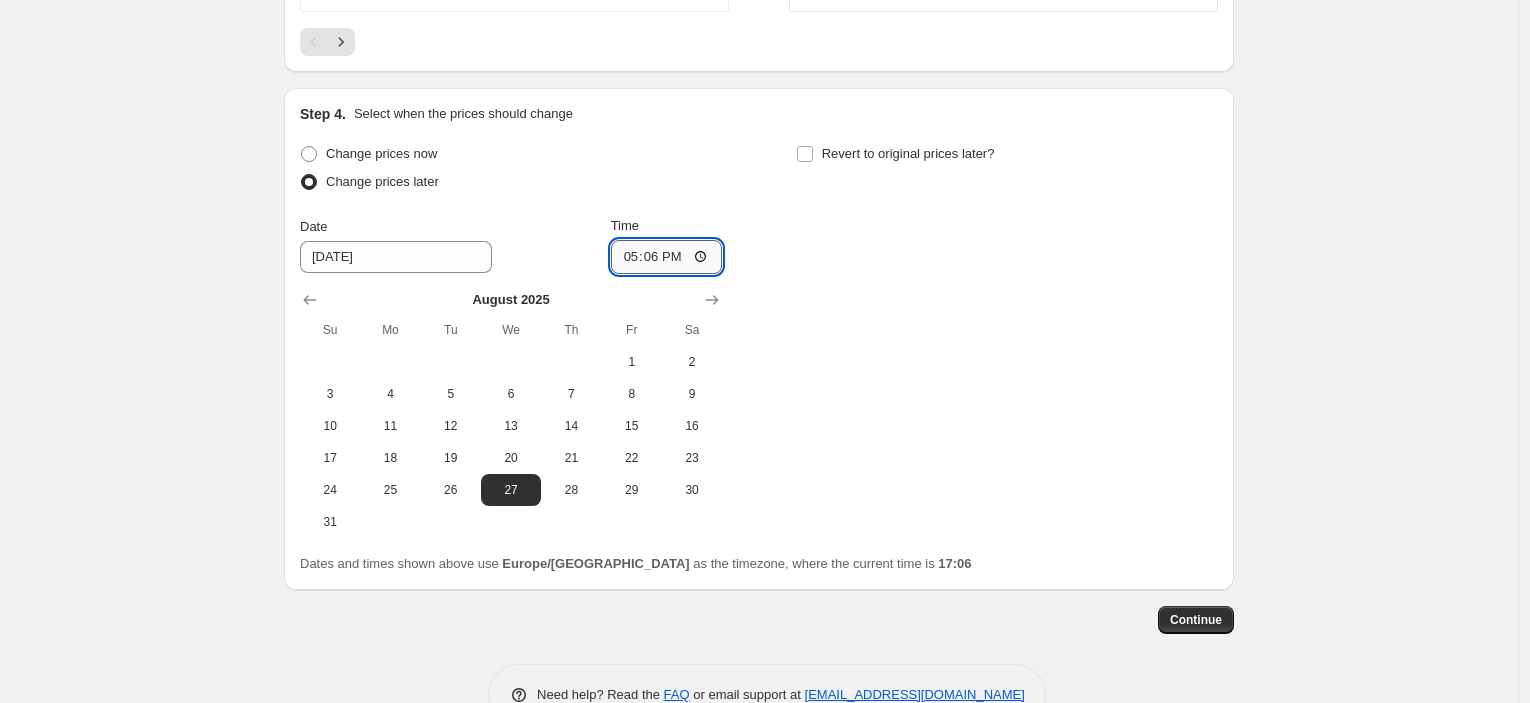 click on "17:06" at bounding box center [667, 257] 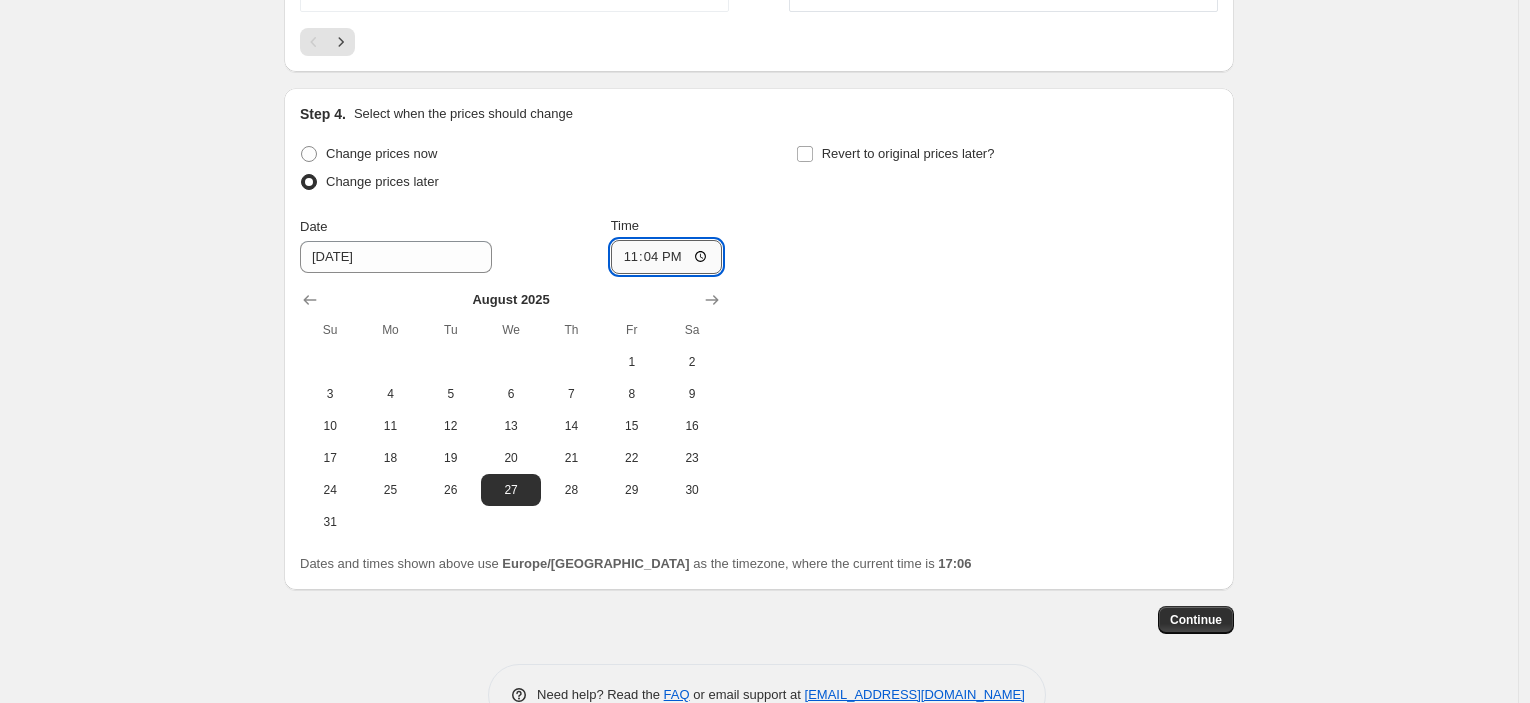type on "23:45" 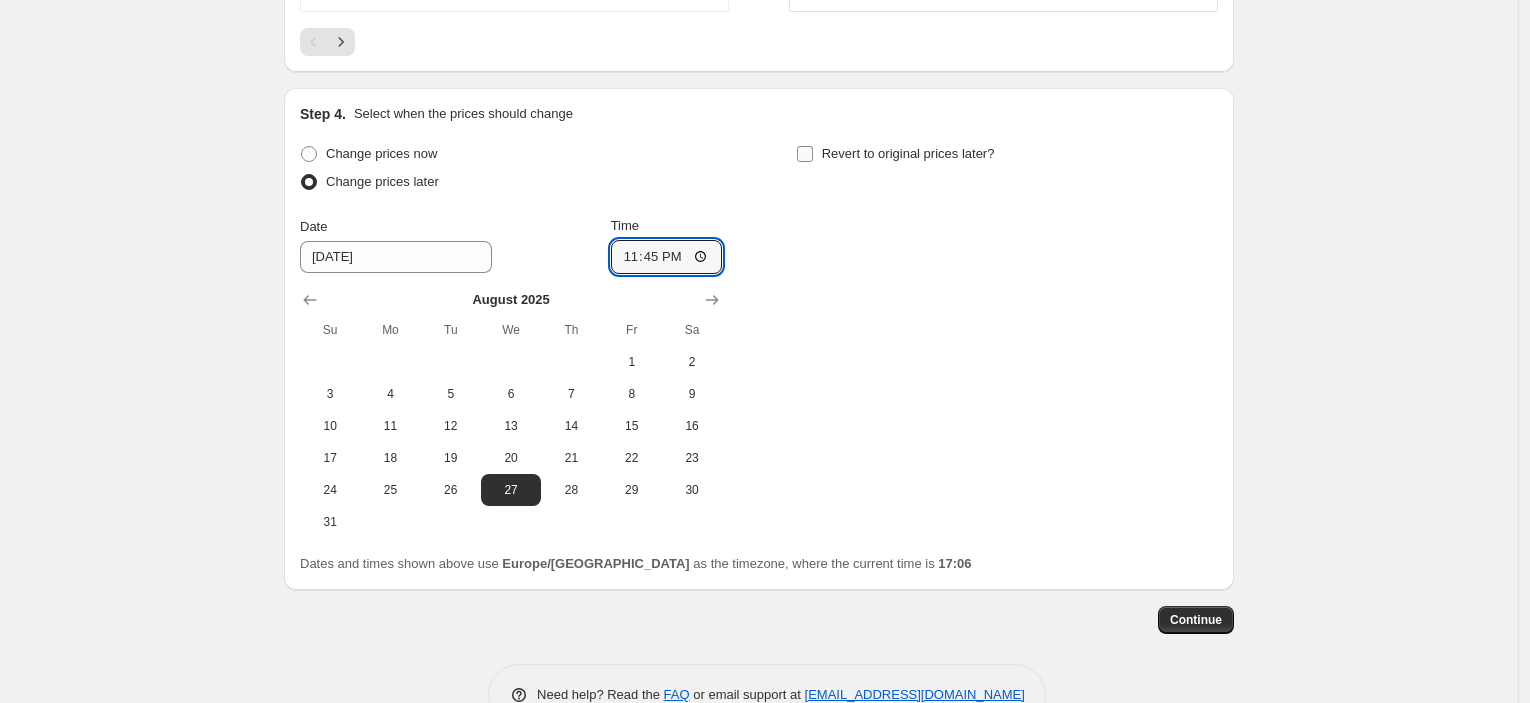 click on "Revert to original prices later?" at bounding box center (908, 153) 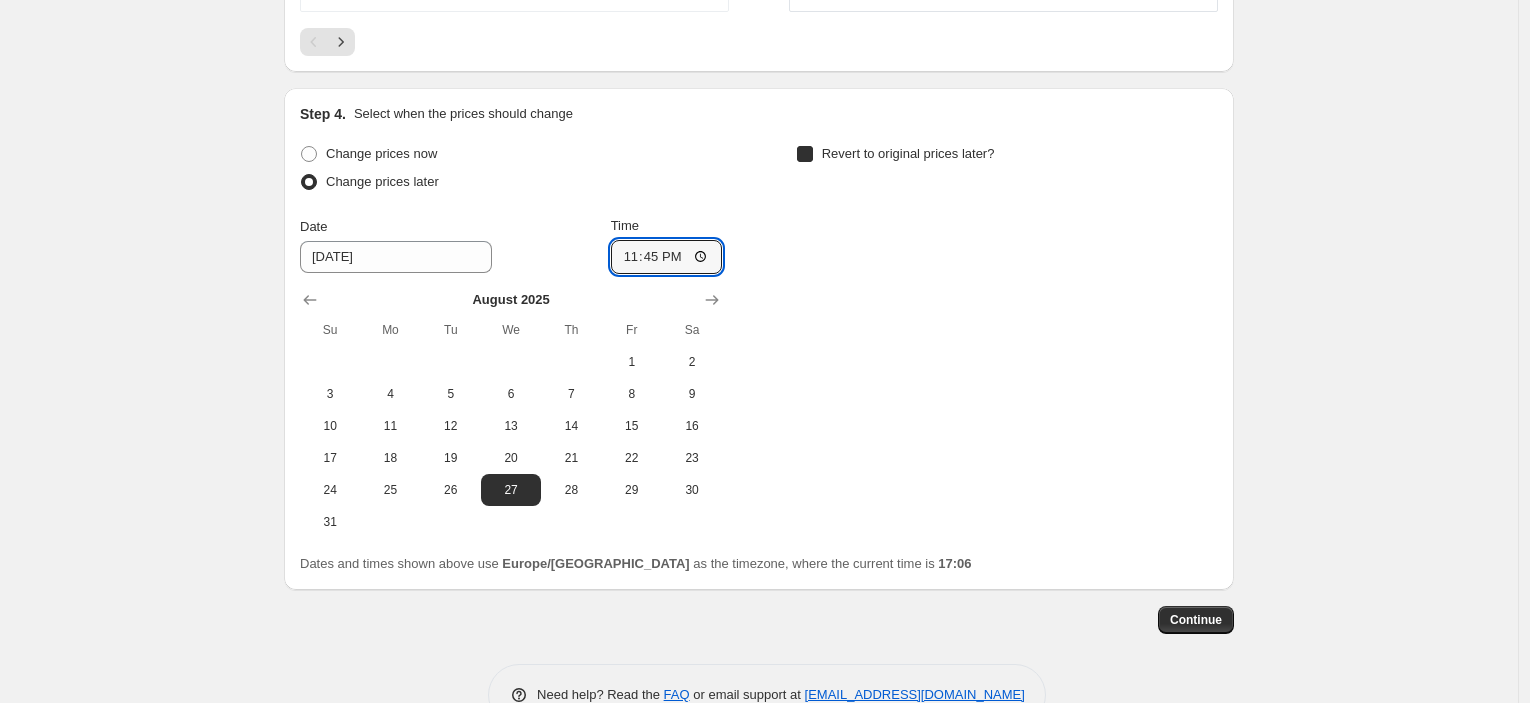 checkbox on "true" 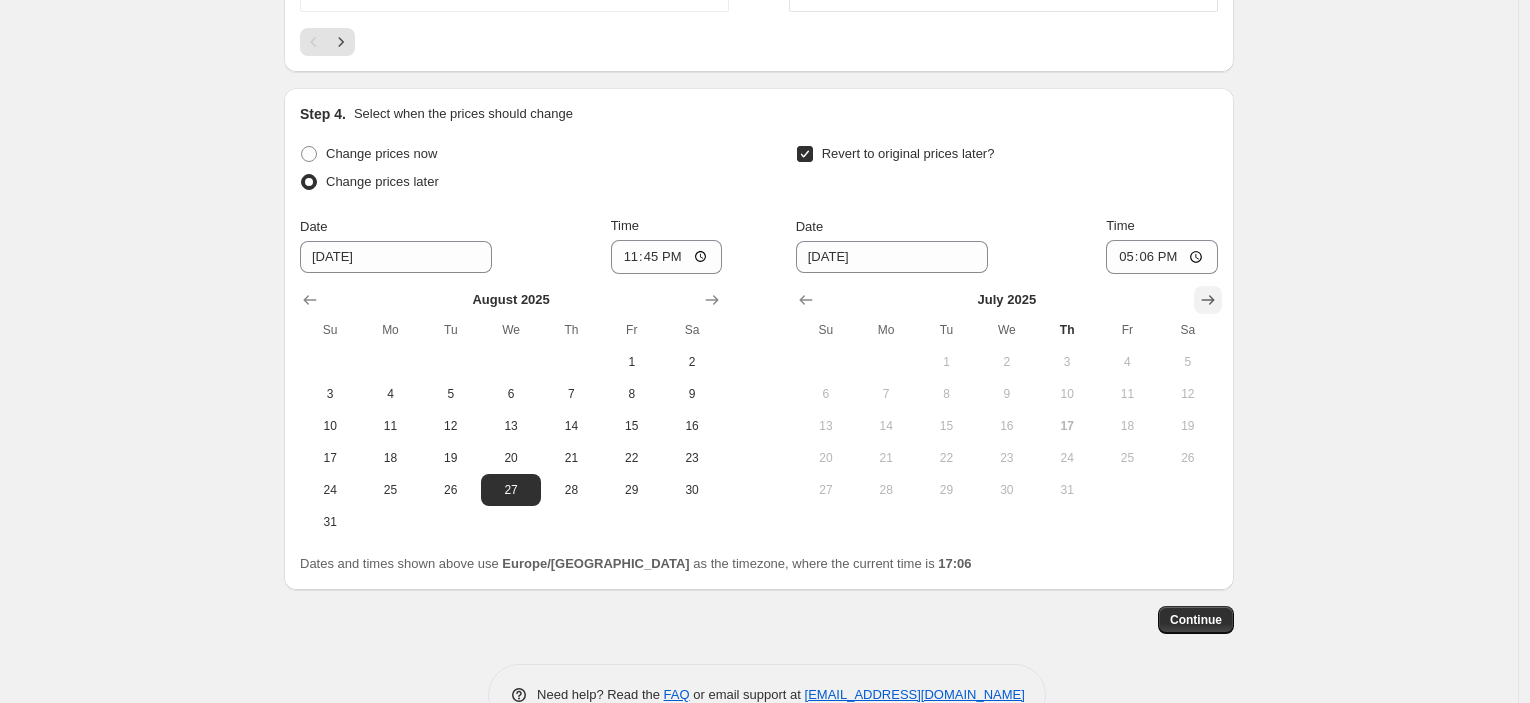 click 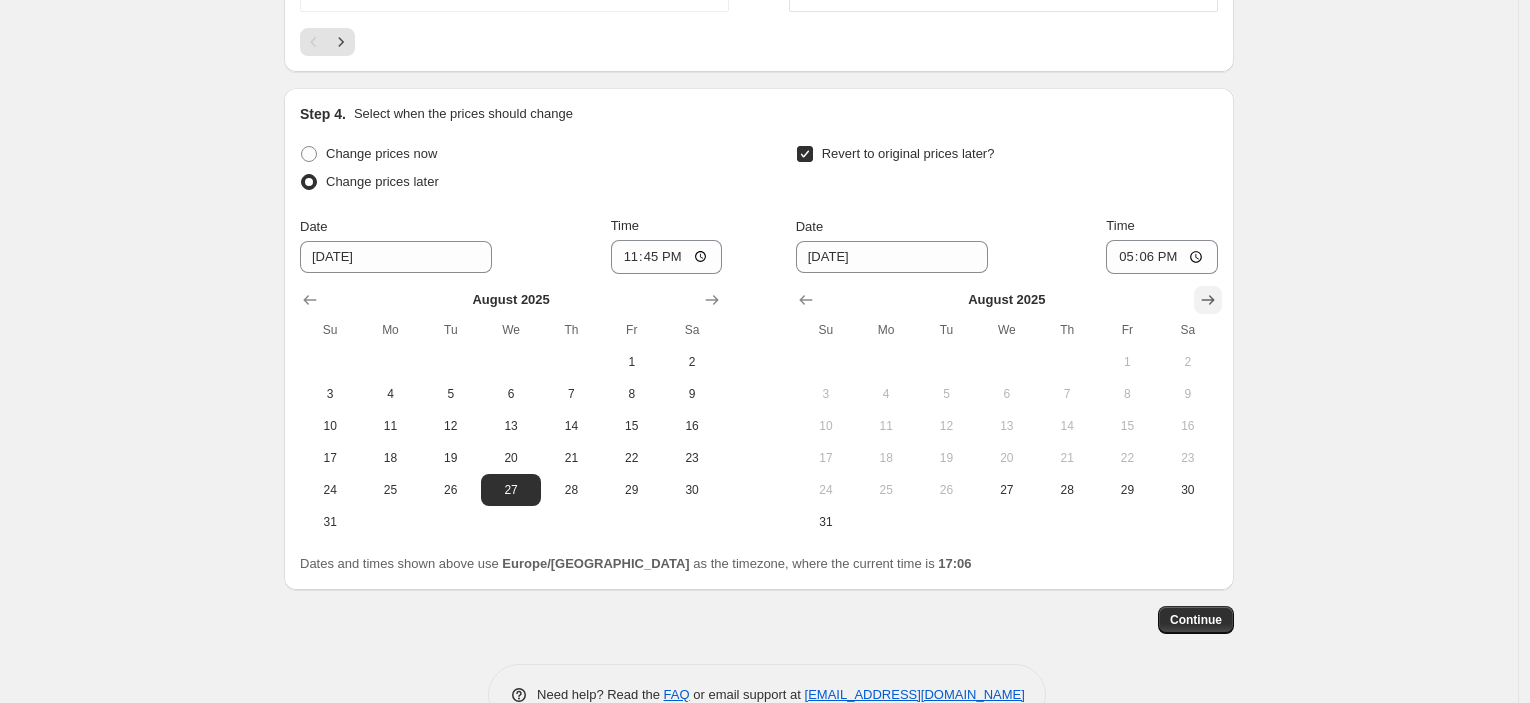 click 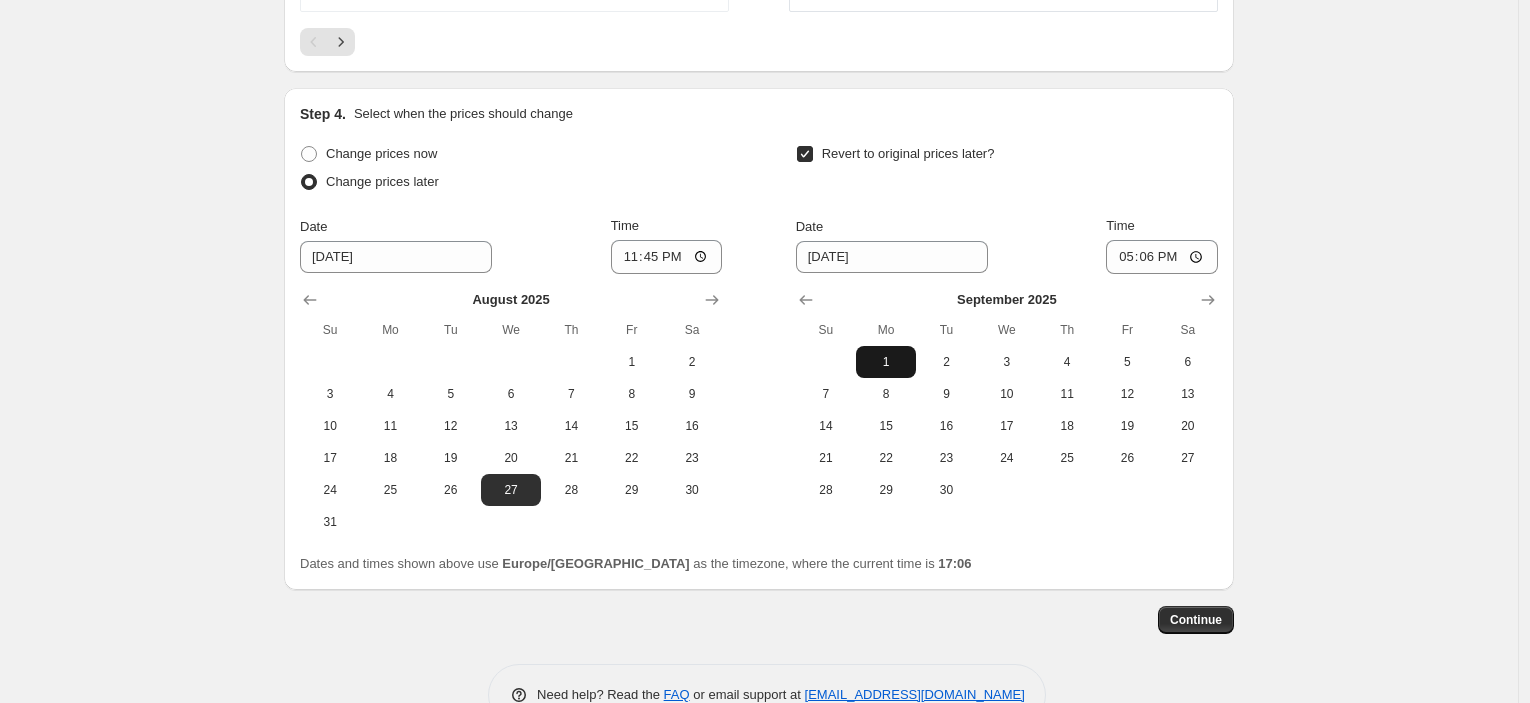 click on "1" at bounding box center [886, 362] 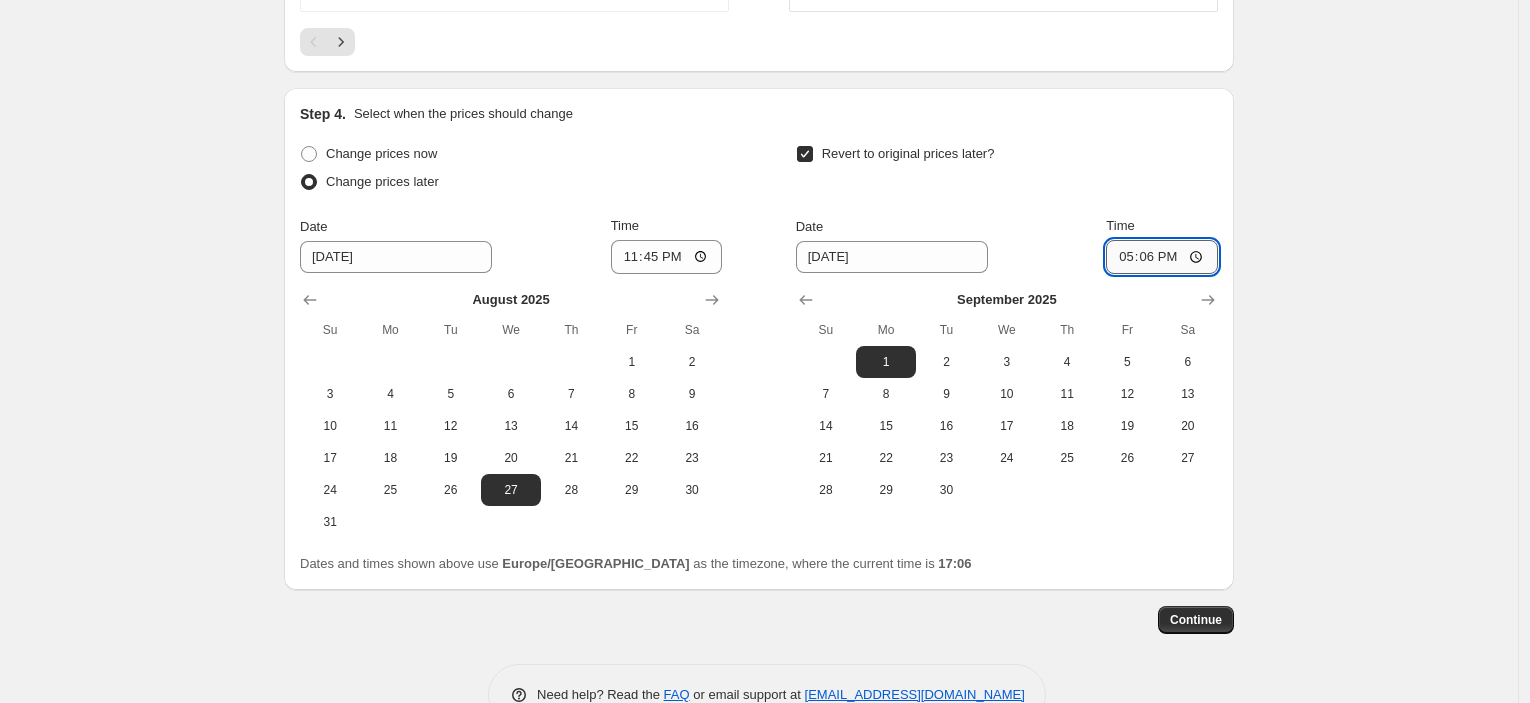 click on "17:06" at bounding box center (1162, 257) 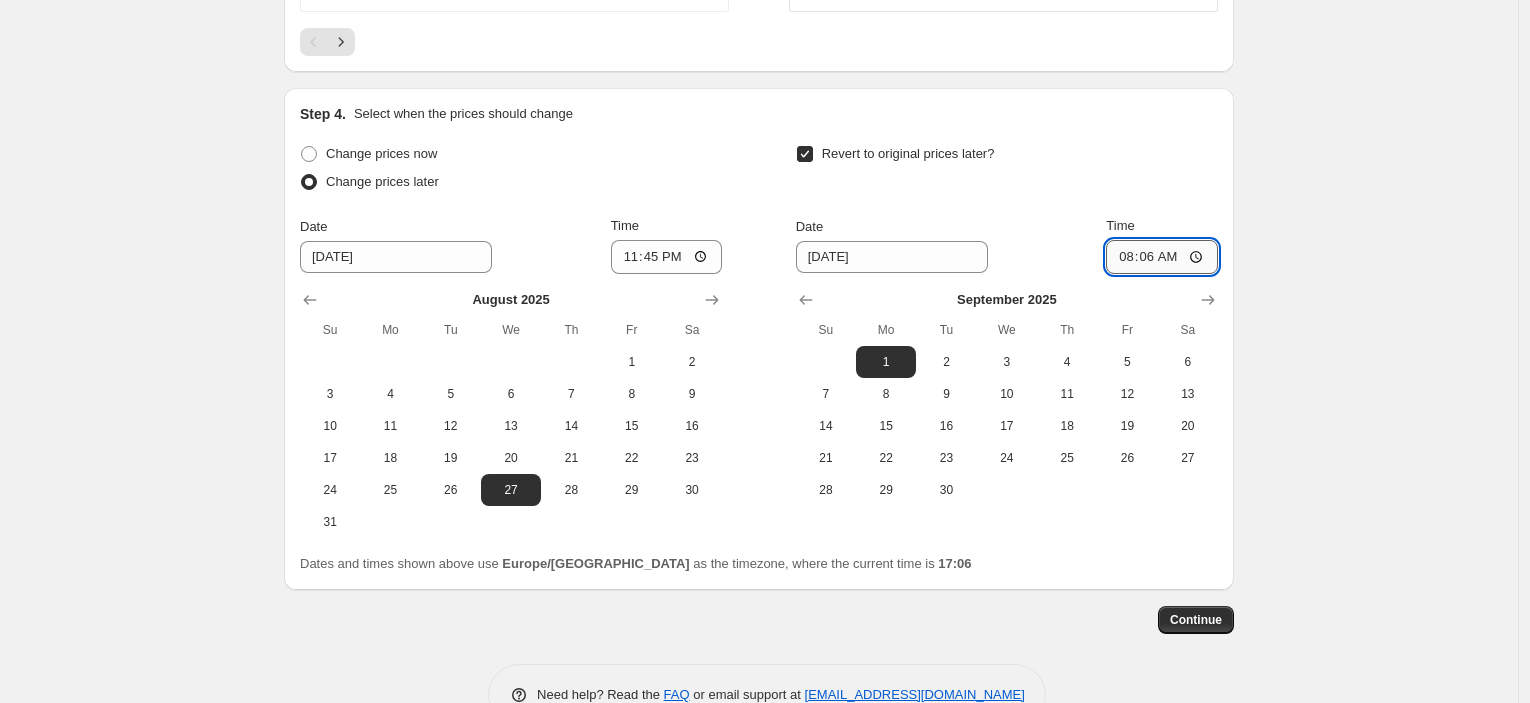 type on "08:00" 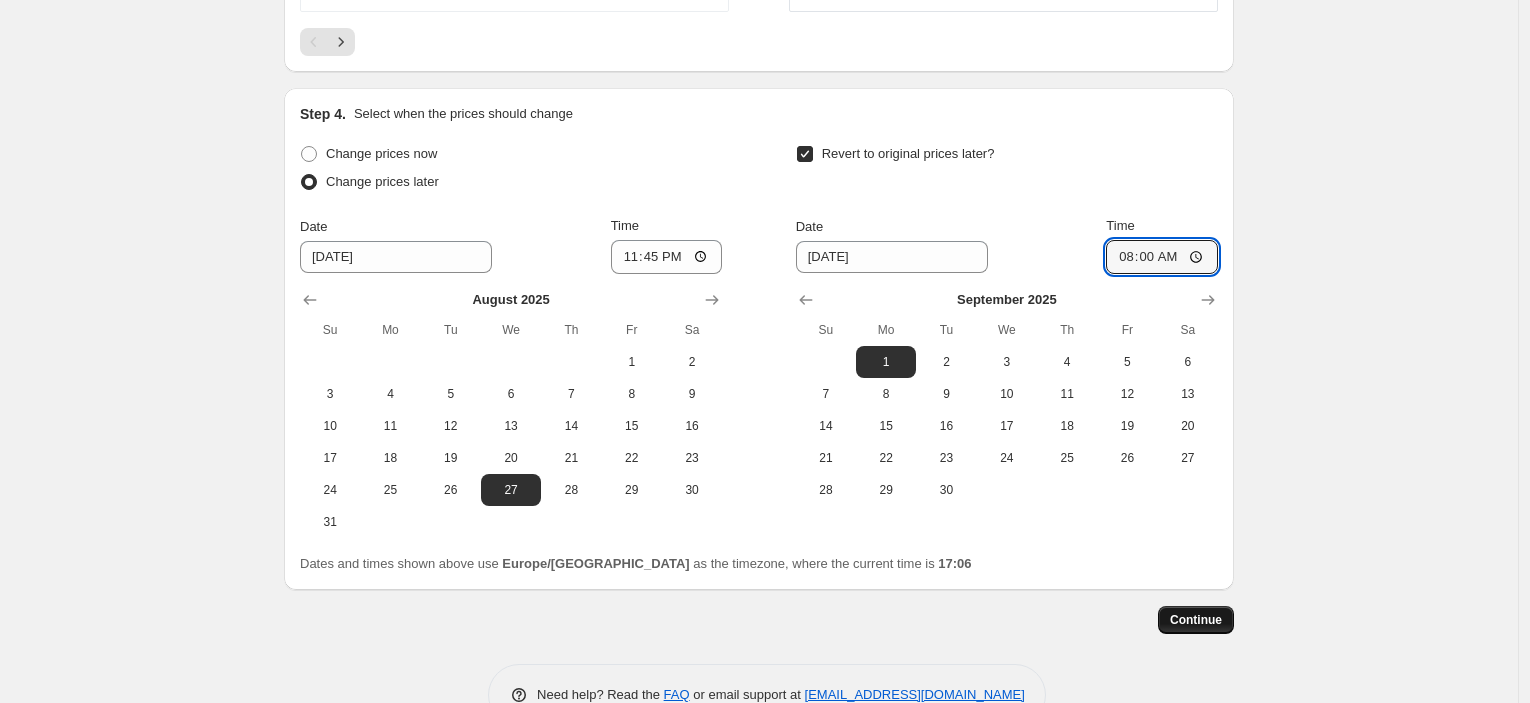 click on "Continue" at bounding box center (1196, 620) 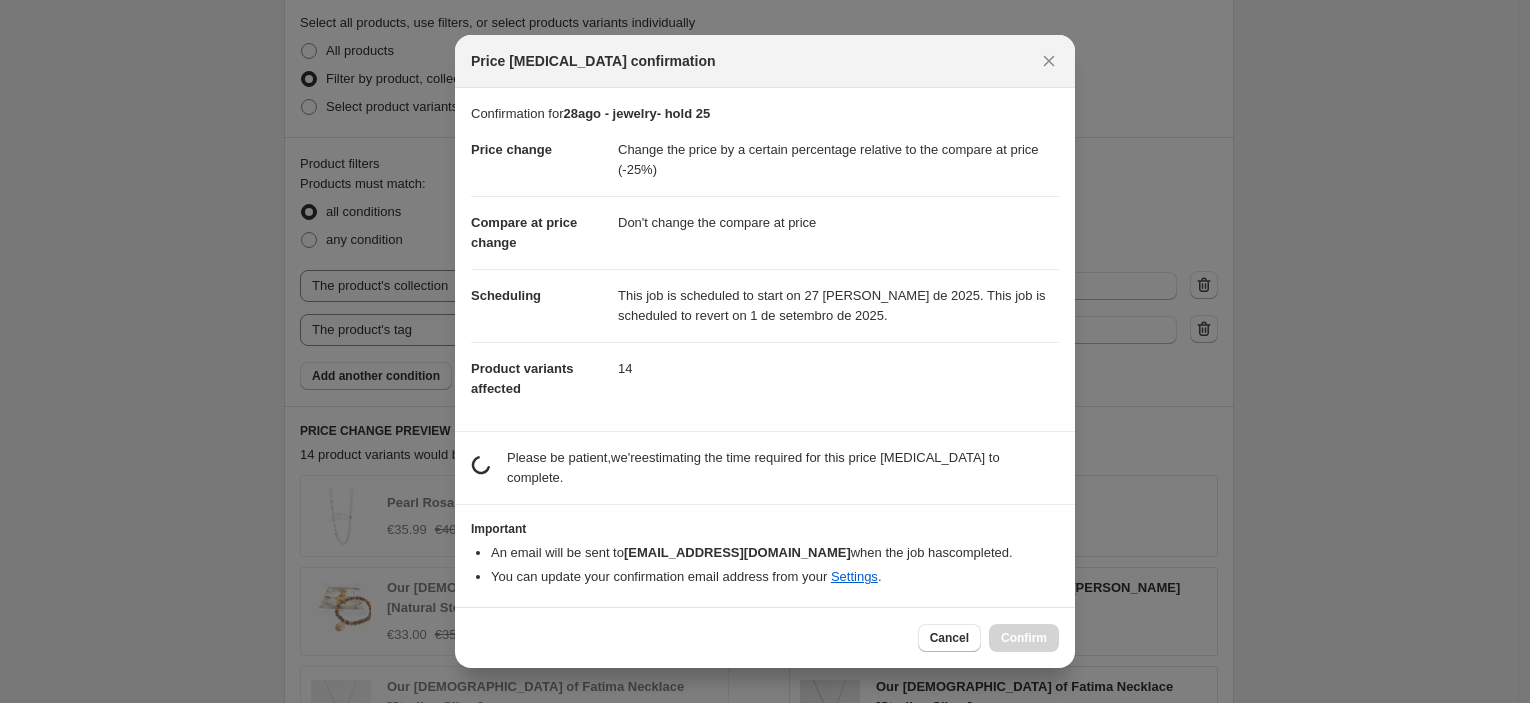 scroll, scrollTop: 0, scrollLeft: 0, axis: both 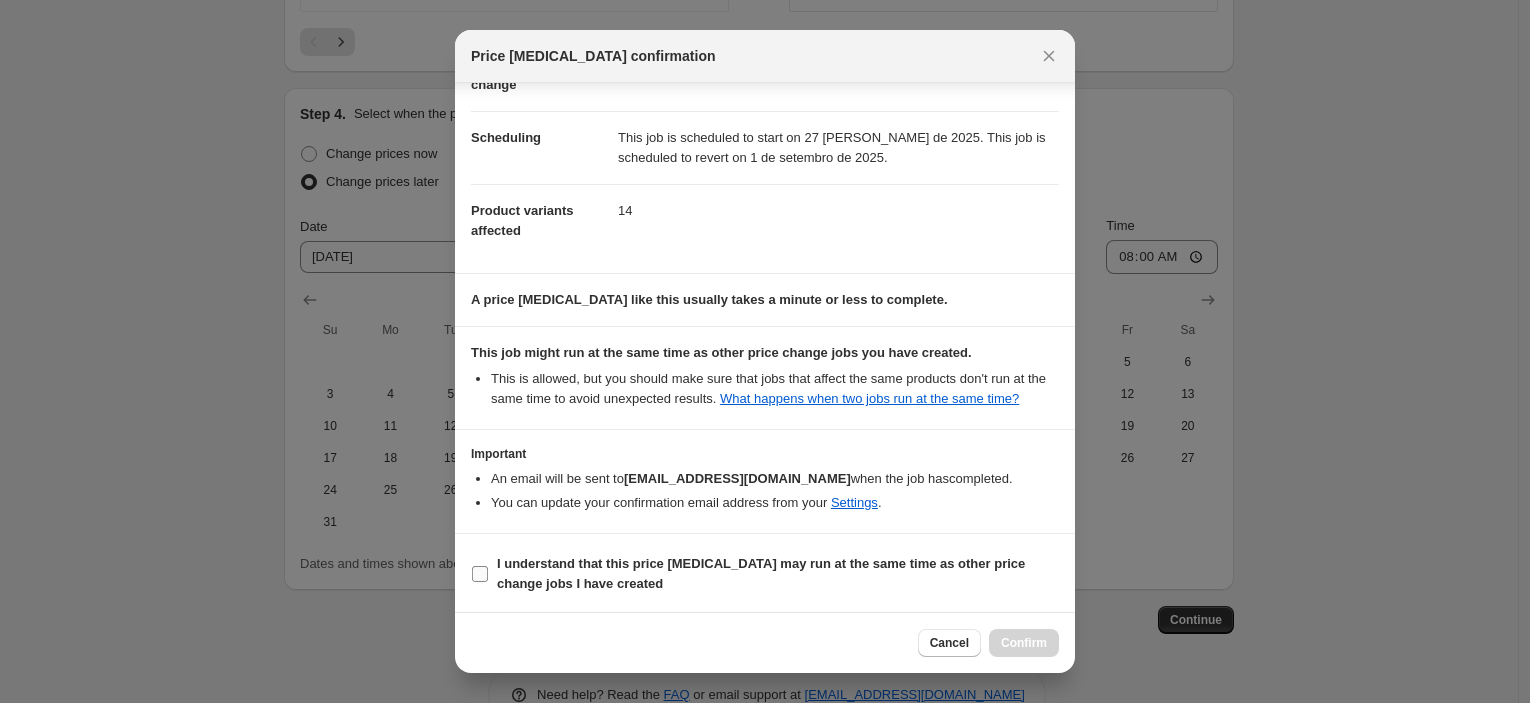 click on "I understand that this price [MEDICAL_DATA] may run at the same time as other price change jobs I have created" at bounding box center [761, 573] 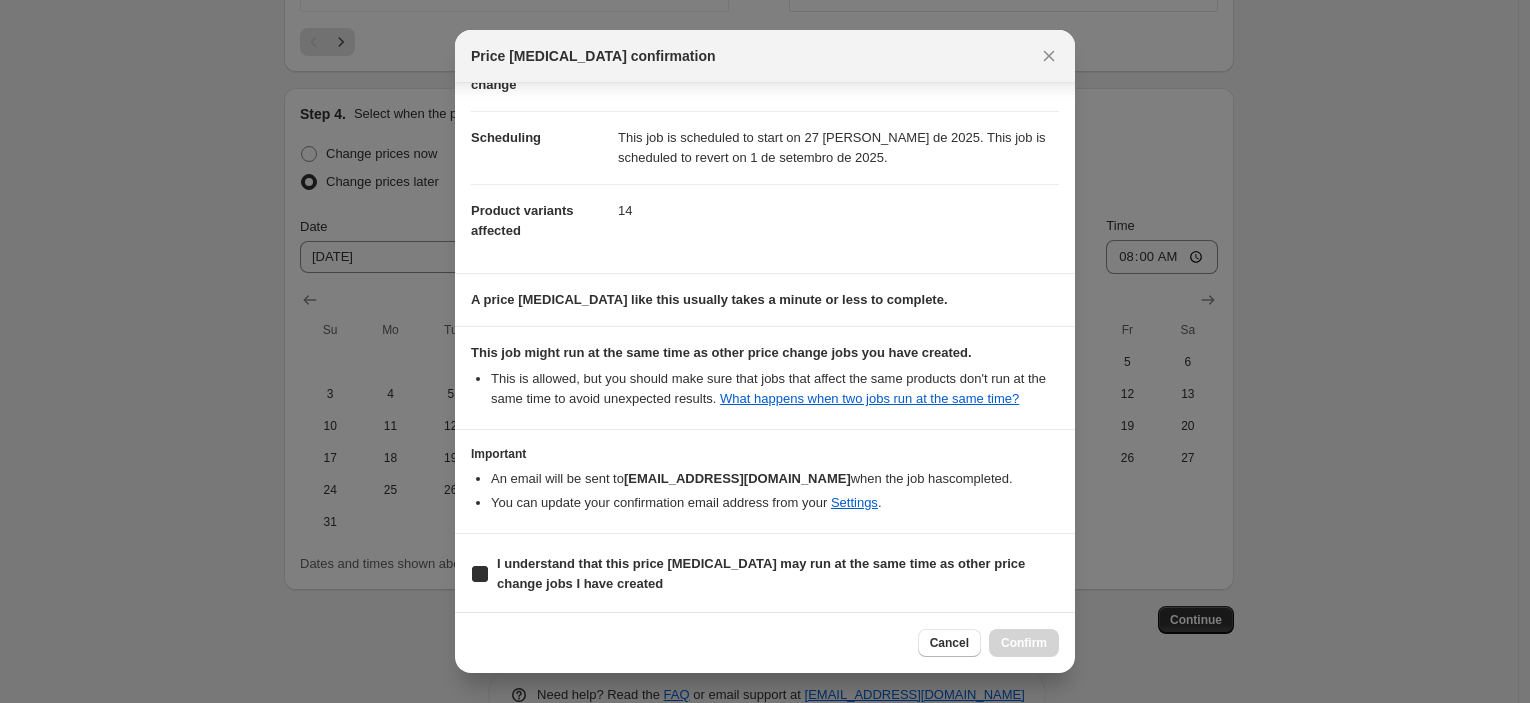 checkbox on "true" 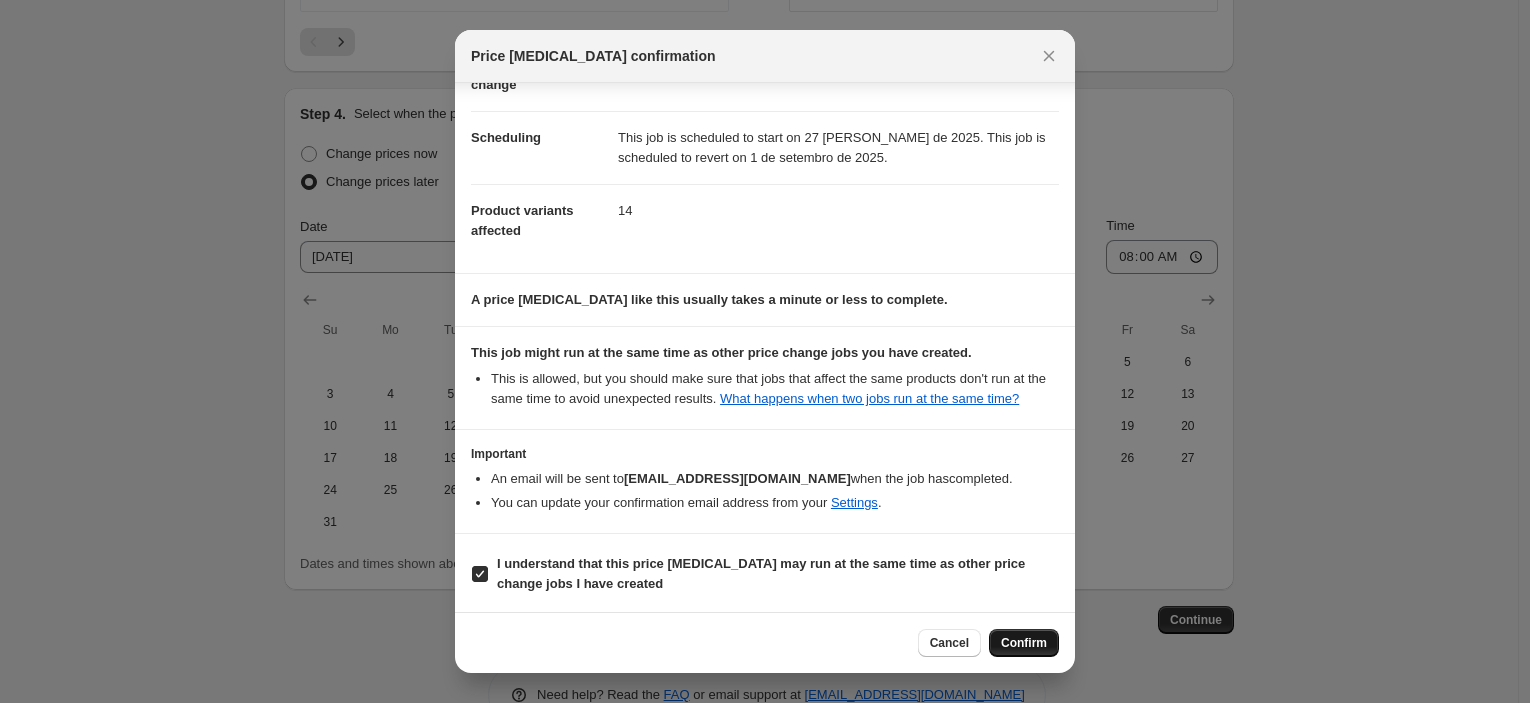 drag, startPoint x: 1052, startPoint y: 641, endPoint x: 1090, endPoint y: 634, distance: 38.63936 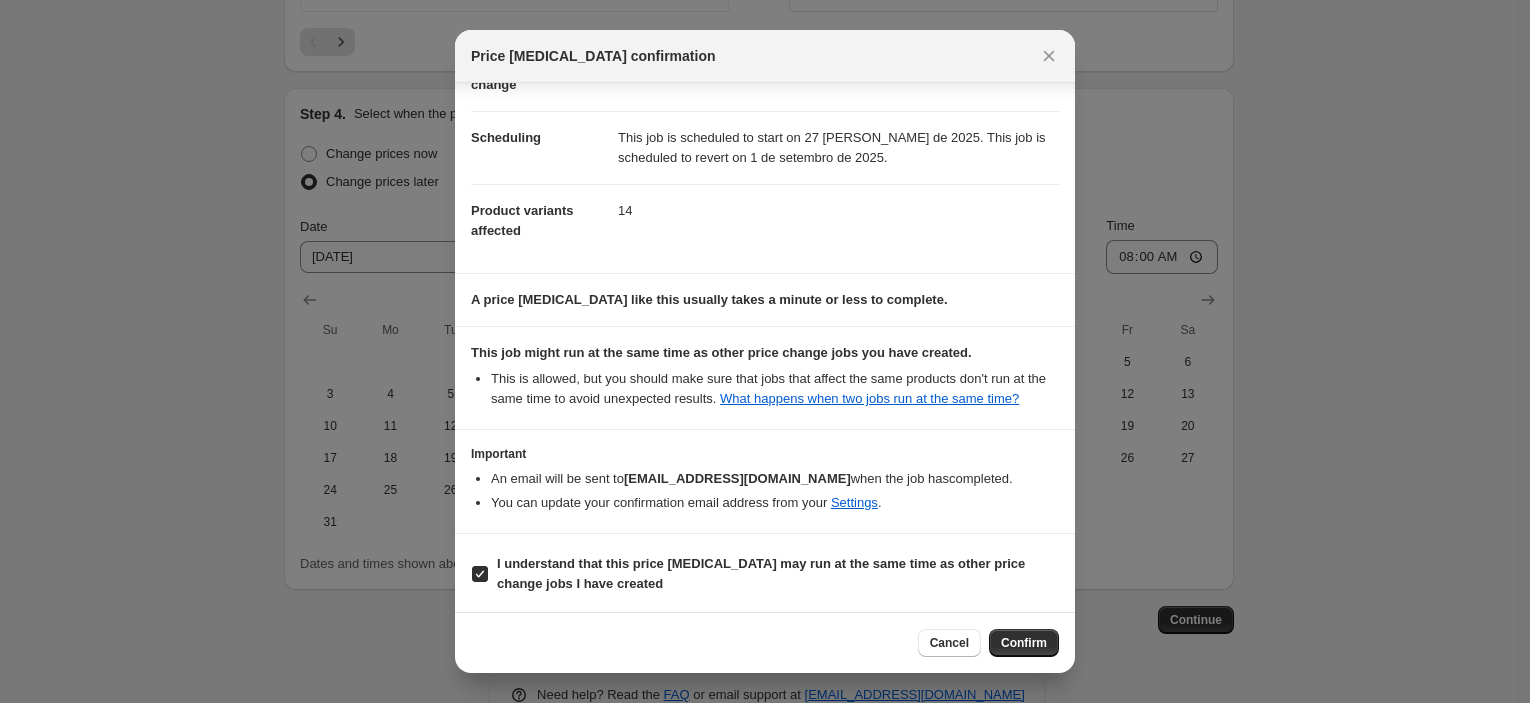 click on "Confirm" at bounding box center [1024, 643] 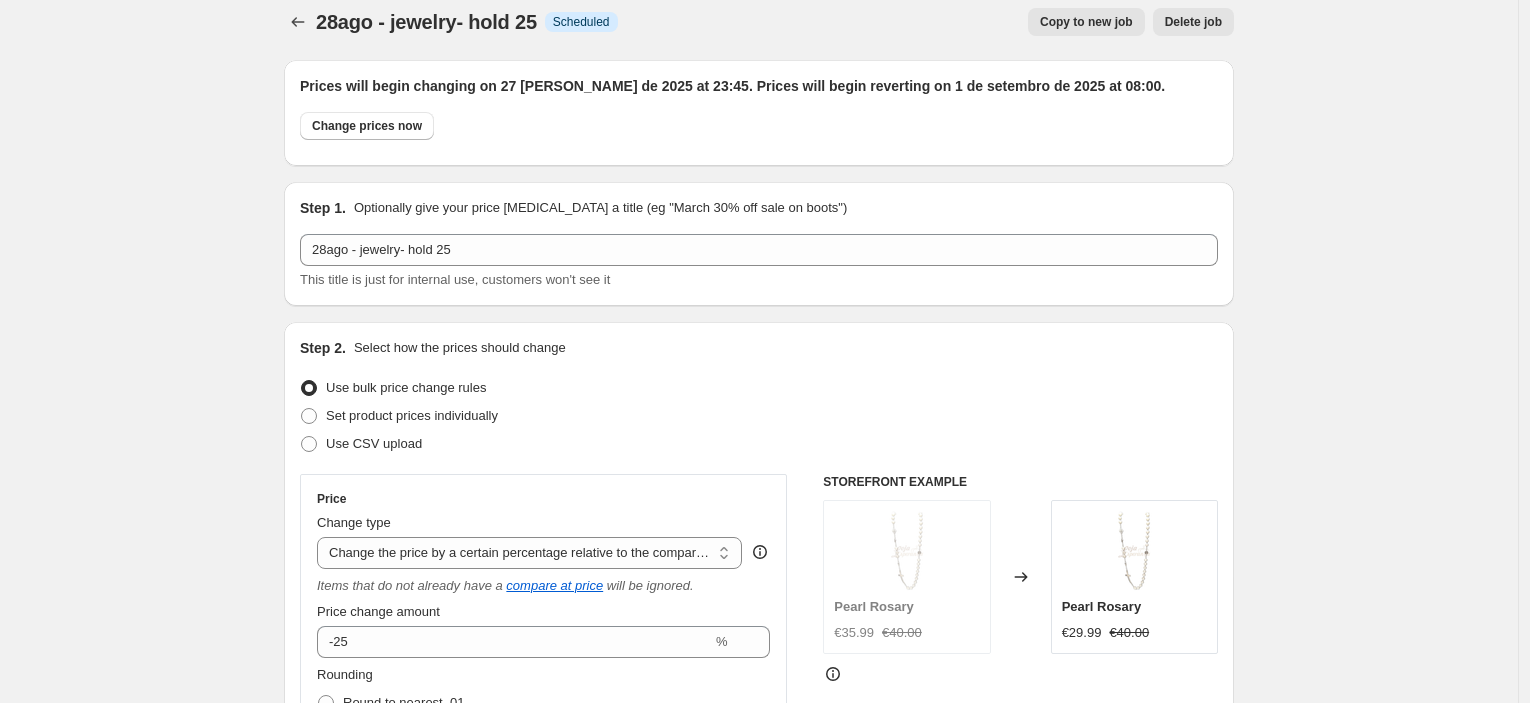 scroll, scrollTop: 0, scrollLeft: 0, axis: both 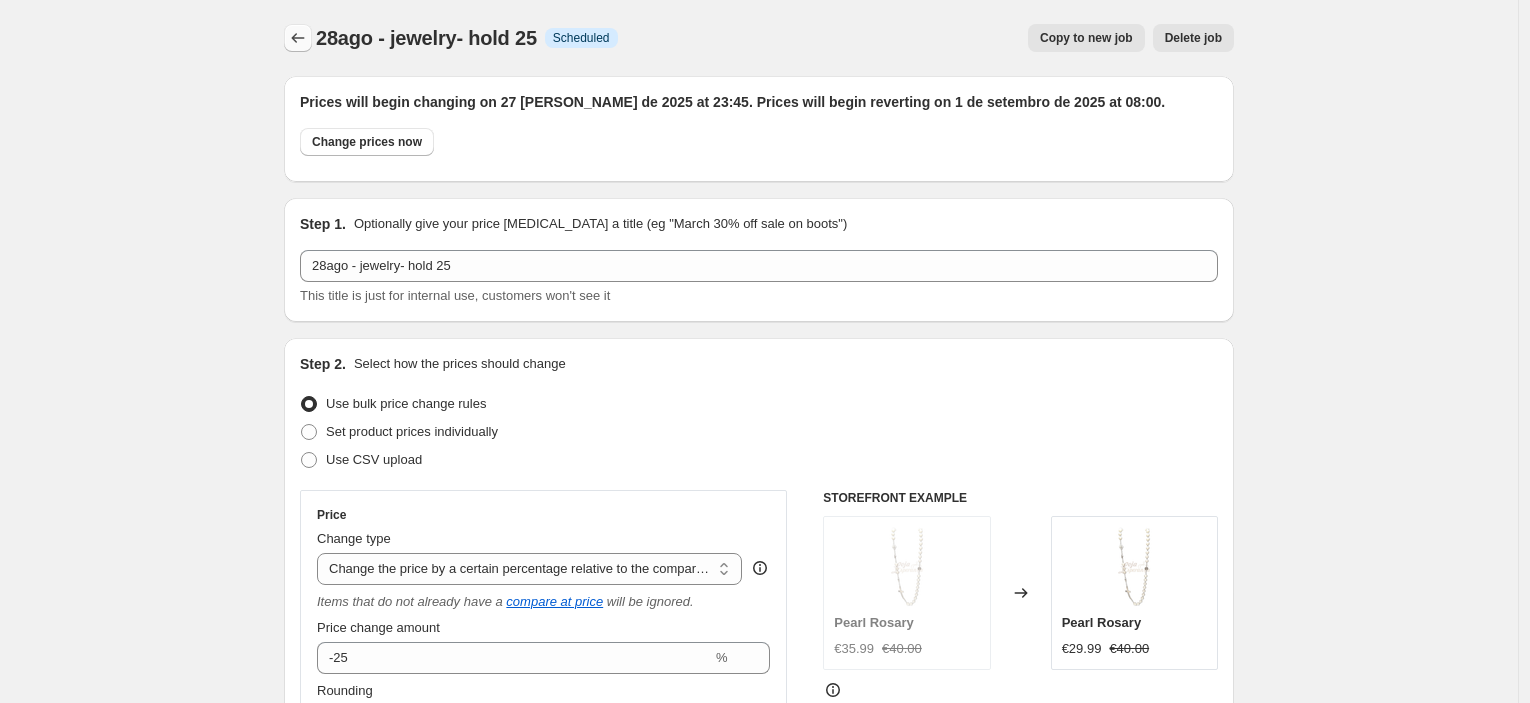 click 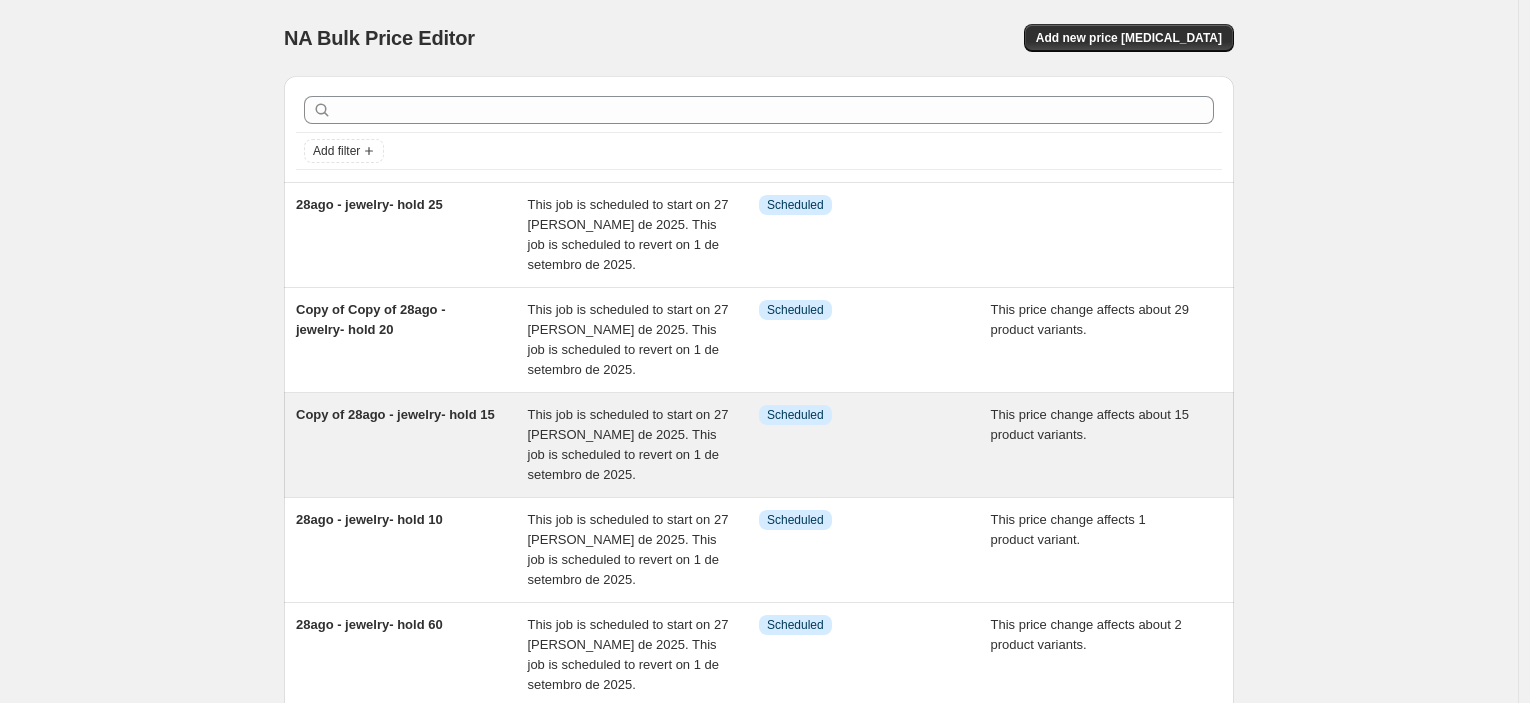 click on "Copy of 28ago - jewelry- hold 15" at bounding box center [412, 445] 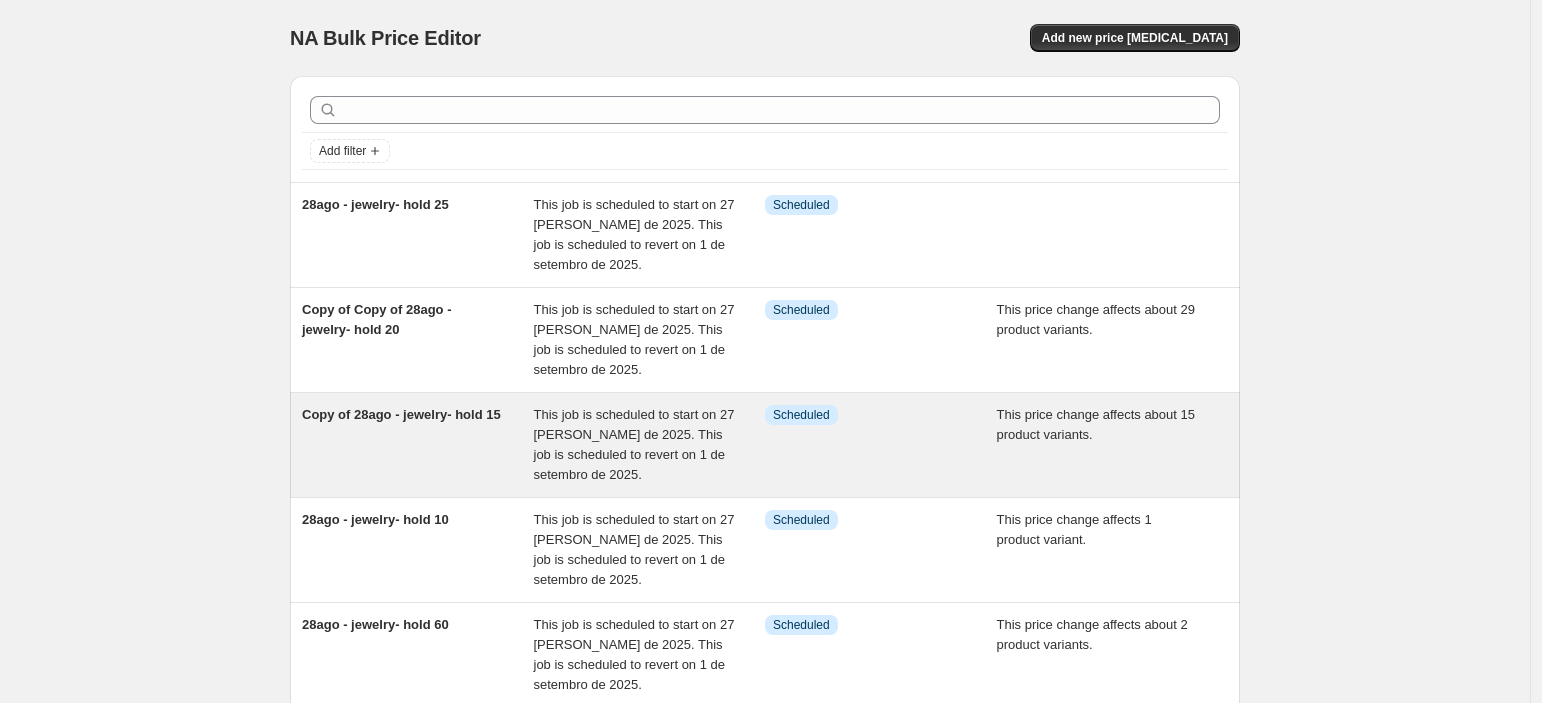 select on "pcap" 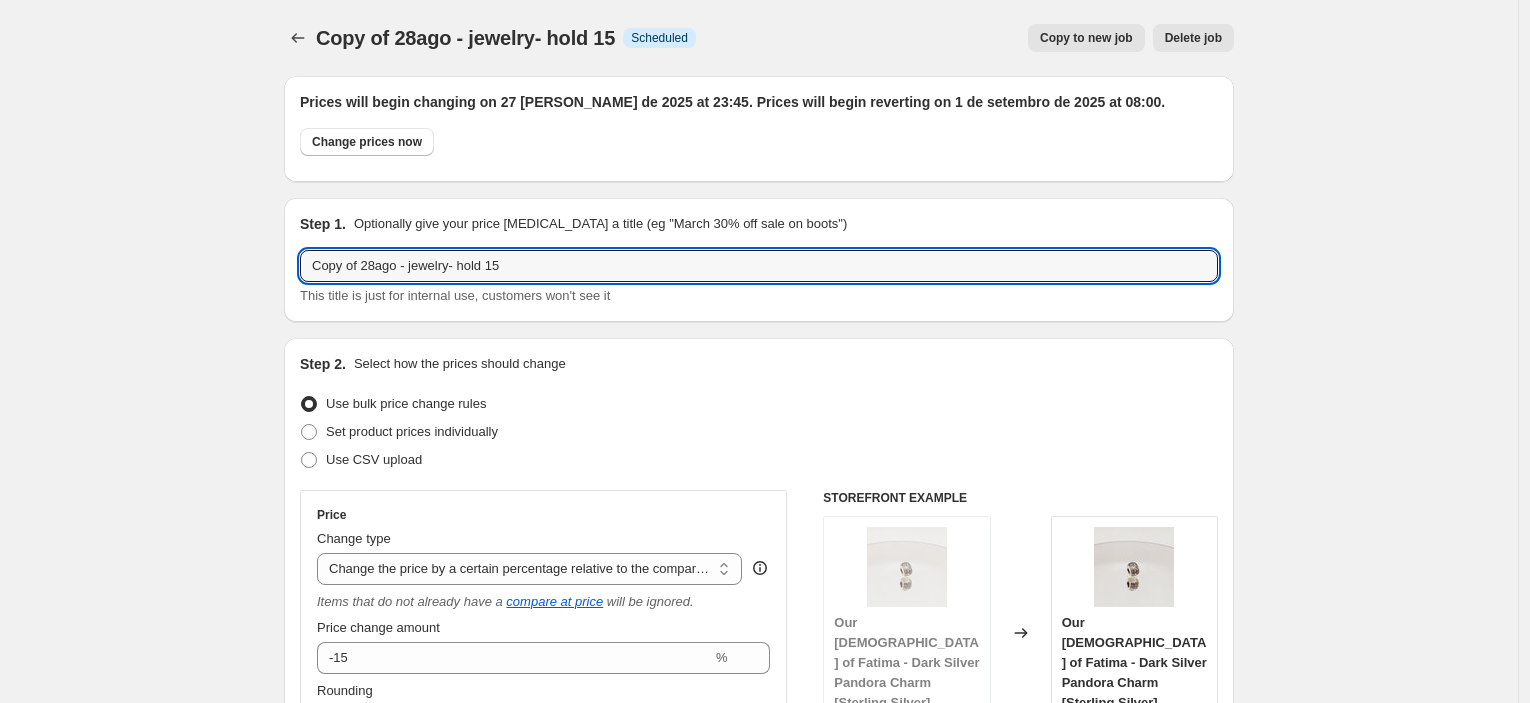 drag, startPoint x: 363, startPoint y: 268, endPoint x: 101, endPoint y: 273, distance: 262.0477 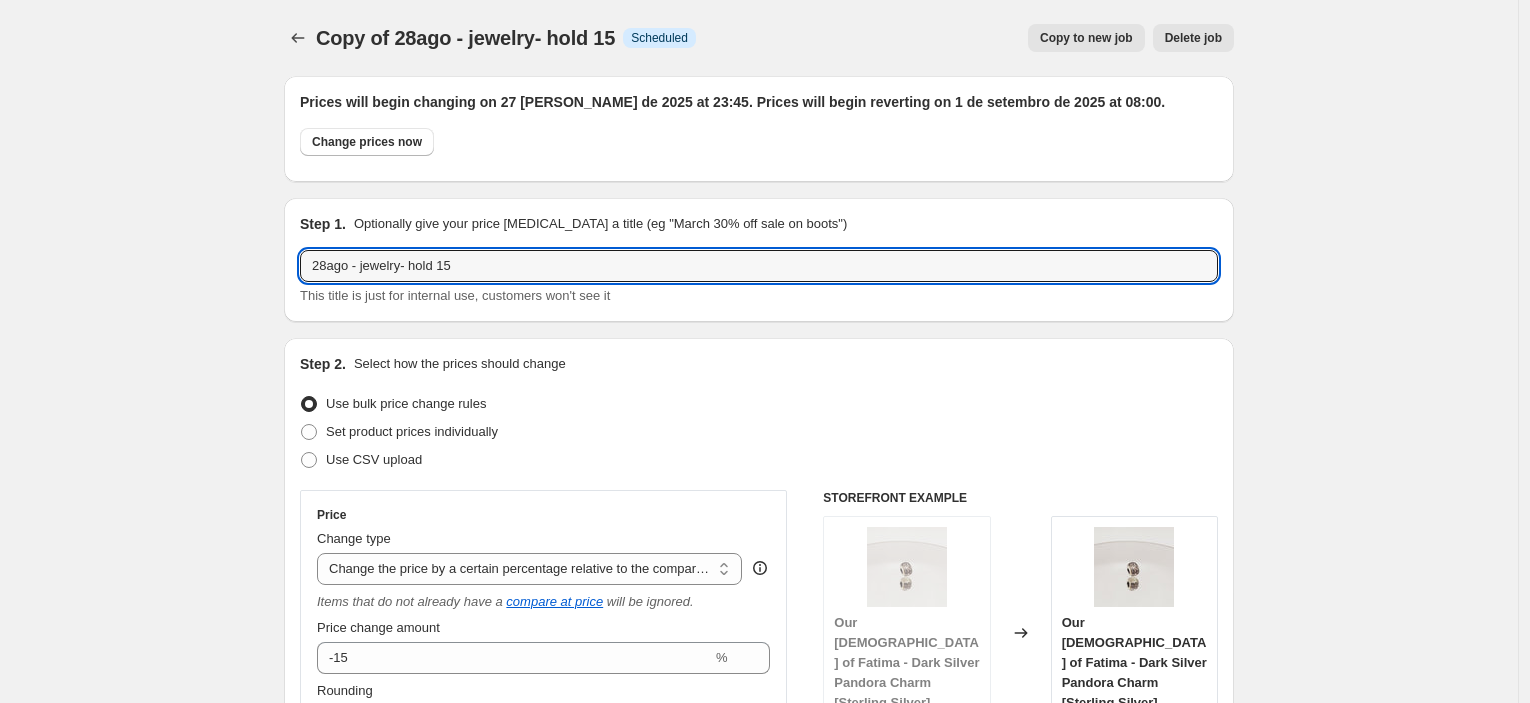 type on "28ago - jewelry- hold 15" 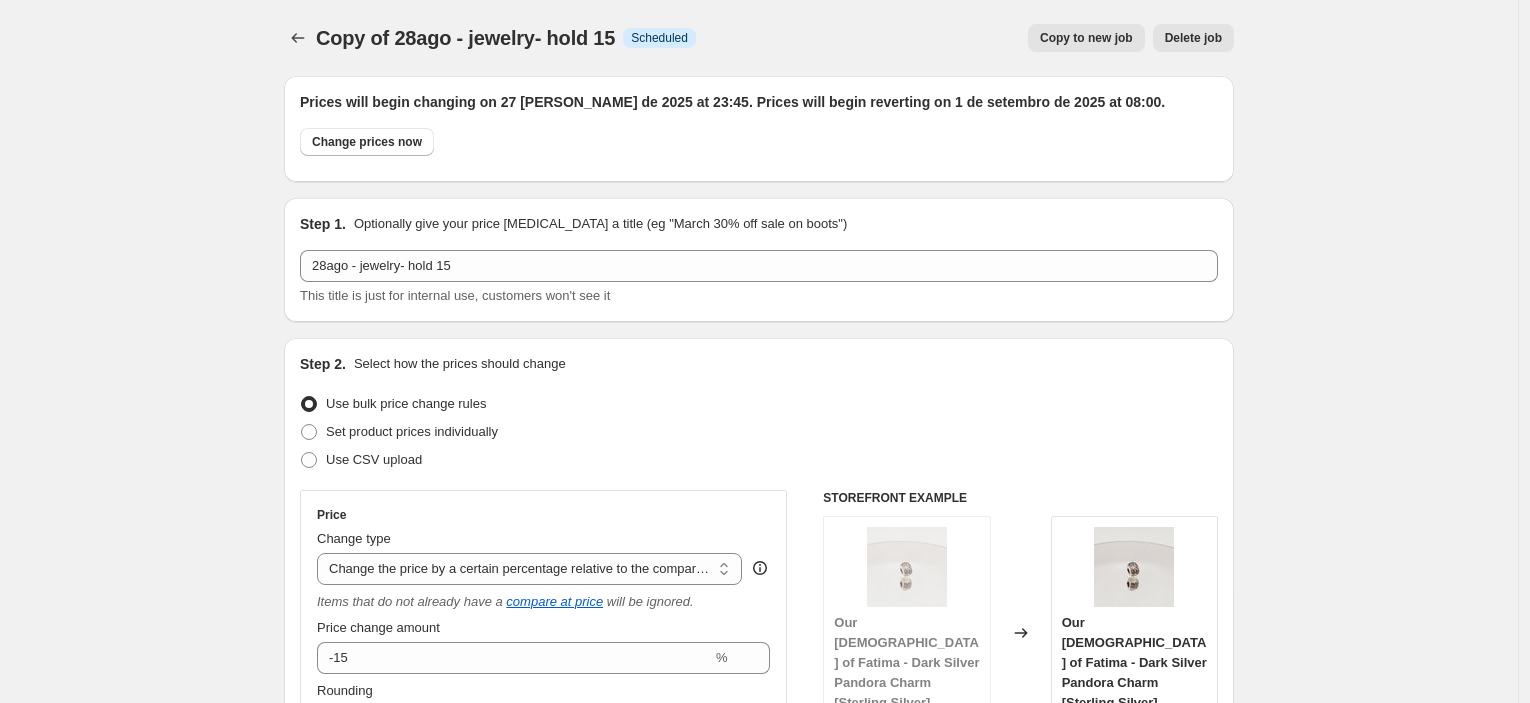 click on "Copy of 28ago - jewelry- hold 15. This page is ready Copy of 28ago - jewelry- hold 15 Info Scheduled Copy to new job Delete job More actions Copy to new job Delete job Prices will begin changing on 27 [PERSON_NAME] de 2025 at 23:45. Prices will begin reverting on 1 de setembro de 2025 at 08:00. Change prices now Step 1. Optionally give your price [MEDICAL_DATA] a title (eg "March 30% off sale on boots") 28ago - jewelry- hold 15 This title is just for internal use, customers won't see it Step 2. Select how the prices should change Use bulk price change rules Set product prices individually Use CSV upload Price Change type Change the price to a certain amount Change the price by a certain amount Change the price by a certain percentage Change the price to the current compare at price (price before sale) Change the price by a certain amount relative to the compare at price Change the price by a certain percentage relative to the compare at price Don't change the price Change price to certain cost margin     -15 % hold15" at bounding box center (759, 1405) 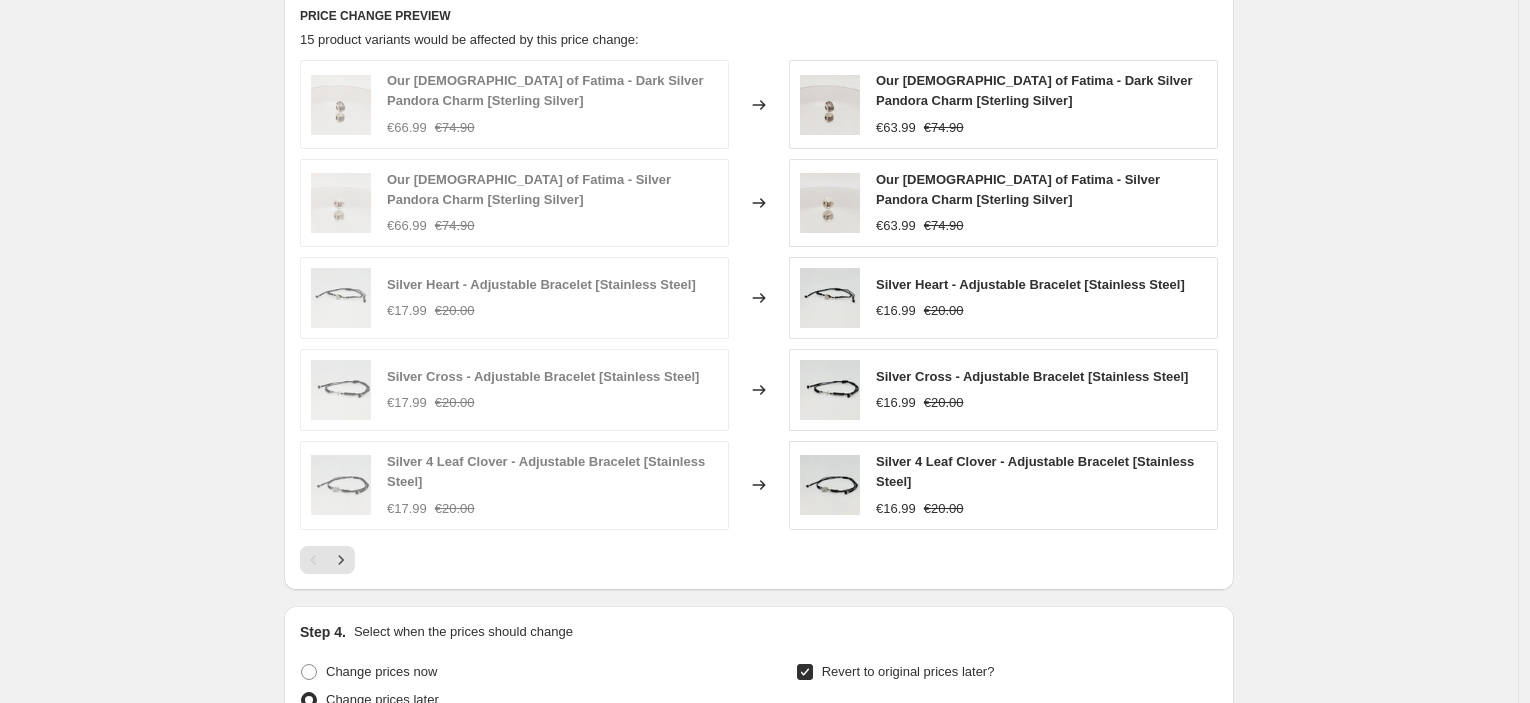 scroll, scrollTop: 1999, scrollLeft: 0, axis: vertical 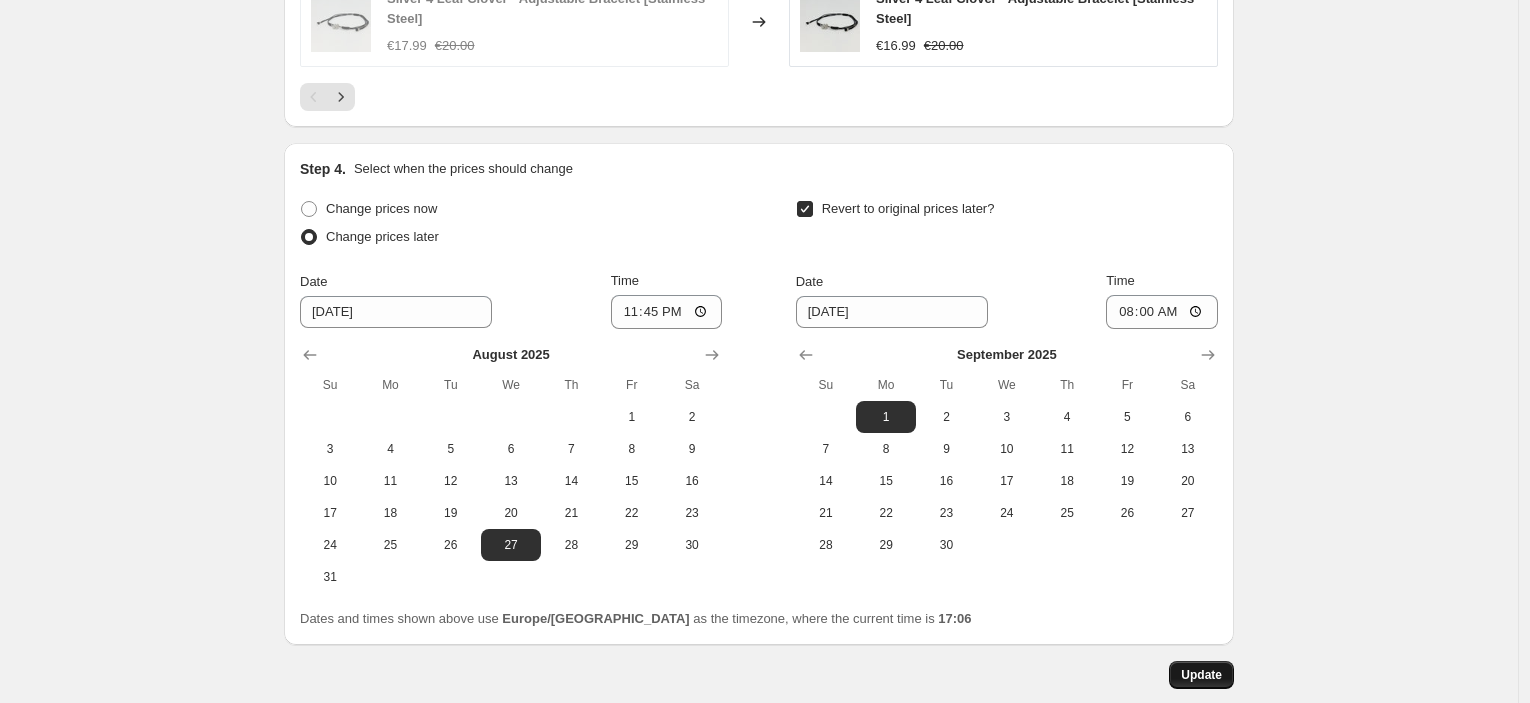 click on "Update" at bounding box center (1201, 675) 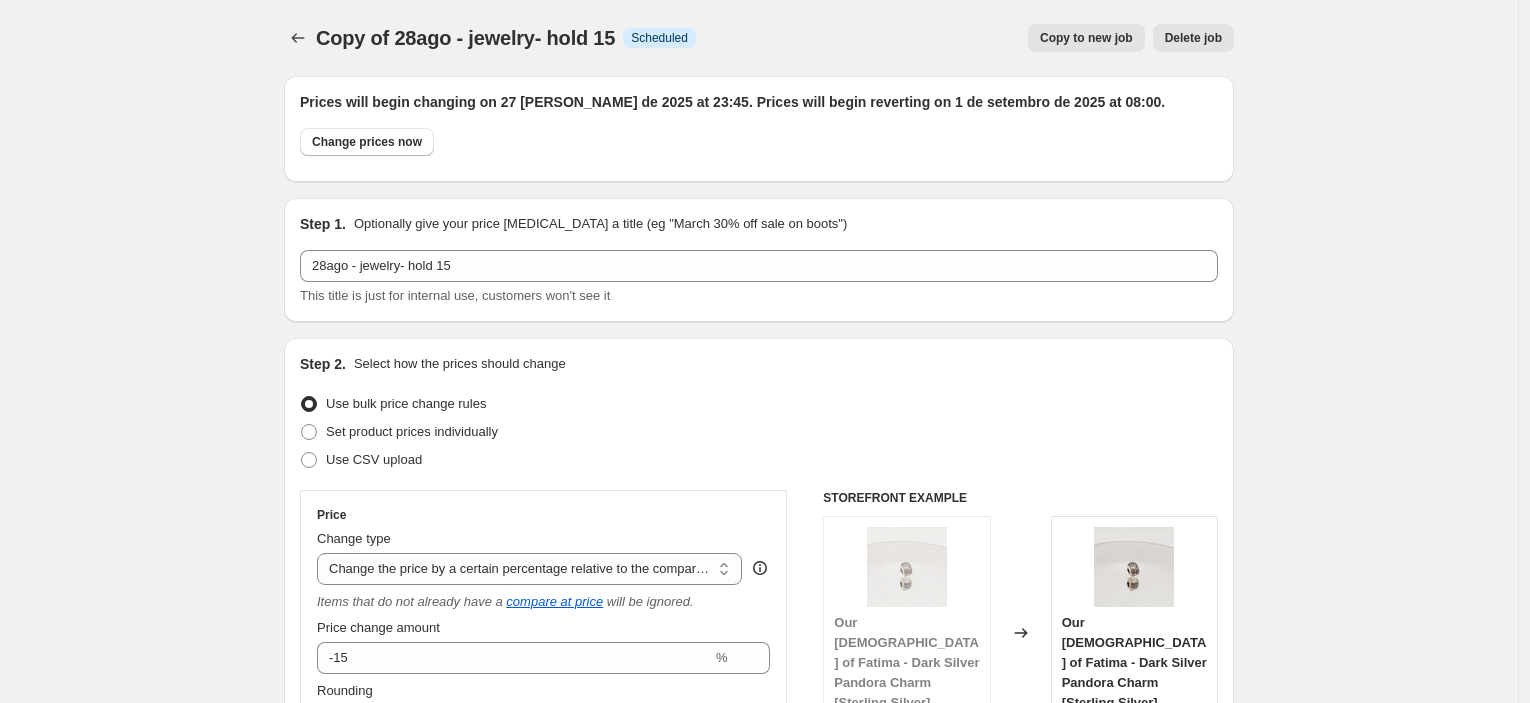 scroll, scrollTop: 1999, scrollLeft: 0, axis: vertical 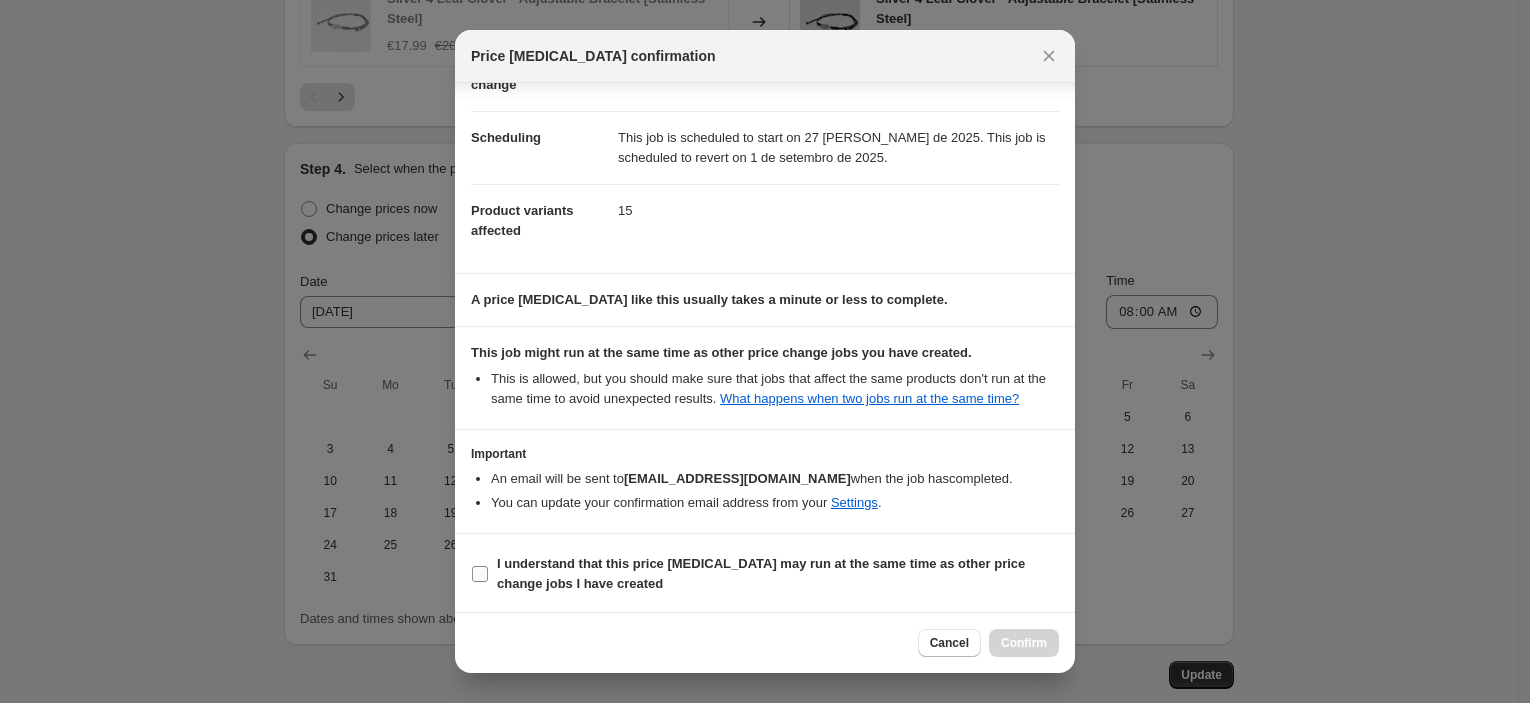 click on "I understand that this price [MEDICAL_DATA] may run at the same time as other price change jobs I have created" at bounding box center [778, 574] 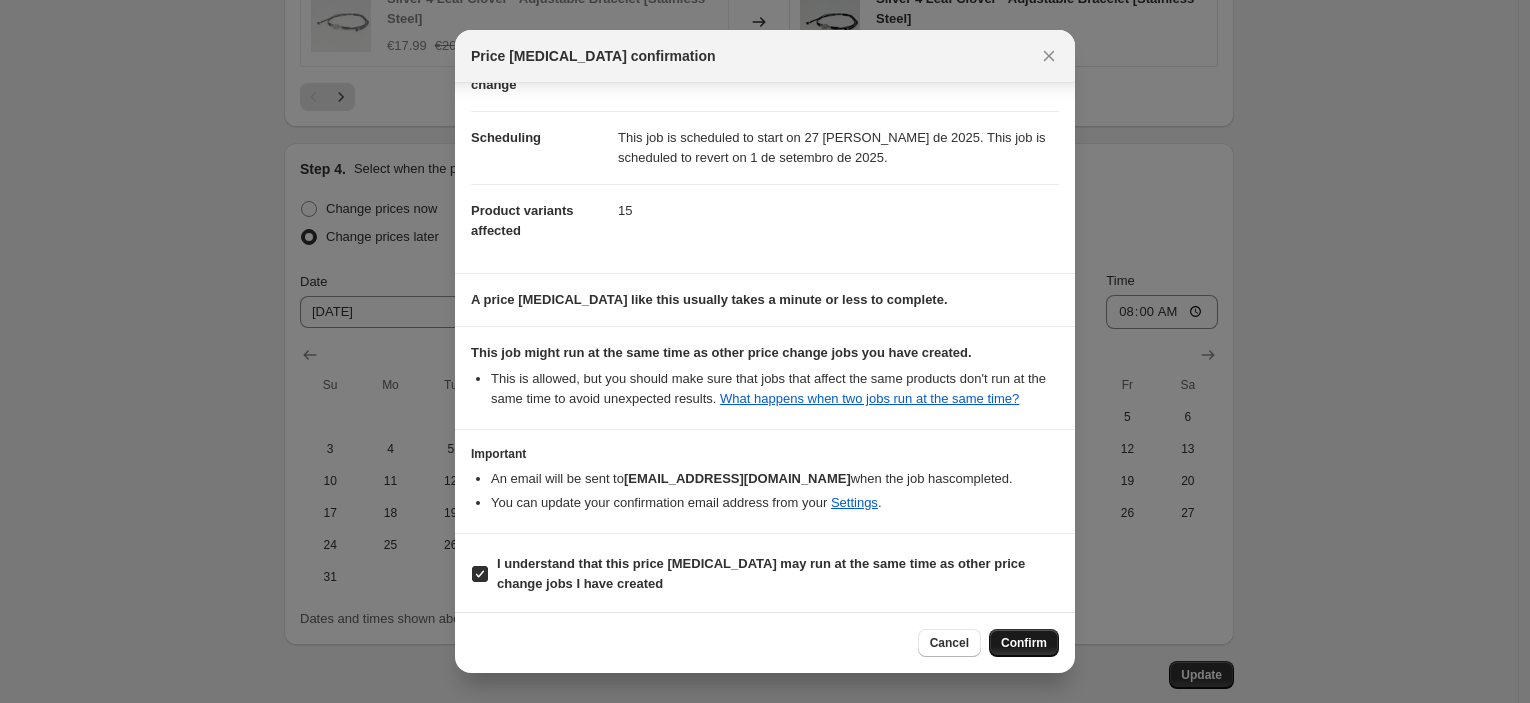 click on "Confirm" at bounding box center [1024, 643] 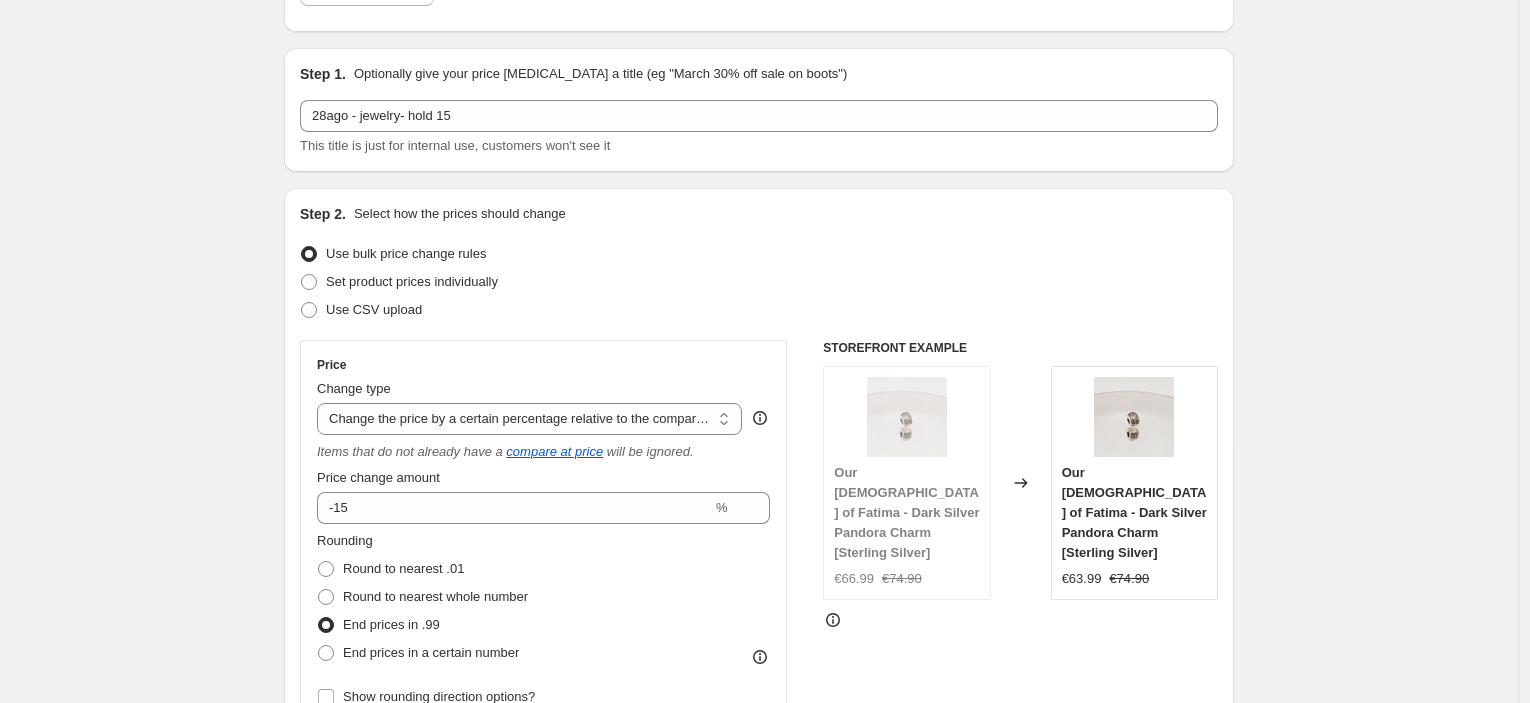 scroll, scrollTop: 0, scrollLeft: 0, axis: both 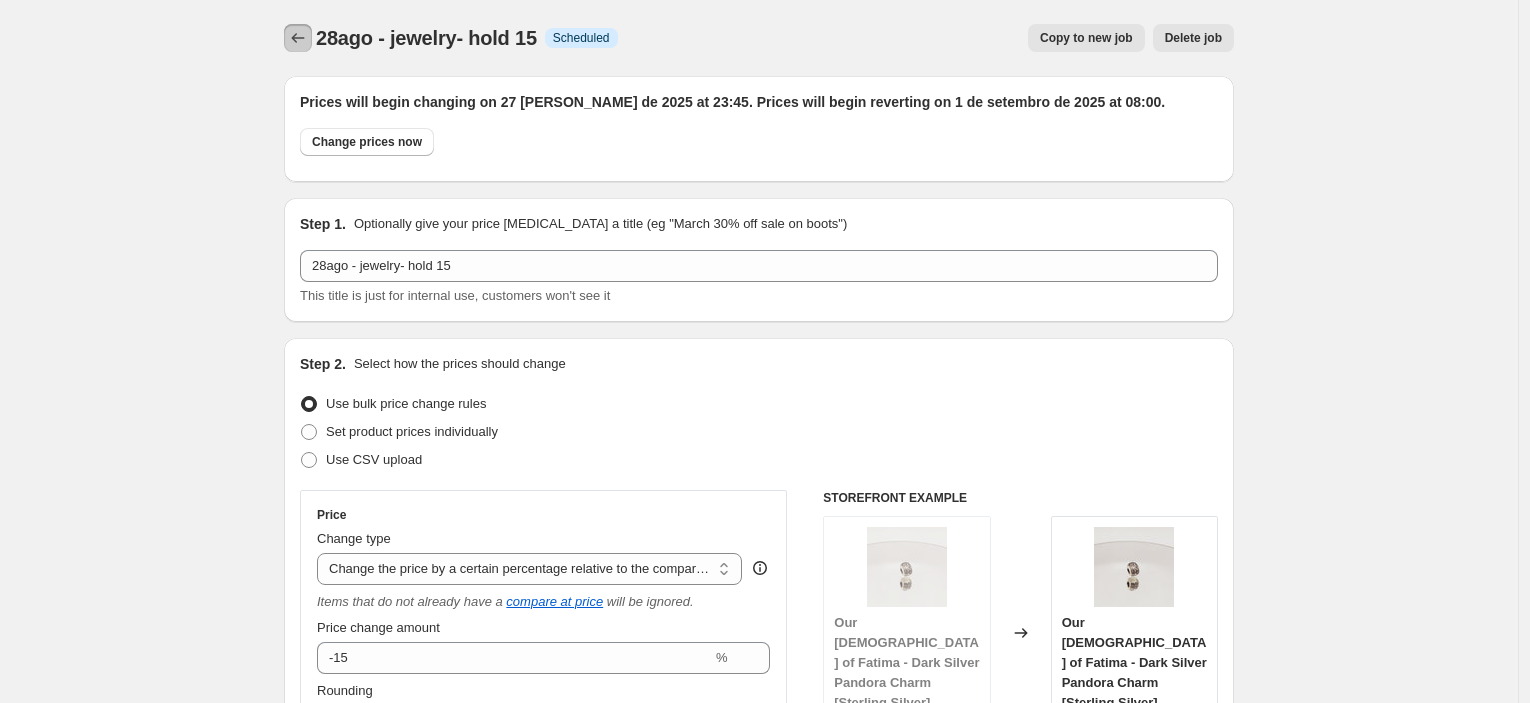 click 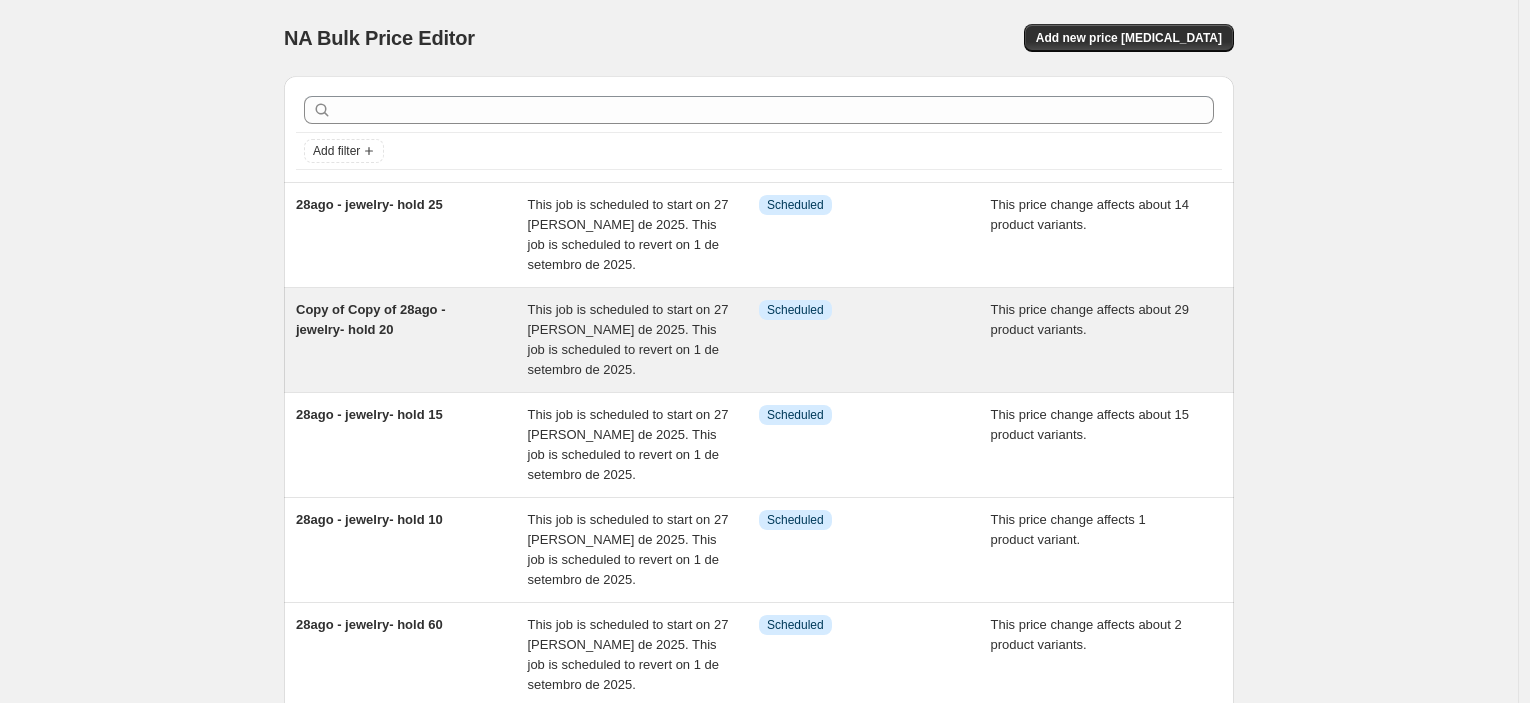 click on "Copy of Copy of 28ago - jewelry- hold 20" at bounding box center (371, 319) 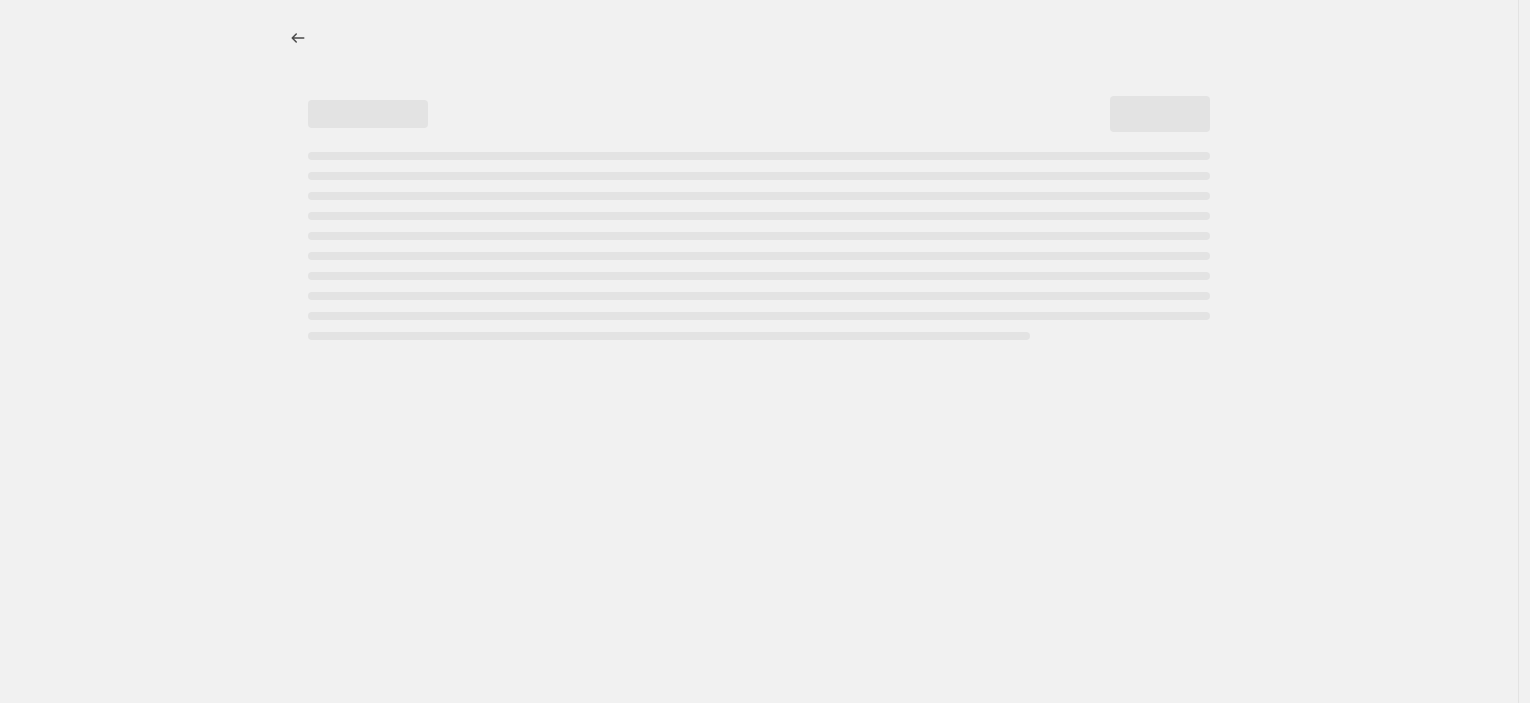 select on "pcap" 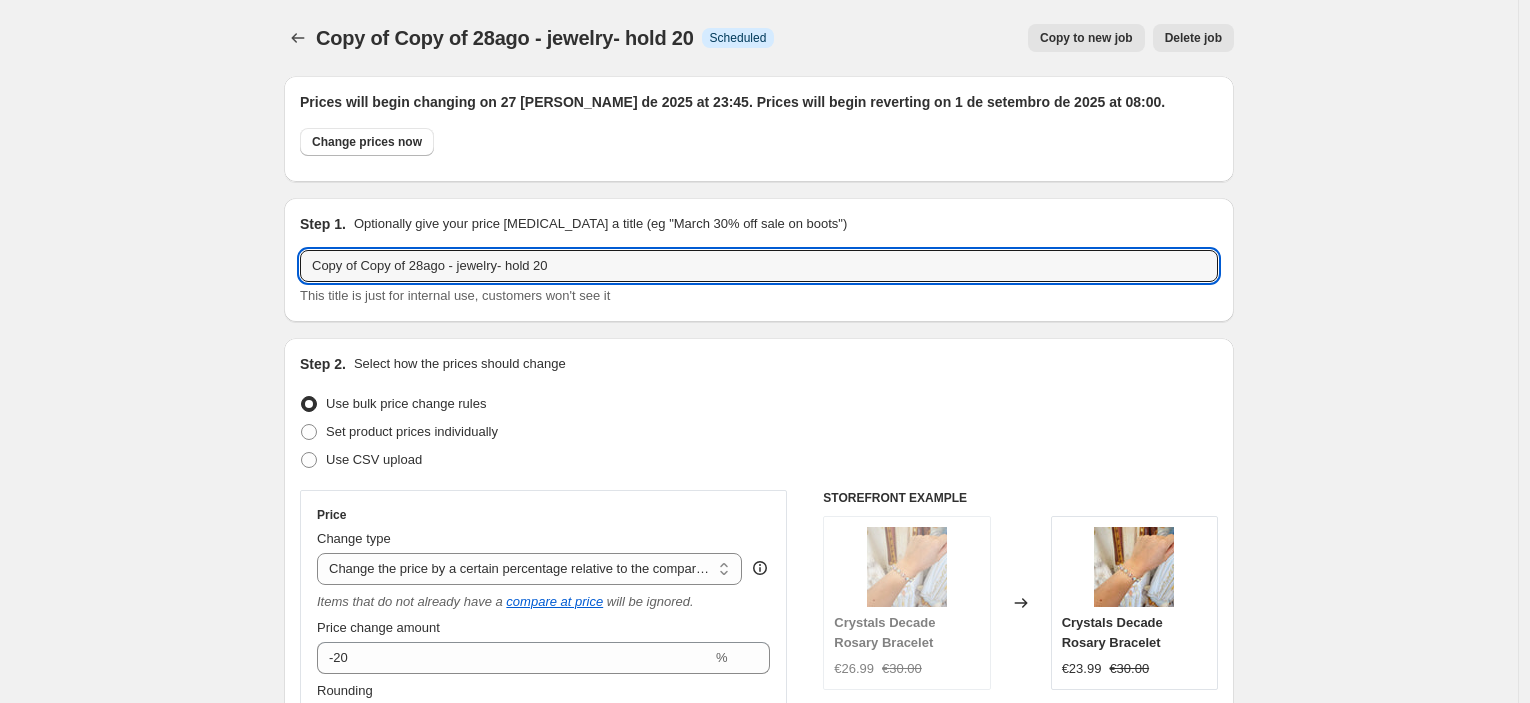 drag, startPoint x: 419, startPoint y: 270, endPoint x: 228, endPoint y: 271, distance: 191.00262 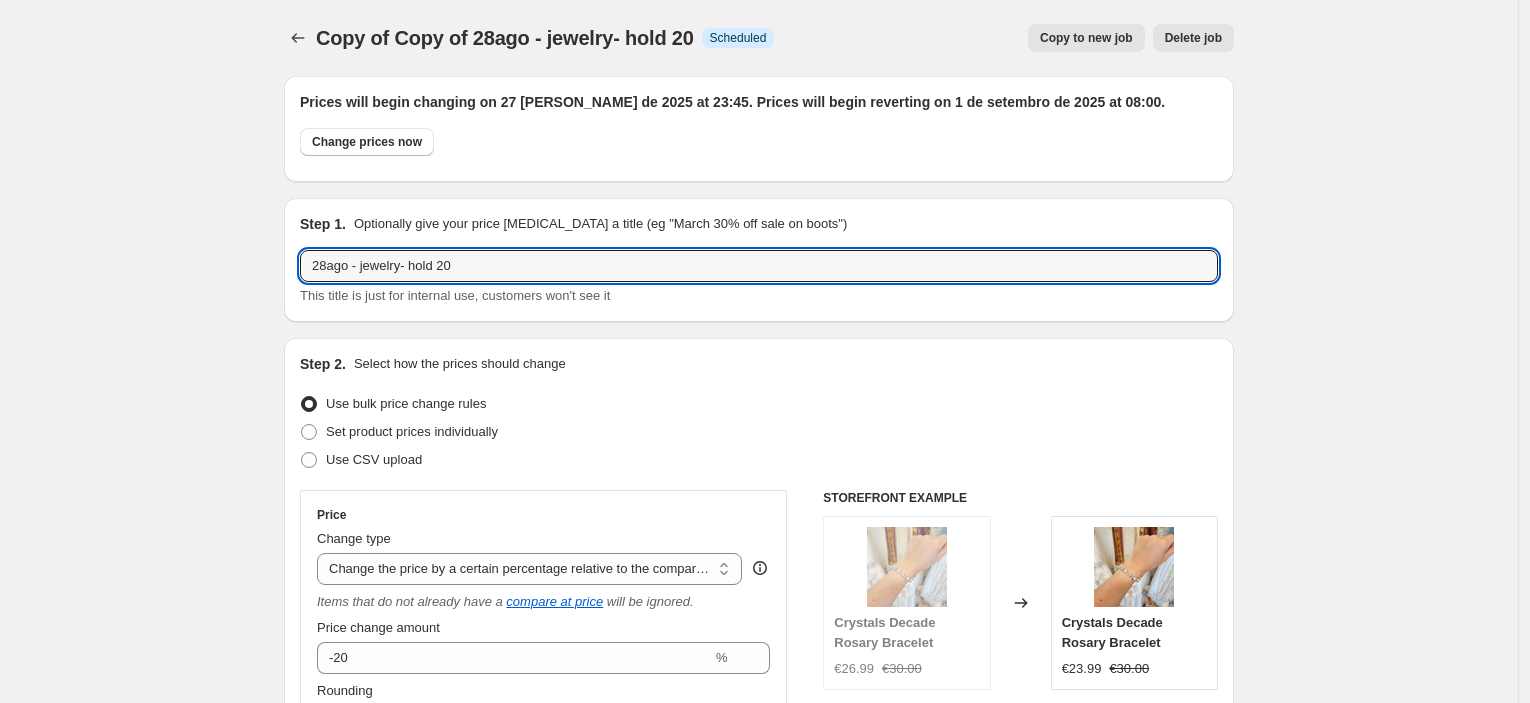 type on "28ago - jewelry- hold 20" 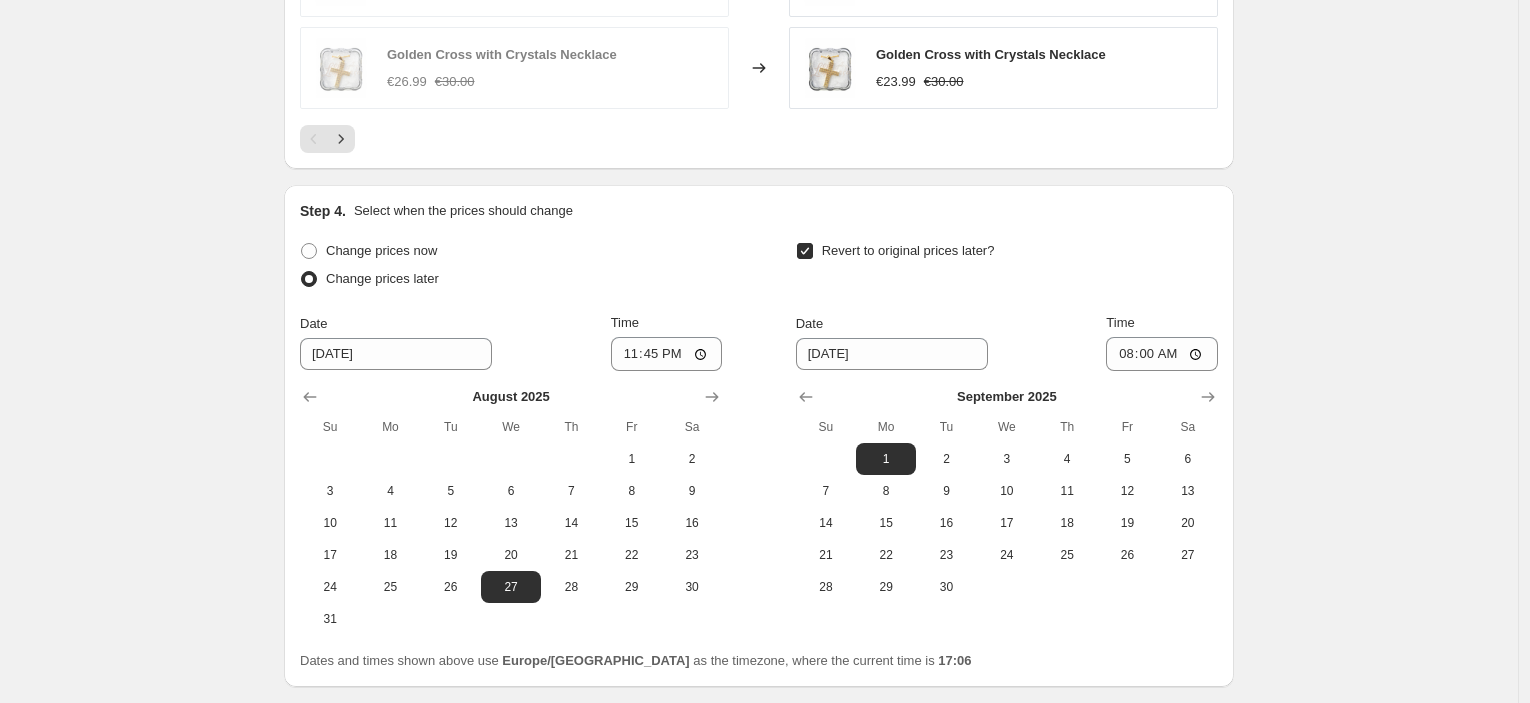 scroll, scrollTop: 2086, scrollLeft: 0, axis: vertical 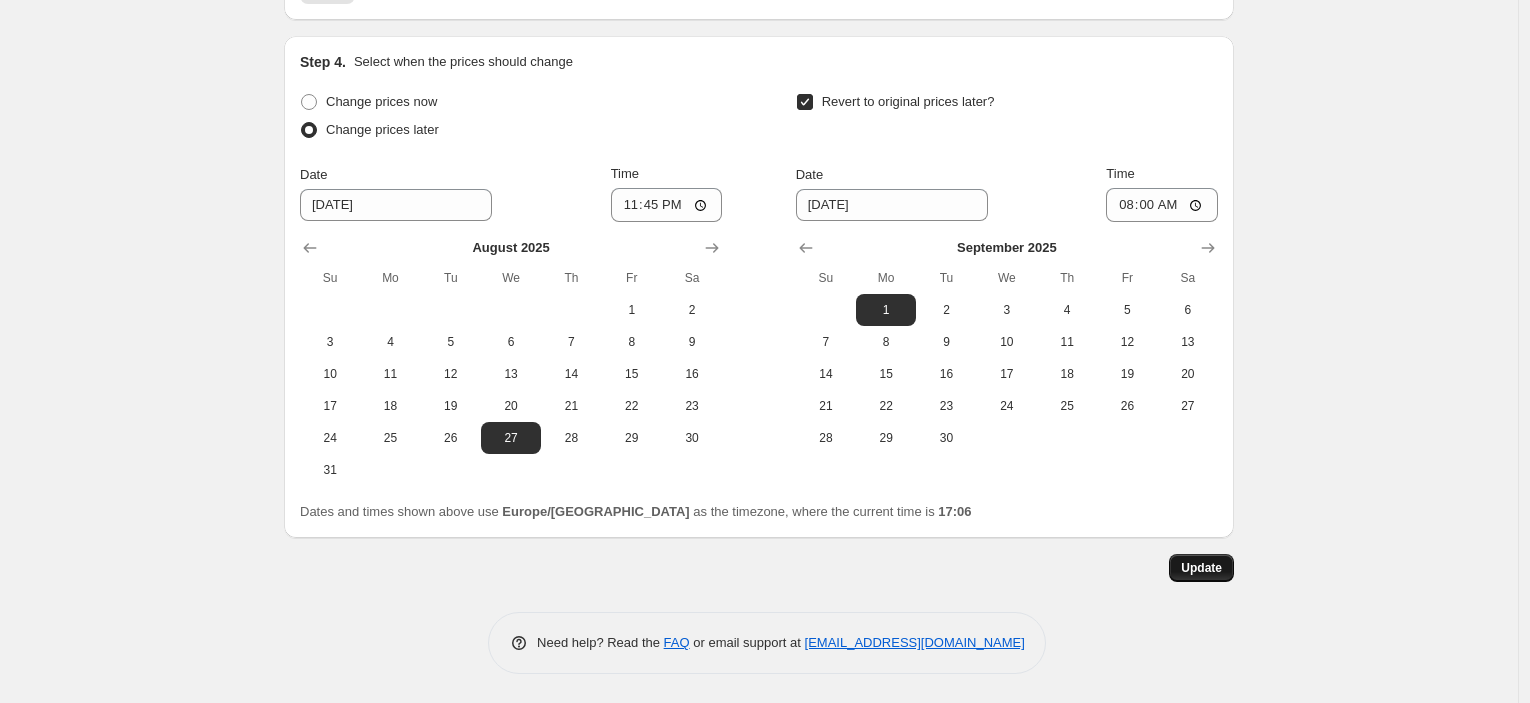 click on "Update" at bounding box center (1201, 568) 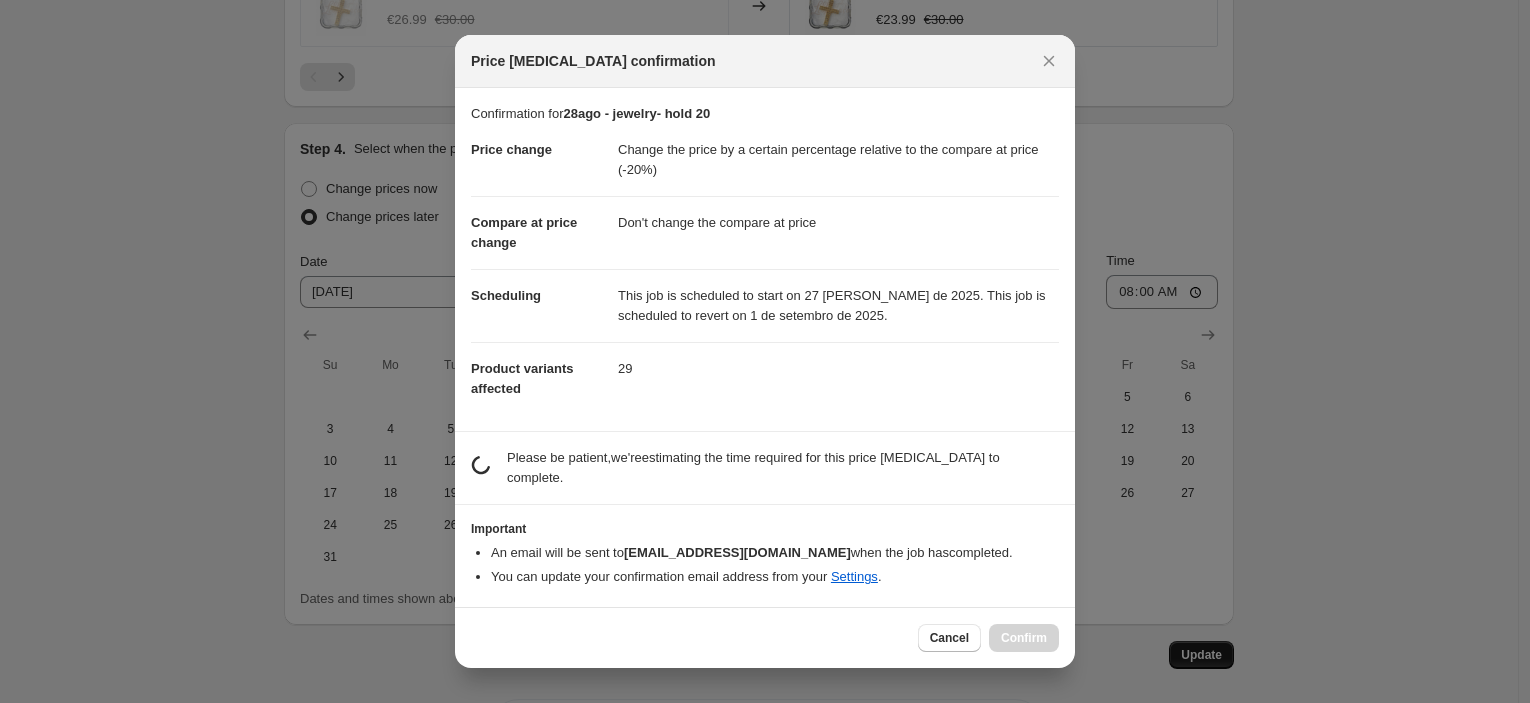 scroll, scrollTop: 0, scrollLeft: 0, axis: both 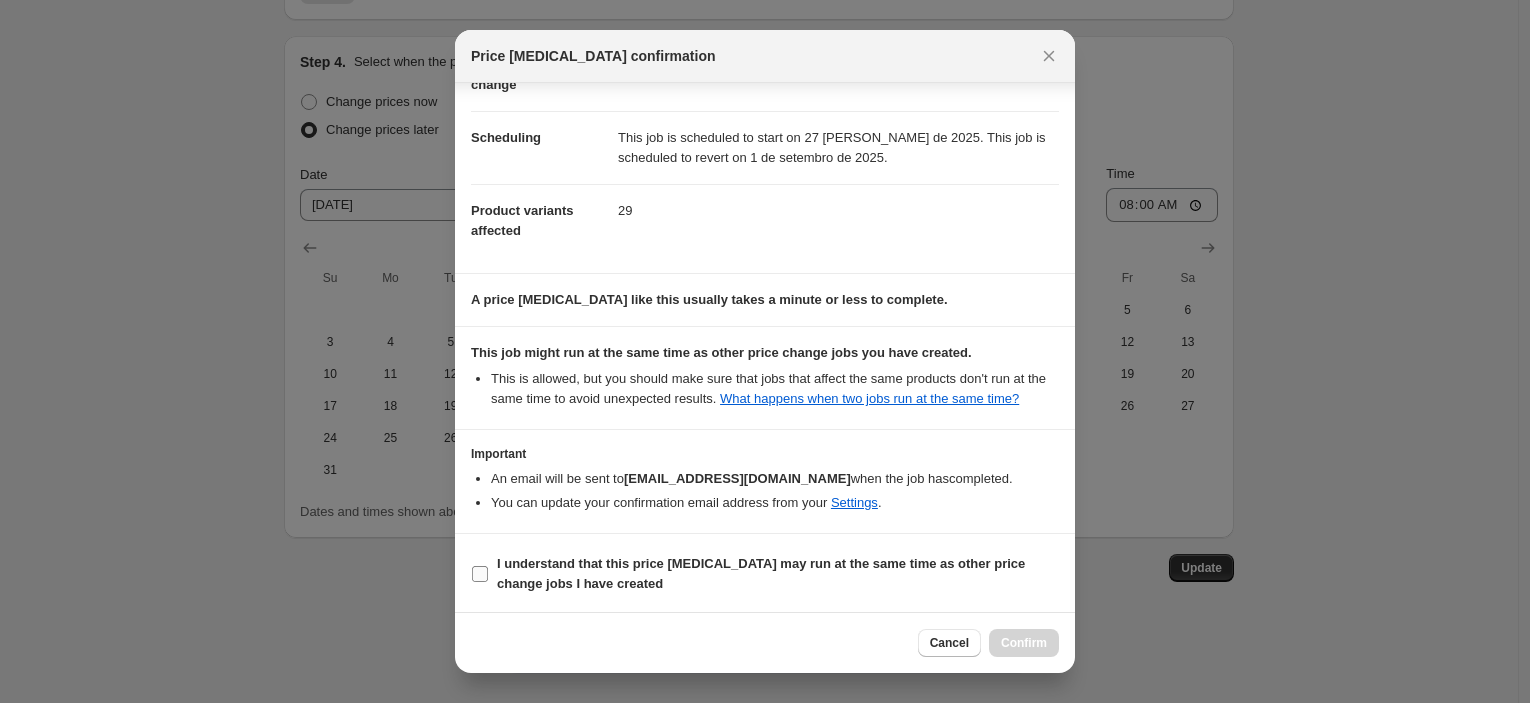 click on "I understand that this price [MEDICAL_DATA] may run at the same time as other price change jobs I have created" at bounding box center [778, 574] 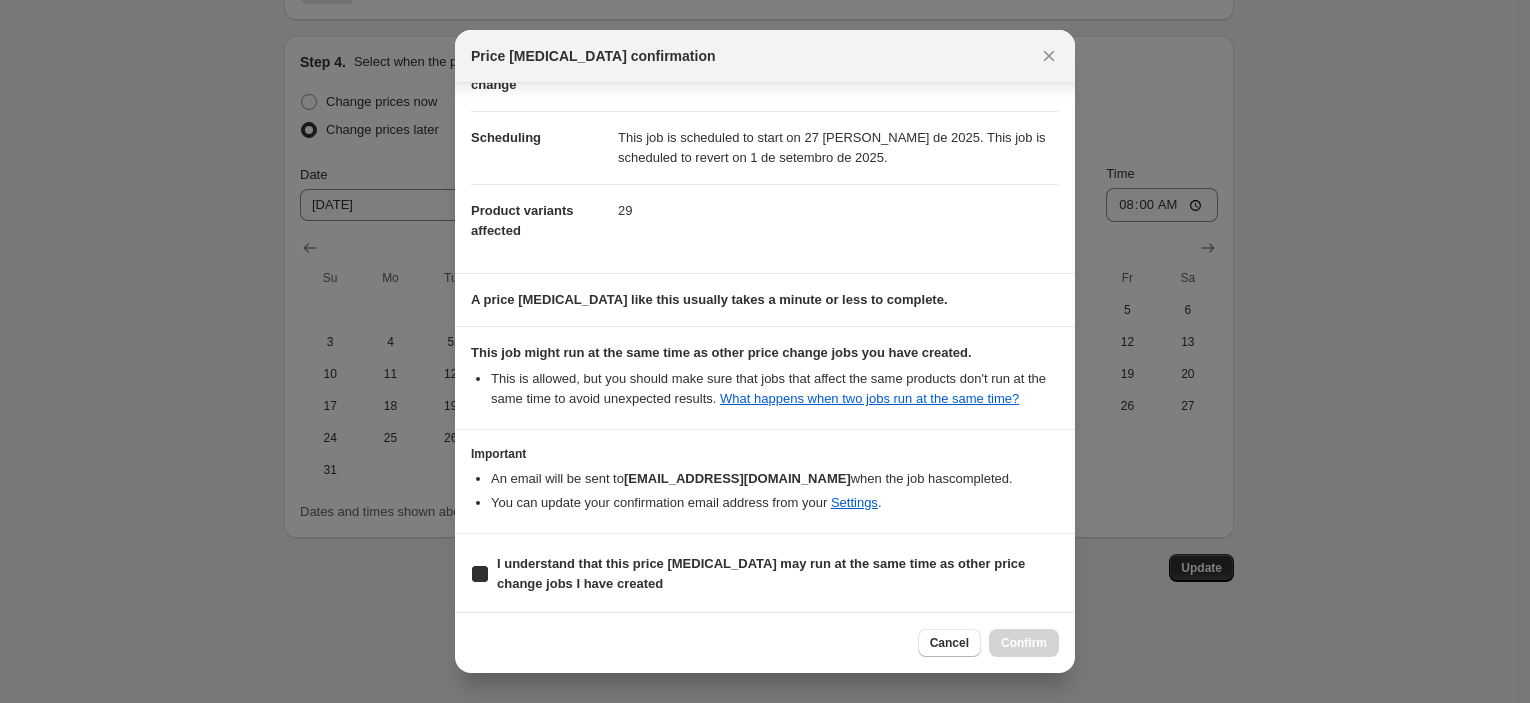 checkbox on "true" 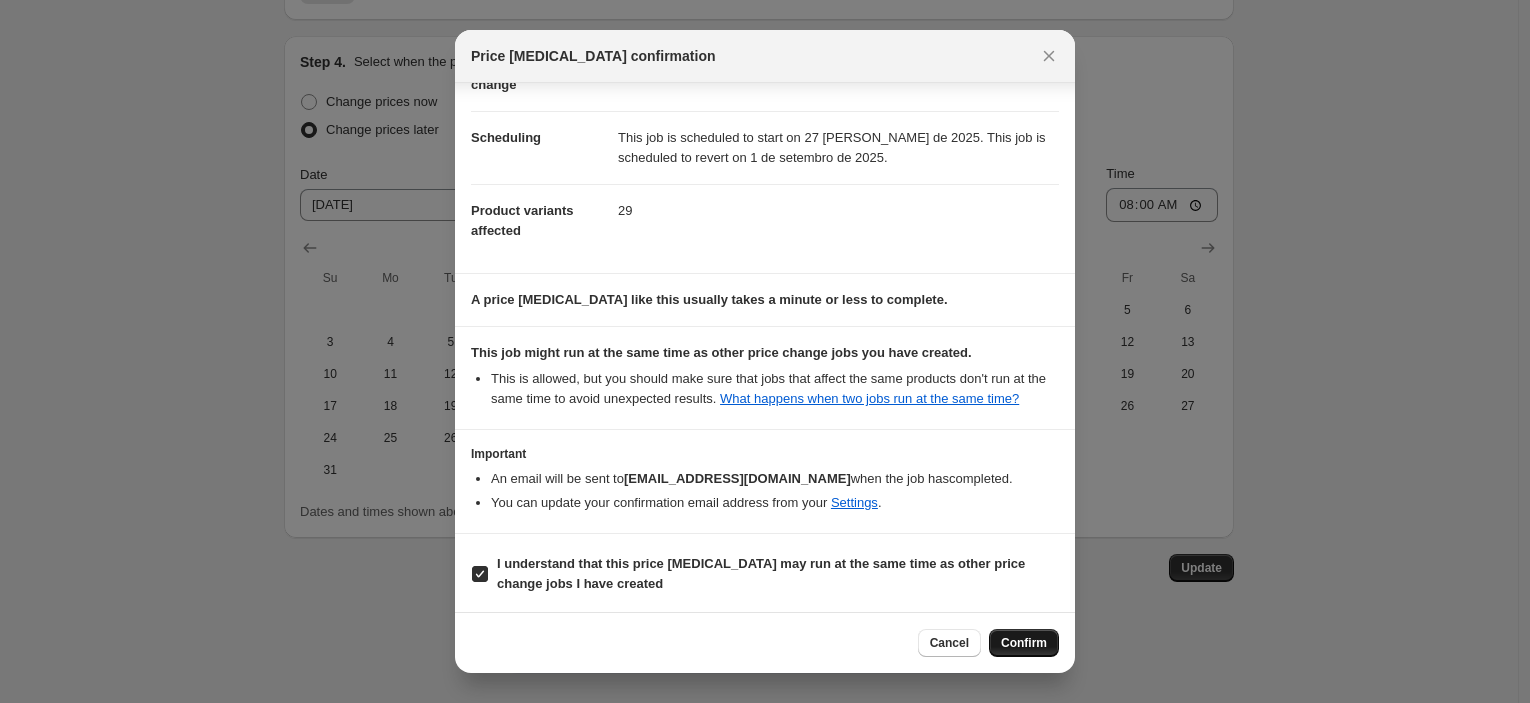 click on "Confirm" at bounding box center [1024, 643] 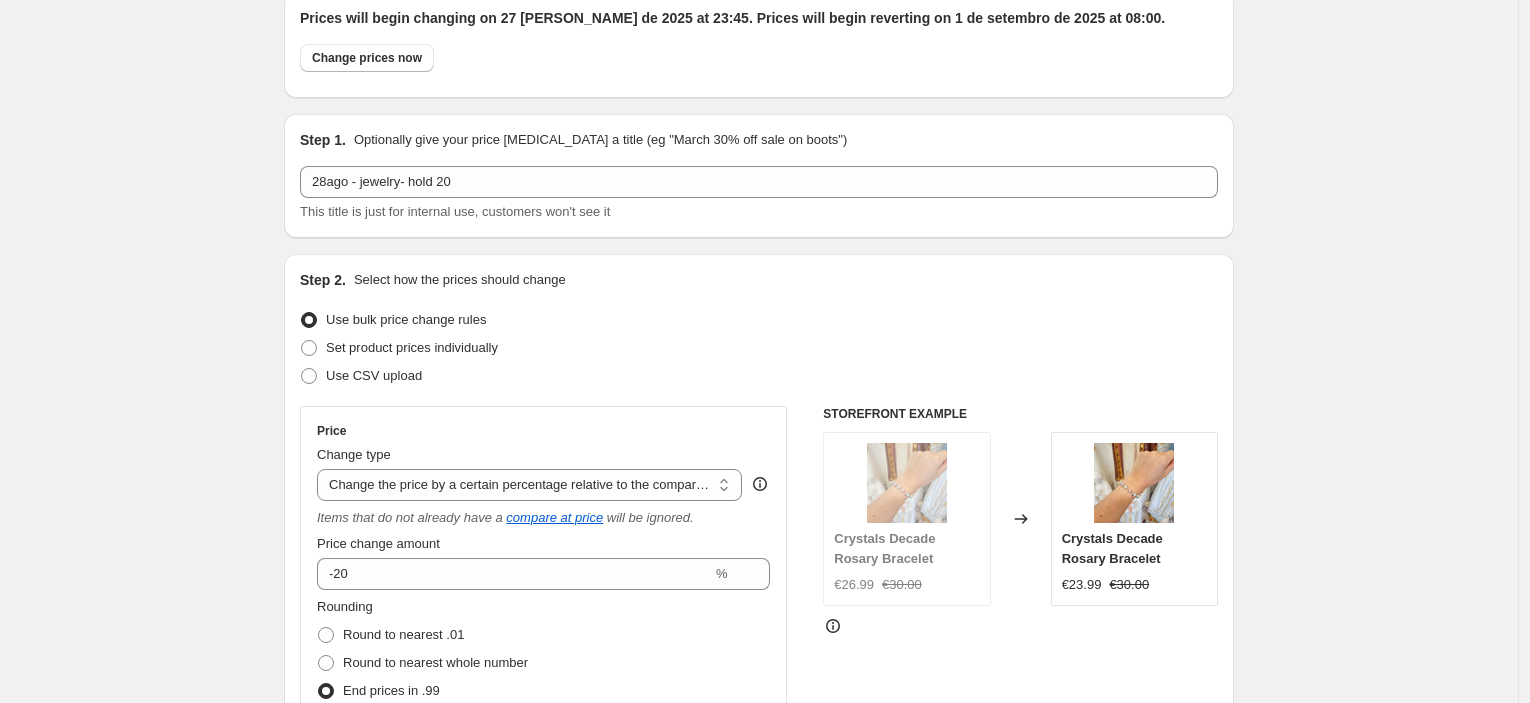scroll, scrollTop: 0, scrollLeft: 0, axis: both 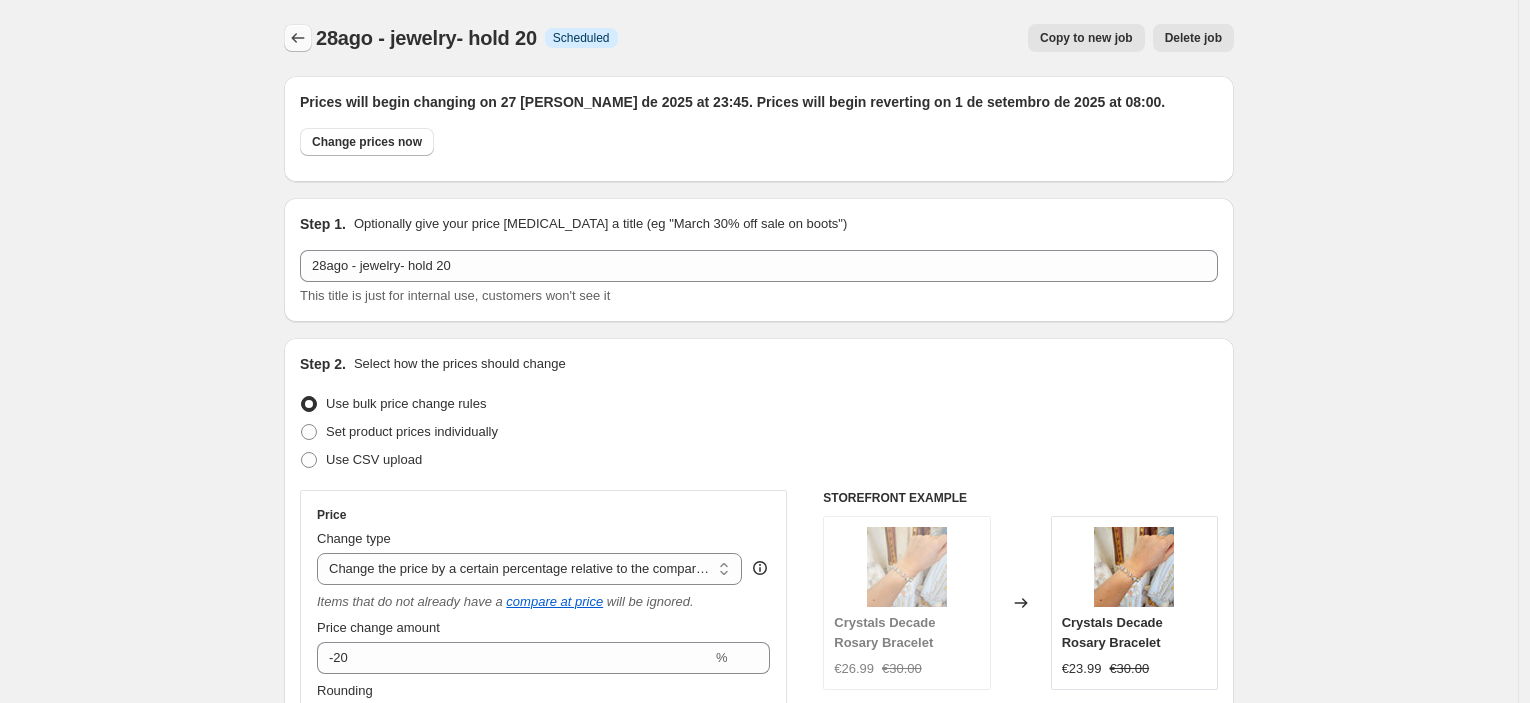 click at bounding box center [298, 38] 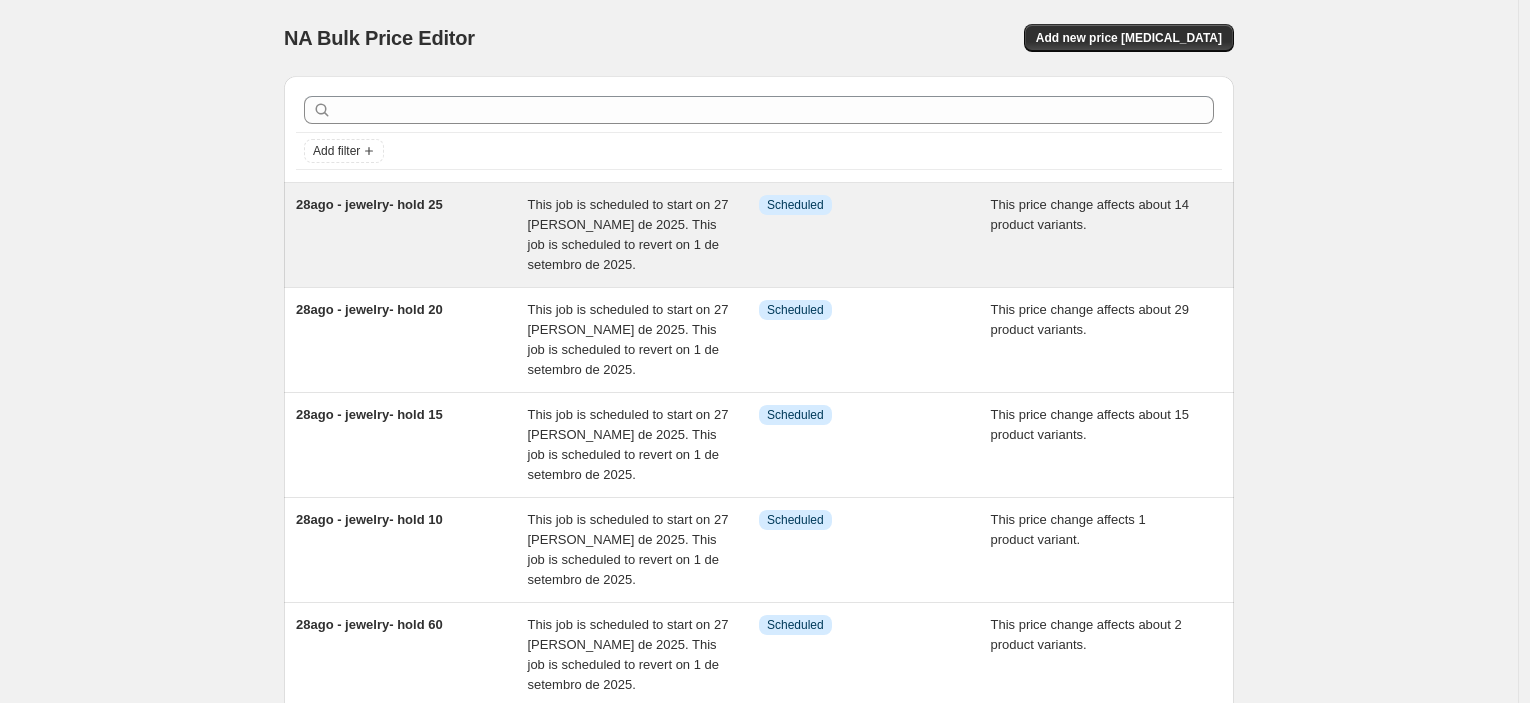 click on "Info Scheduled" at bounding box center [875, 235] 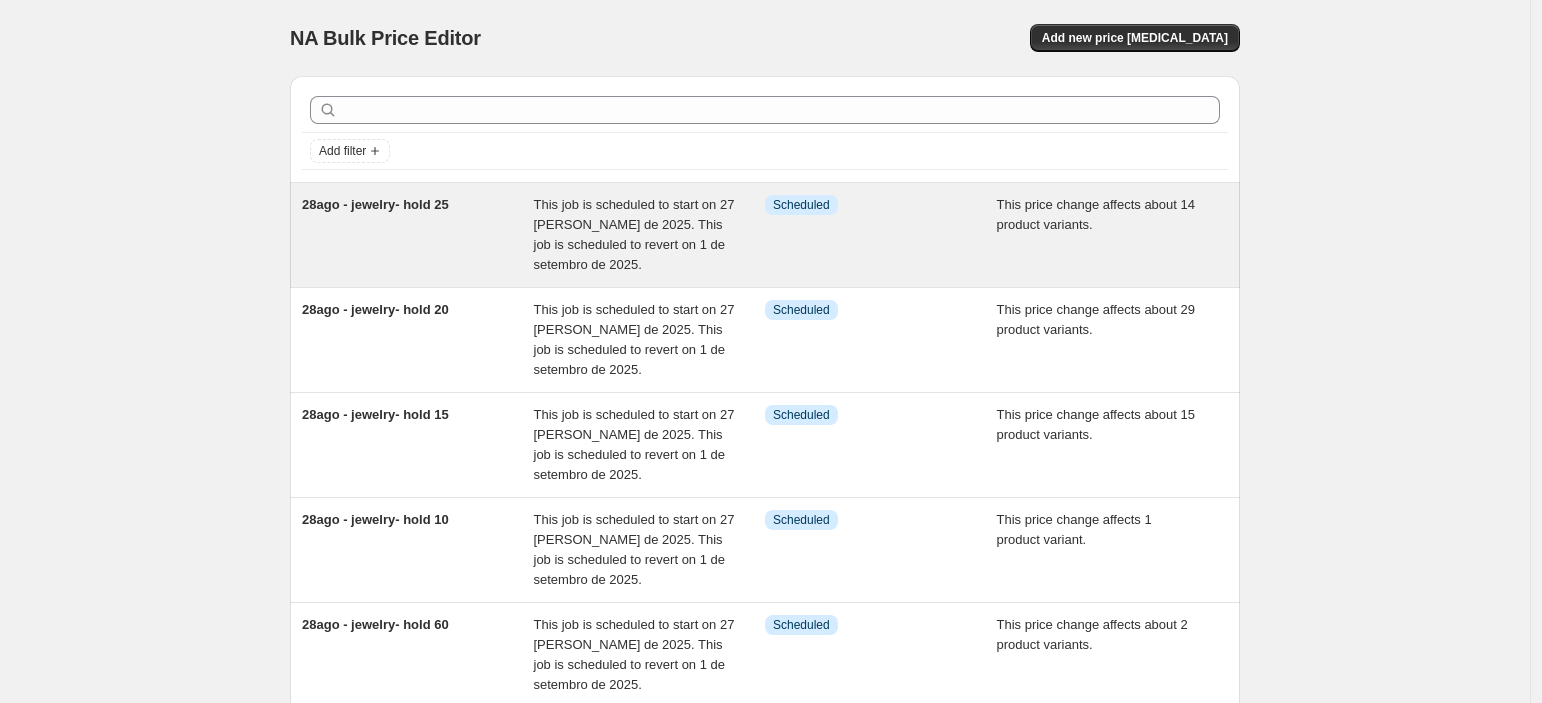 select on "pcap" 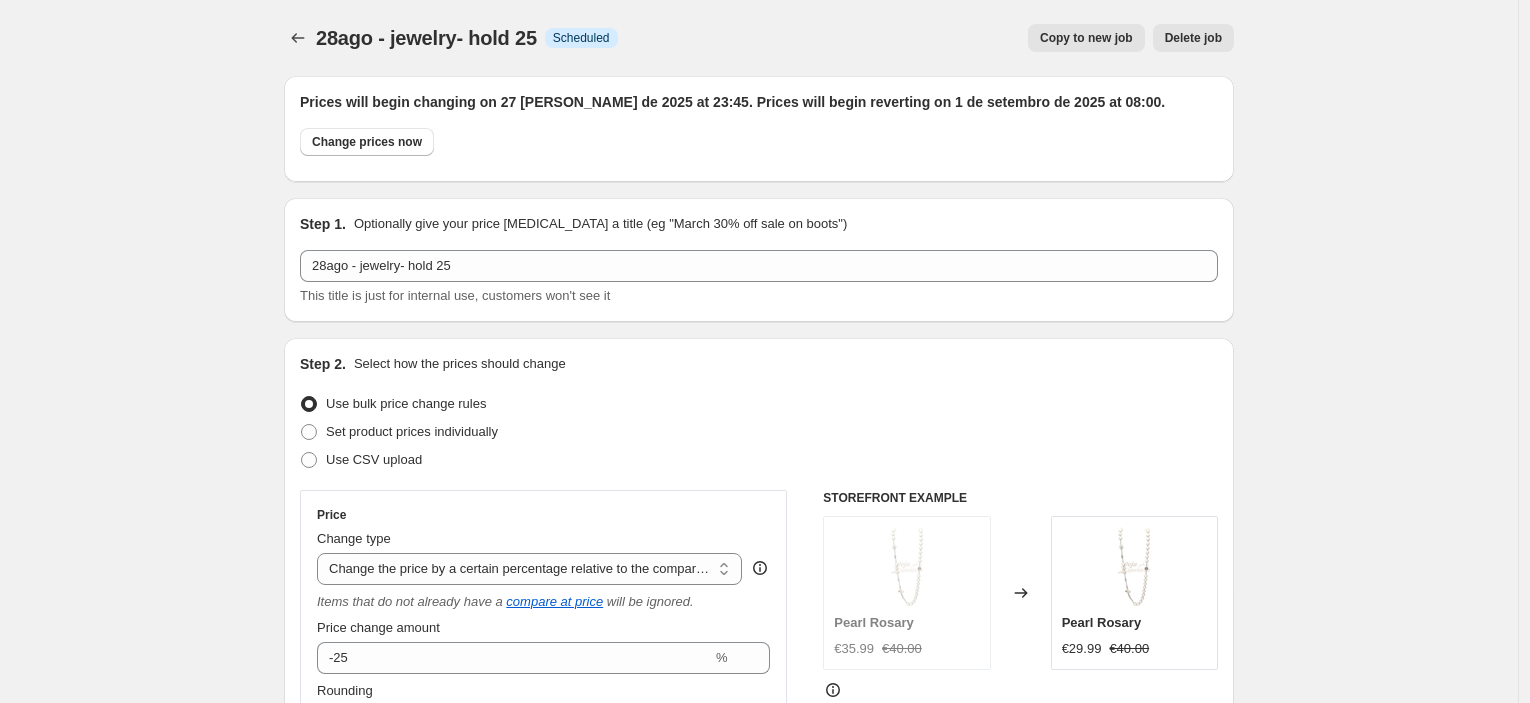 click on "Copy to new job" at bounding box center [1086, 38] 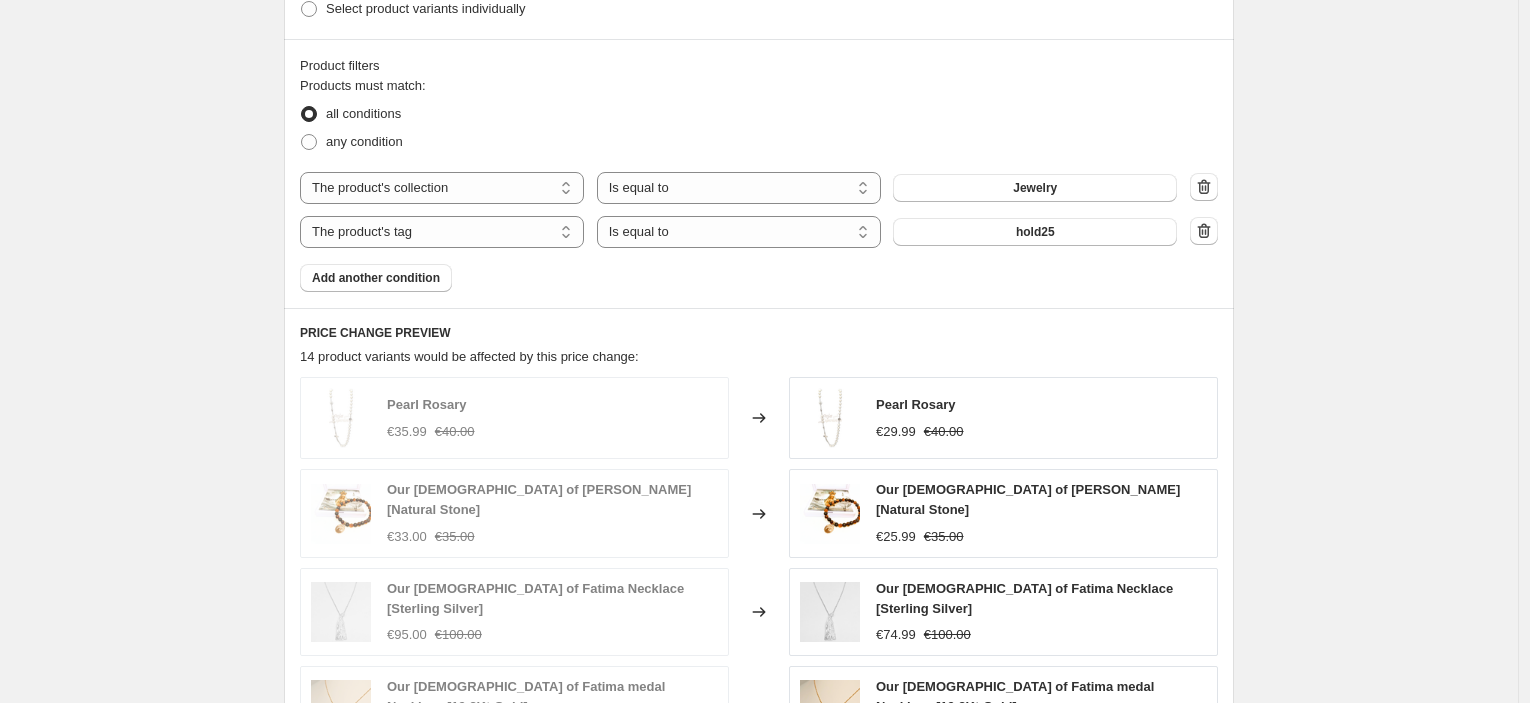 scroll, scrollTop: 1111, scrollLeft: 0, axis: vertical 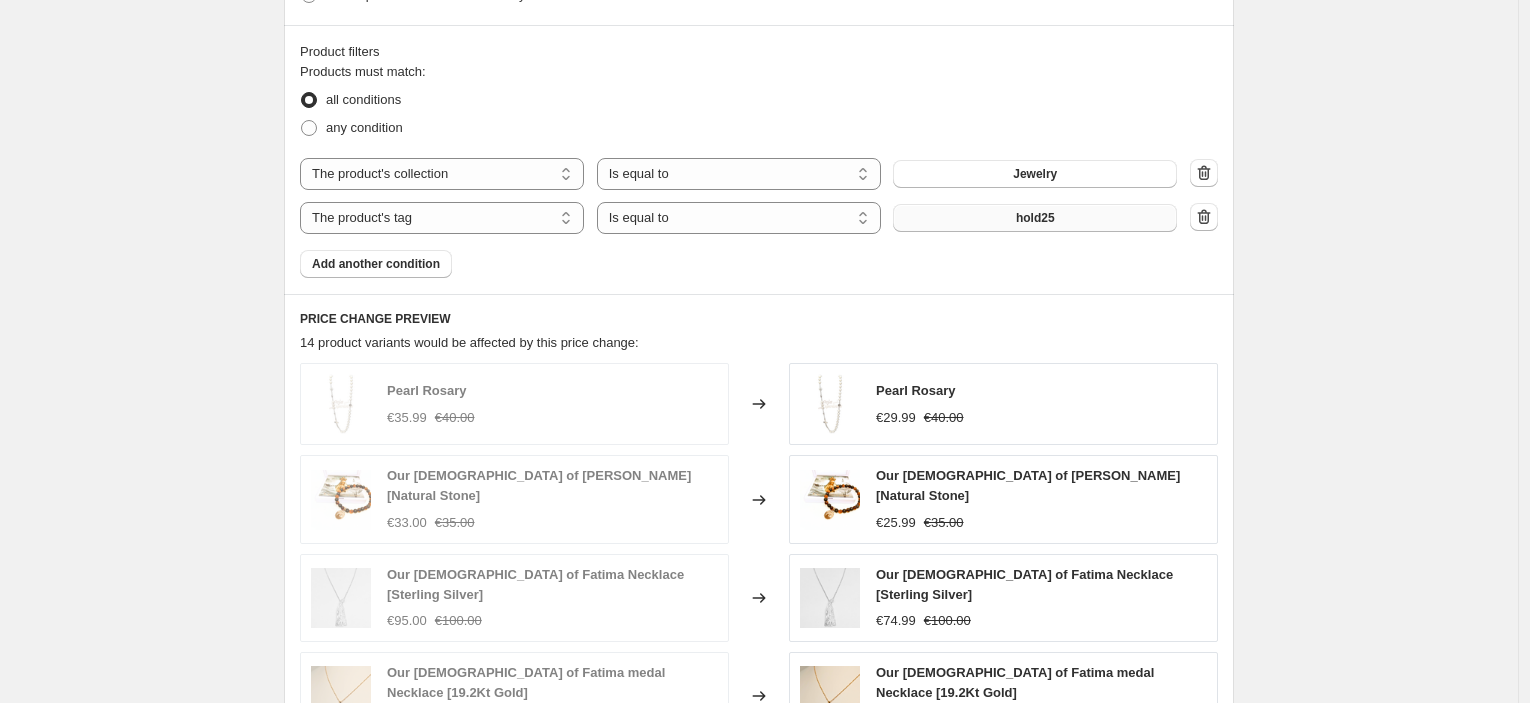 click on "hold25" at bounding box center [1035, 218] 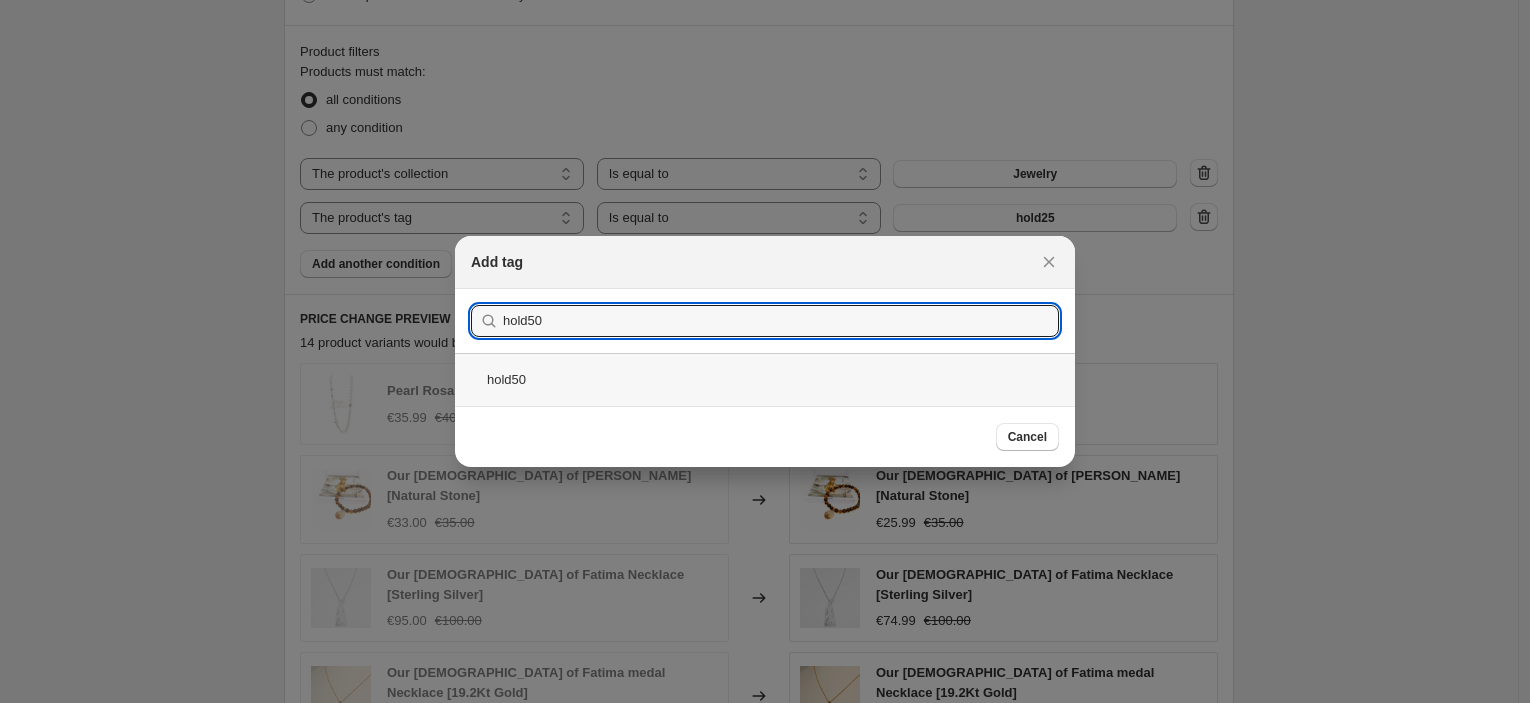 type on "hold50" 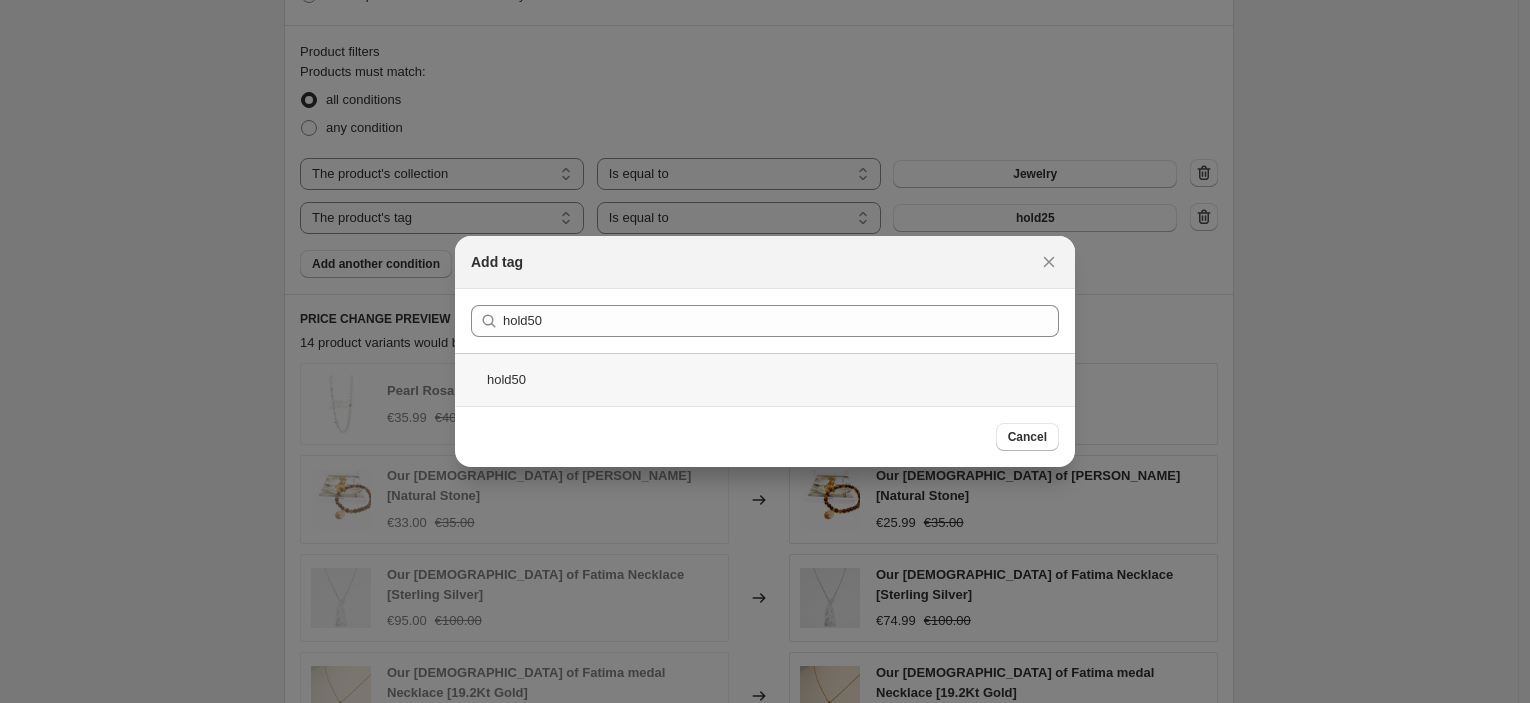 click on "hold50" at bounding box center (765, 379) 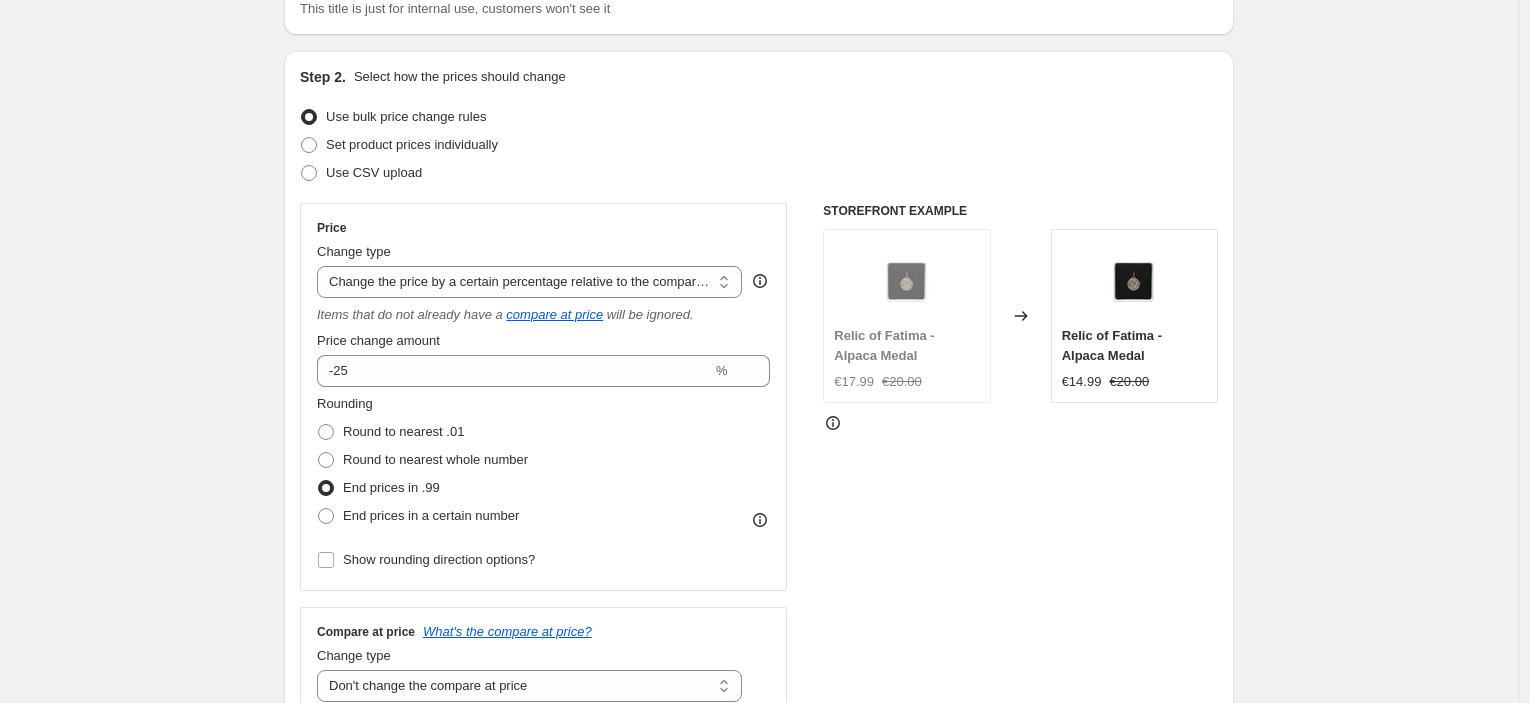 scroll, scrollTop: 0, scrollLeft: 0, axis: both 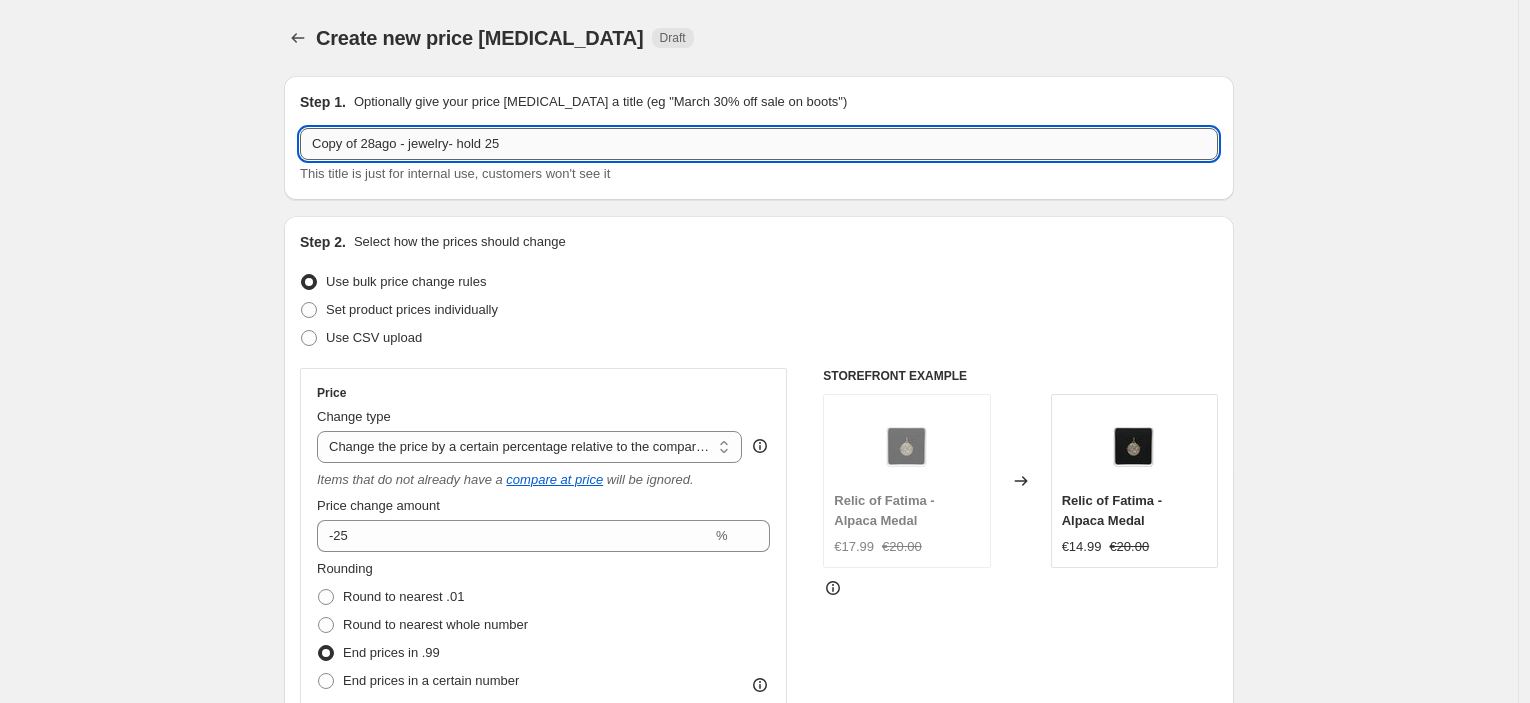 click on "Copy of 28ago - jewelry- hold 25" at bounding box center (759, 144) 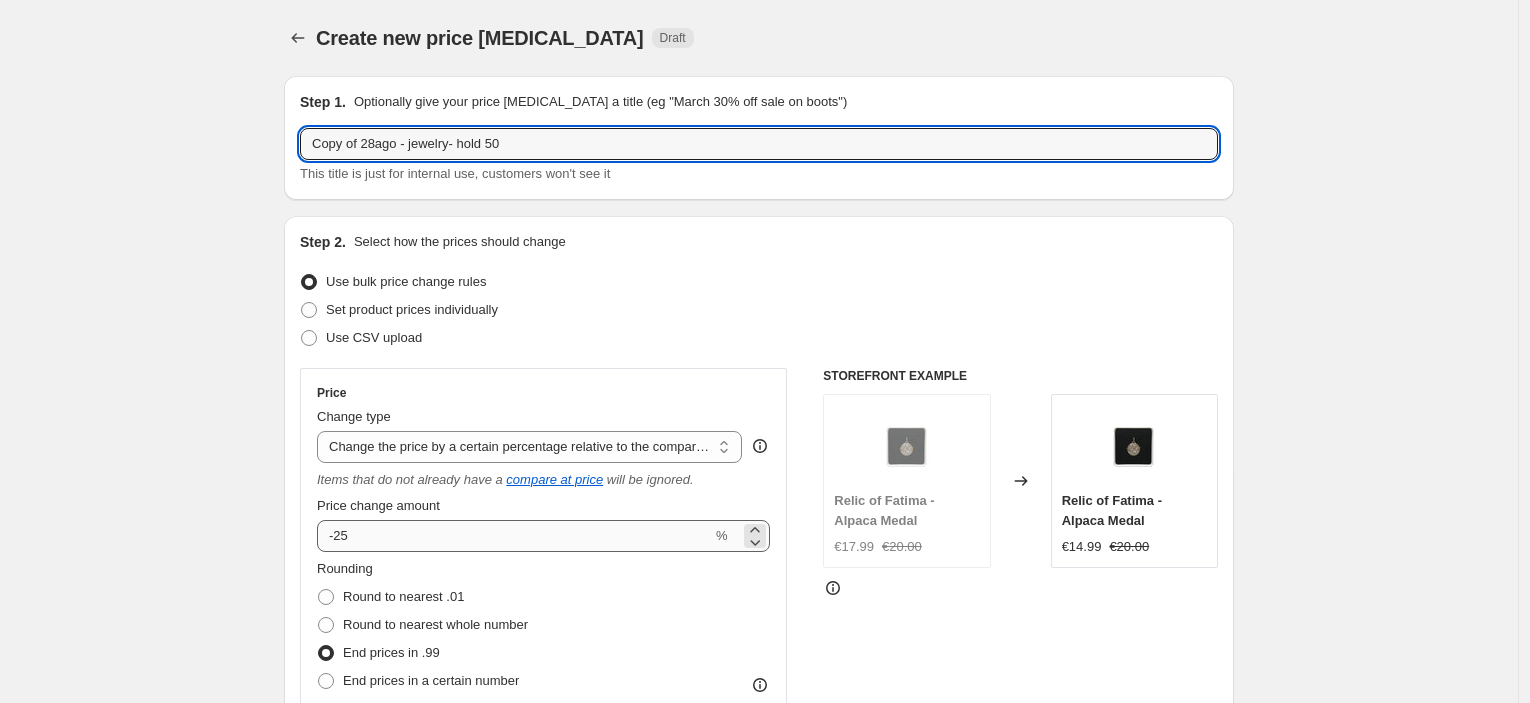 type on "Copy of 28ago - jewelry- hold 50" 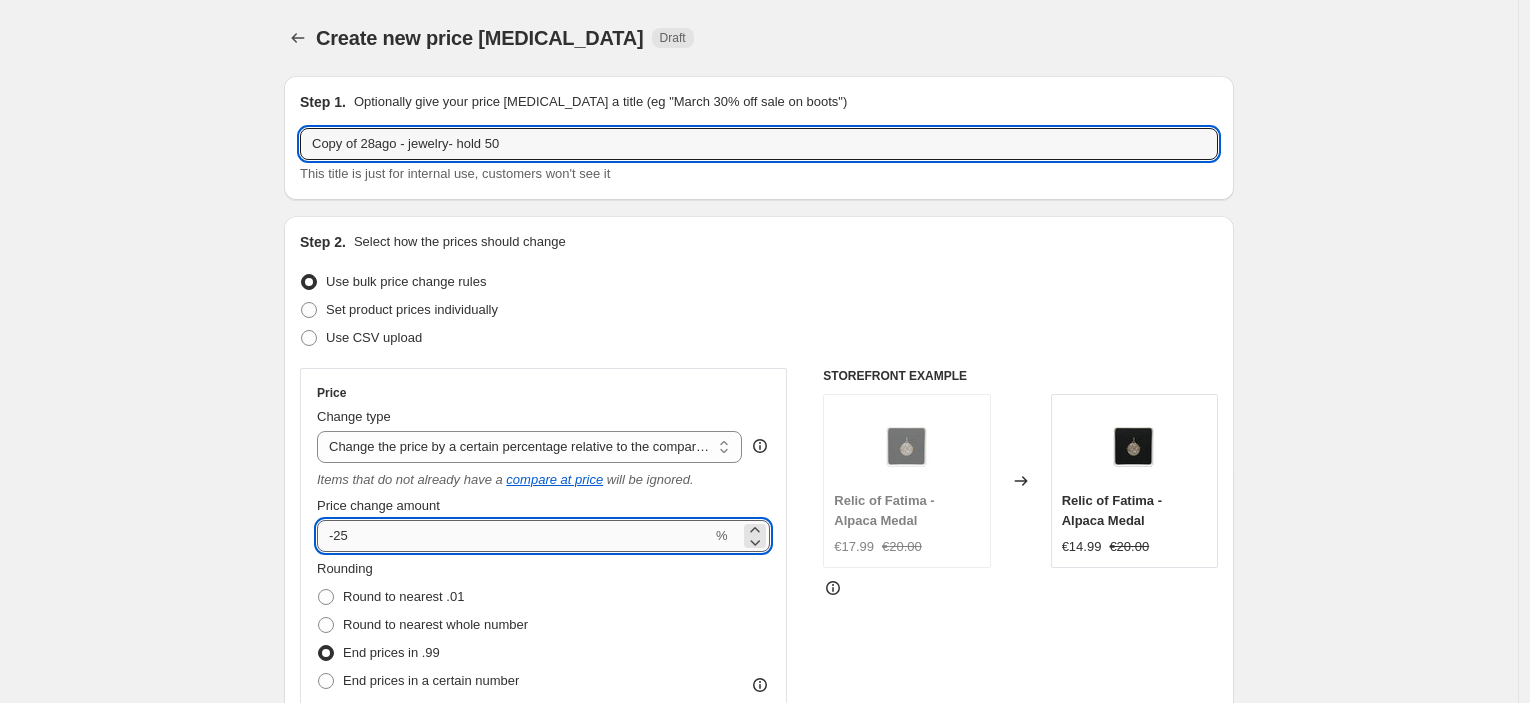 click on "-25" at bounding box center (514, 536) 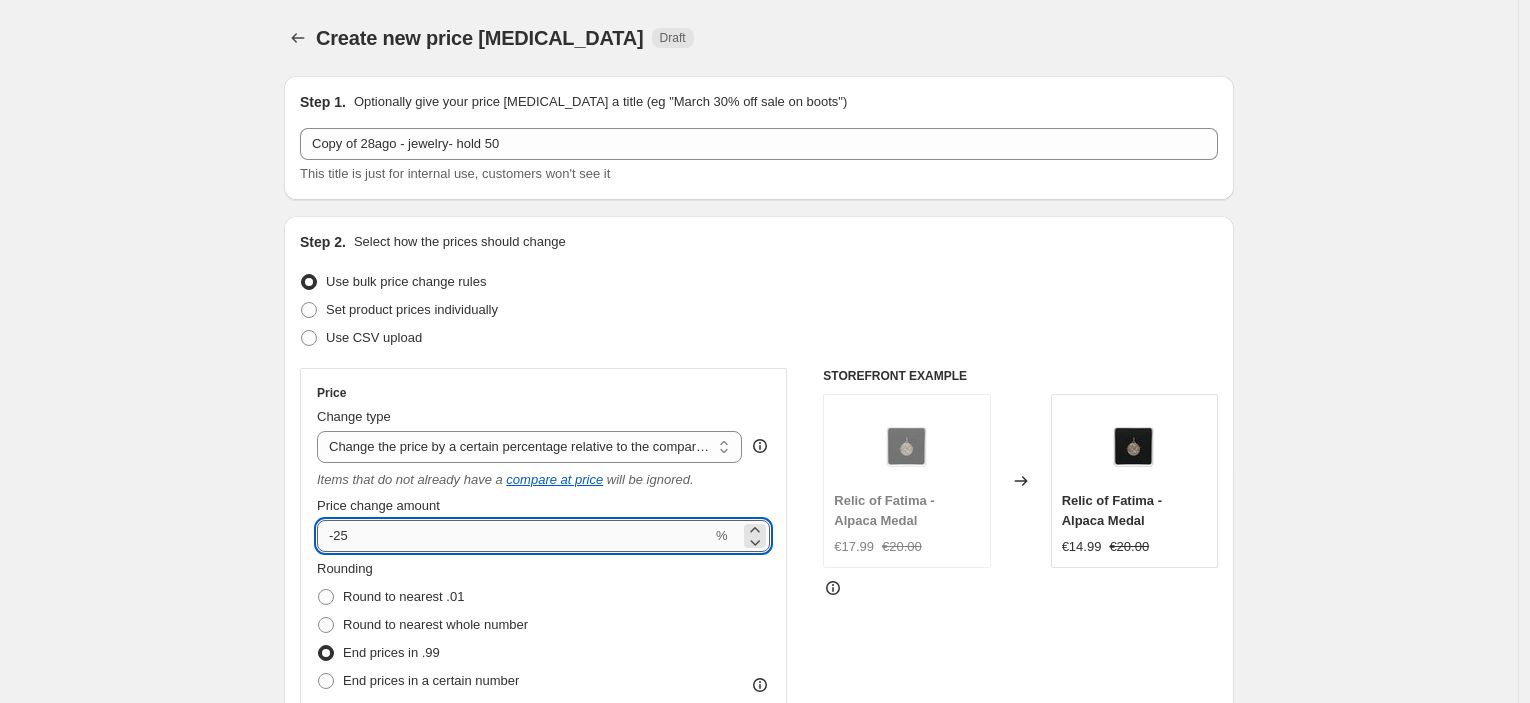 type on "-2" 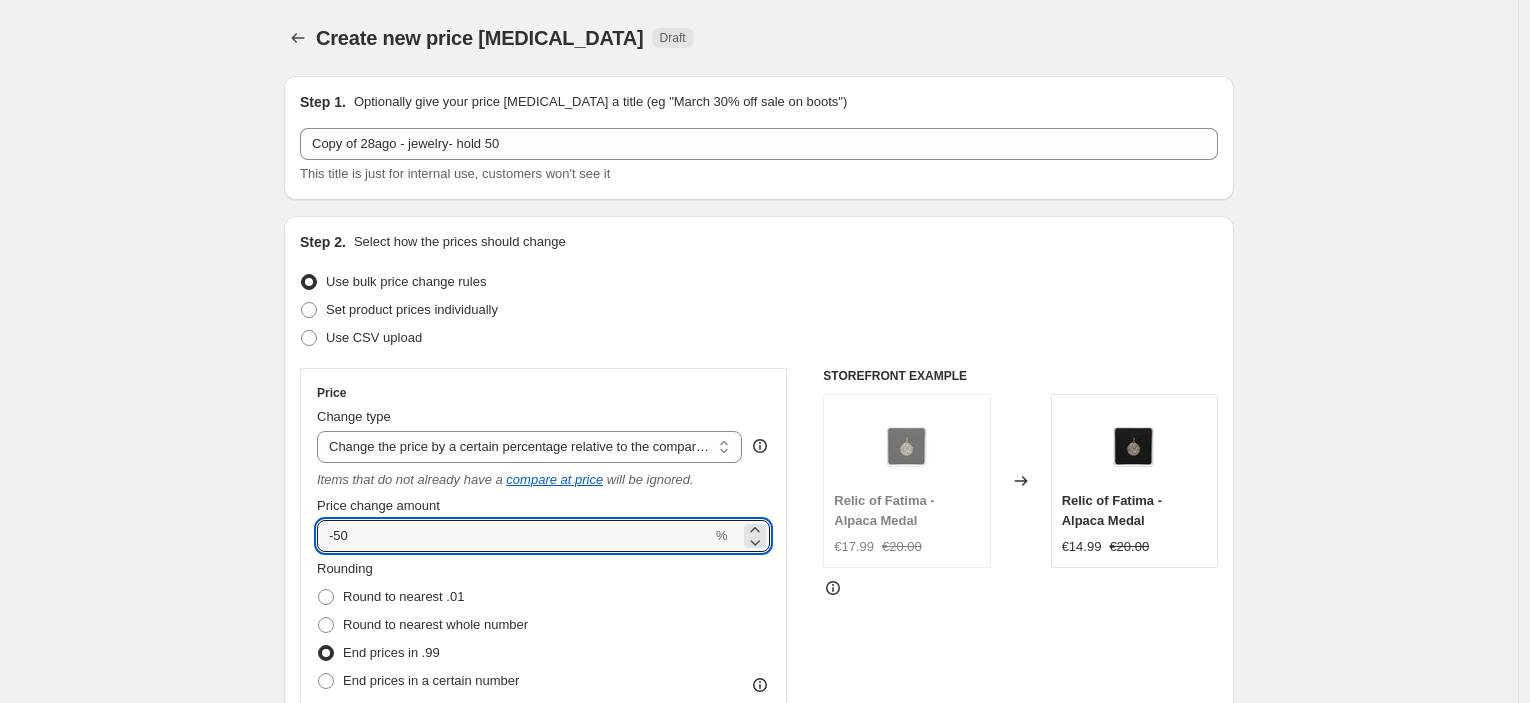 type on "-50" 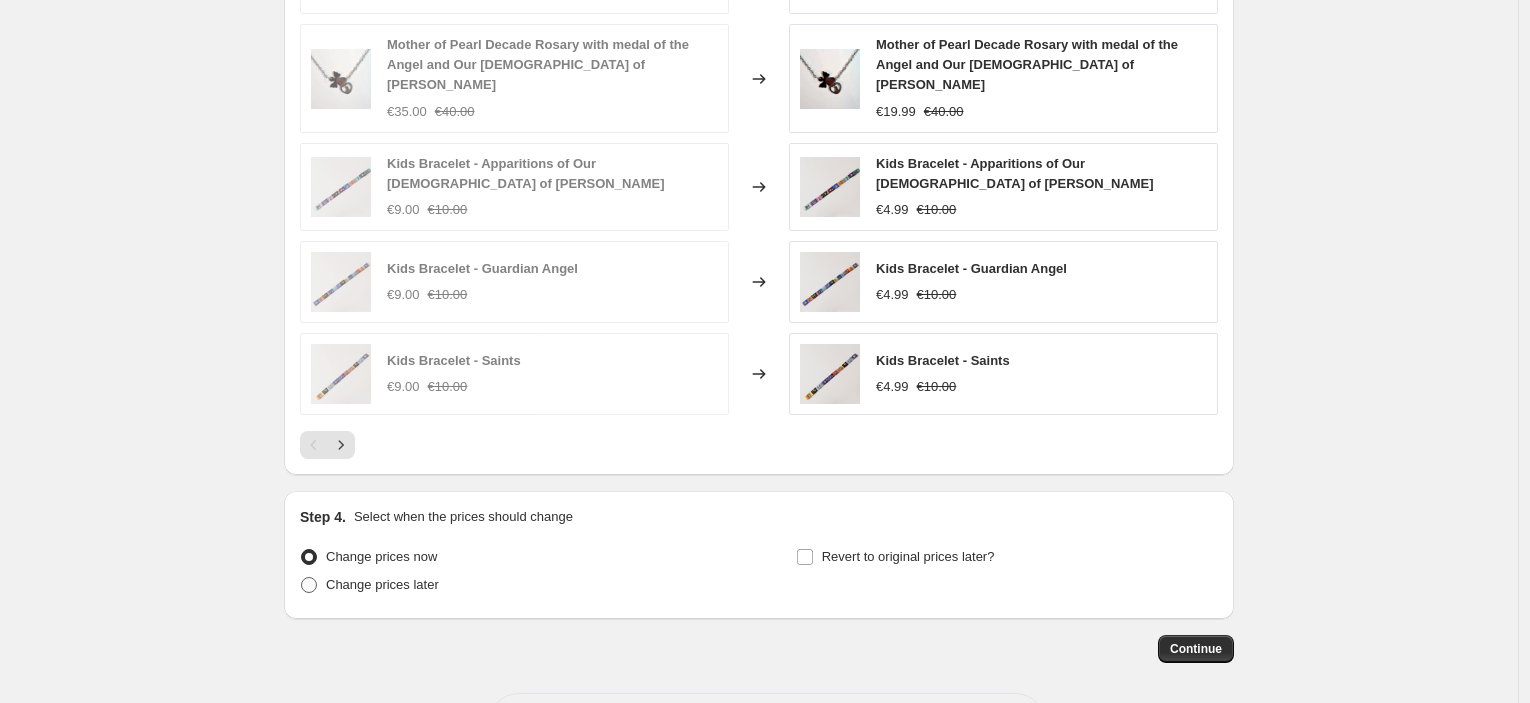 scroll, scrollTop: 1596, scrollLeft: 0, axis: vertical 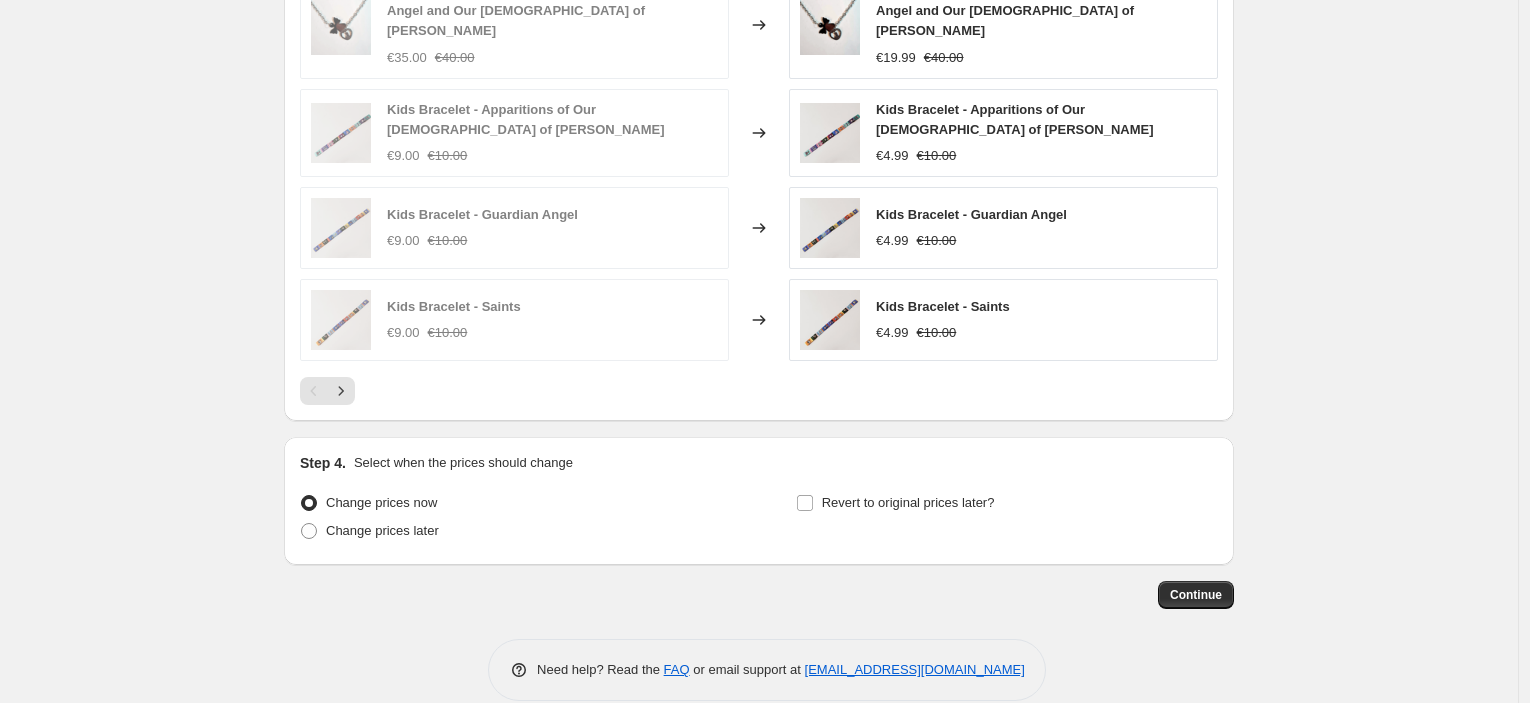 click on "Change prices now Change prices later" at bounding box center (511, 519) 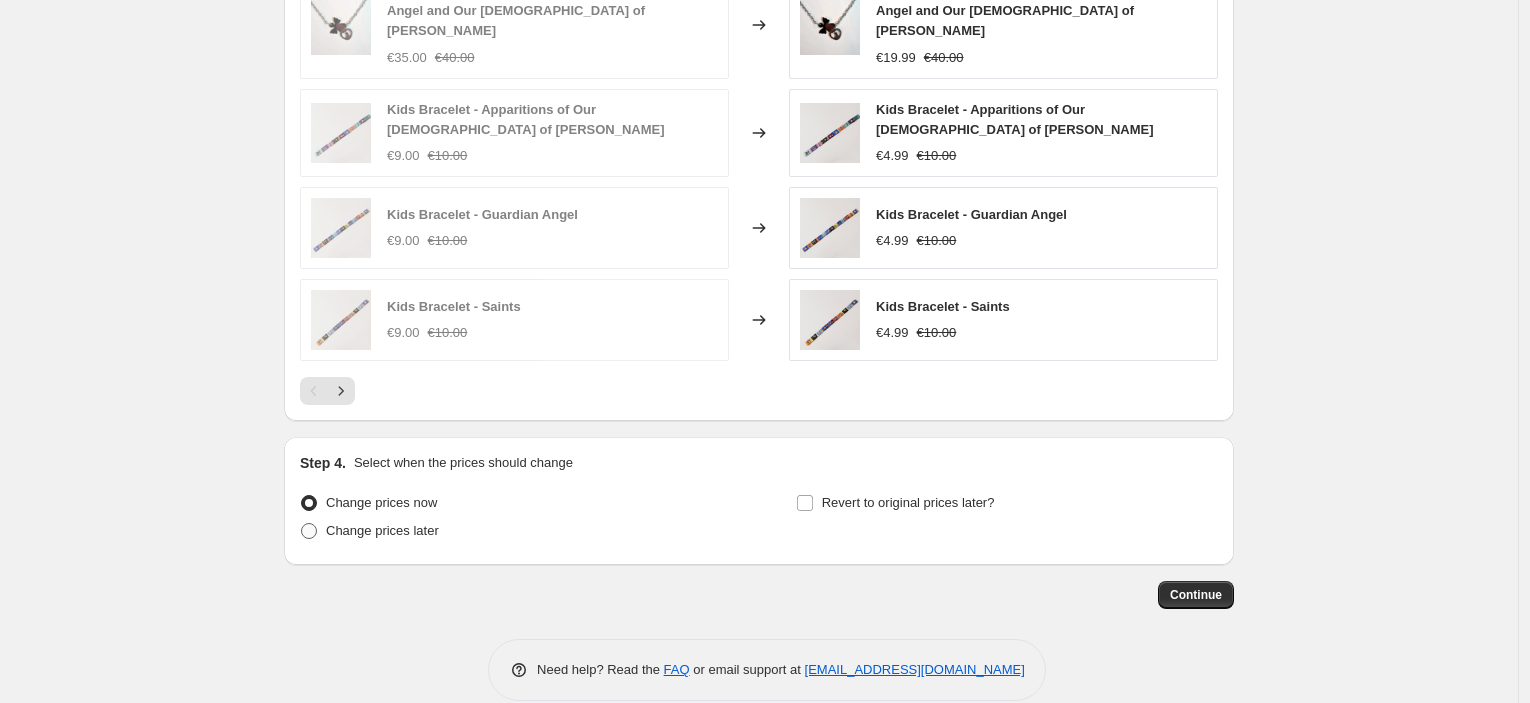 click on "Change prices later" at bounding box center (382, 530) 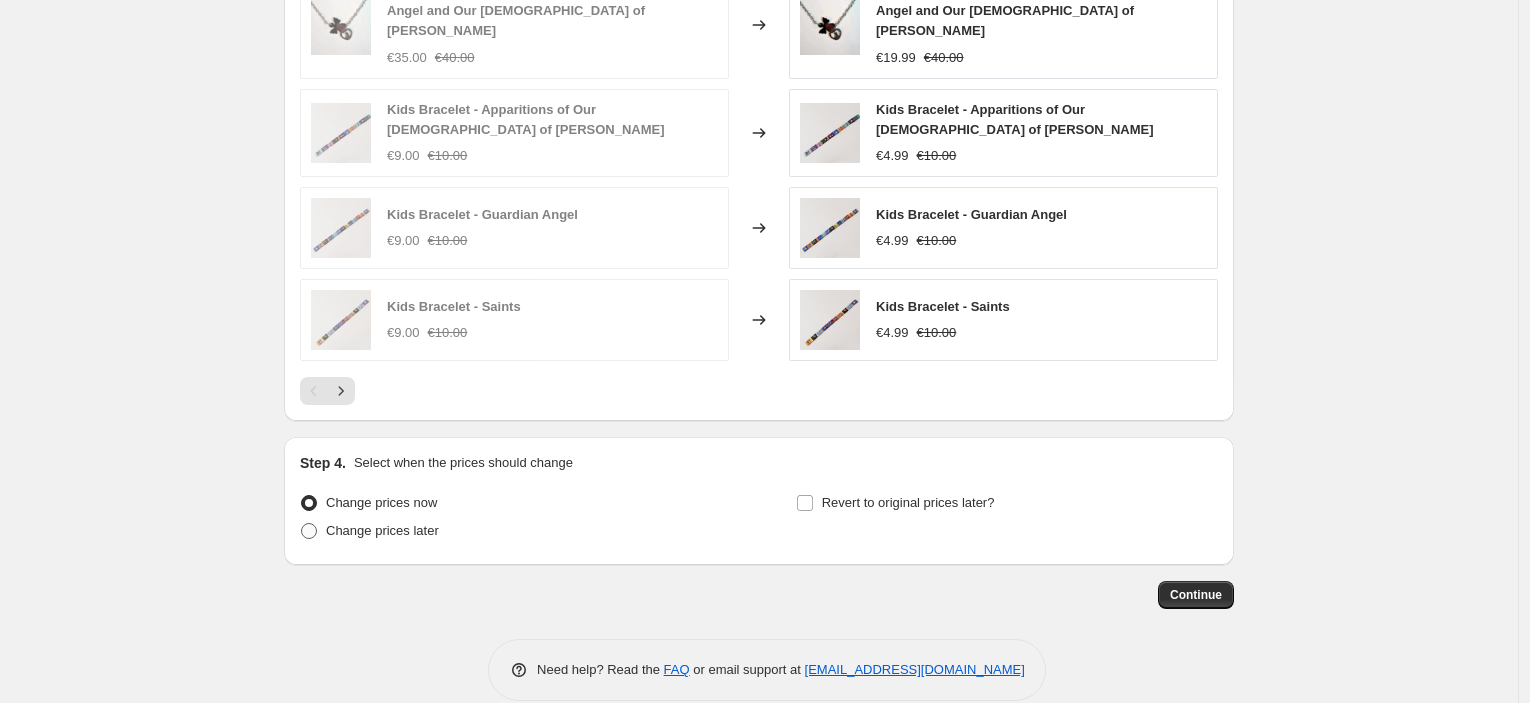 radio on "true" 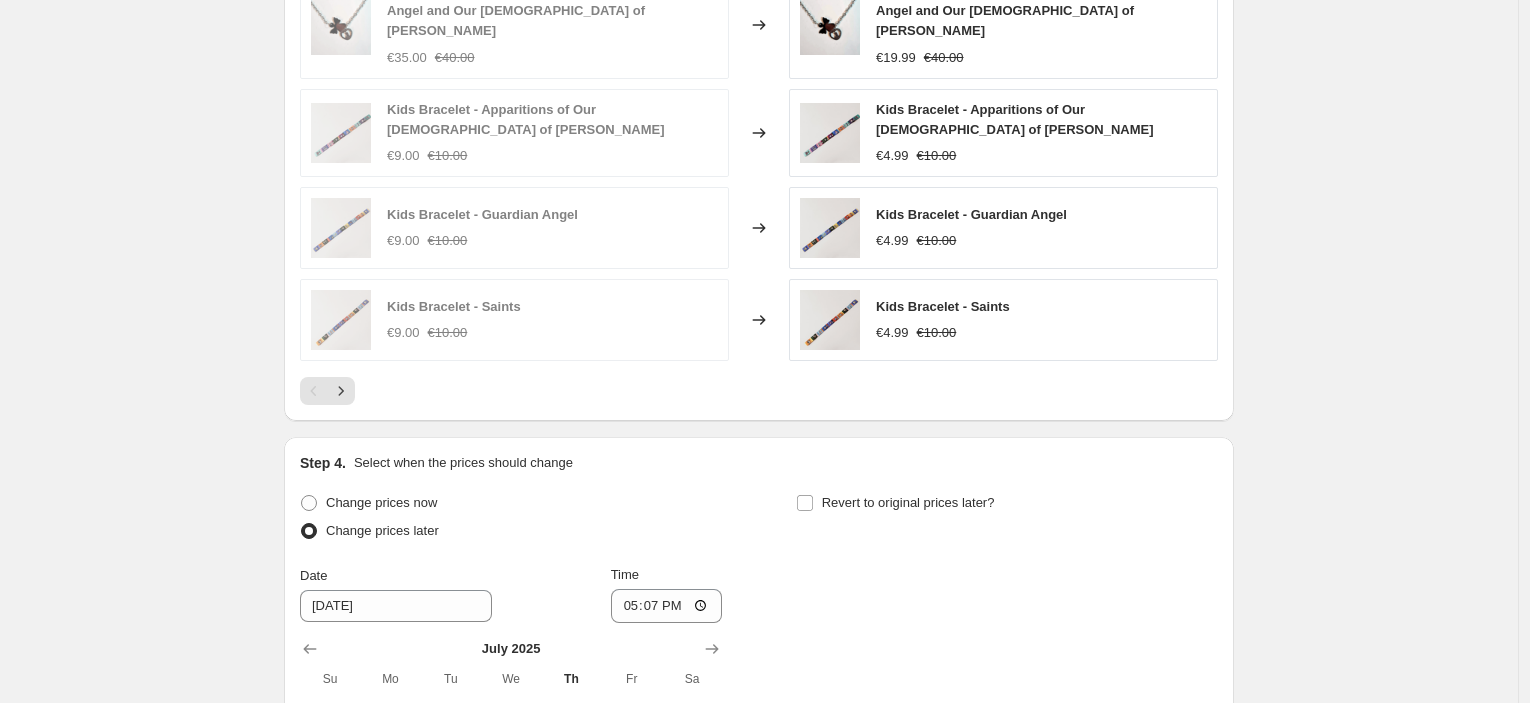 scroll, scrollTop: 1938, scrollLeft: 0, axis: vertical 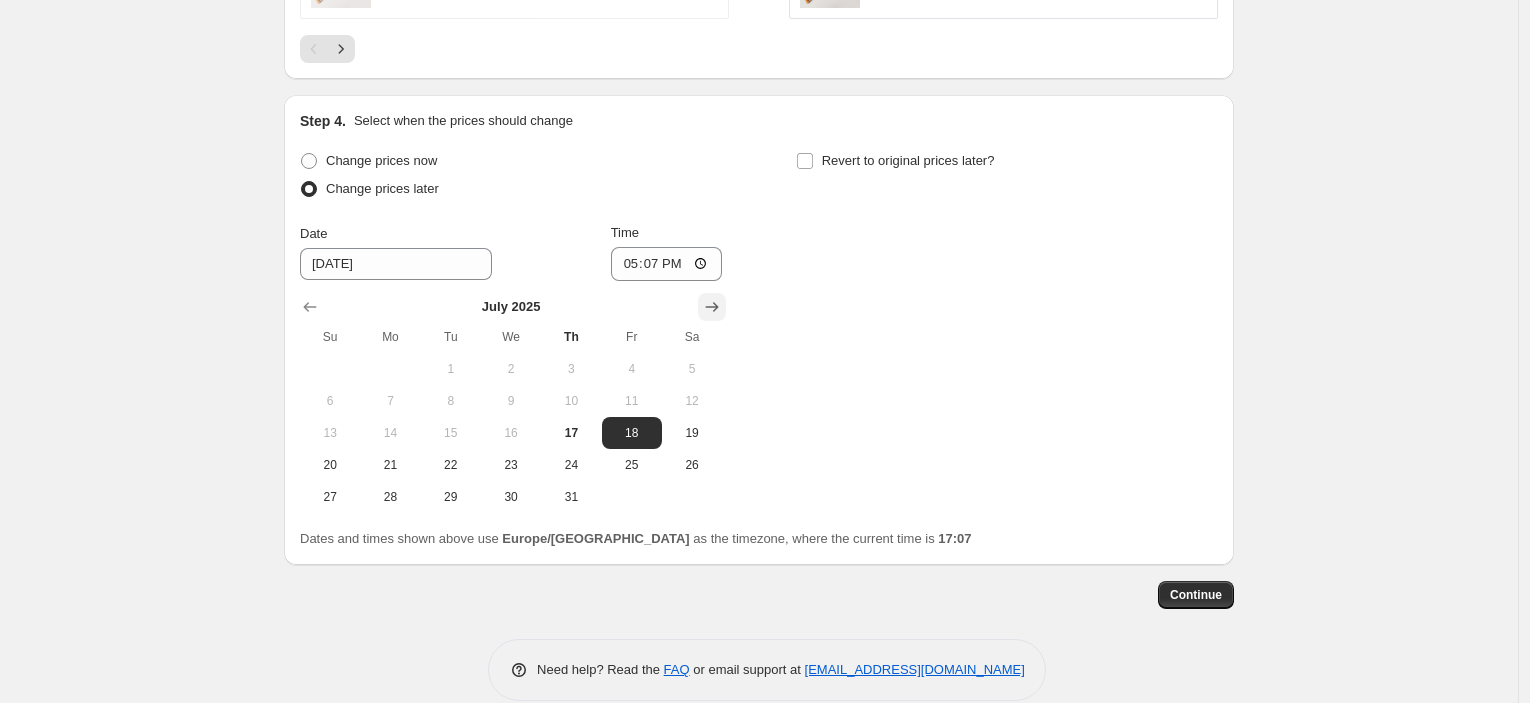 click at bounding box center [712, 307] 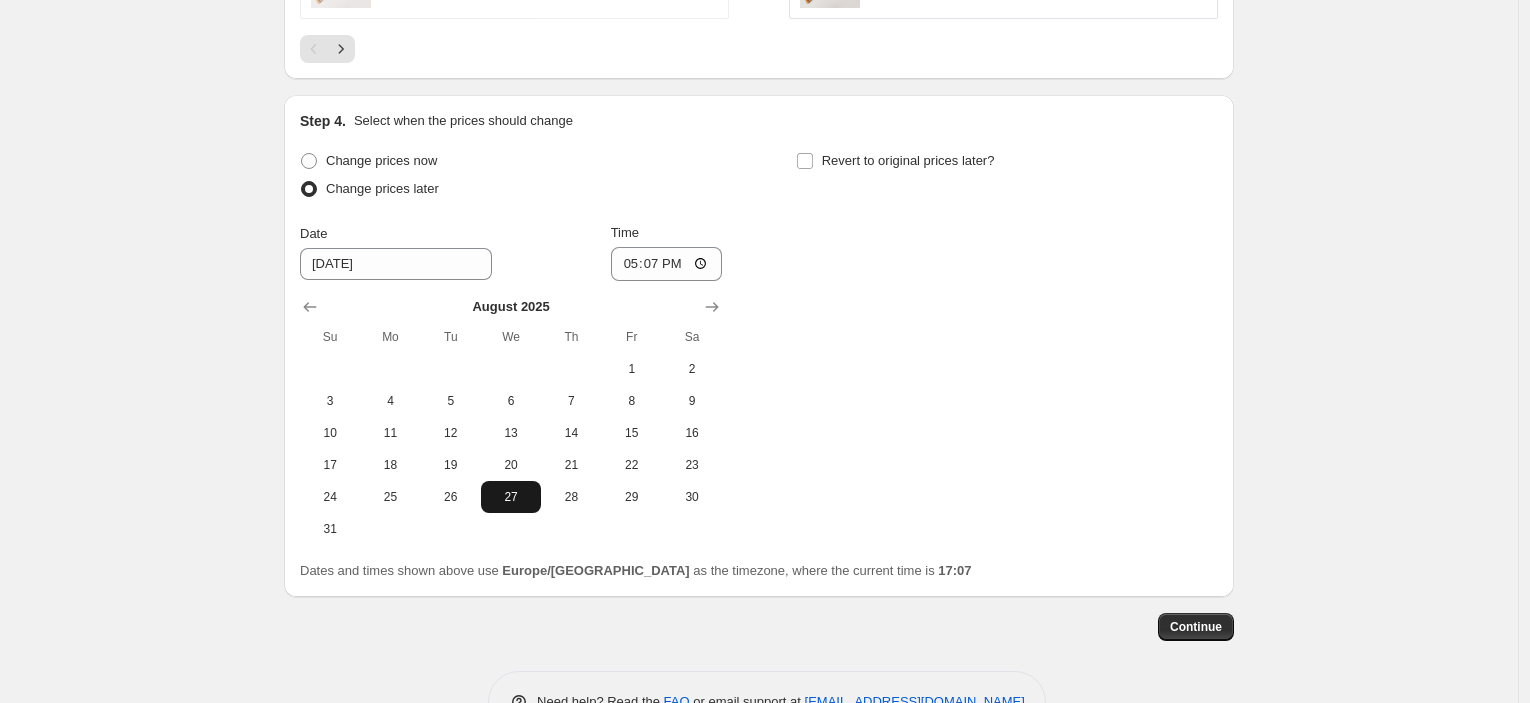 click on "27" at bounding box center [511, 497] 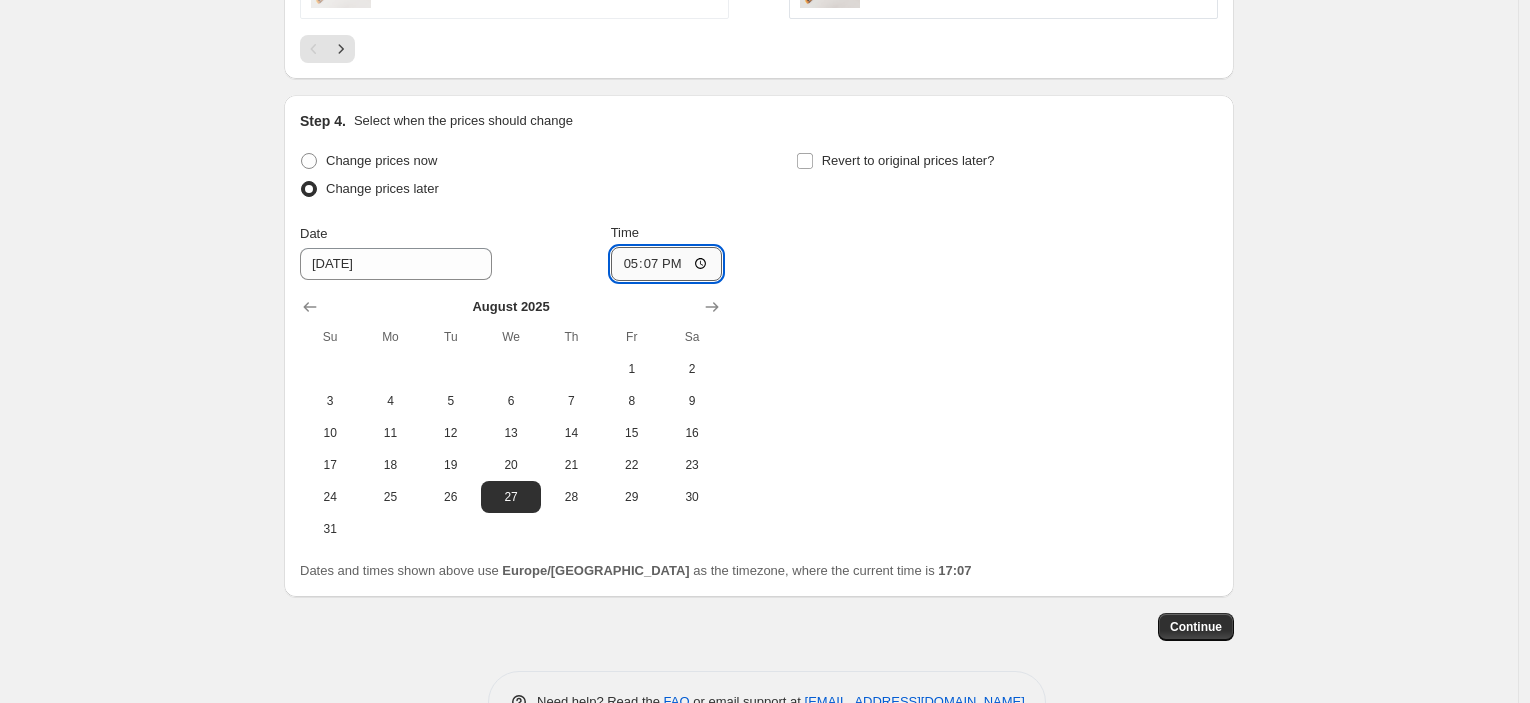 click on "17:07" at bounding box center [667, 264] 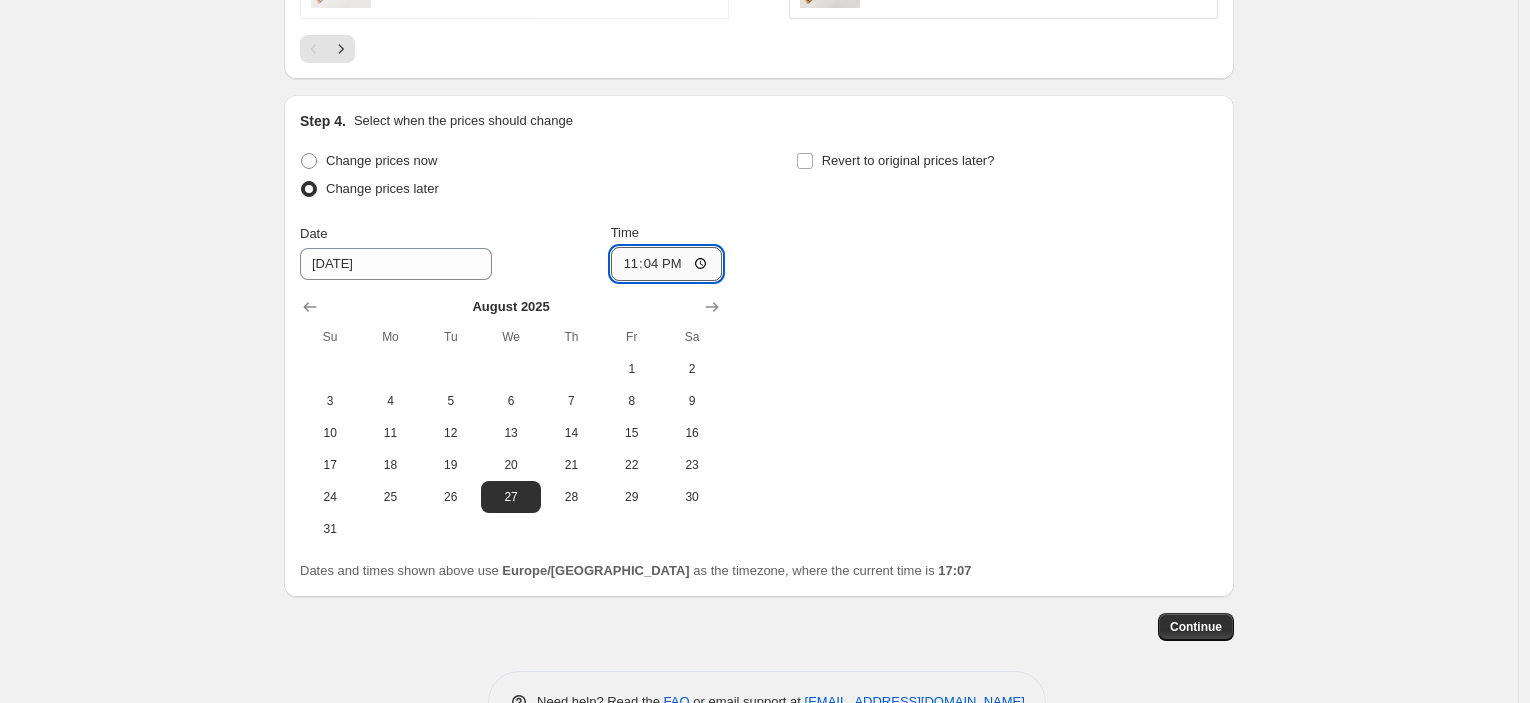 type on "23:45" 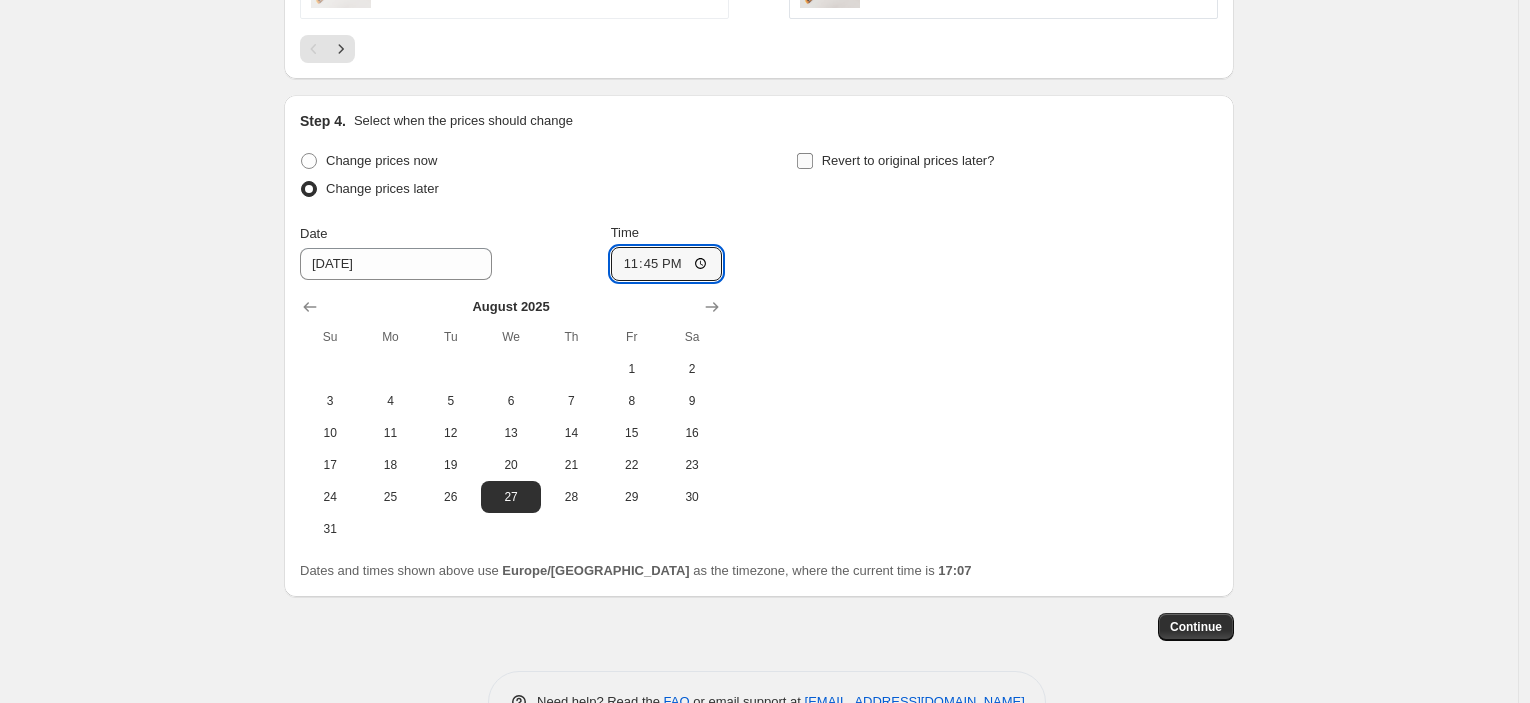 click on "Revert to original prices later?" at bounding box center [908, 160] 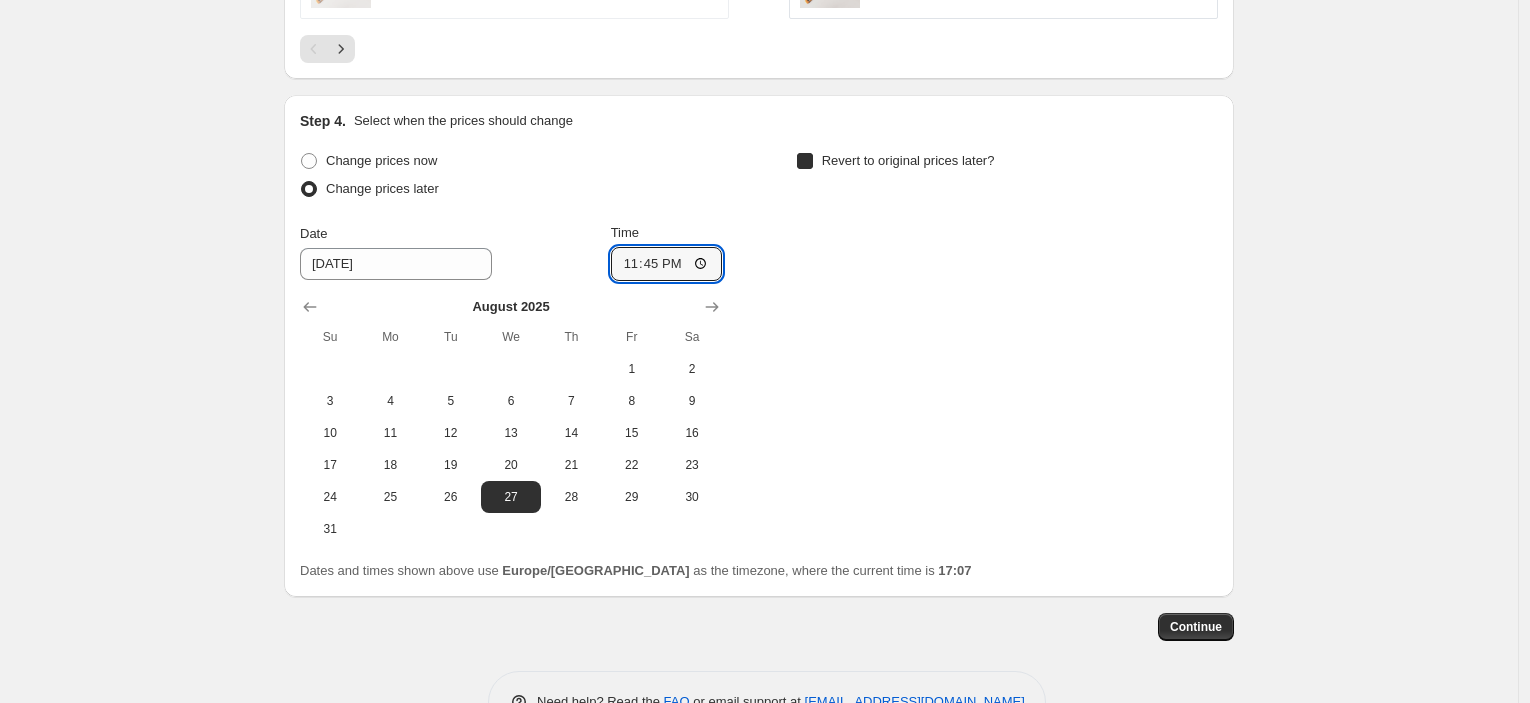 checkbox on "true" 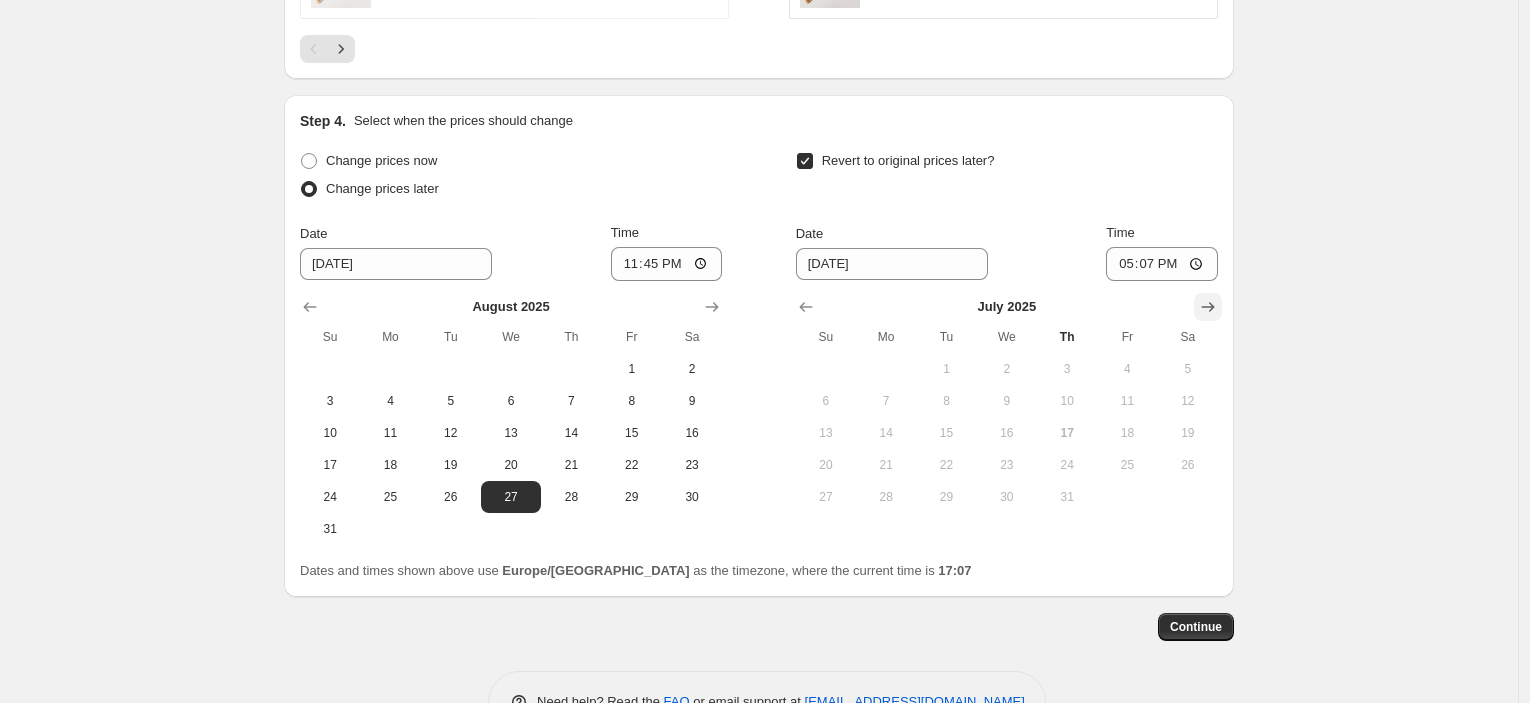 click 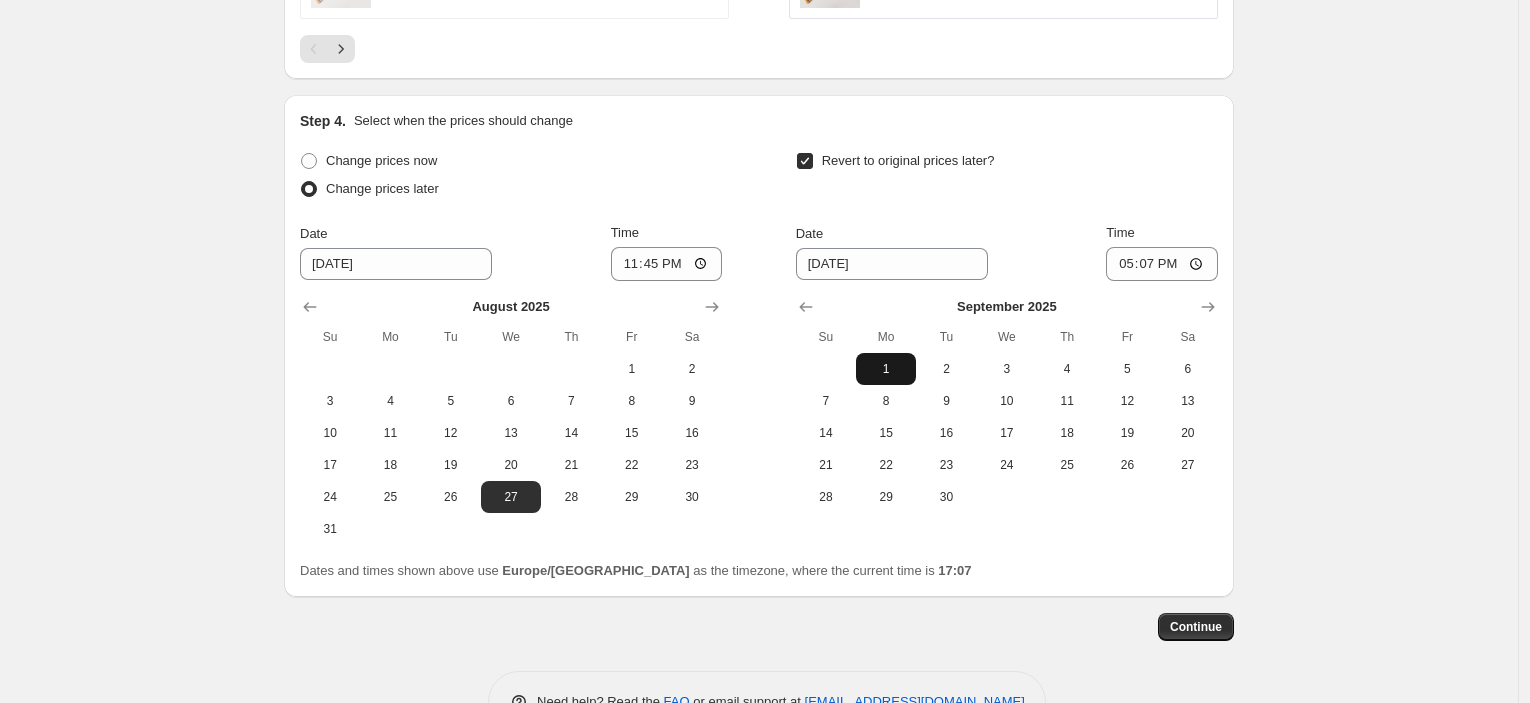 click on "1" at bounding box center (886, 369) 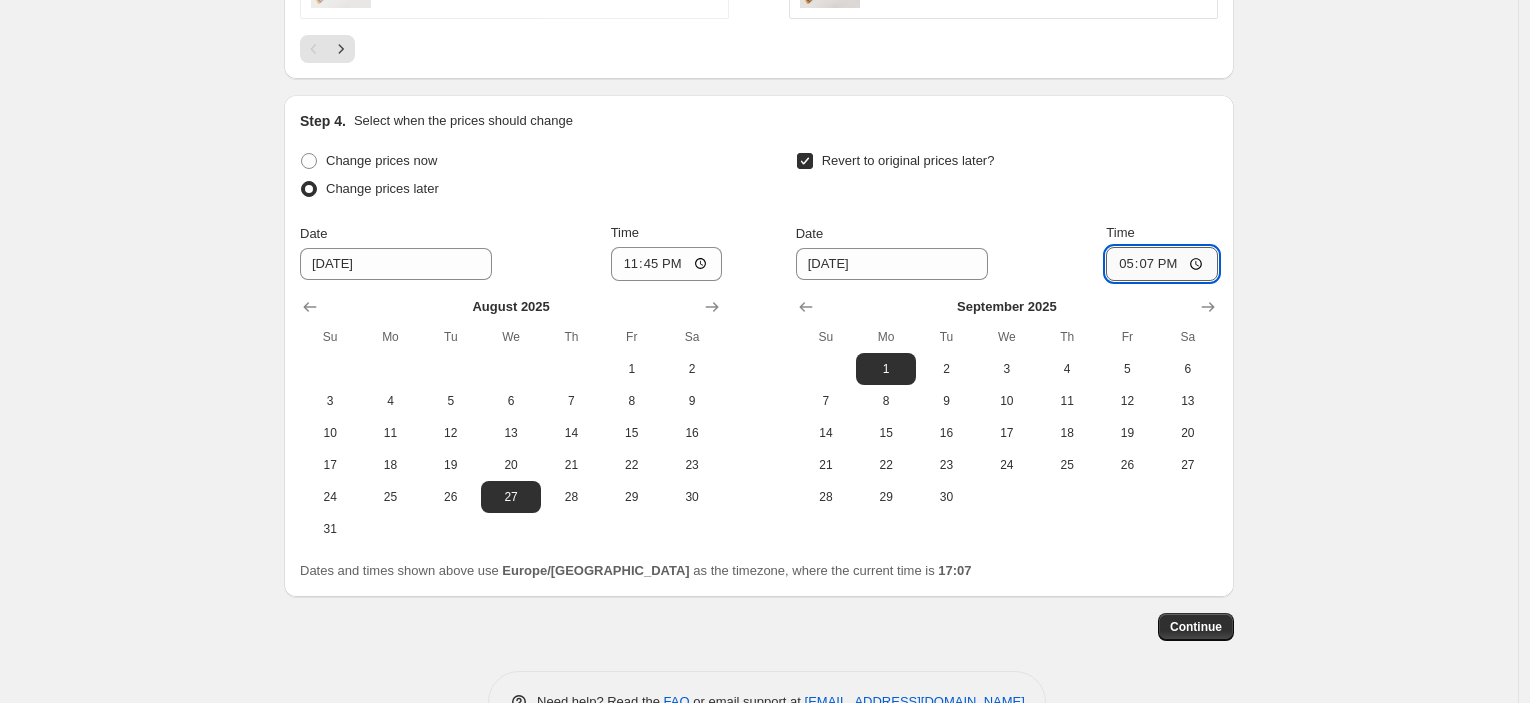 click on "17:07" at bounding box center (1162, 264) 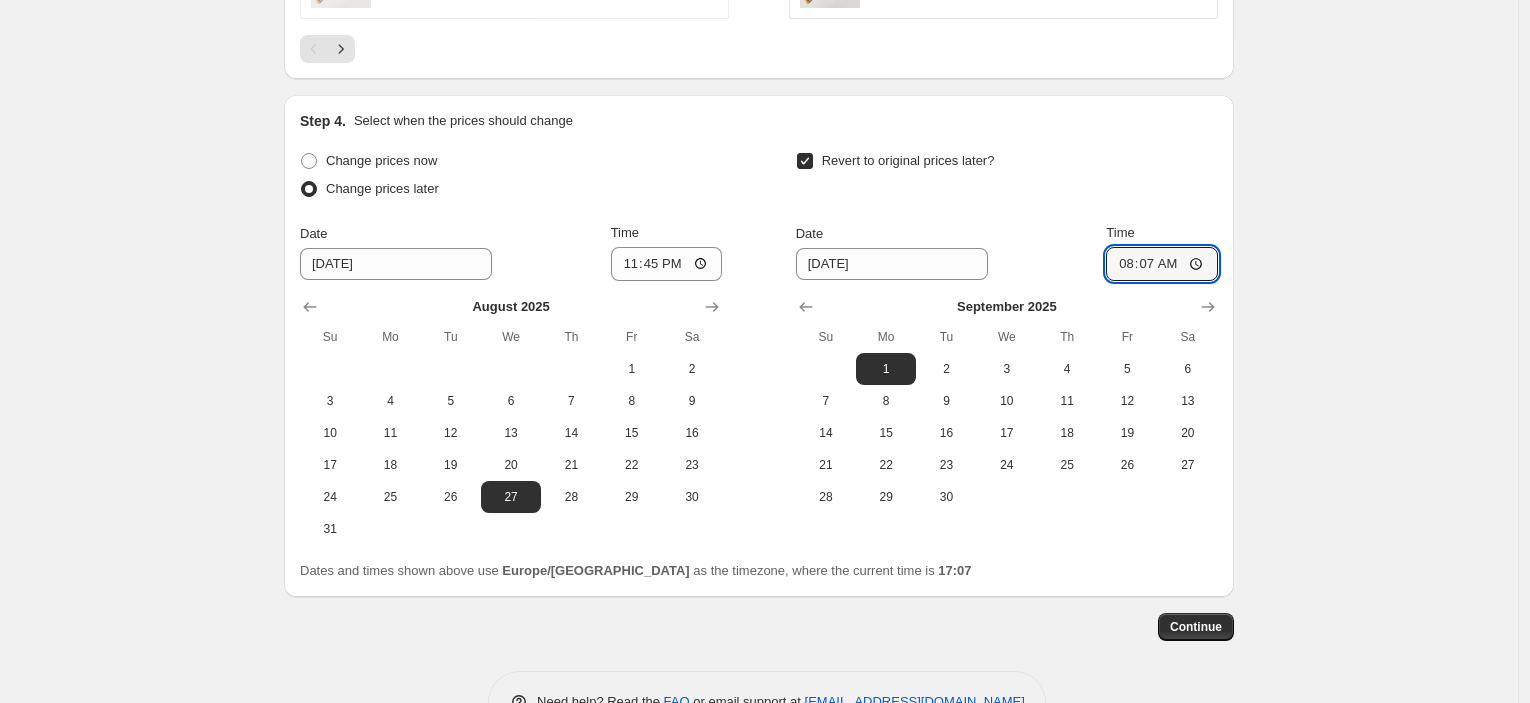 type on "08:00" 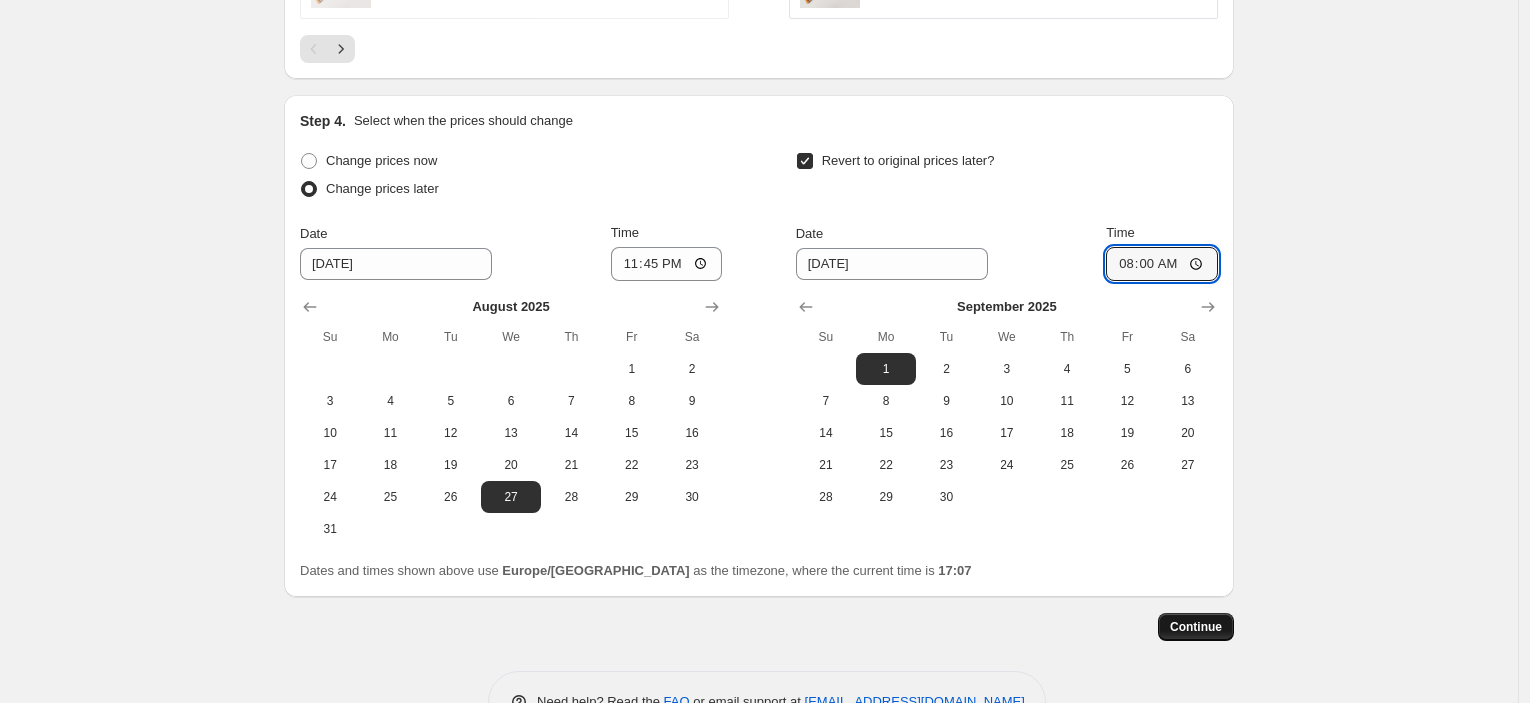 click on "Continue" at bounding box center [1196, 627] 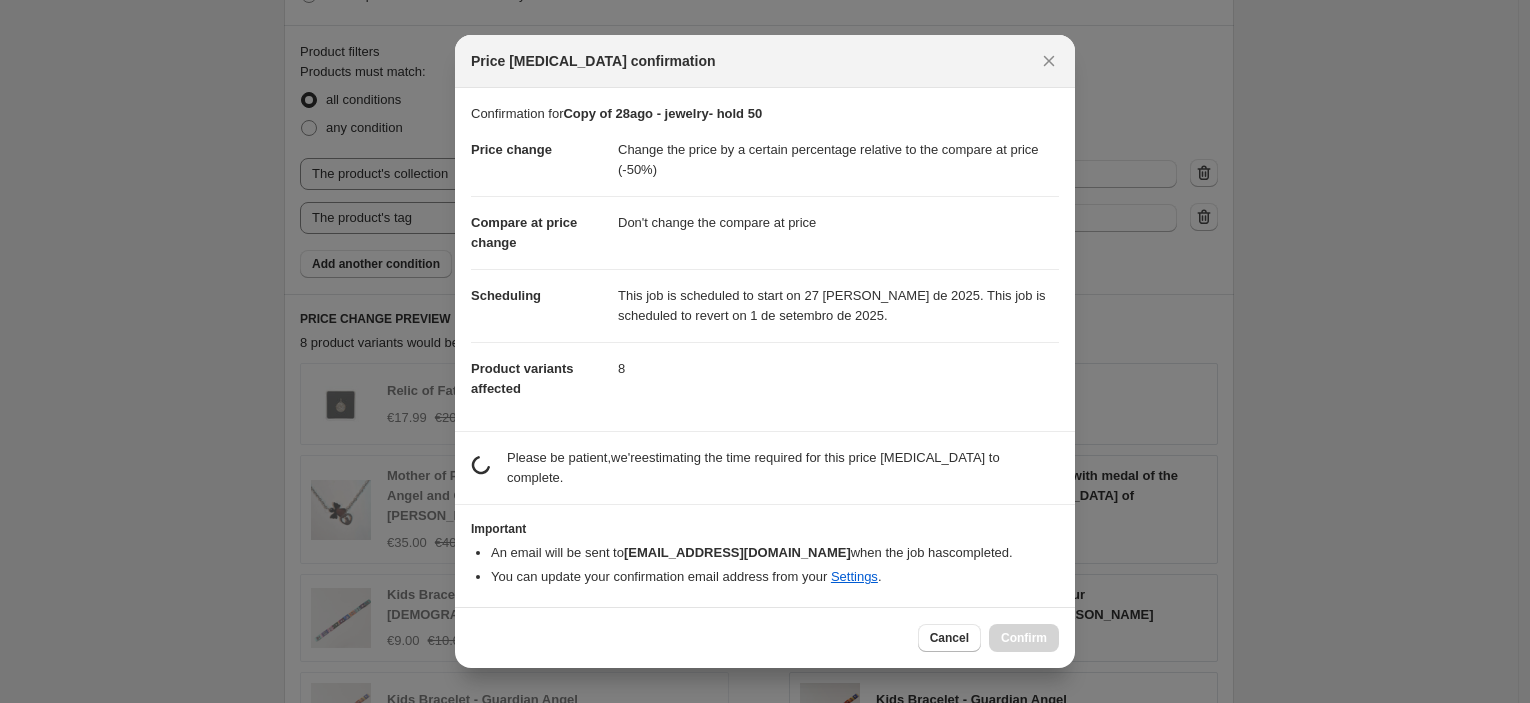 scroll, scrollTop: 0, scrollLeft: 0, axis: both 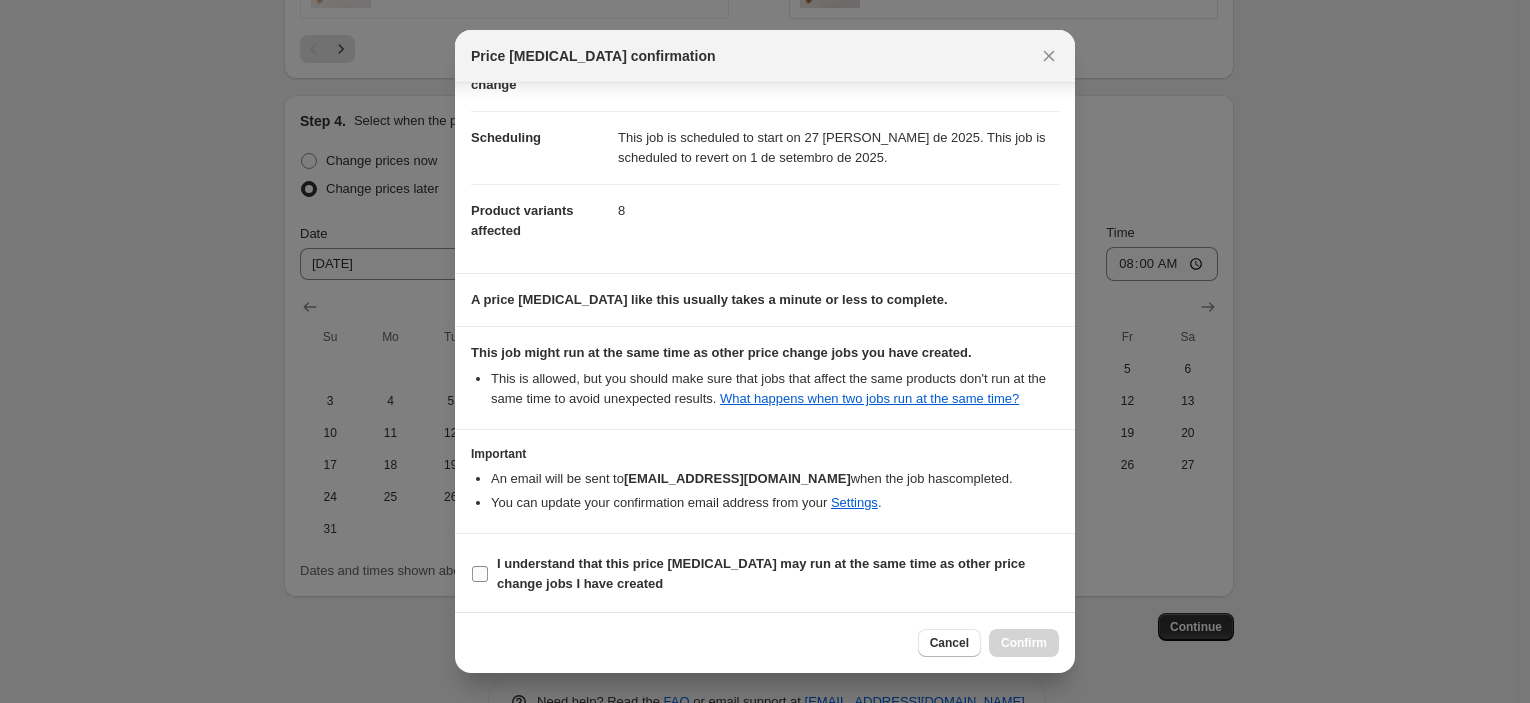 click on "I understand that this price [MEDICAL_DATA] may run at the same time as other price change jobs I have created" at bounding box center [761, 573] 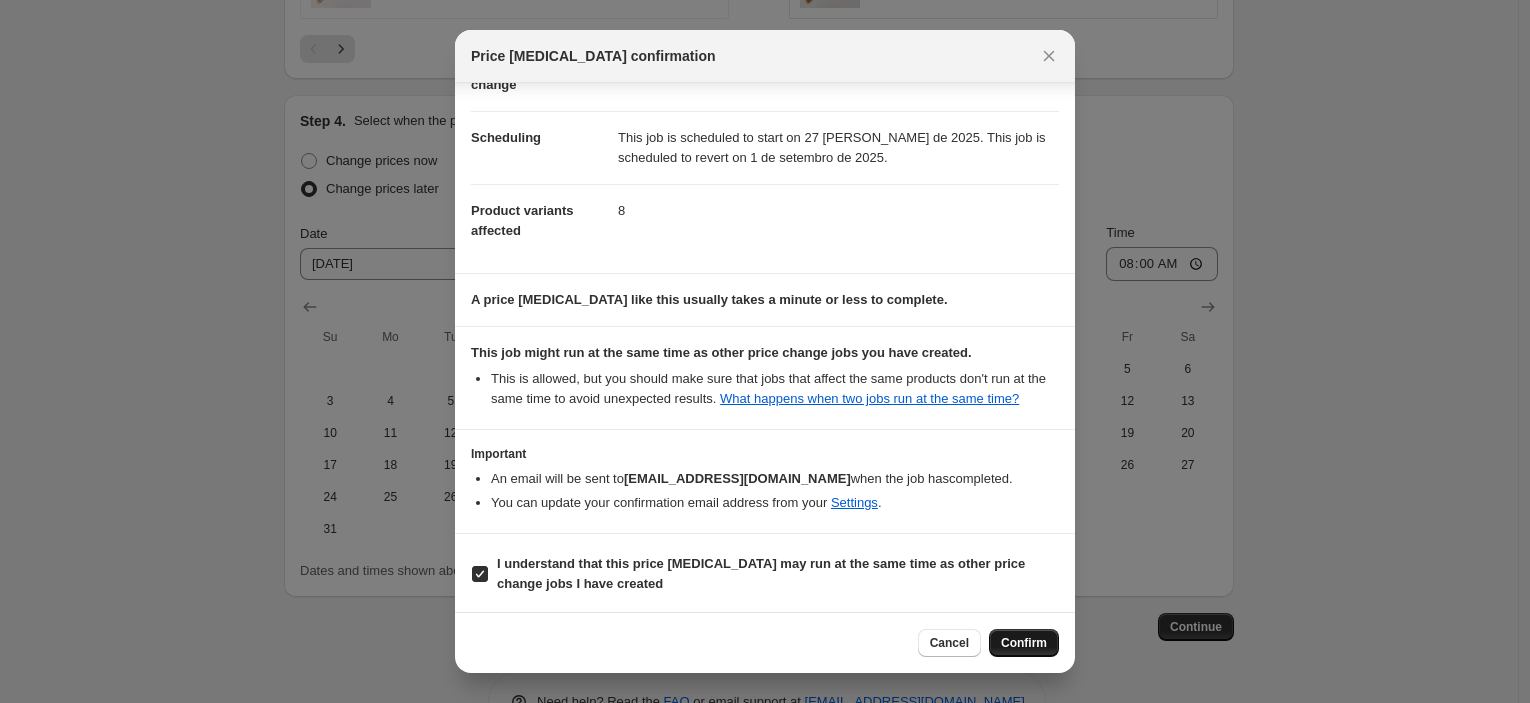 click on "Confirm" at bounding box center (1024, 643) 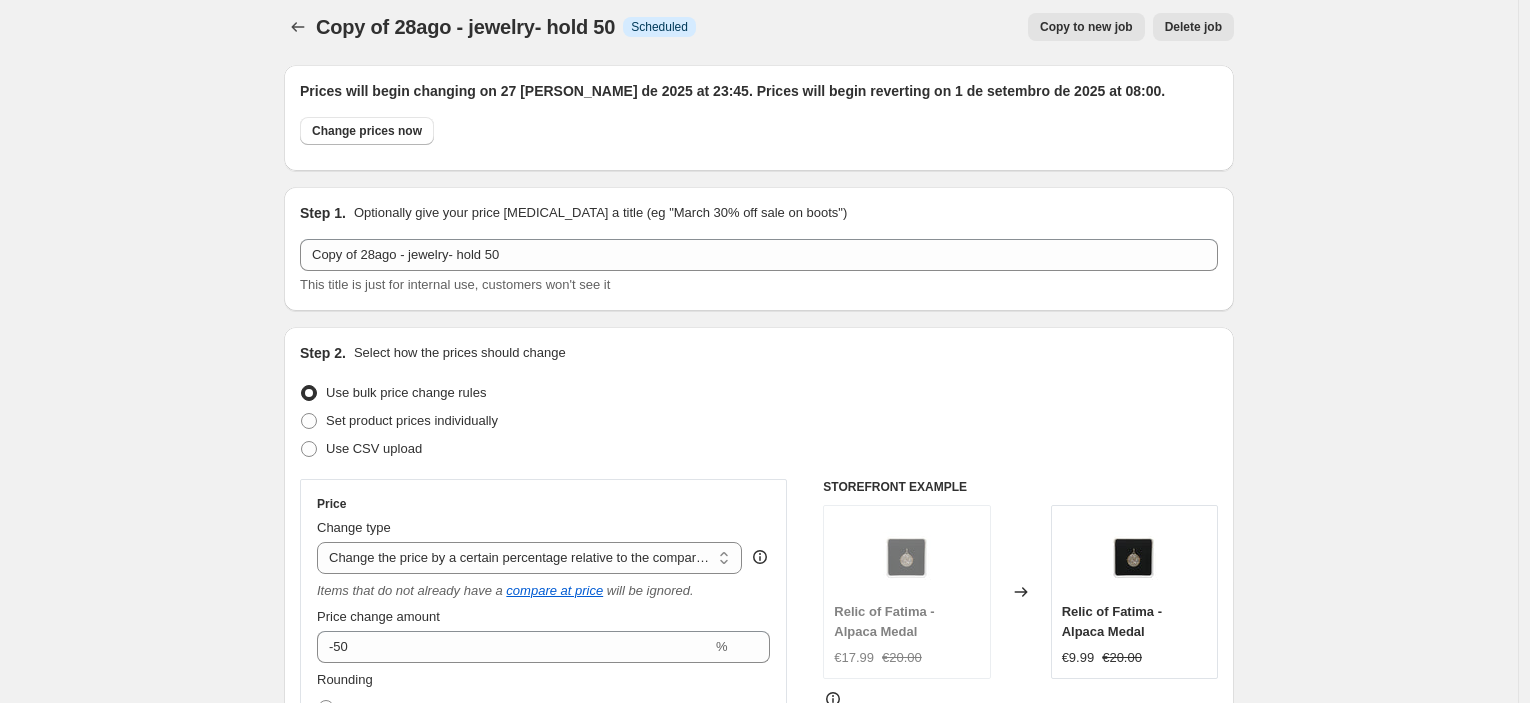 scroll, scrollTop: 0, scrollLeft: 0, axis: both 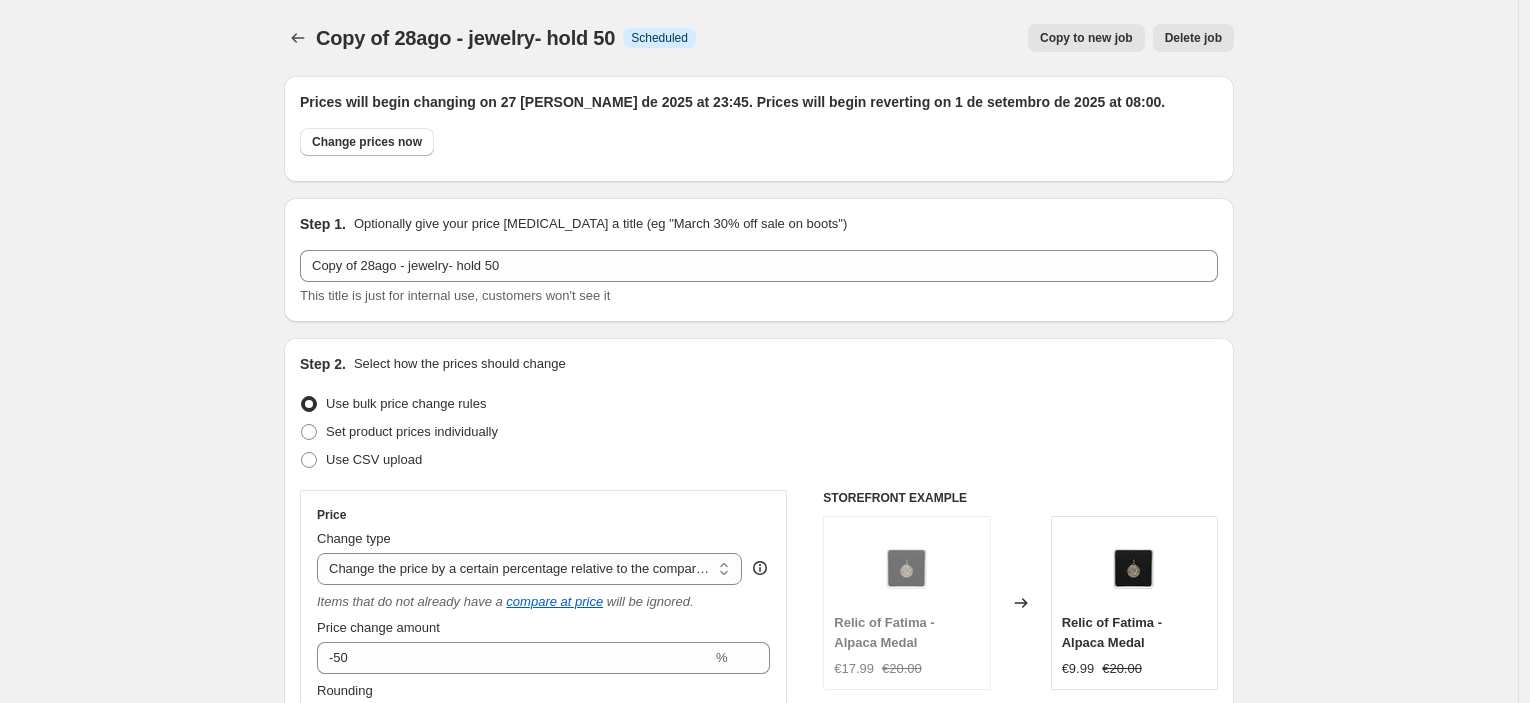 click on "Copy to new job" at bounding box center (1086, 38) 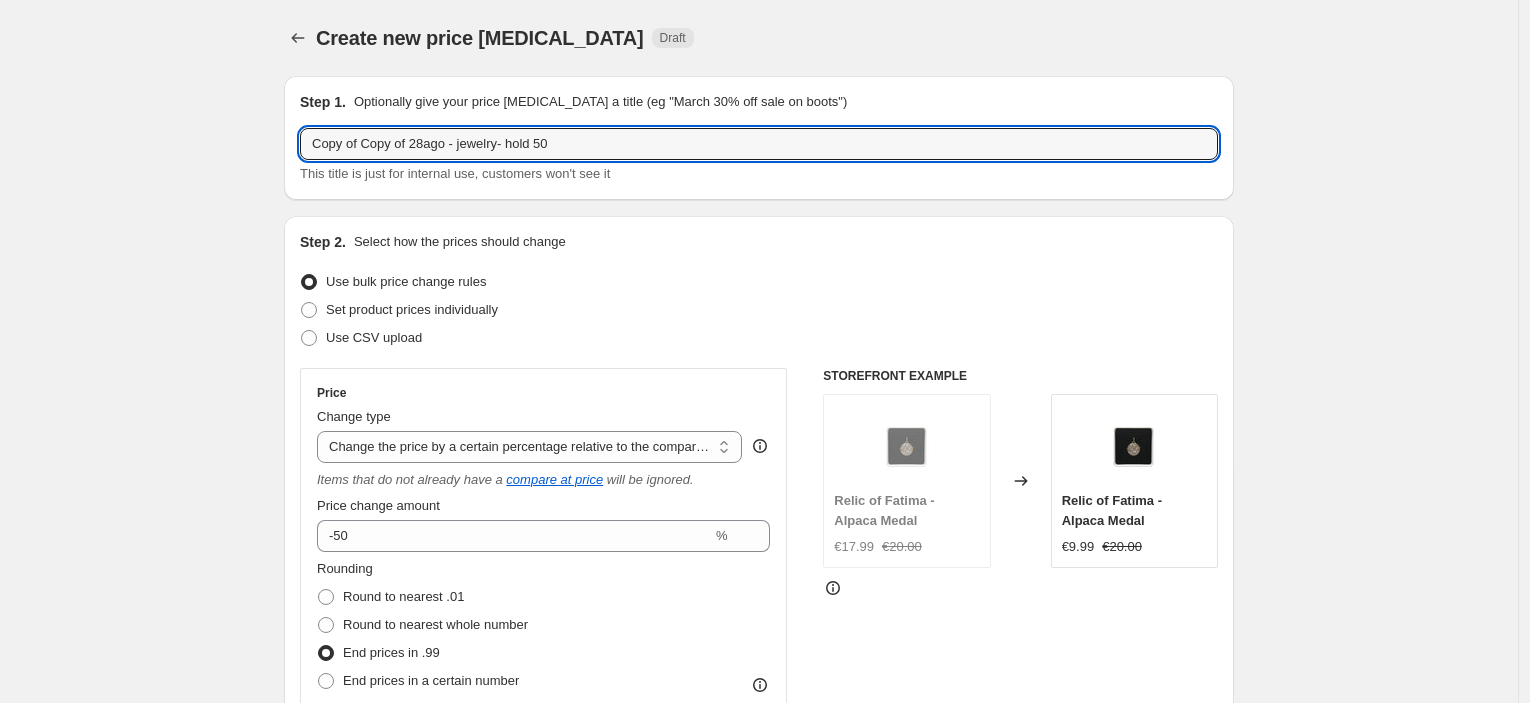 drag, startPoint x: 417, startPoint y: 147, endPoint x: -39, endPoint y: 138, distance: 456.0888 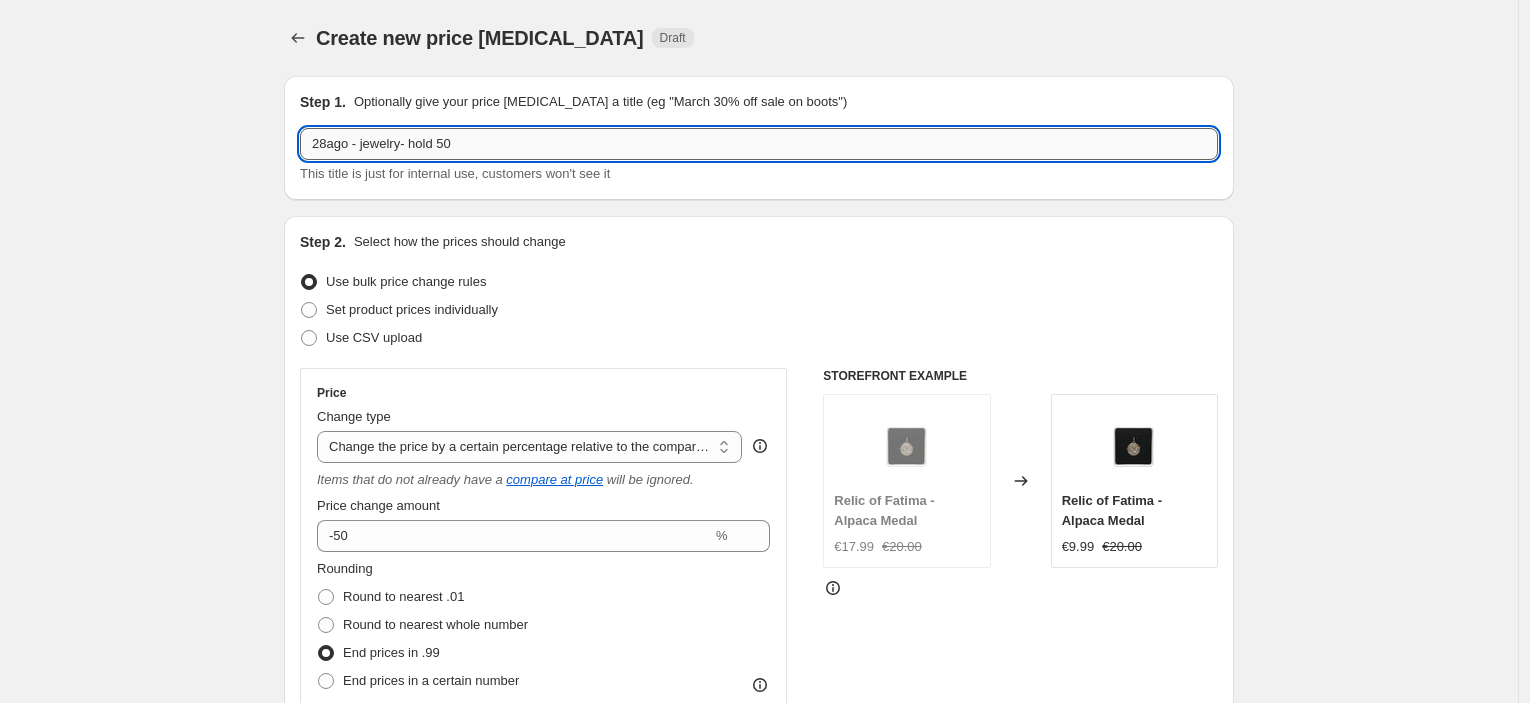 click on "28ago - jewelry- hold 50" at bounding box center [759, 144] 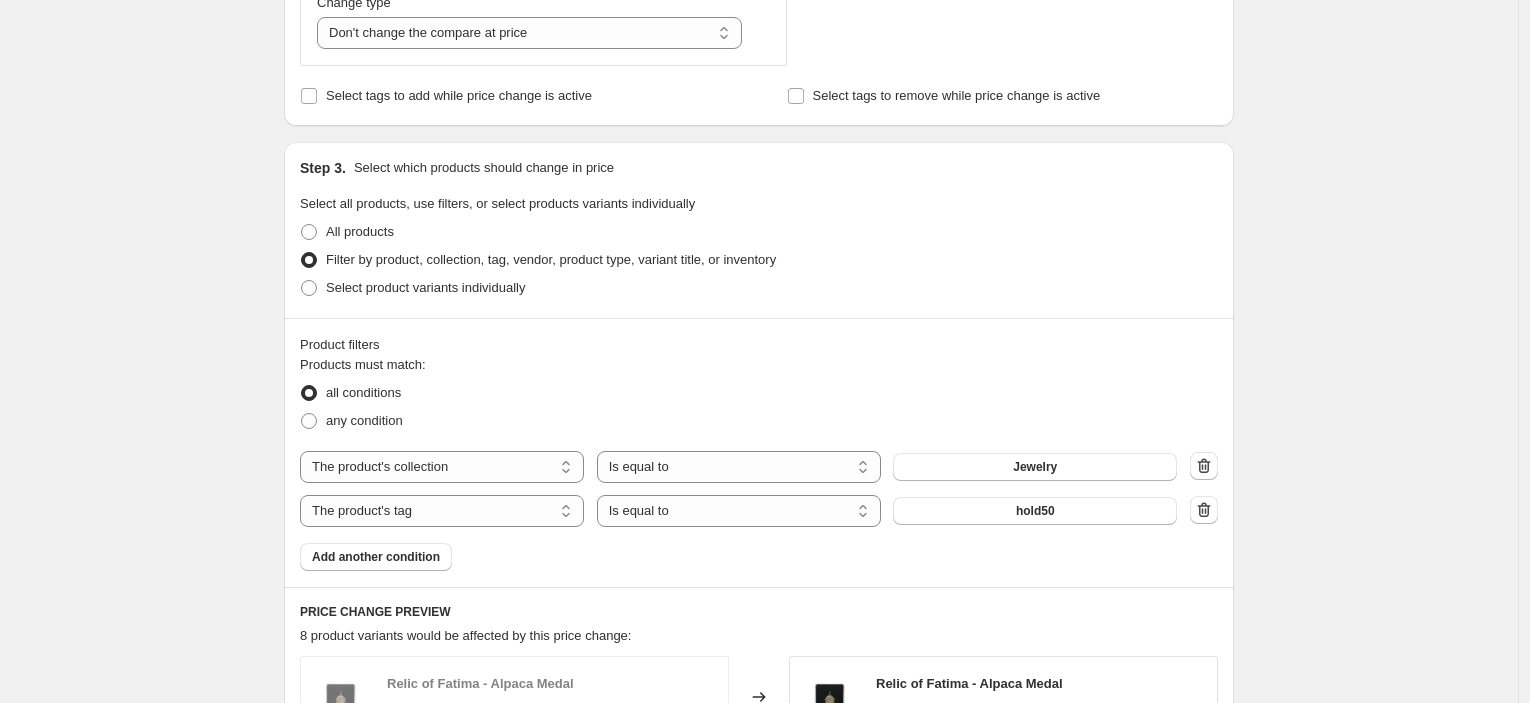 scroll, scrollTop: 999, scrollLeft: 0, axis: vertical 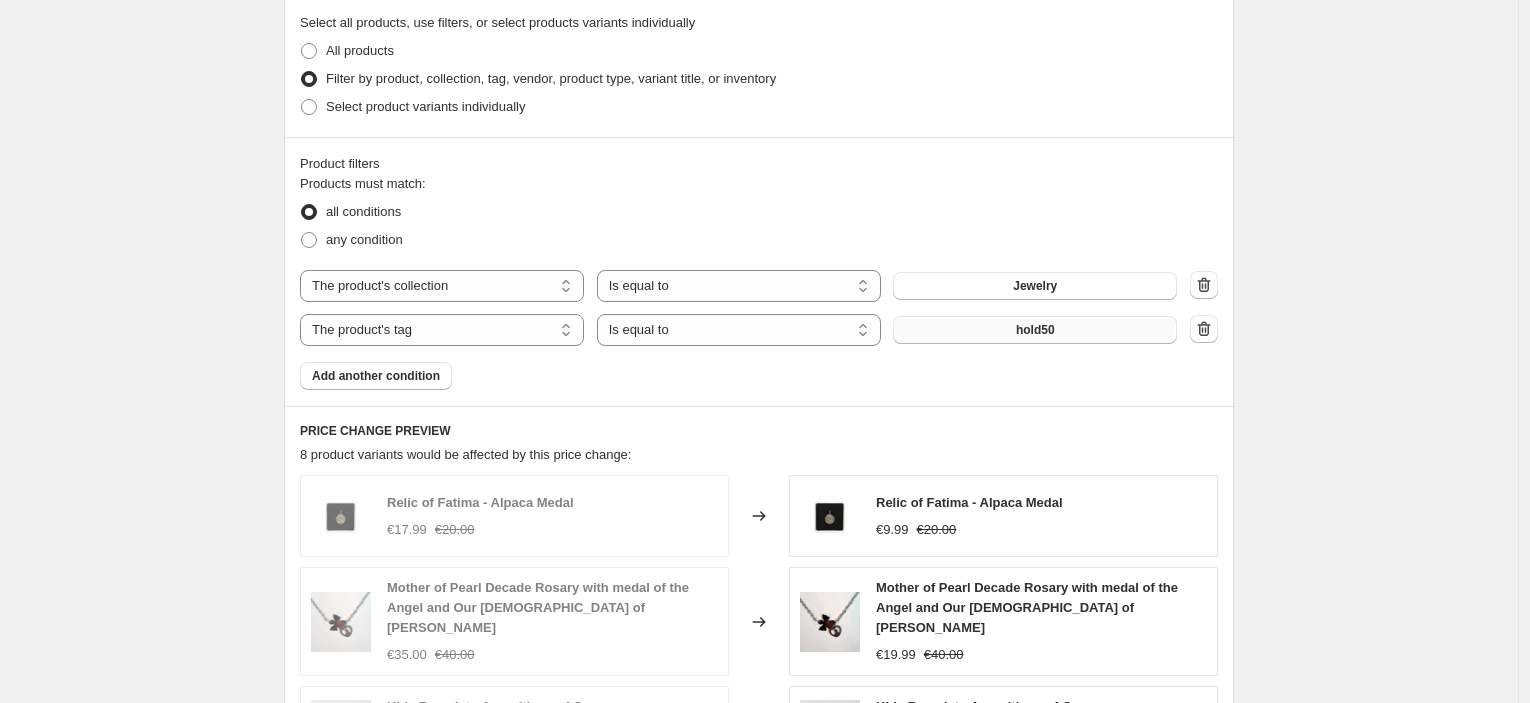 type on "28ago - jewelry- hold 45" 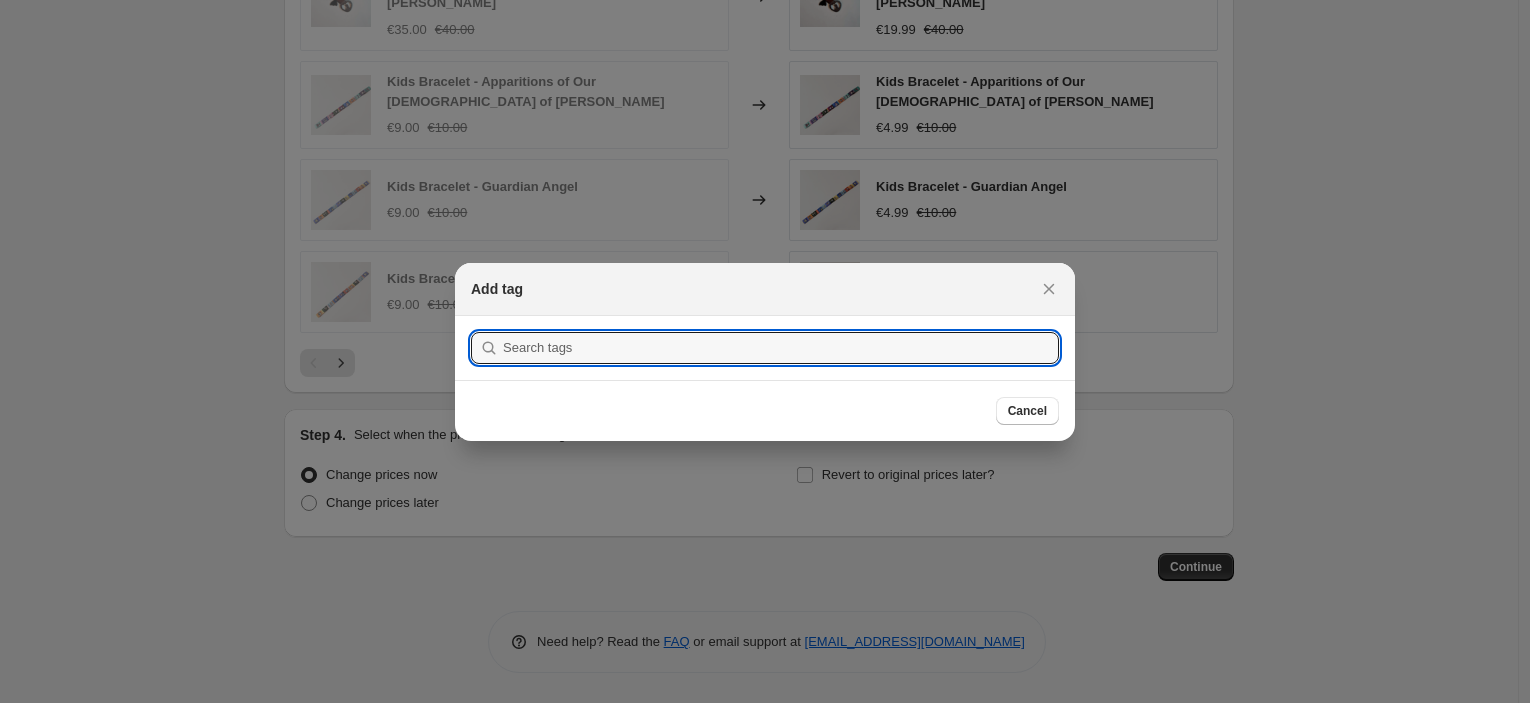 scroll, scrollTop: 999, scrollLeft: 0, axis: vertical 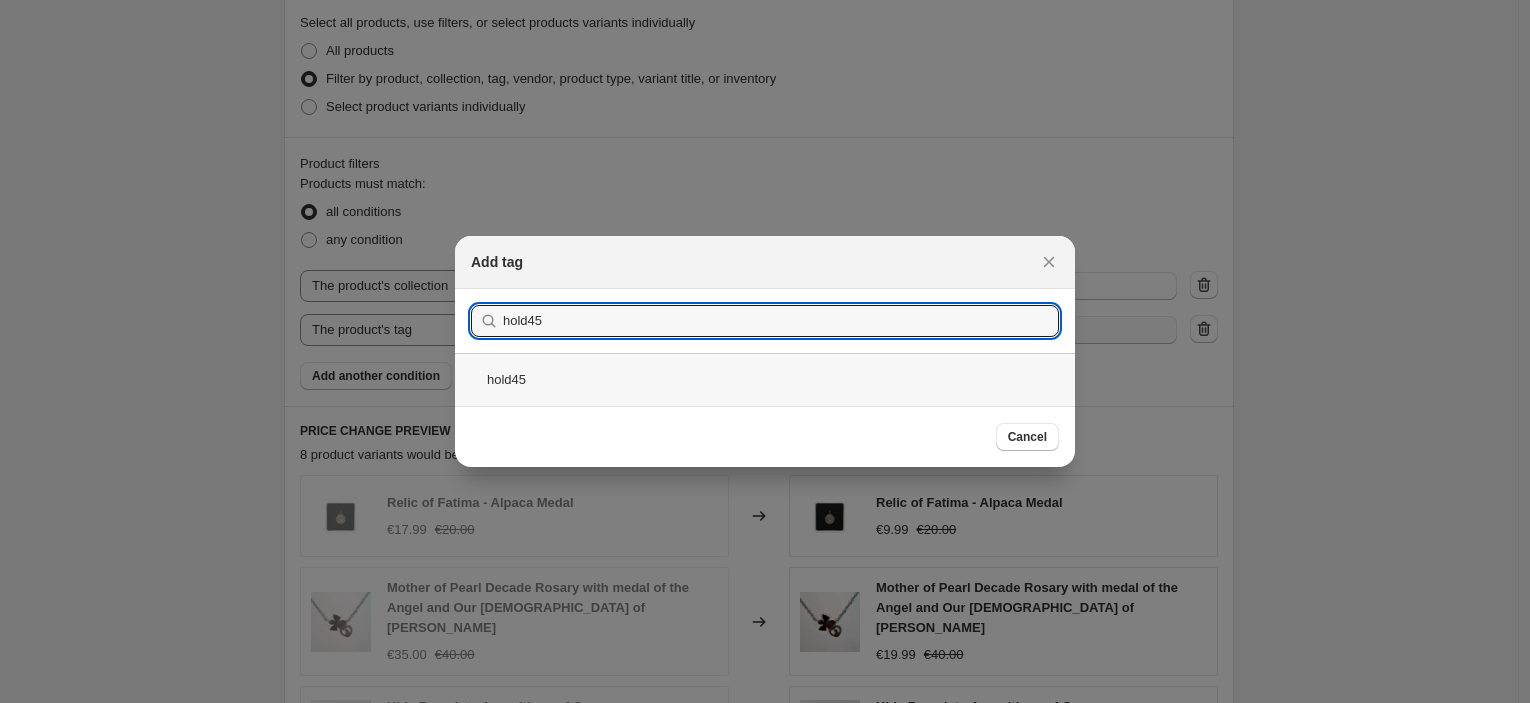 type on "hold45" 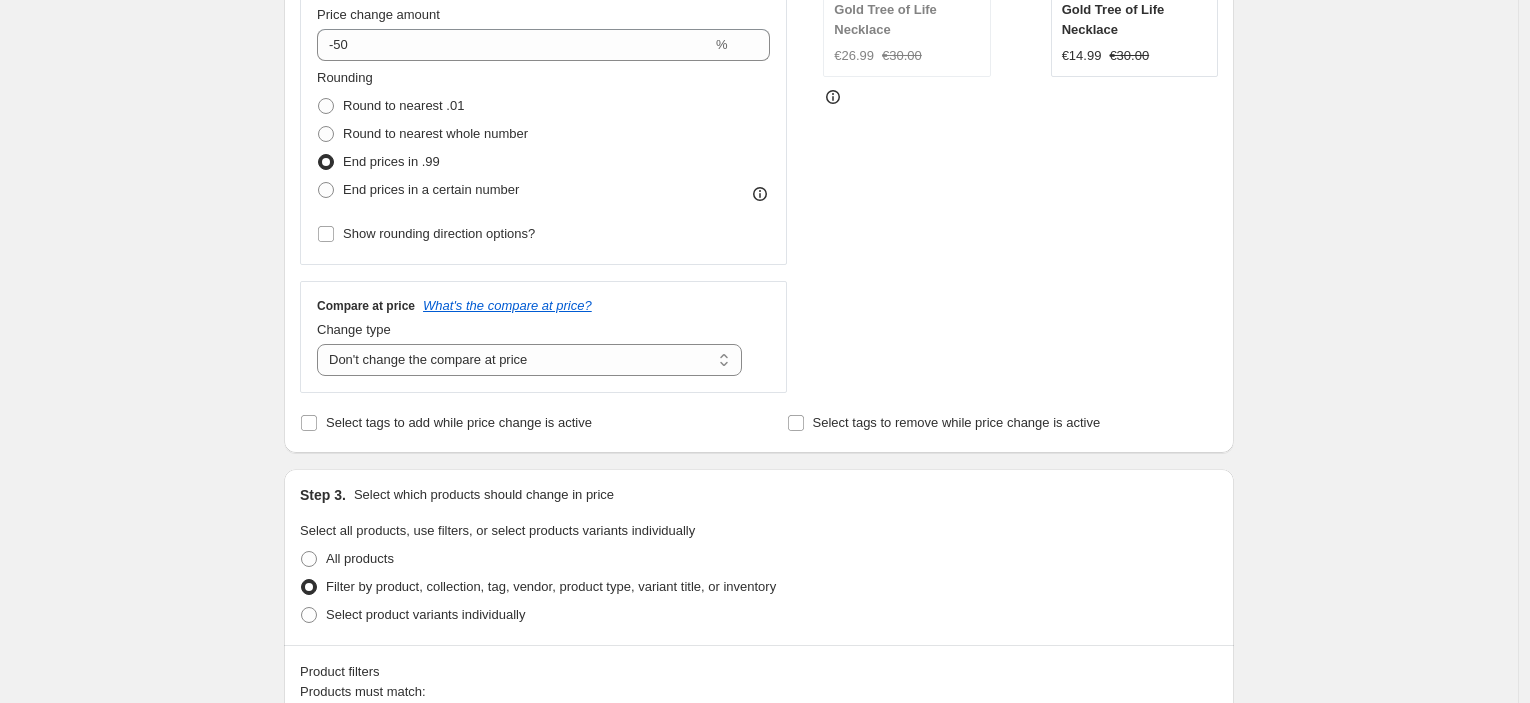 scroll, scrollTop: 332, scrollLeft: 0, axis: vertical 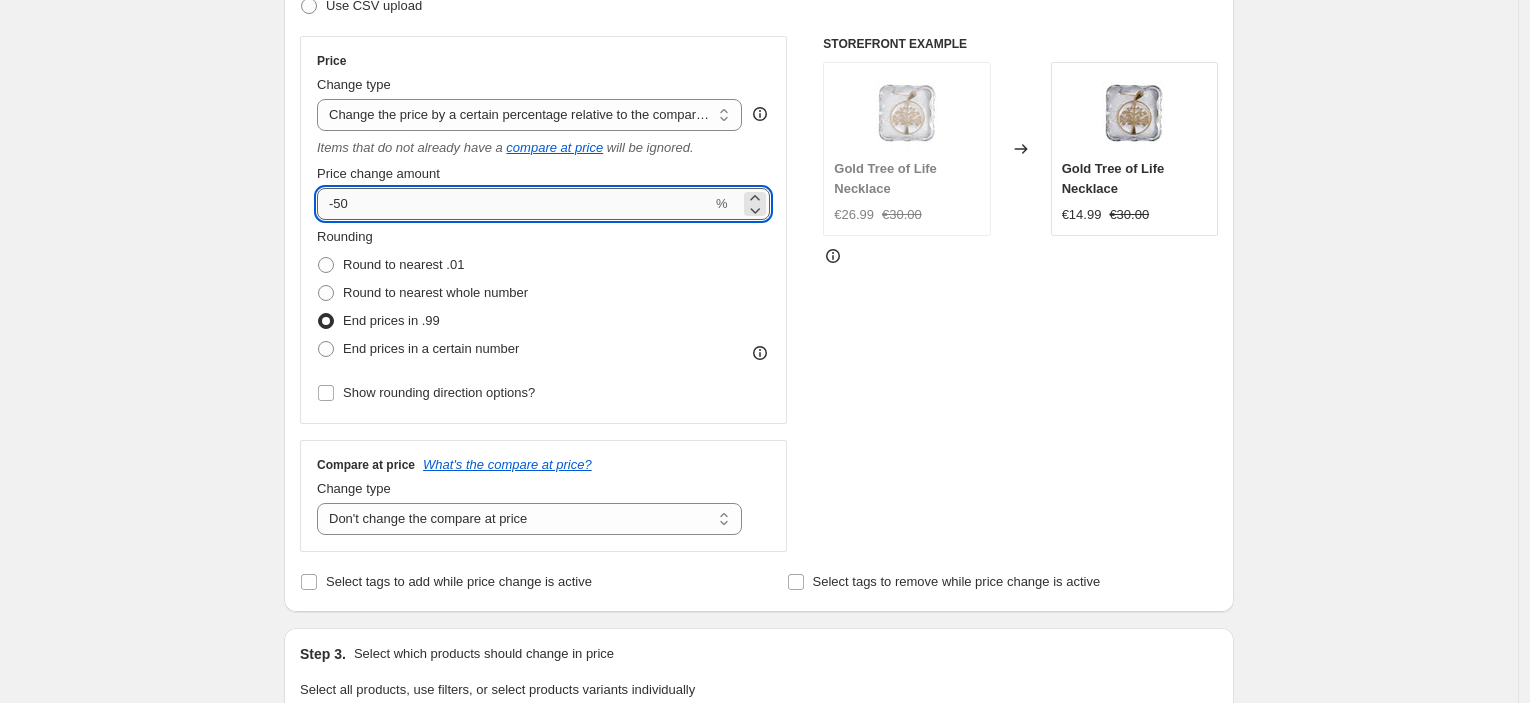 click on "-50" at bounding box center [514, 204] 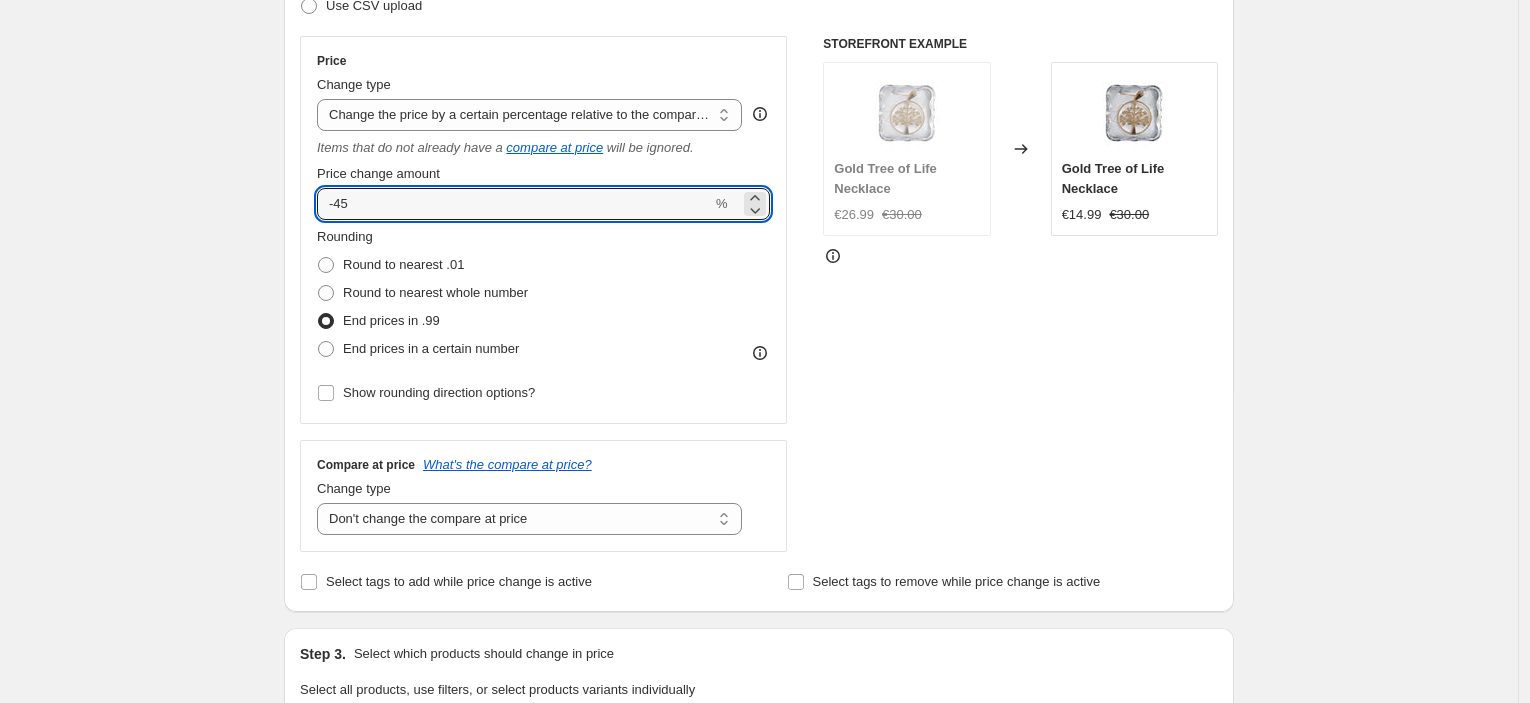type on "-45" 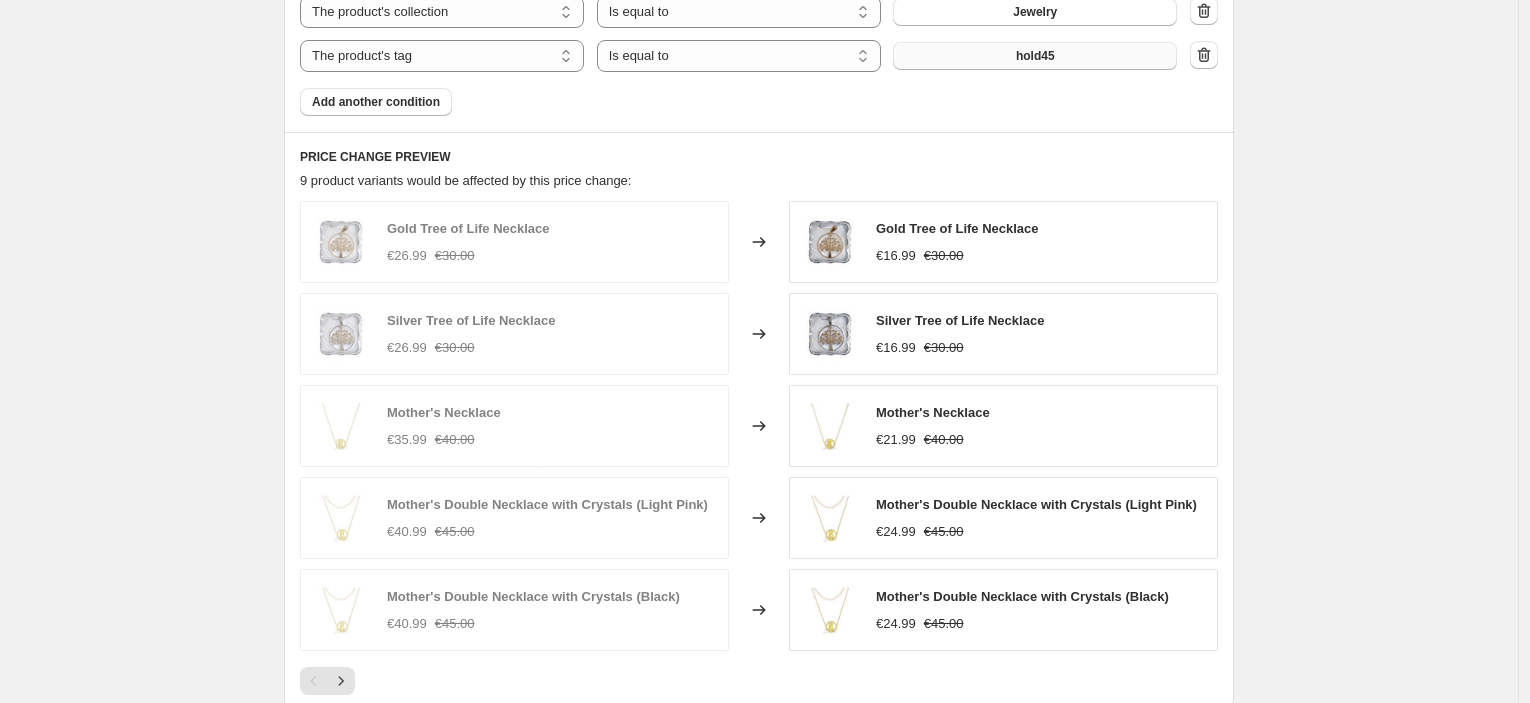 scroll, scrollTop: 1555, scrollLeft: 0, axis: vertical 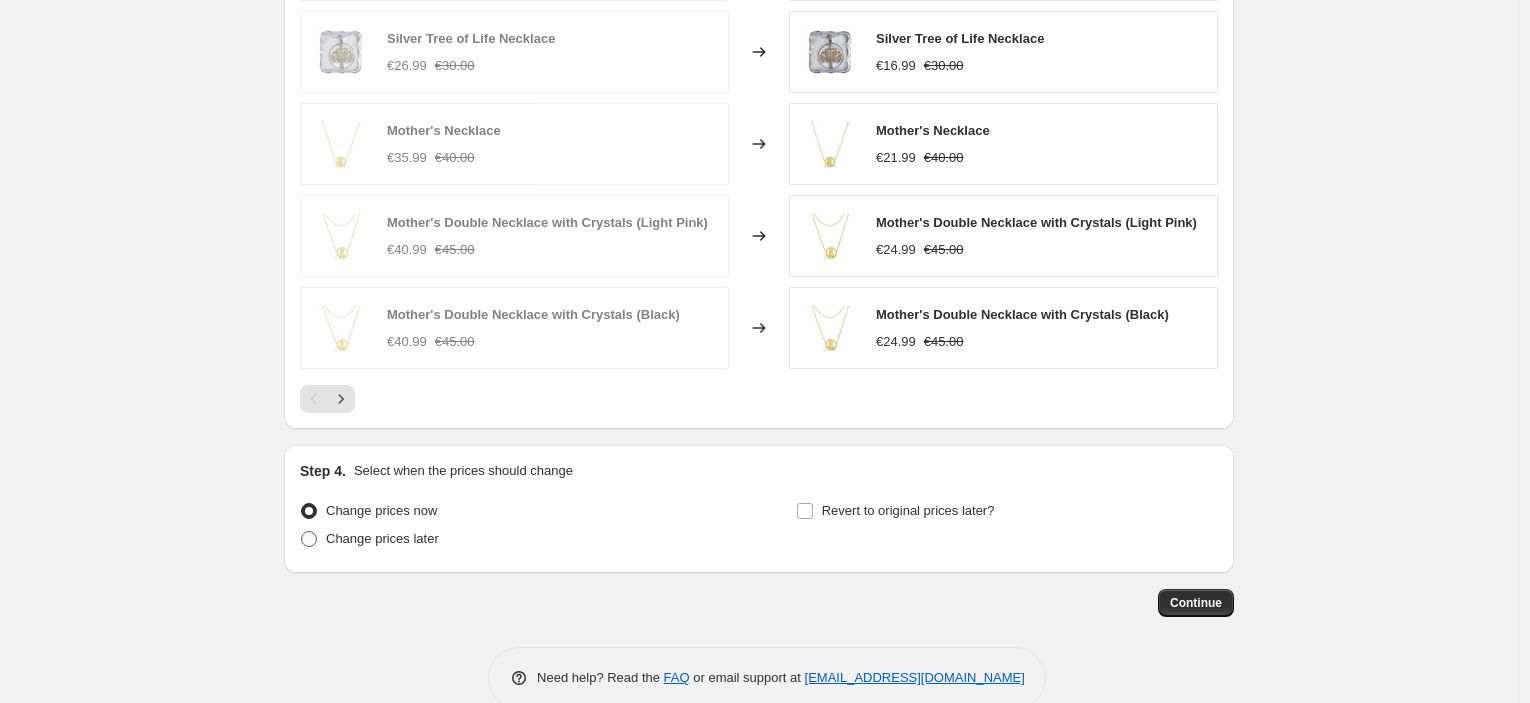 click on "Change prices later" at bounding box center (382, 538) 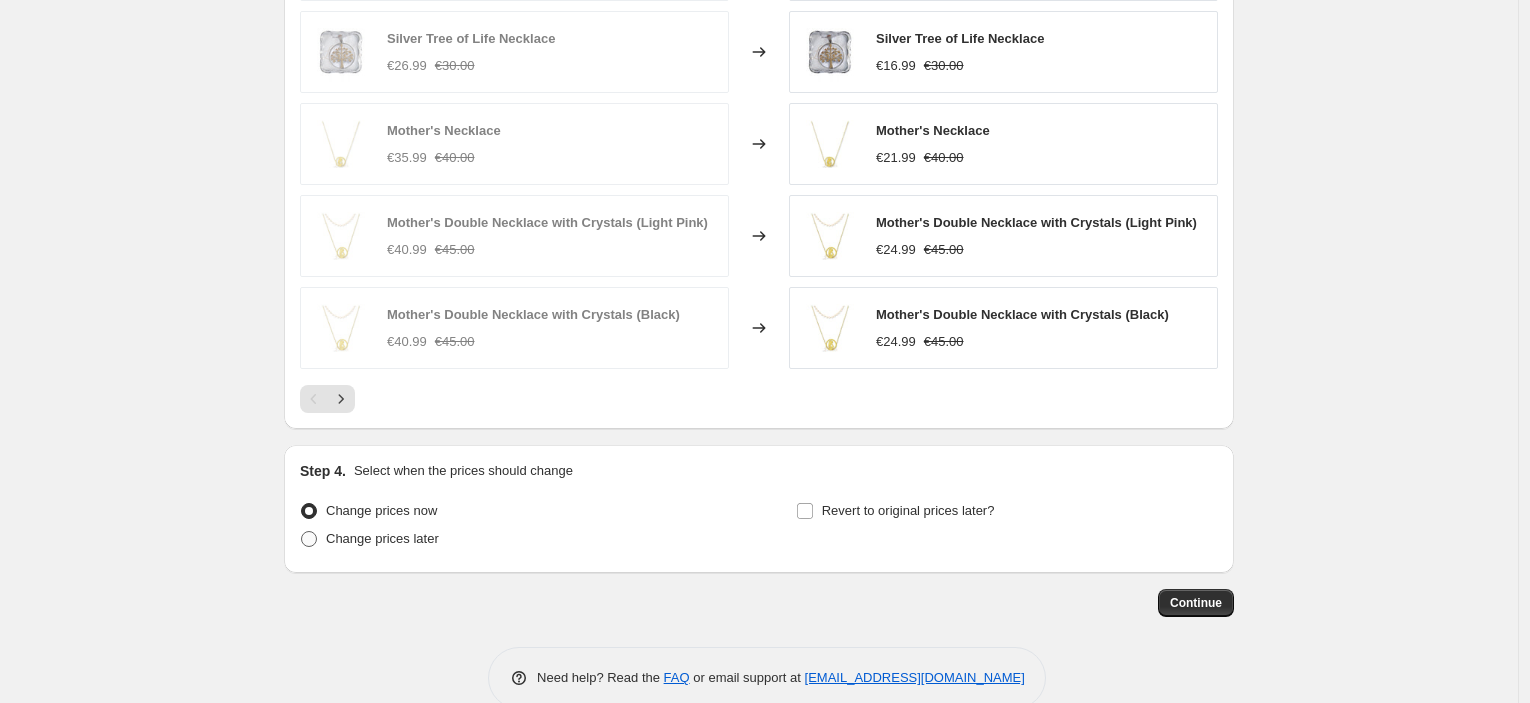 radio on "true" 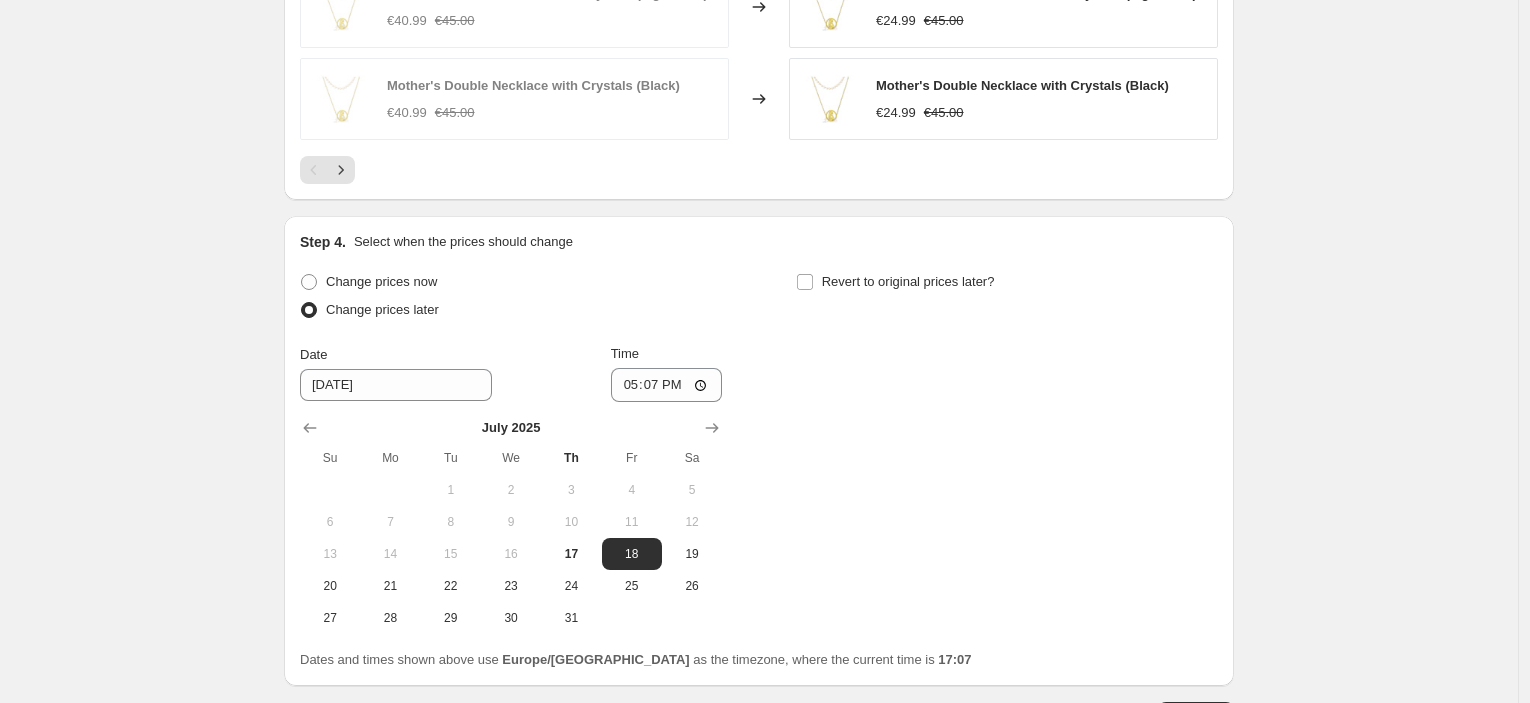 scroll, scrollTop: 1932, scrollLeft: 0, axis: vertical 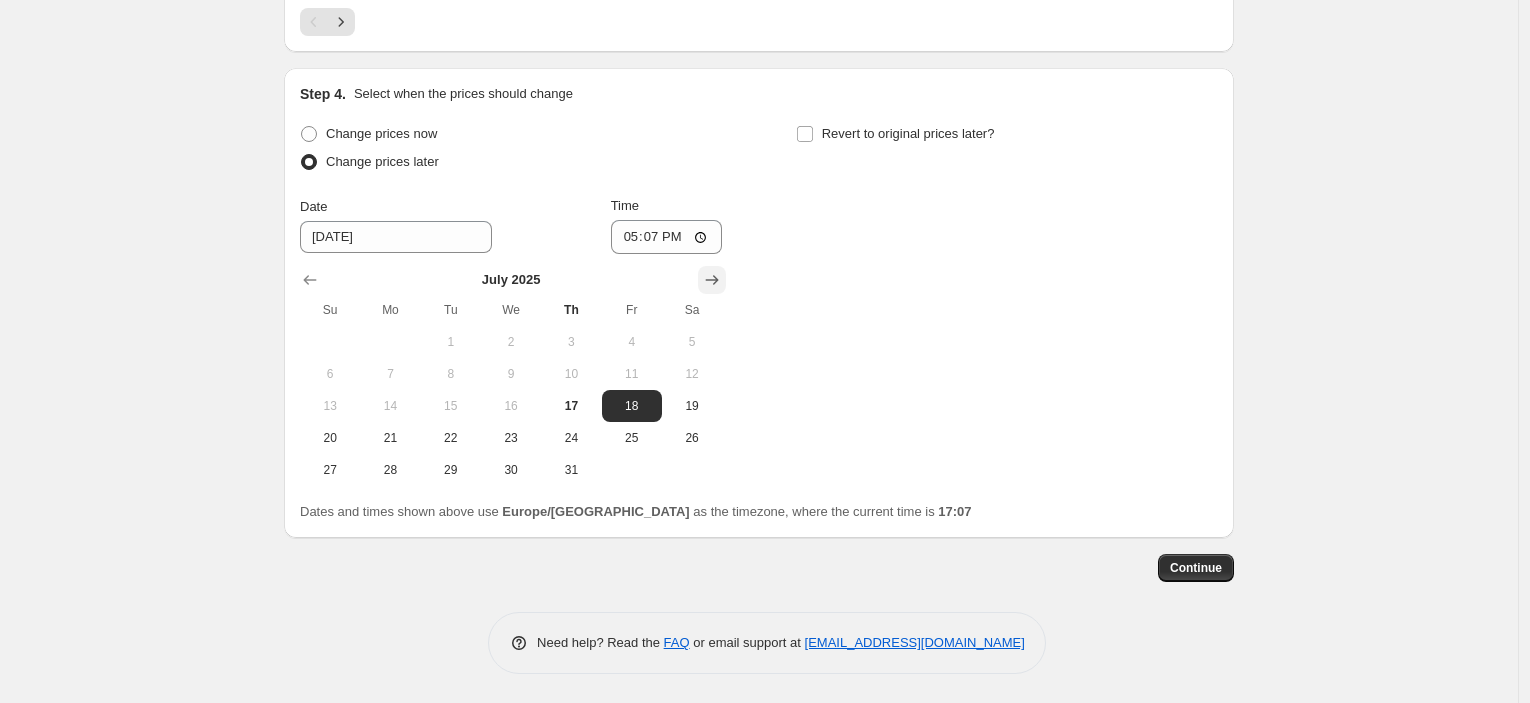 click 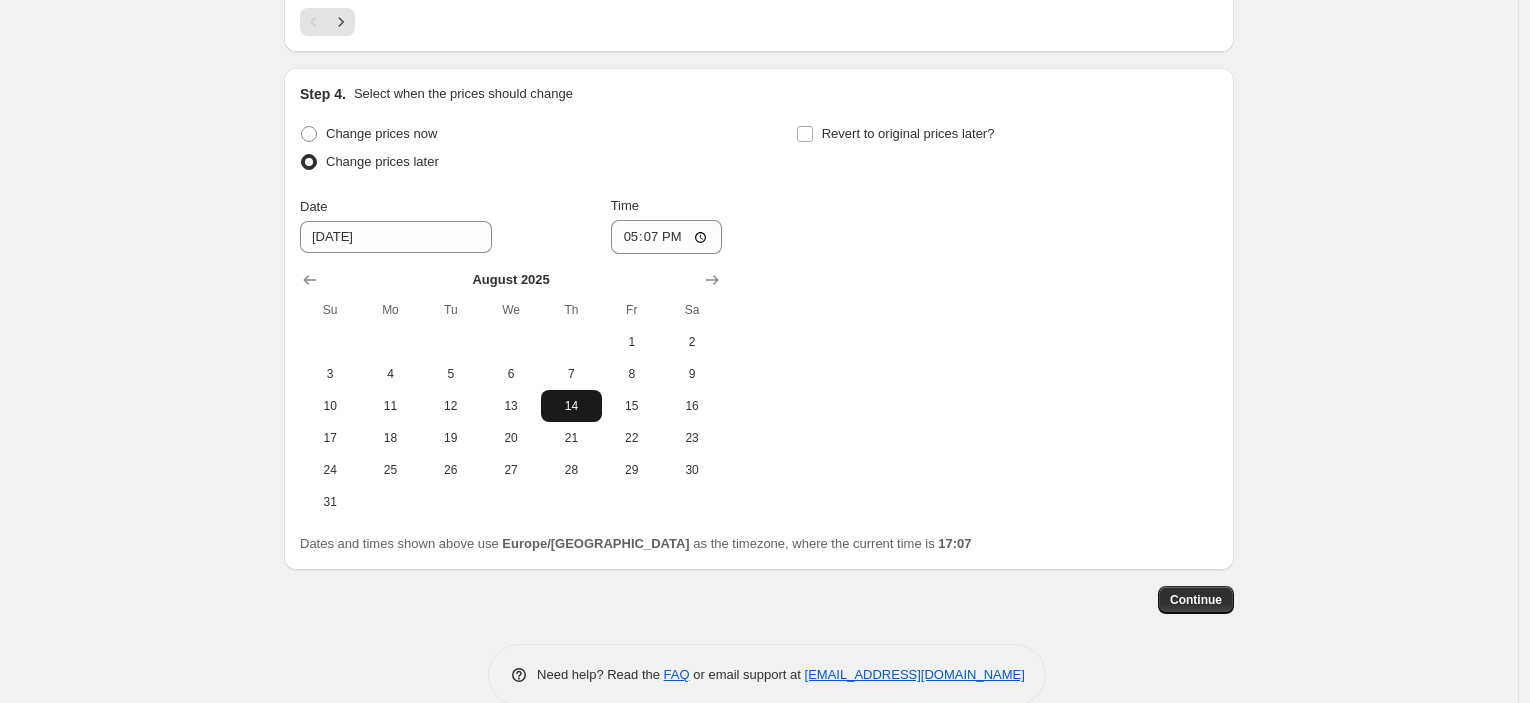 drag, startPoint x: 516, startPoint y: 467, endPoint x: 561, endPoint y: 402, distance: 79.05694 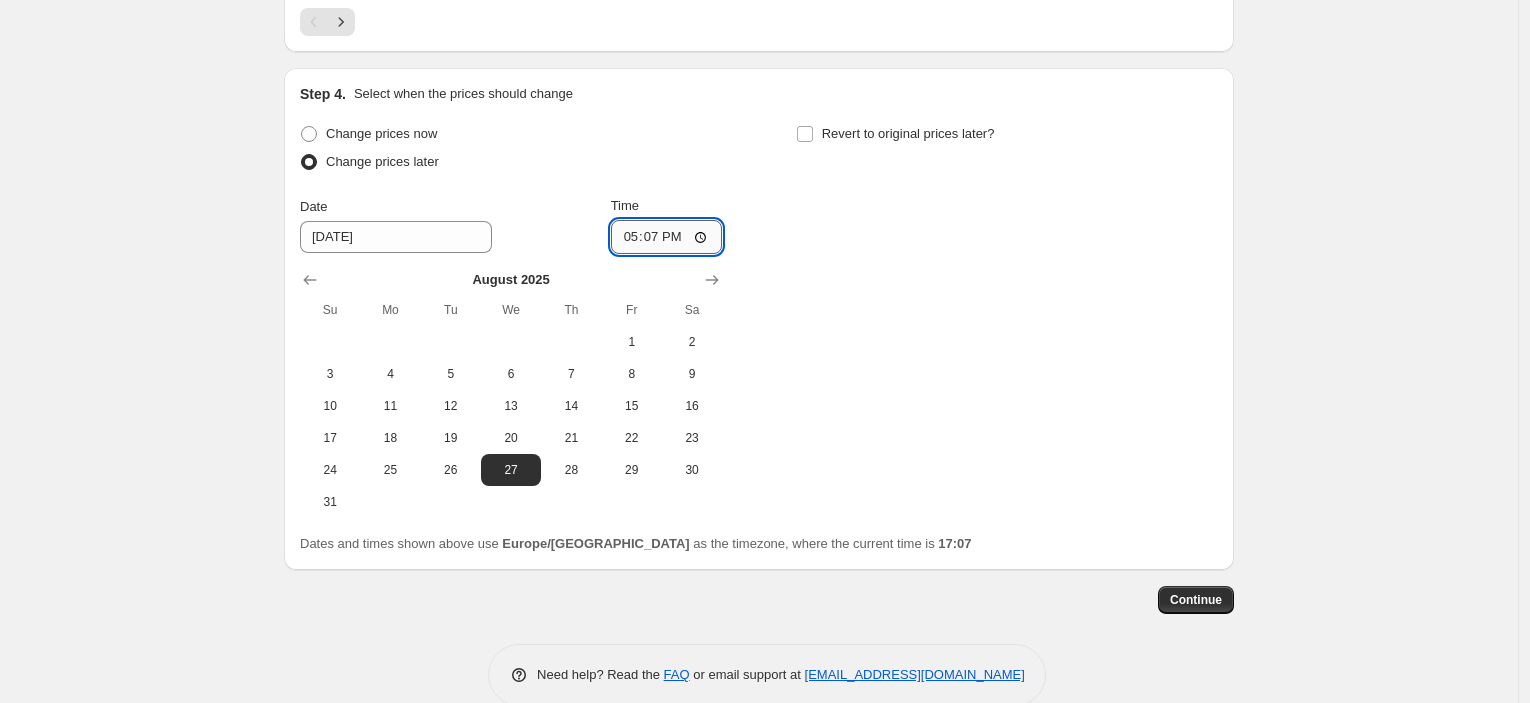 click on "17:07" at bounding box center [667, 237] 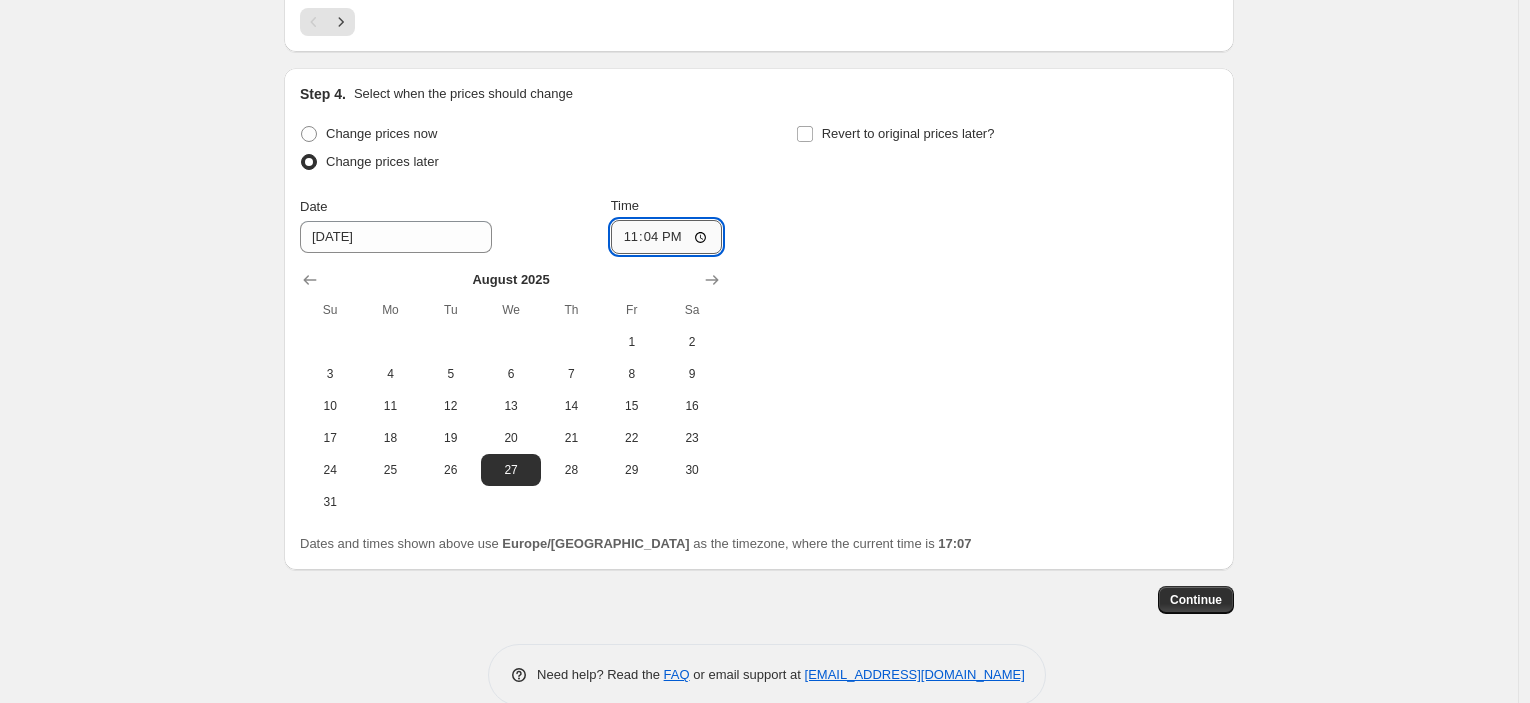 type on "23:45" 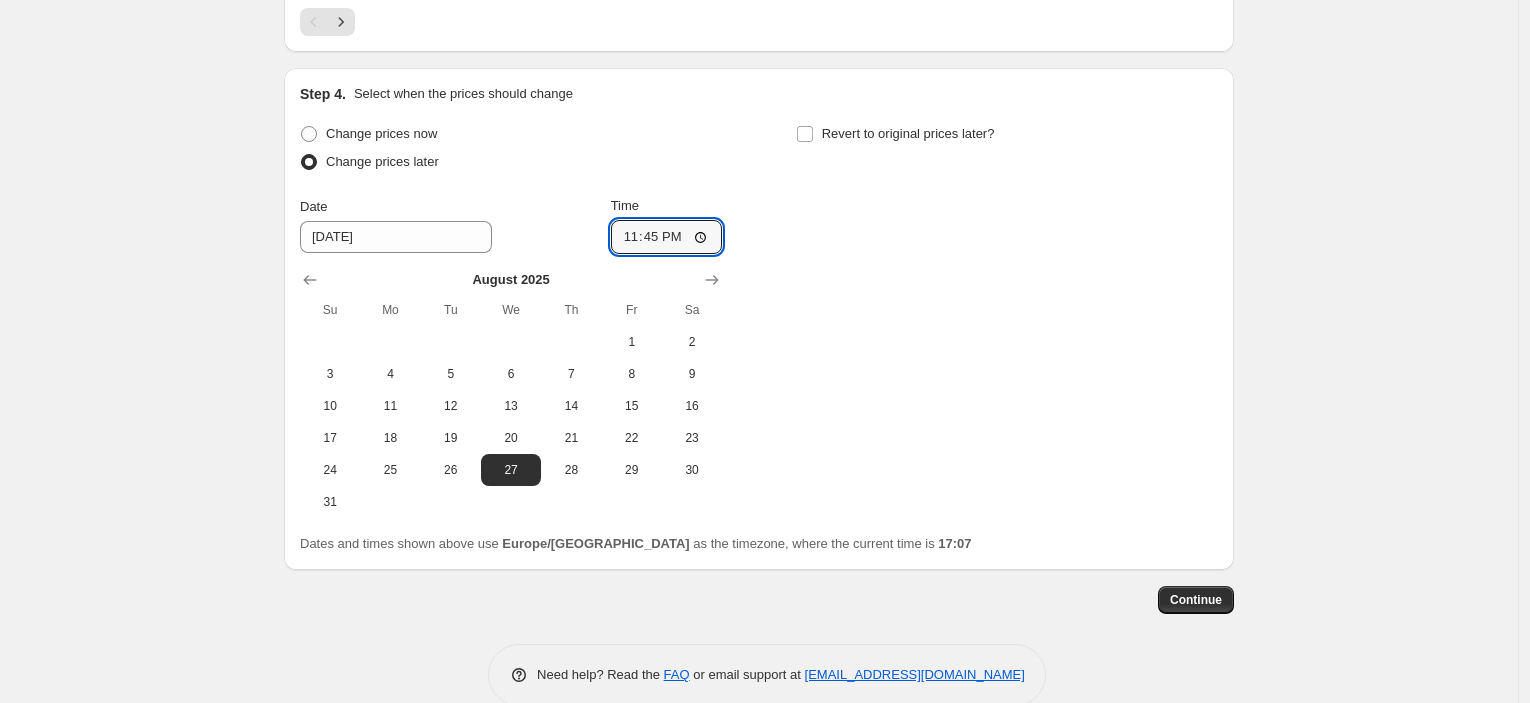 click on "Revert to original prices later?" at bounding box center [1007, 150] 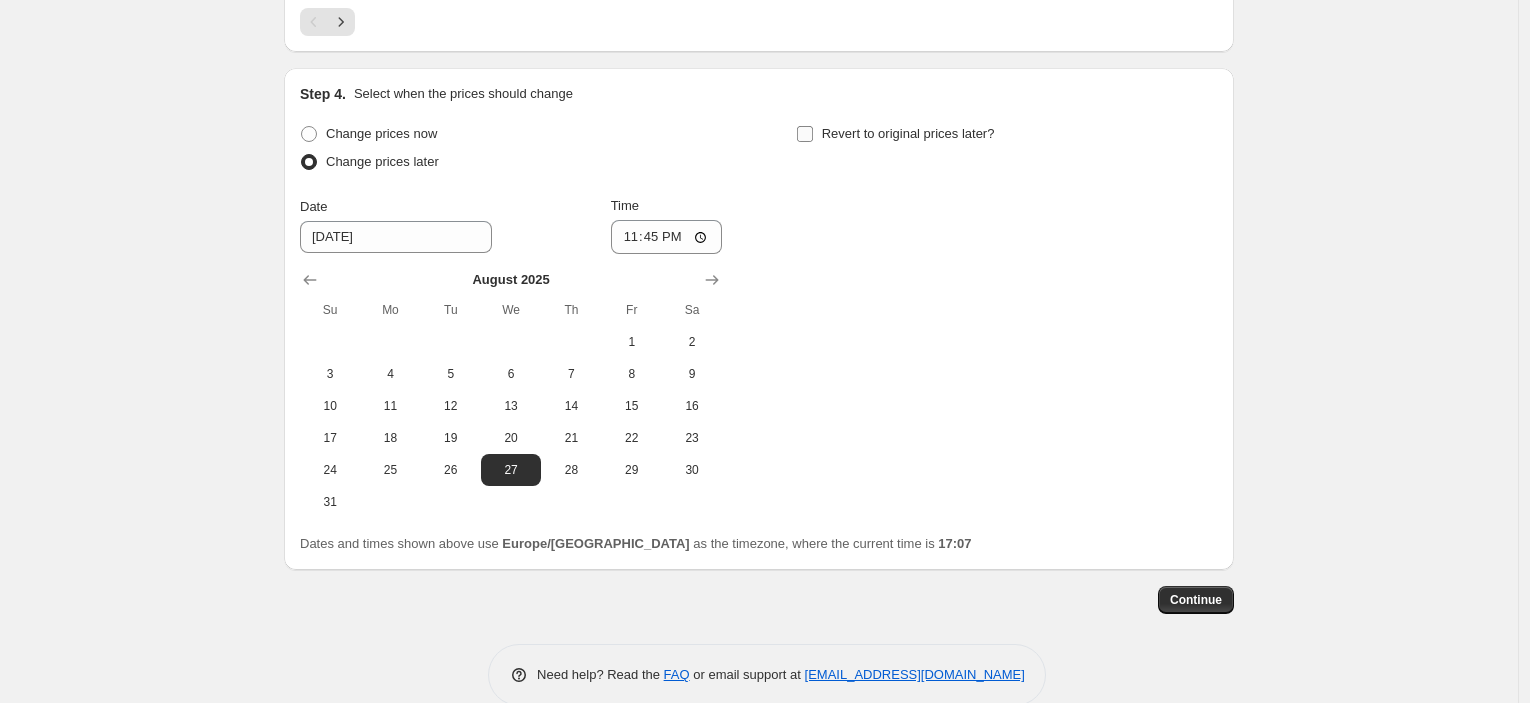 click on "Revert to original prices later?" at bounding box center [908, 133] 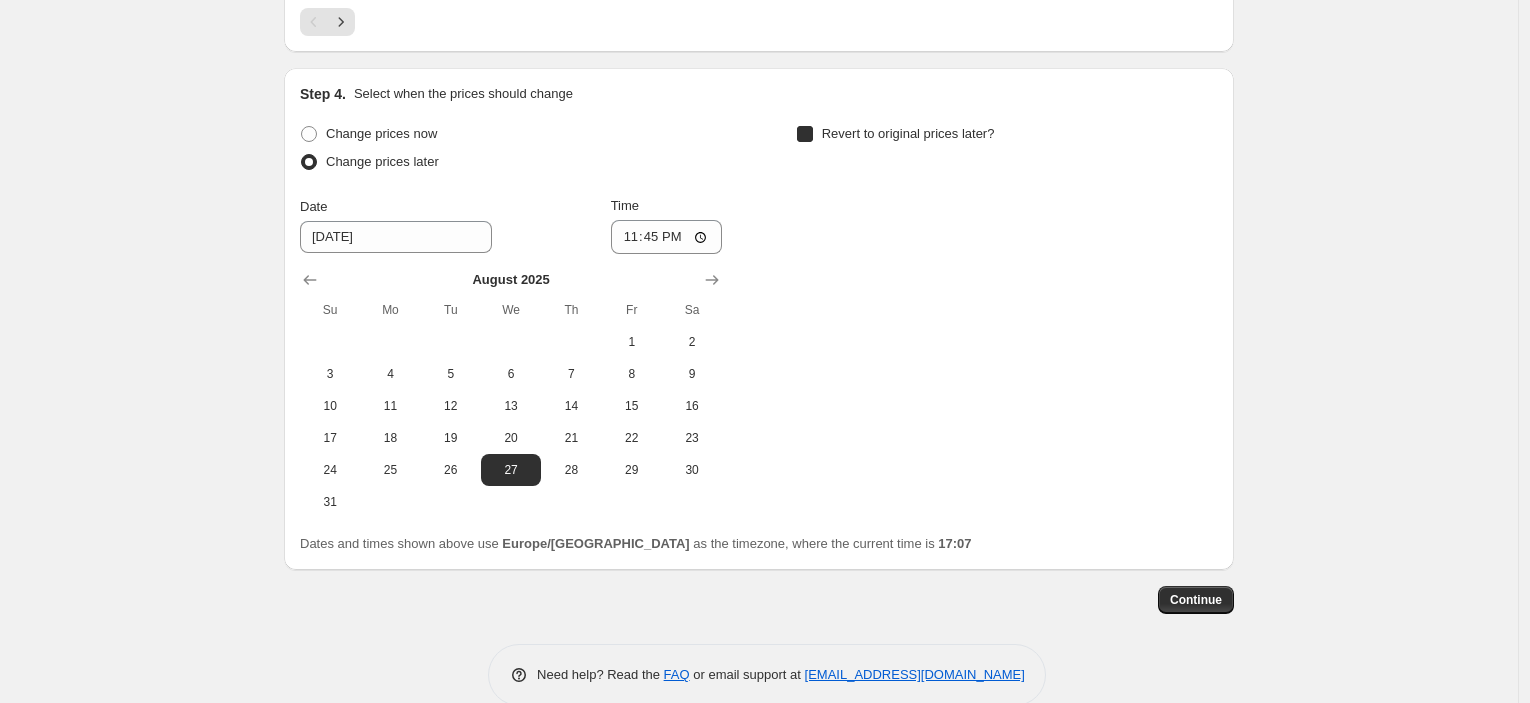 checkbox on "true" 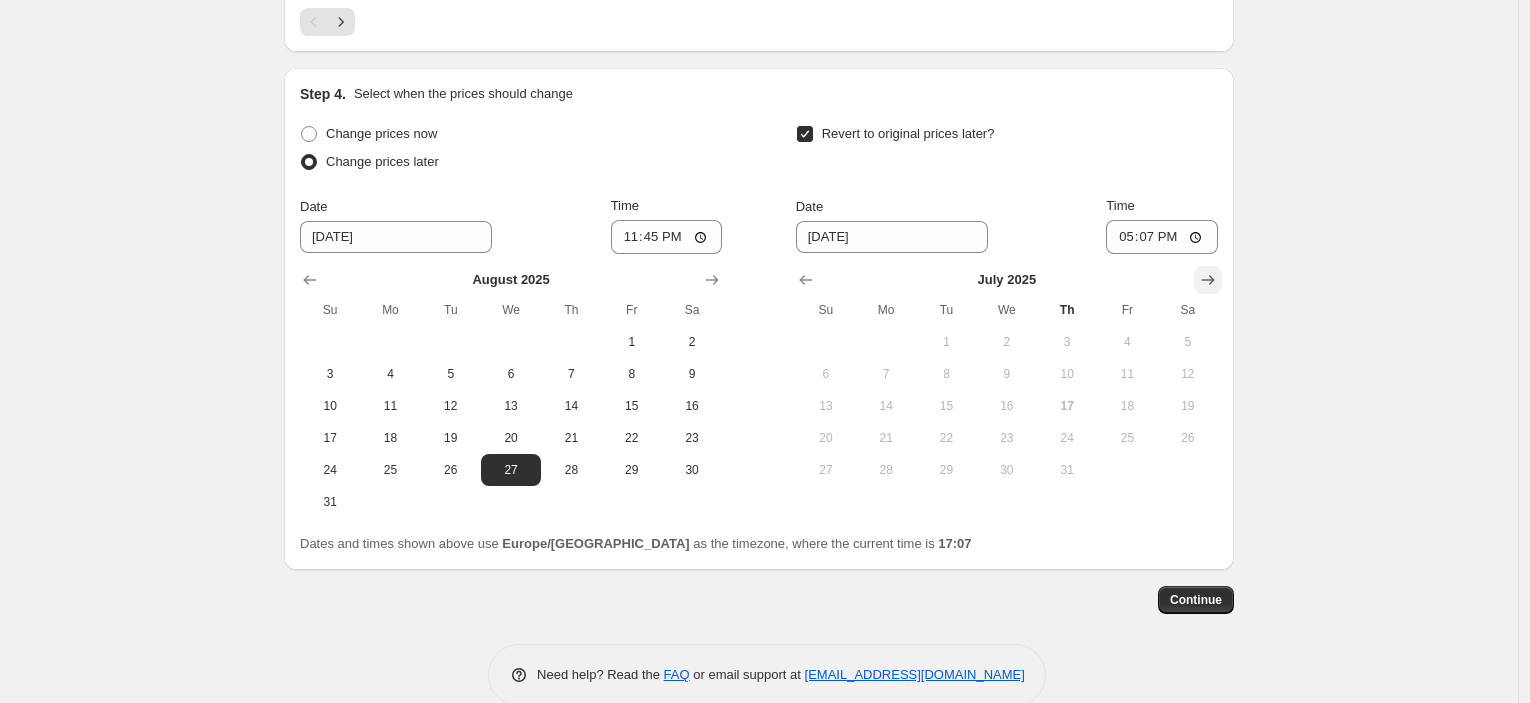 click 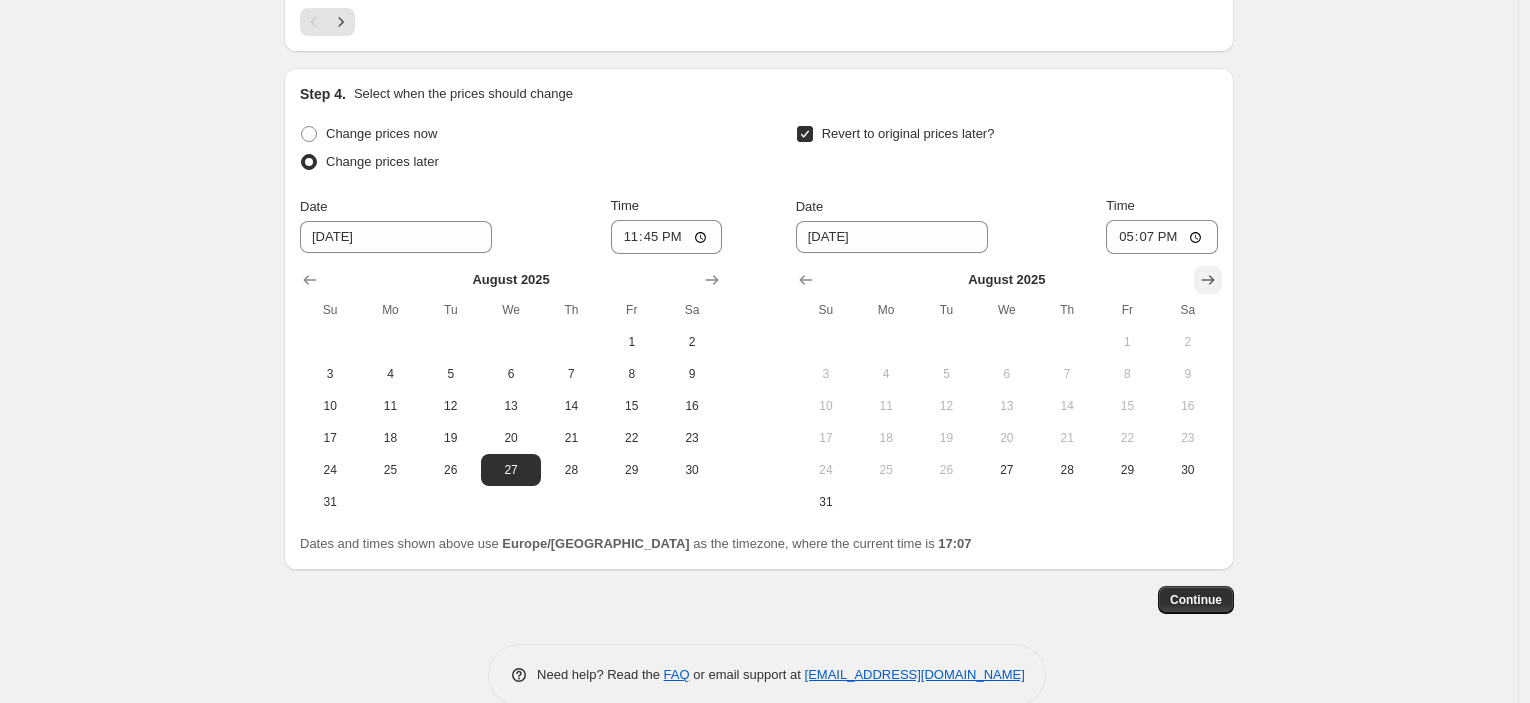 click 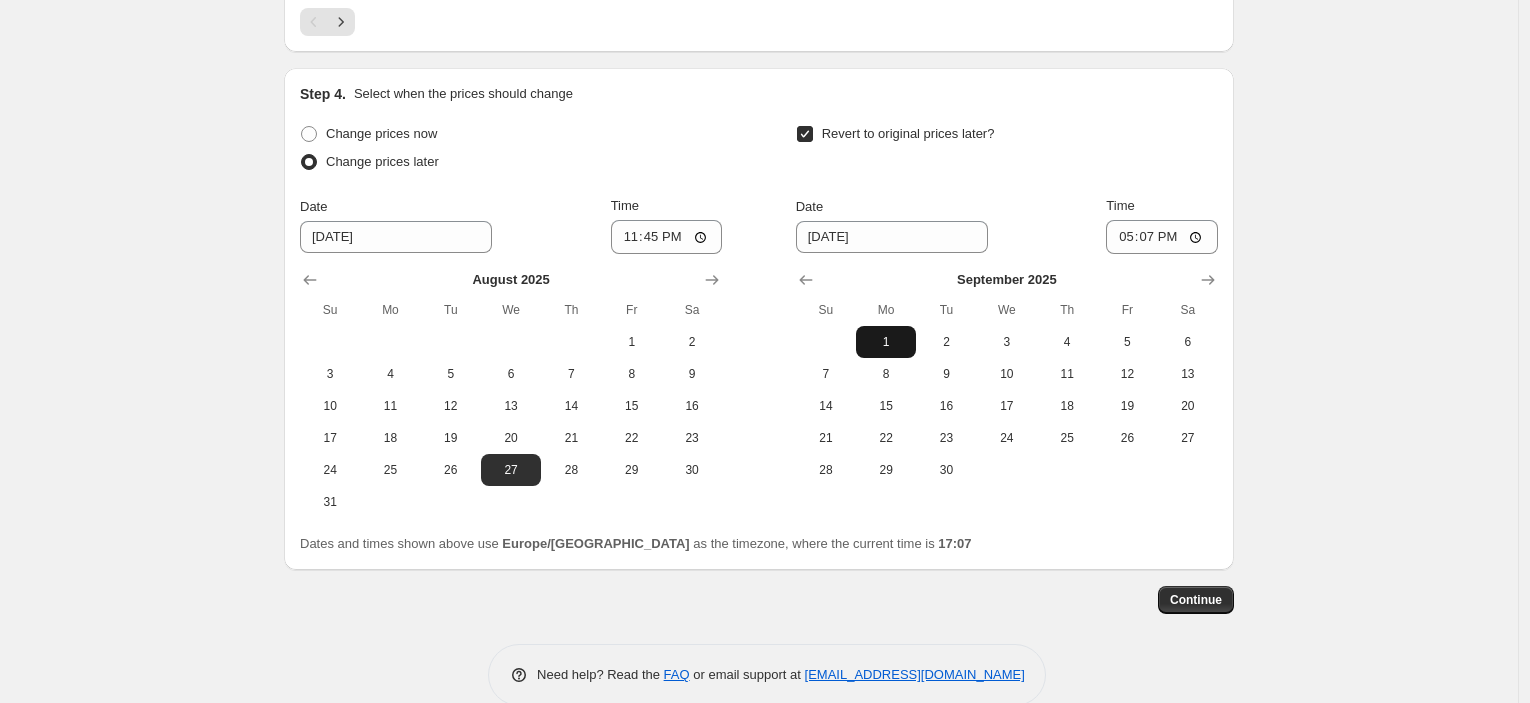 click on "1" at bounding box center (886, 342) 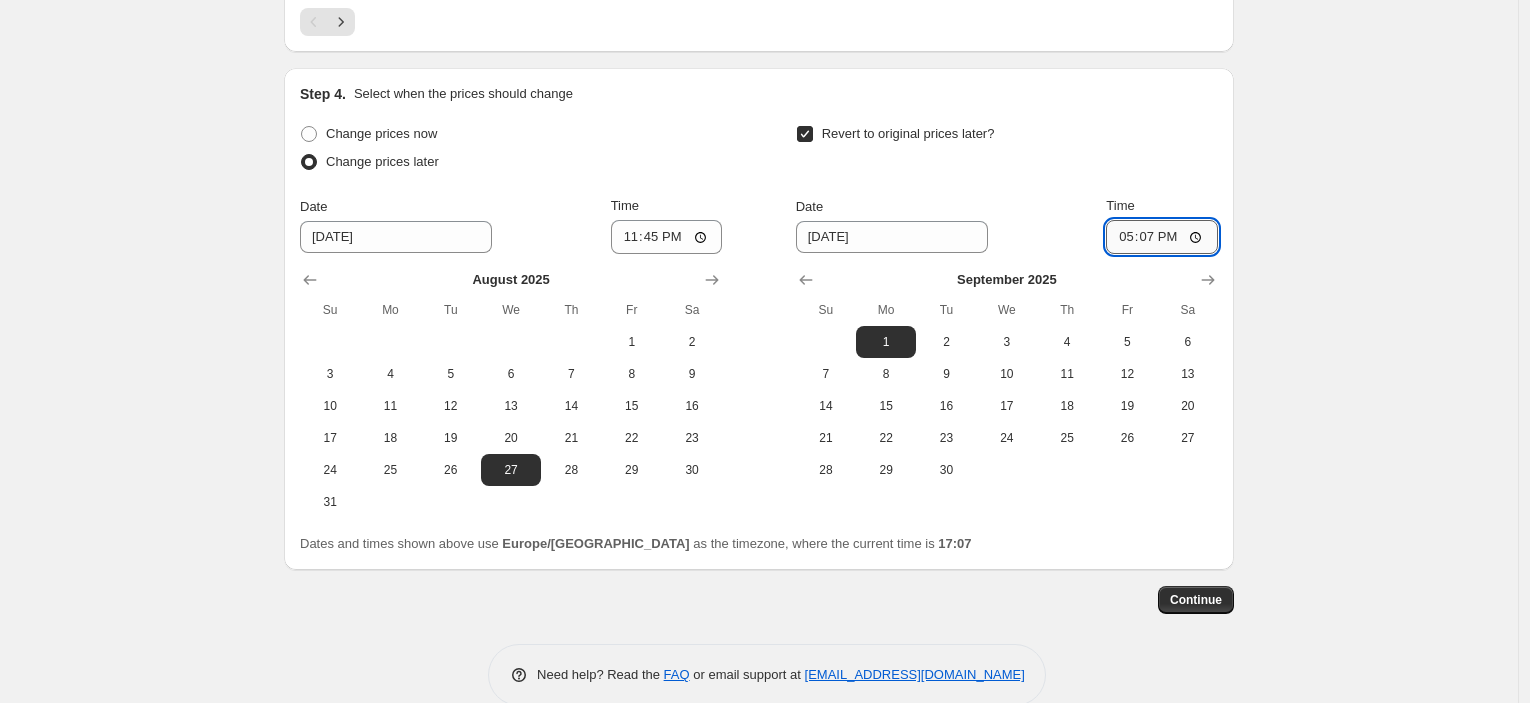 click on "17:07" at bounding box center (1162, 237) 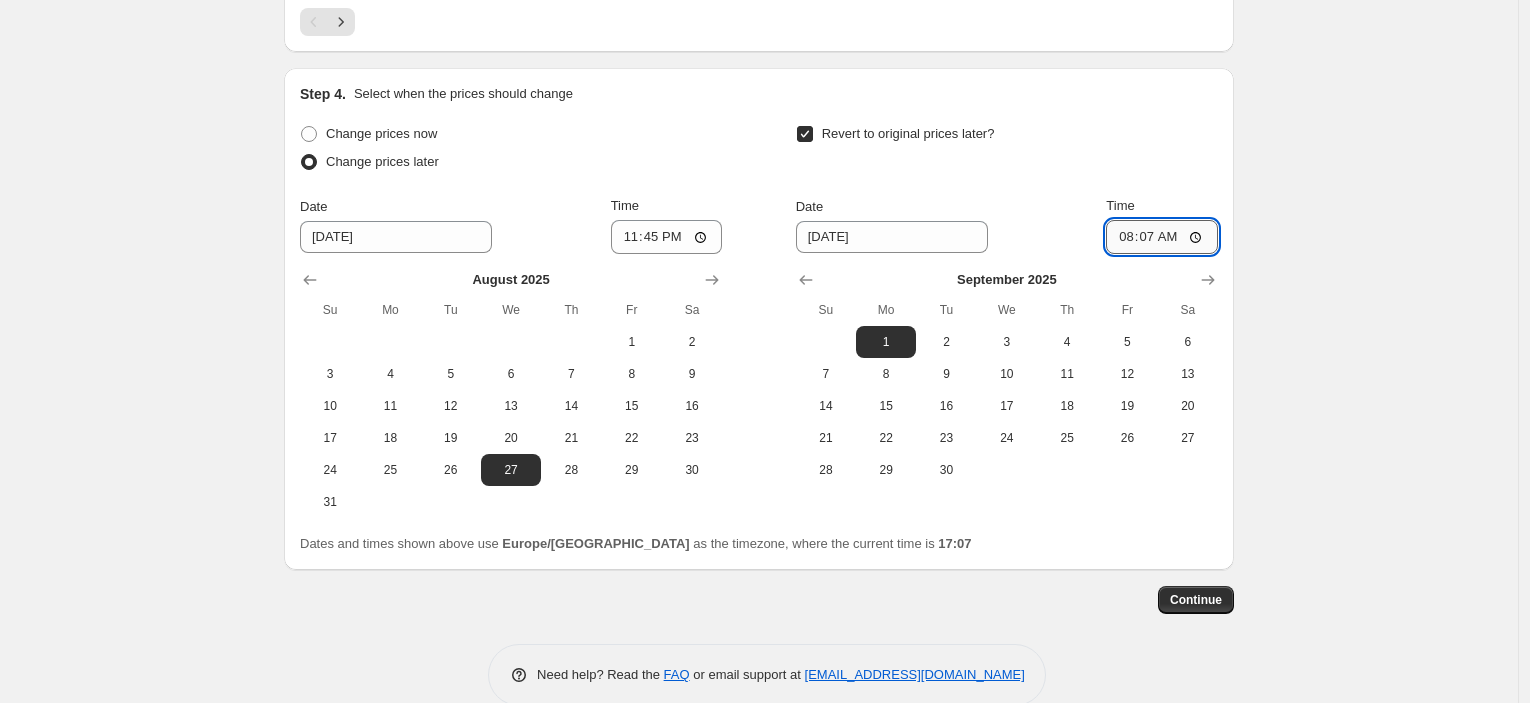 type on "08:00" 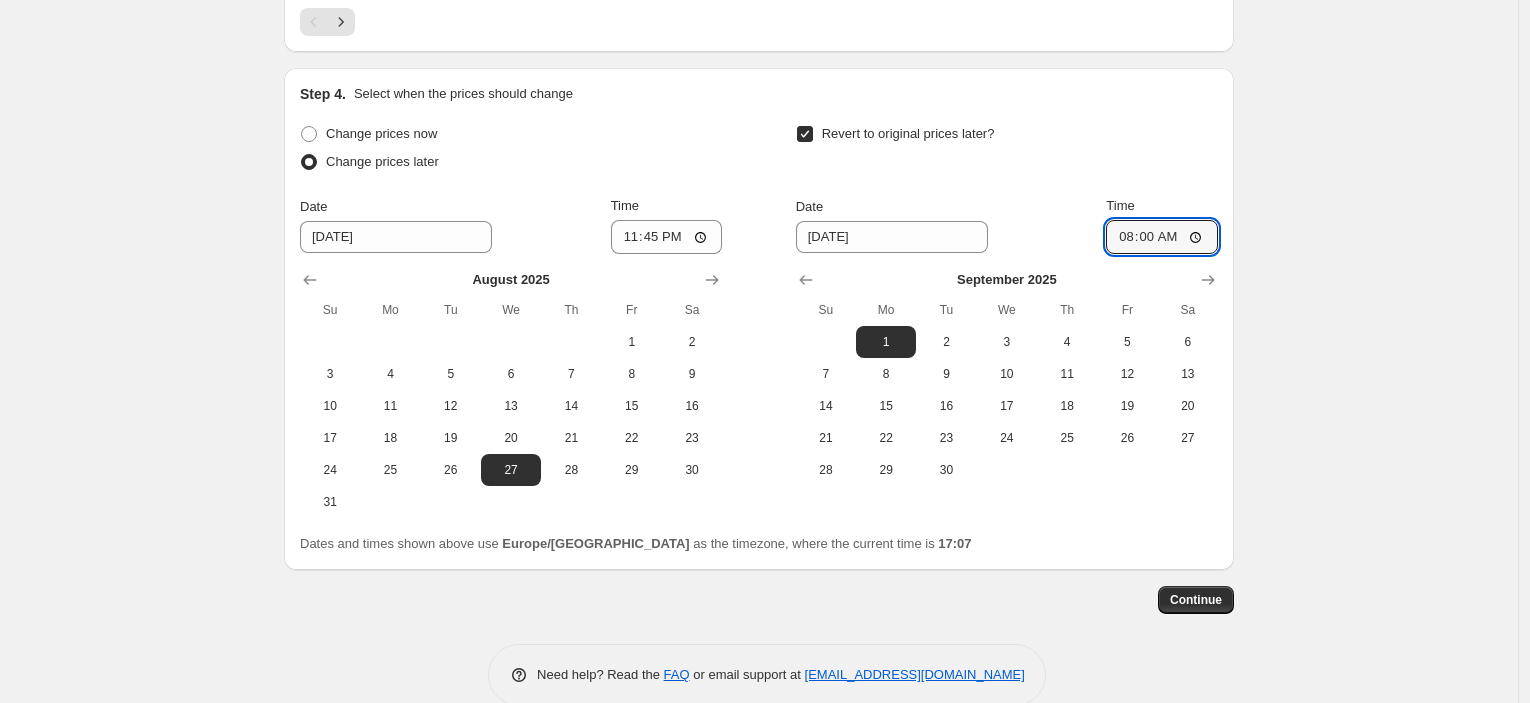 click on "Create new price [MEDICAL_DATA]. This page is ready Create new price [MEDICAL_DATA] Draft Step 1. Optionally give your price [MEDICAL_DATA] a title (eg "March 30% off sale on boots") 28ago - jewelry- hold 45 This title is just for internal use, customers won't see it Step 2. Select how the prices should change Use bulk price change rules Set product prices individually Use CSV upload Price Change type Change the price to a certain amount Change the price by a certain amount Change the price by a certain percentage Change the price to the current compare at price (price before sale) Change the price by a certain amount relative to the compare at price Change the price by a certain percentage relative to the compare at price Don't change the price Change the price by a certain percentage relative to the cost per item Change price to certain cost margin Change the price by a certain percentage relative to the compare at price Items that do not already have a   compare at price   will be ignored. Price change amount -45 %" at bounding box center (759, -598) 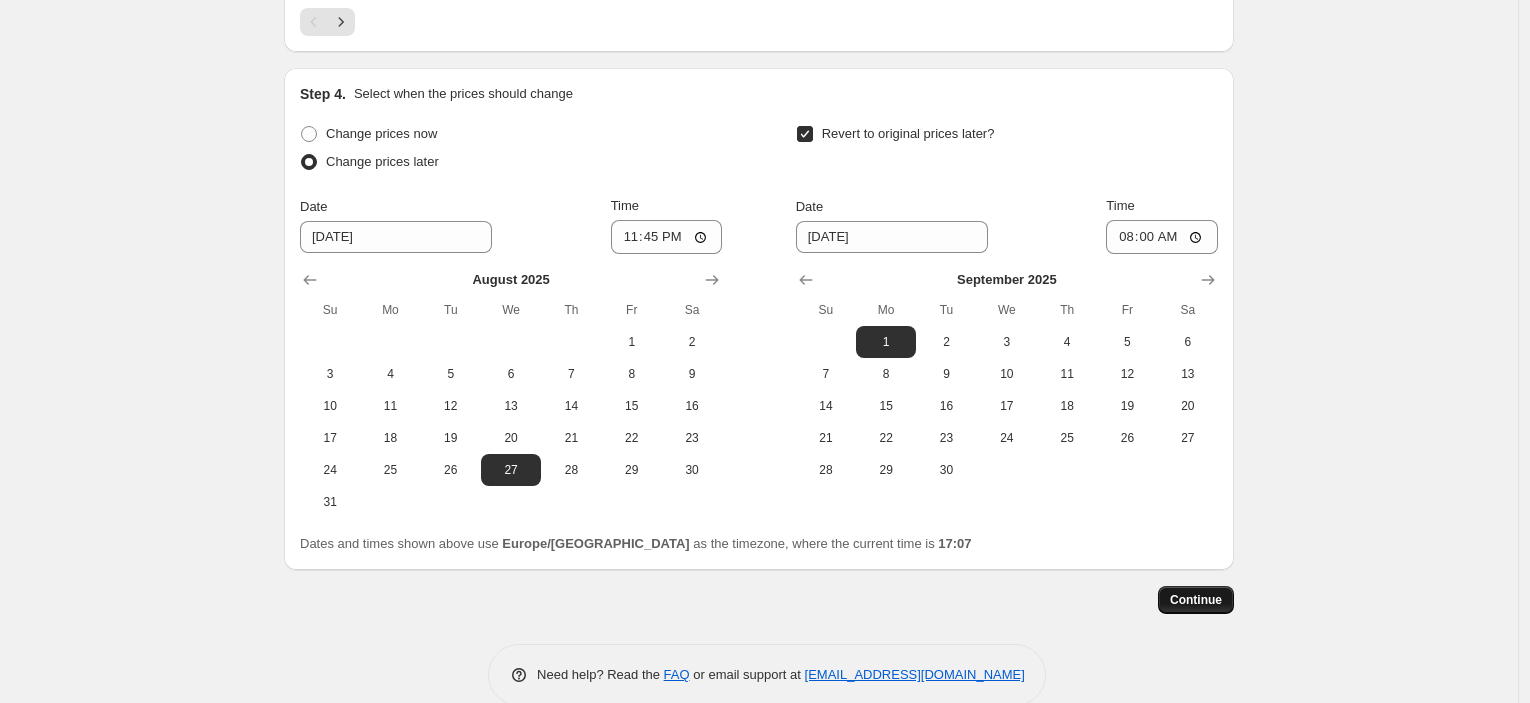 click on "Continue" at bounding box center [1196, 600] 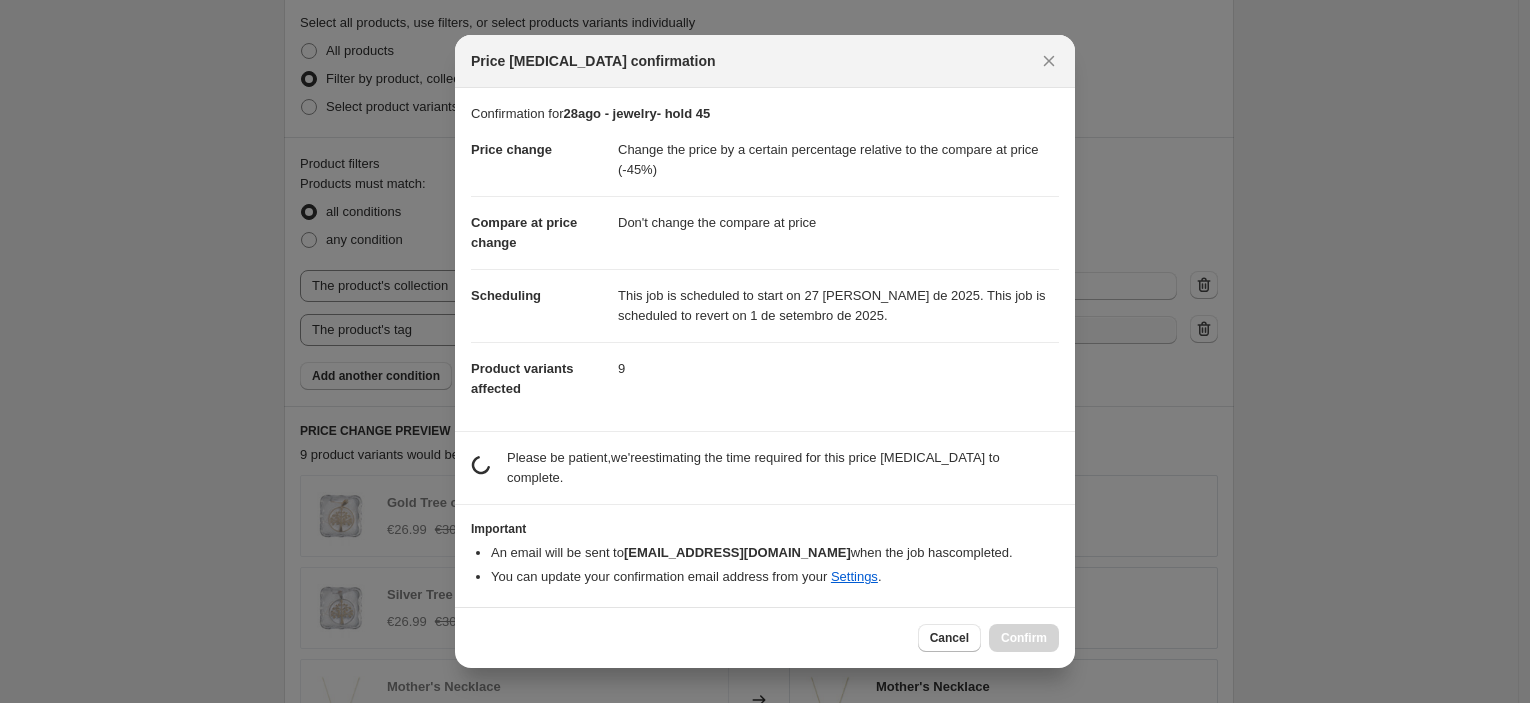 scroll, scrollTop: 1932, scrollLeft: 0, axis: vertical 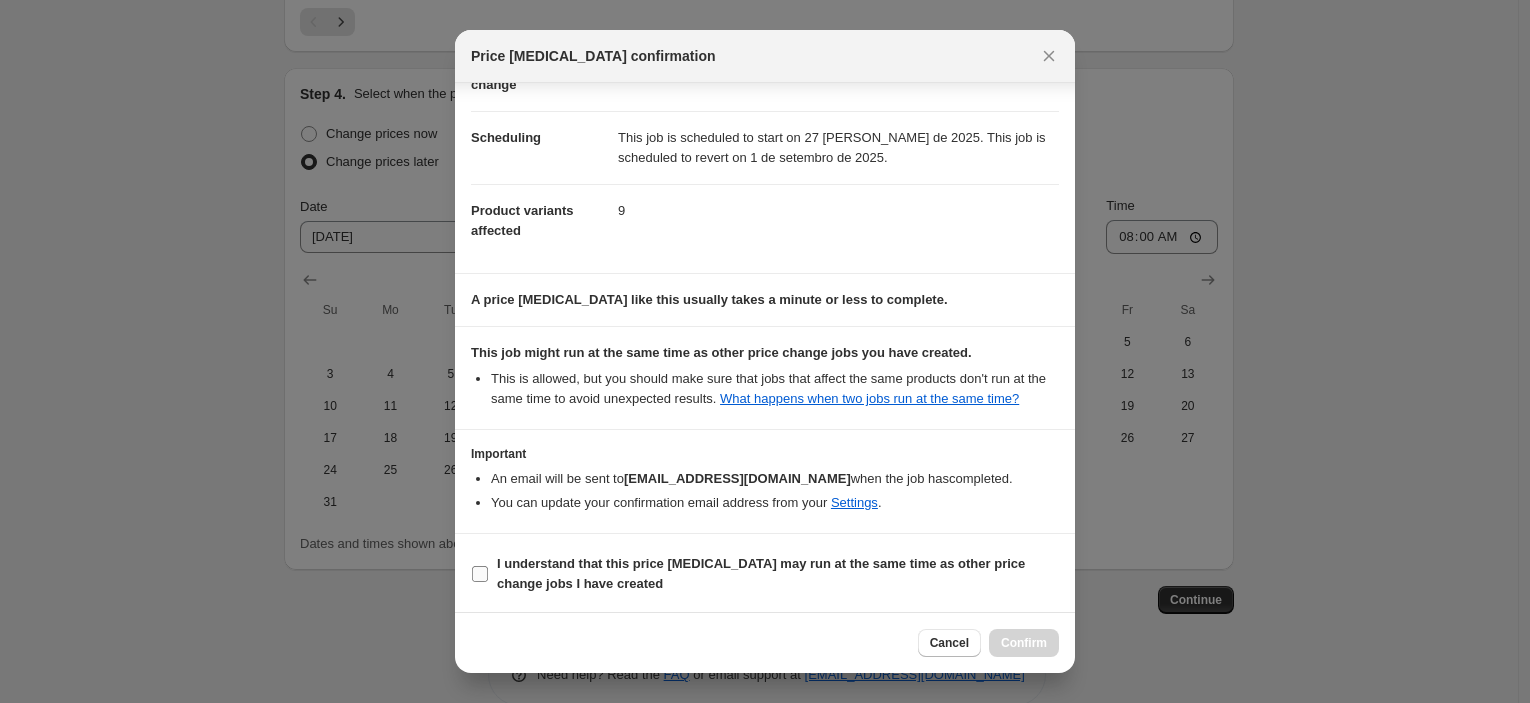 click on "I understand that this price [MEDICAL_DATA] may run at the same time as other price change jobs I have created" at bounding box center (761, 573) 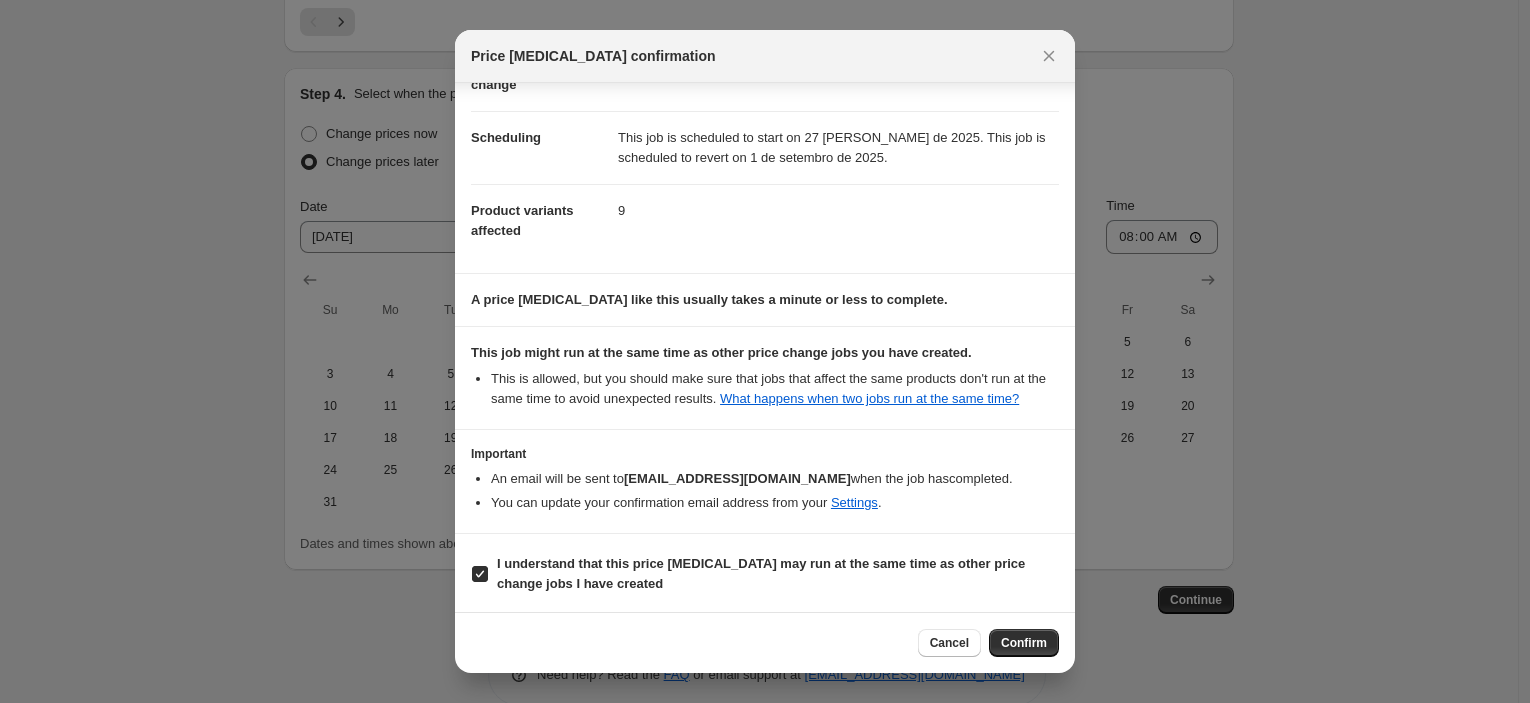 click on "Cancel Confirm" at bounding box center [988, 643] 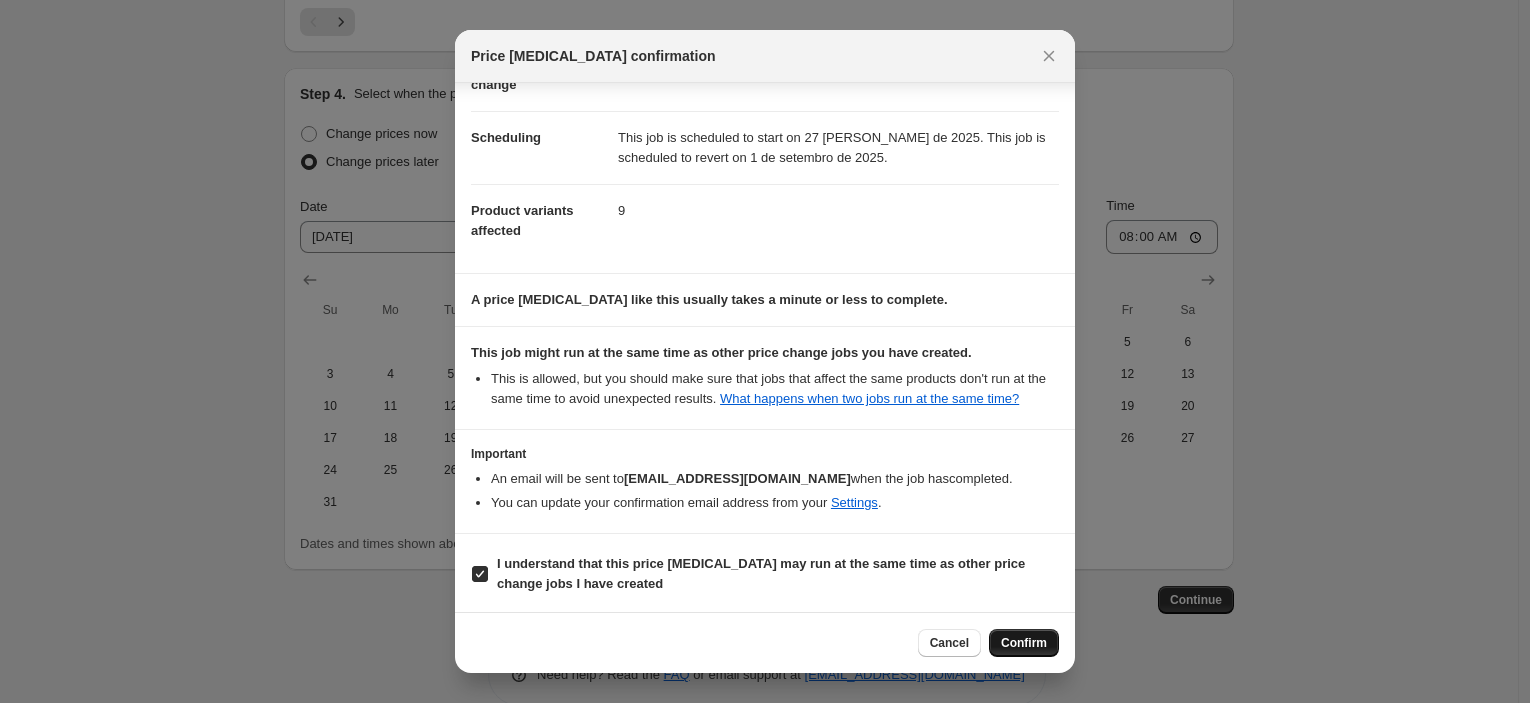 click on "Confirm" at bounding box center (1024, 643) 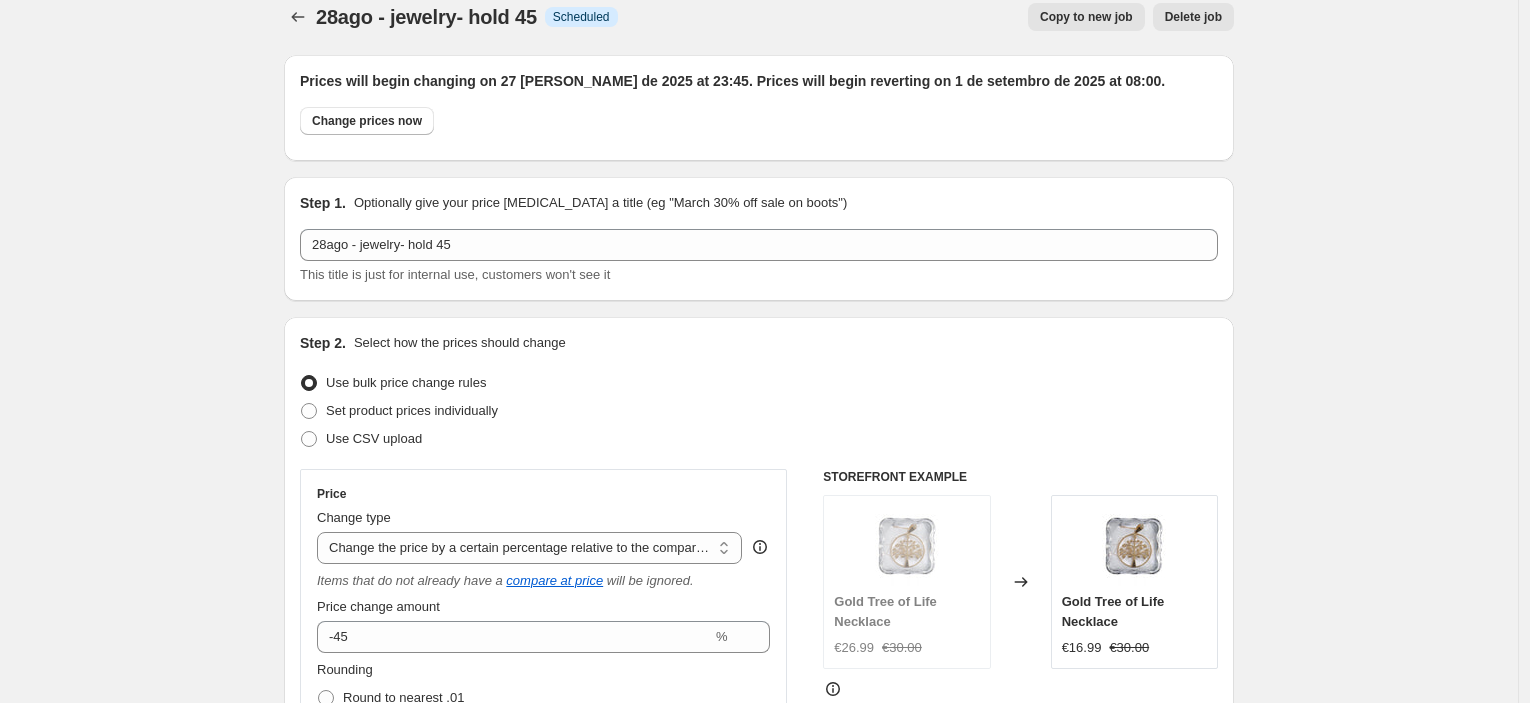 scroll, scrollTop: 0, scrollLeft: 0, axis: both 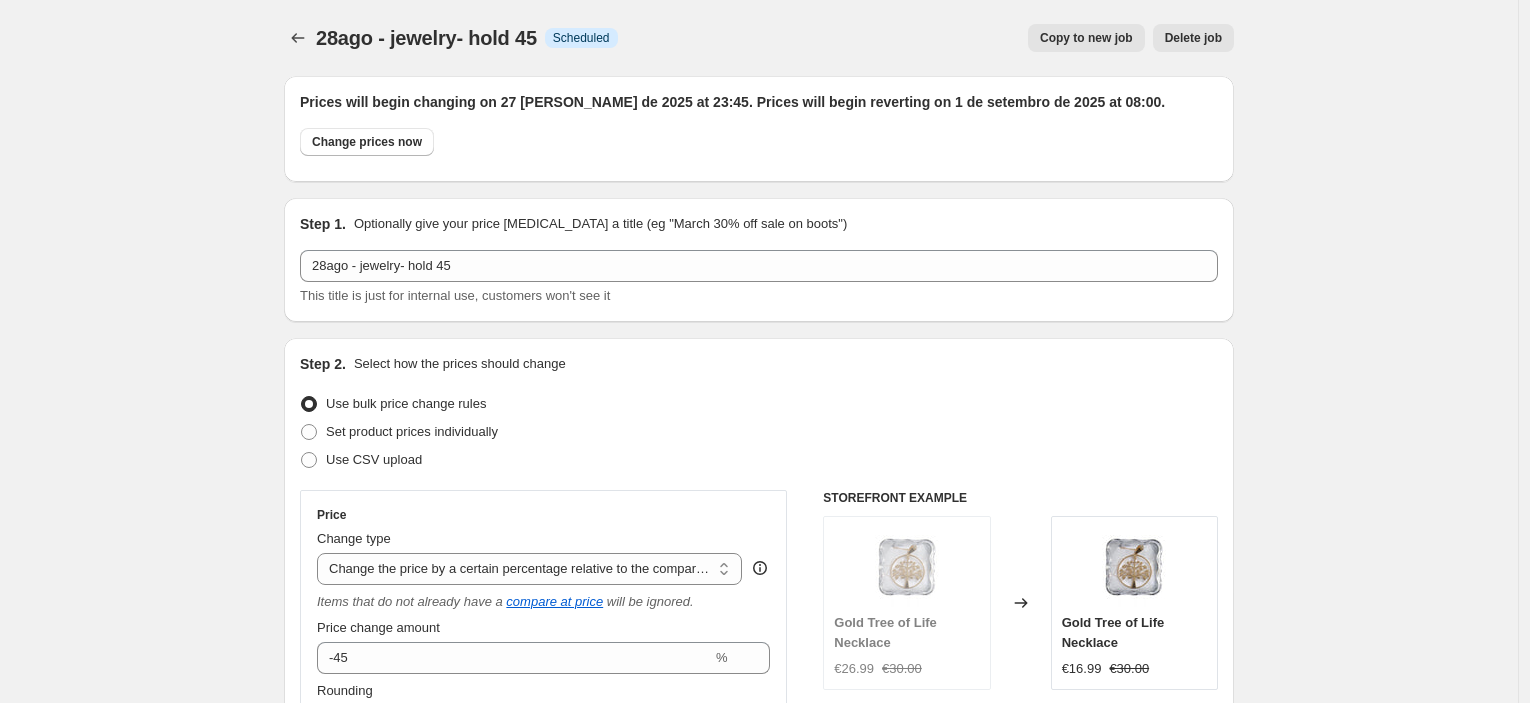 click on "Copy to new job" at bounding box center [1086, 38] 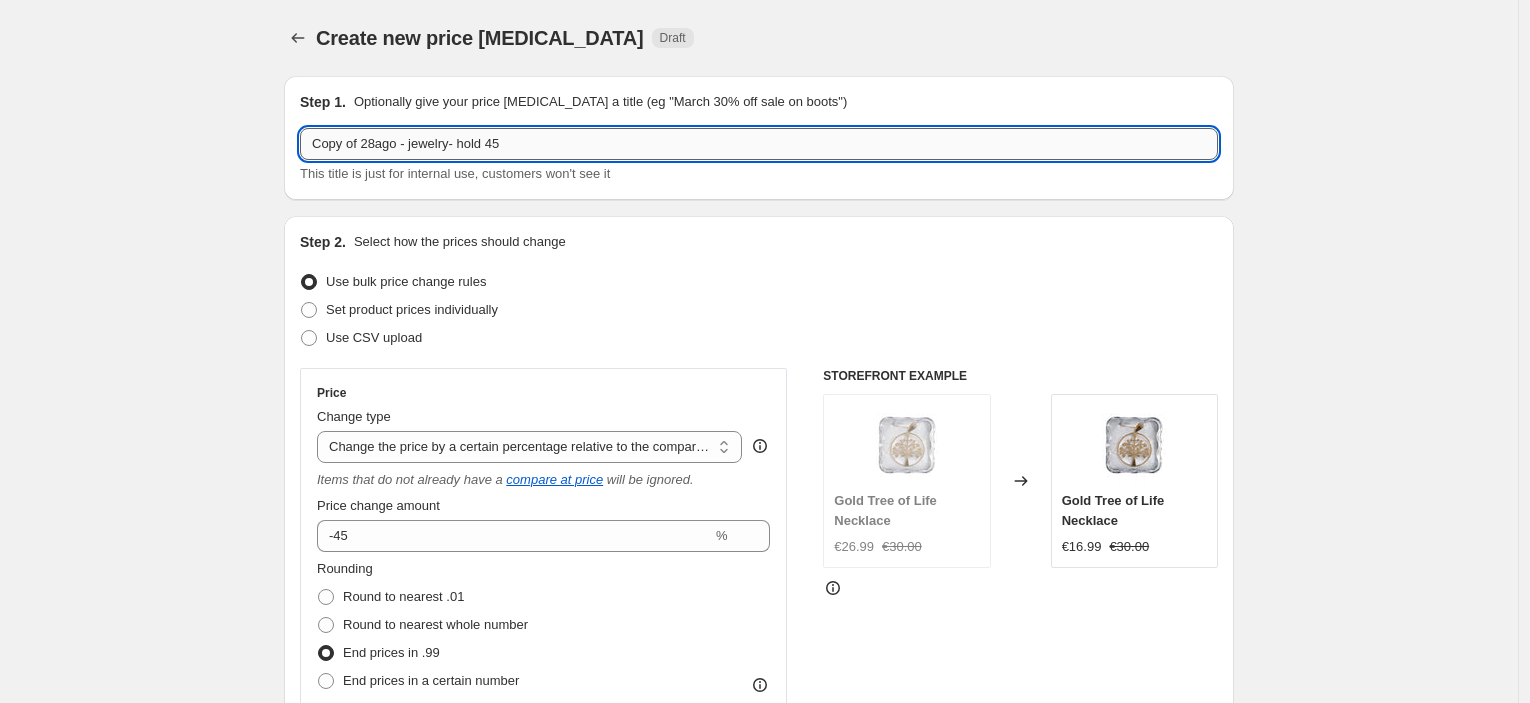 click on "Copy of 28ago - jewelry- hold 45" at bounding box center [759, 144] 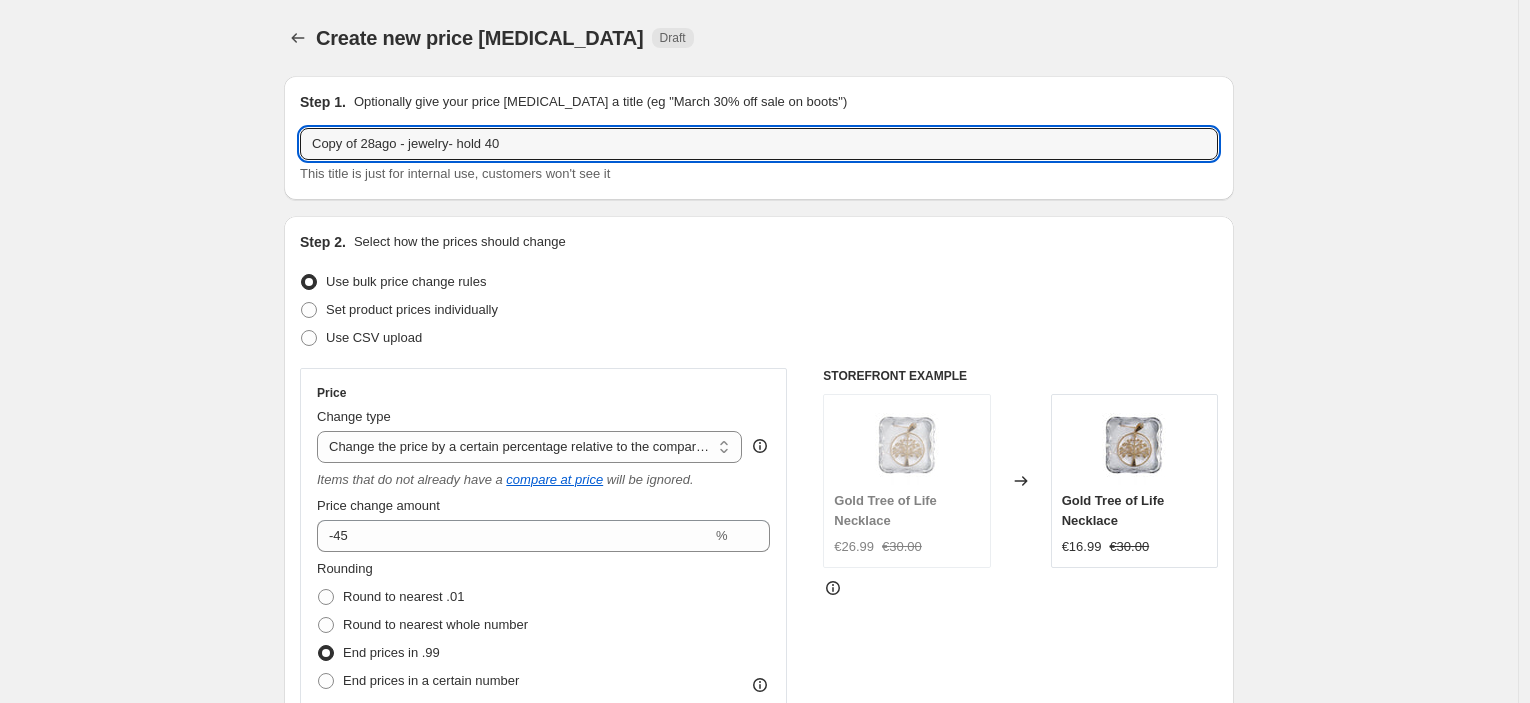 drag, startPoint x: 367, startPoint y: 146, endPoint x: 155, endPoint y: 147, distance: 212.00237 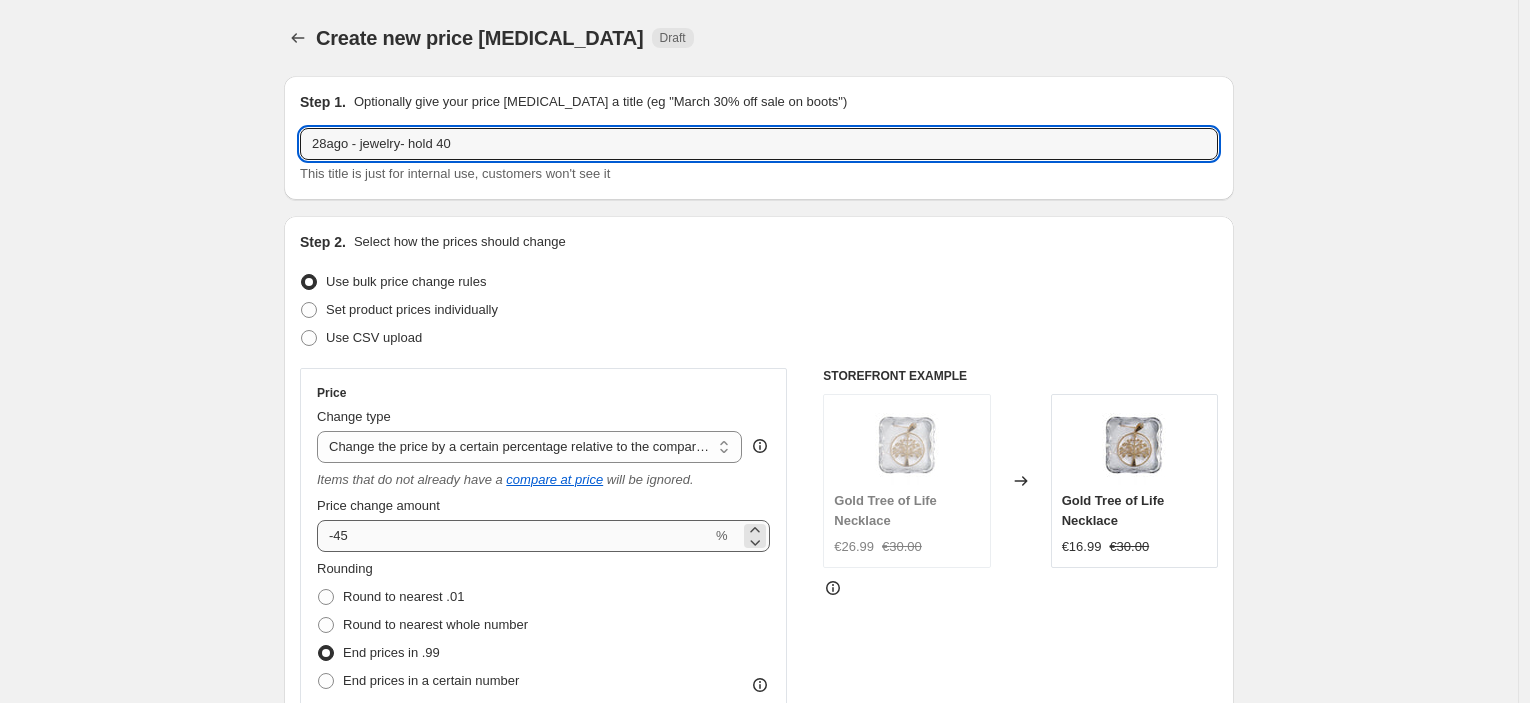 type on "28ago - jewelry- hold 40" 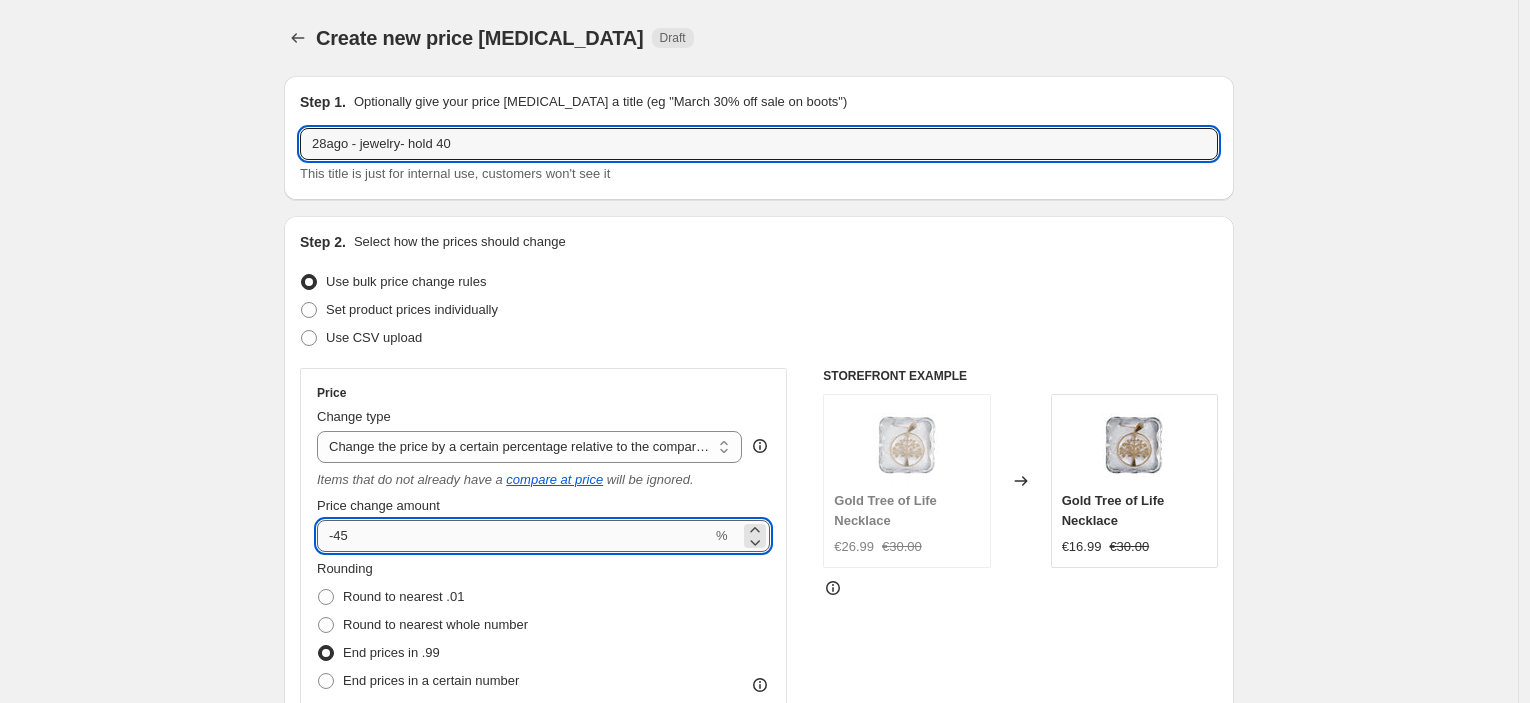click on "-45" at bounding box center (514, 536) 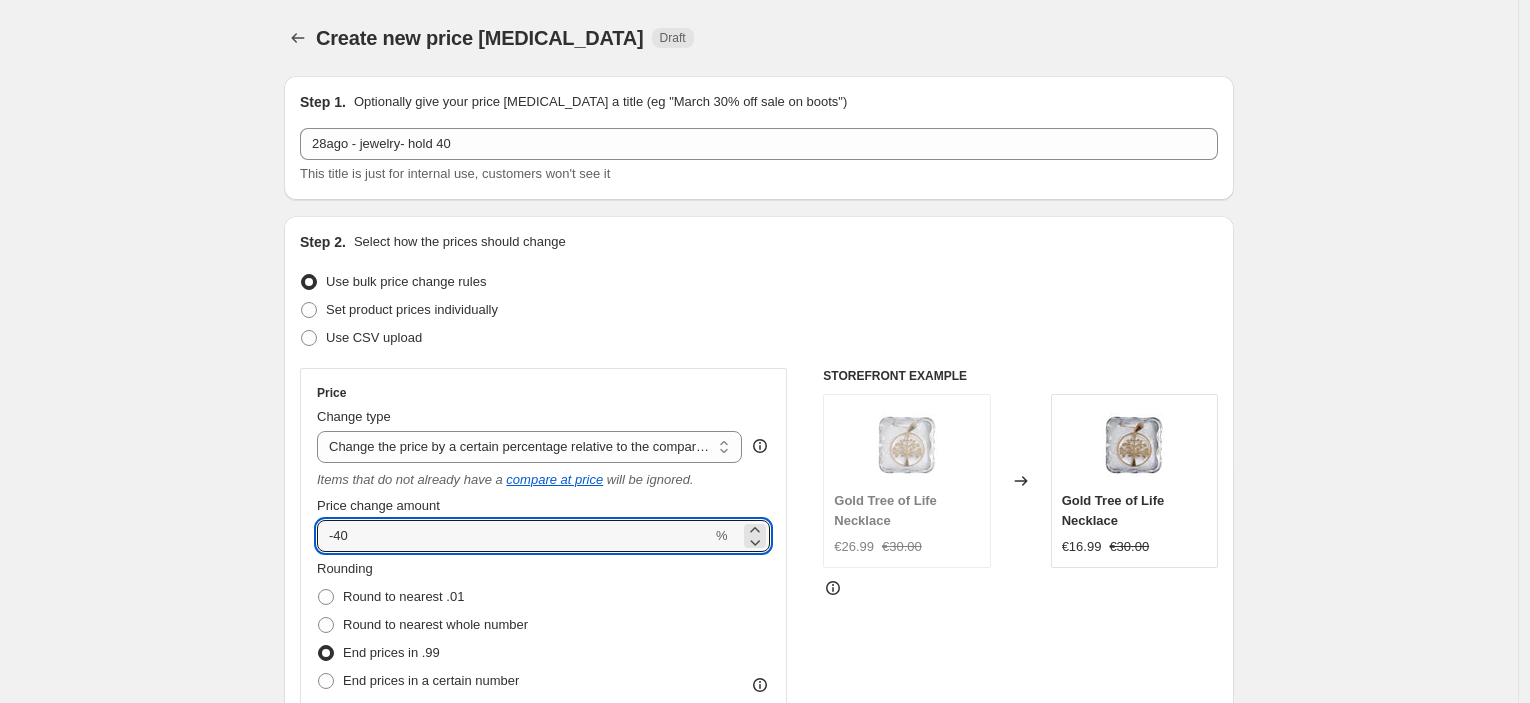 type on "-40" 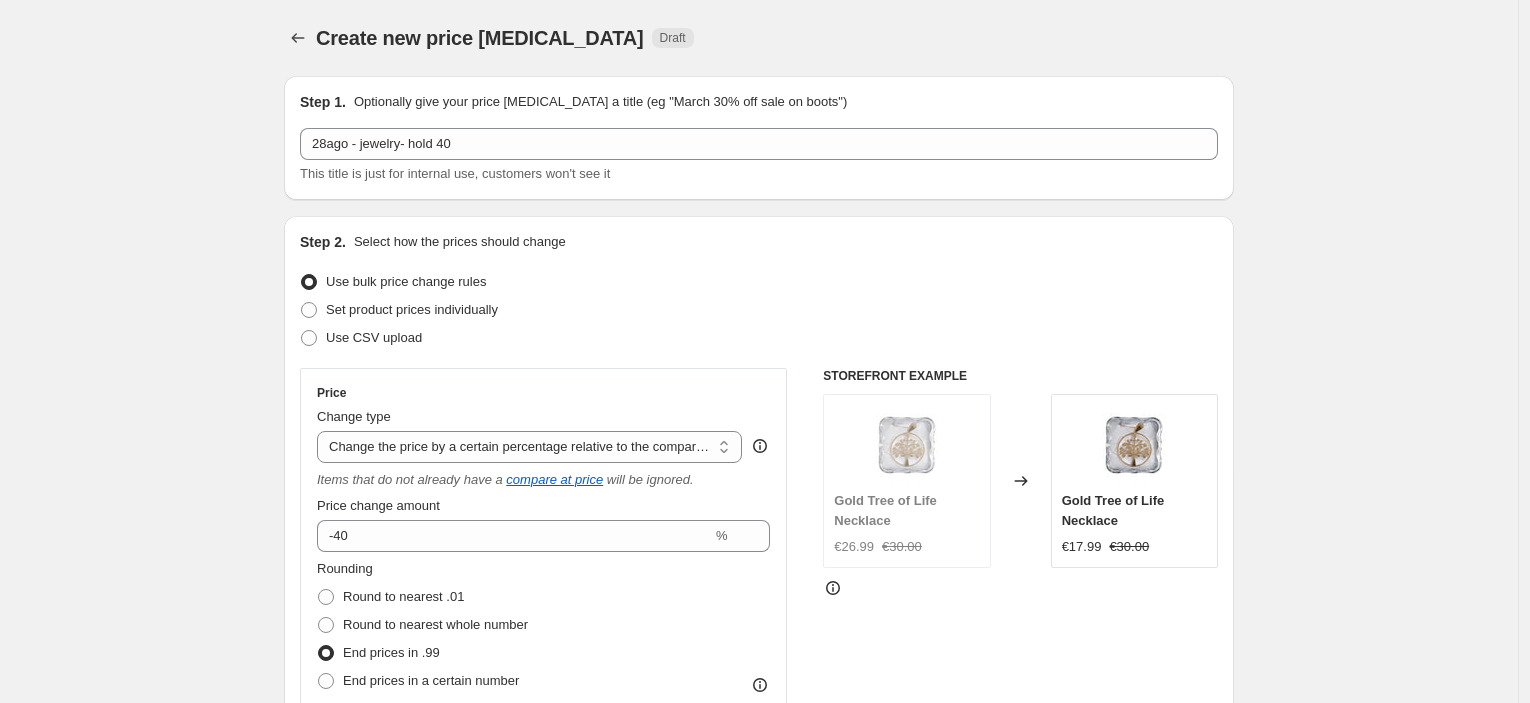 click on "Create new price [MEDICAL_DATA]. This page is ready Create new price [MEDICAL_DATA] Draft Step 1. Optionally give your price [MEDICAL_DATA] a title (eg "March 30% off sale on boots") 28ago - jewelry- hold 40 This title is just for internal use, customers won't see it Step 2. Select how the prices should change Use bulk price change rules Set product prices individually Use CSV upload Price Change type Change the price to a certain amount Change the price by a certain amount Change the price by a certain percentage Change the price to the current compare at price (price before sale) Change the price by a certain amount relative to the compare at price Change the price by a certain percentage relative to the compare at price Don't change the price Change the price by a certain percentage relative to the cost per item Change price to certain cost margin Change the price by a certain percentage relative to the compare at price Items that do not already have a   compare at price   will be ignored. Price change amount -40 %" at bounding box center [759, 1147] 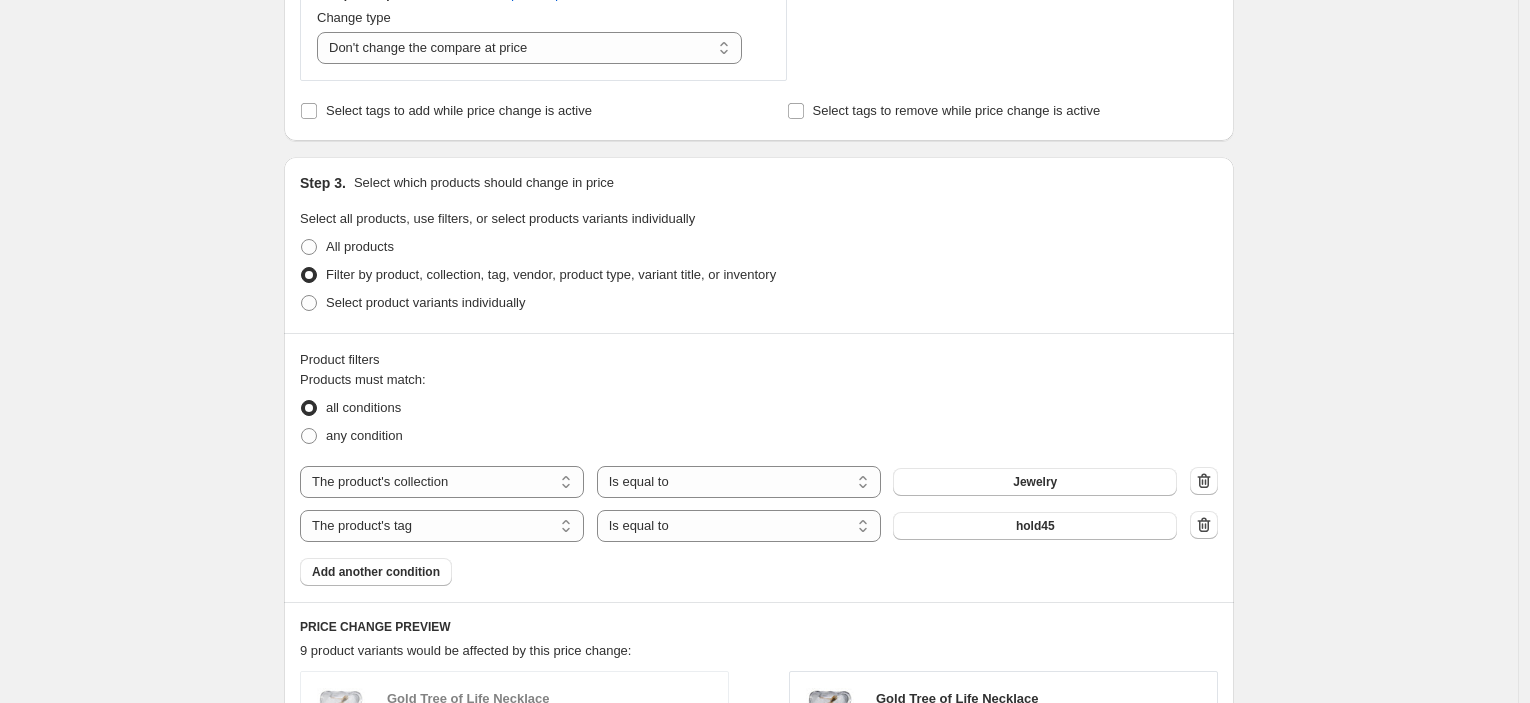 scroll, scrollTop: 888, scrollLeft: 0, axis: vertical 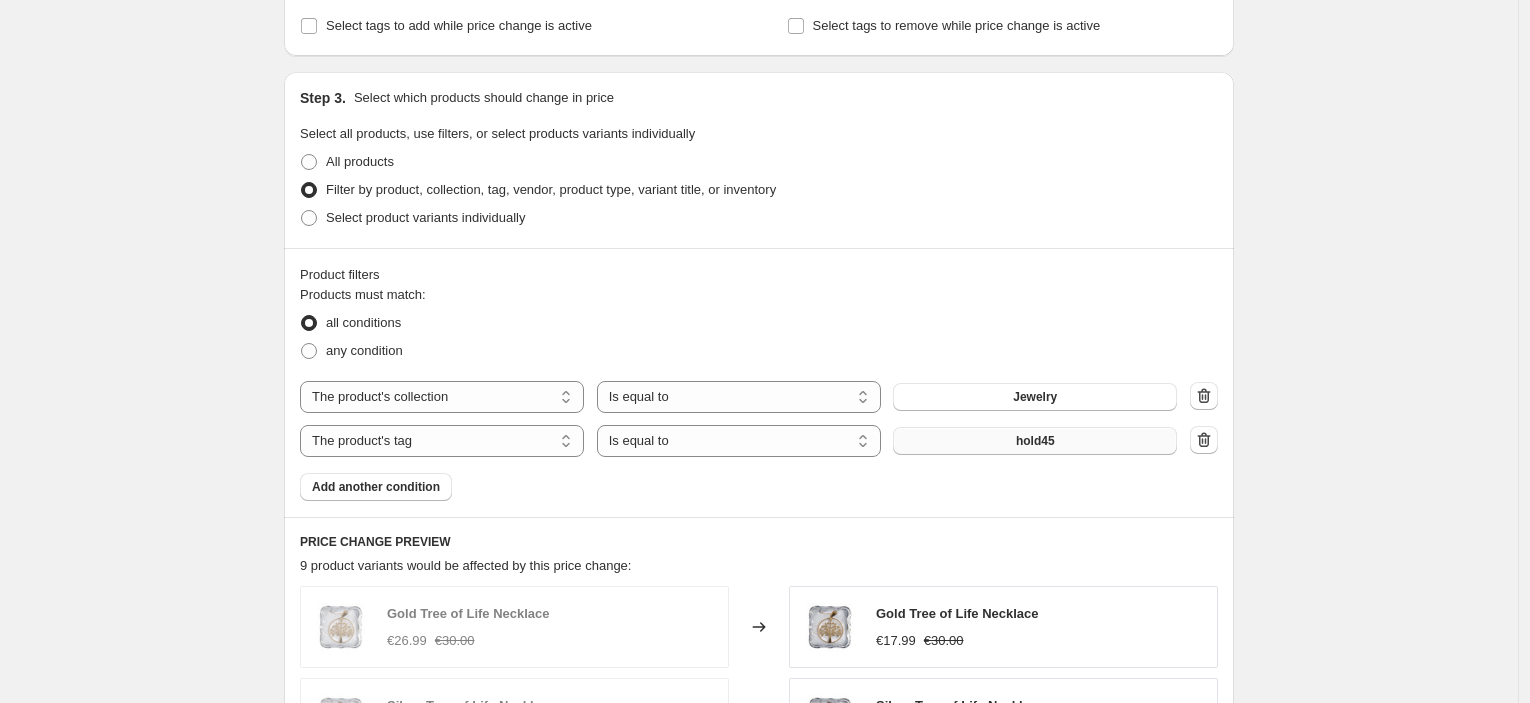 click on "hold45" at bounding box center (1035, 441) 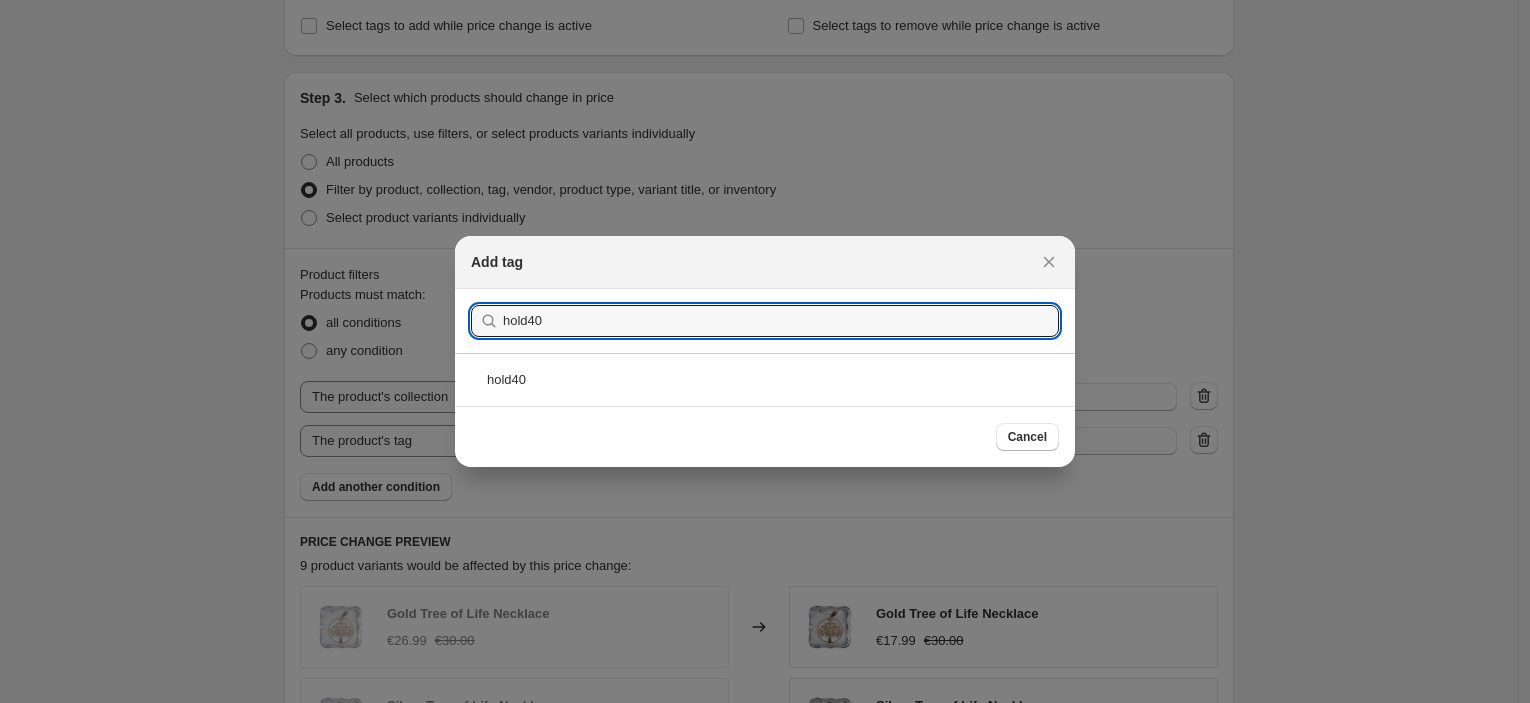 type on "hold40" 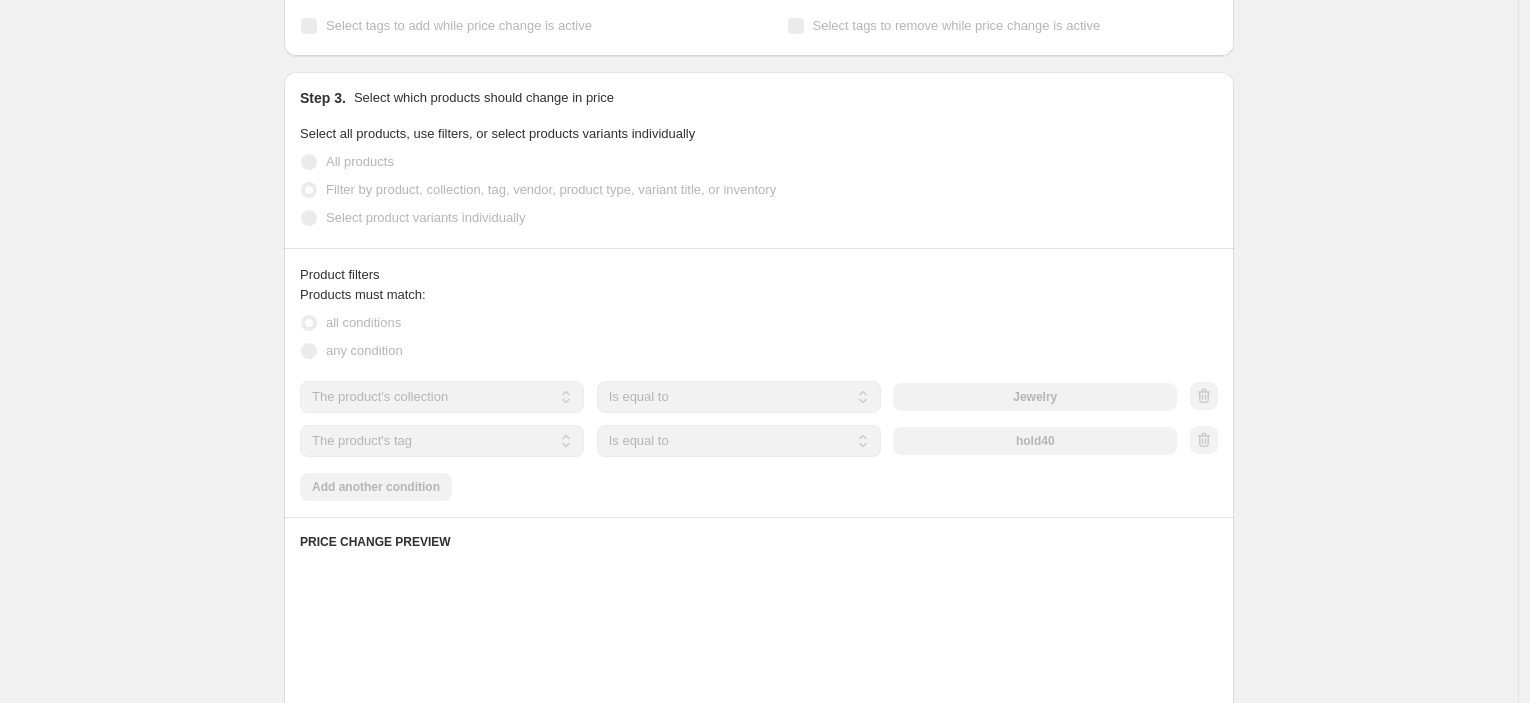 click on "Create new price [MEDICAL_DATA]. This page is ready Create new price [MEDICAL_DATA] Draft Step 1. Optionally give your price [MEDICAL_DATA] a title (eg "March 30% off sale on boots") 28ago - jewelry- hold 40 This title is just for internal use, customers won't see it Step 2. Select how the prices should change Use bulk price change rules Set product prices individually Use CSV upload Price Change type Change the price to a certain amount Change the price by a certain amount Change the price by a certain percentage Change the price to the current compare at price (price before sale) Change the price by a certain amount relative to the compare at price Change the price by a certain percentage relative to the compare at price Don't change the price Change the price by a certain percentage relative to the cost per item Change price to certain cost margin Change the price by a certain percentage relative to the compare at price Items that do not already have a   compare at price   will be ignored. Price change amount -40 %" at bounding box center [759, 259] 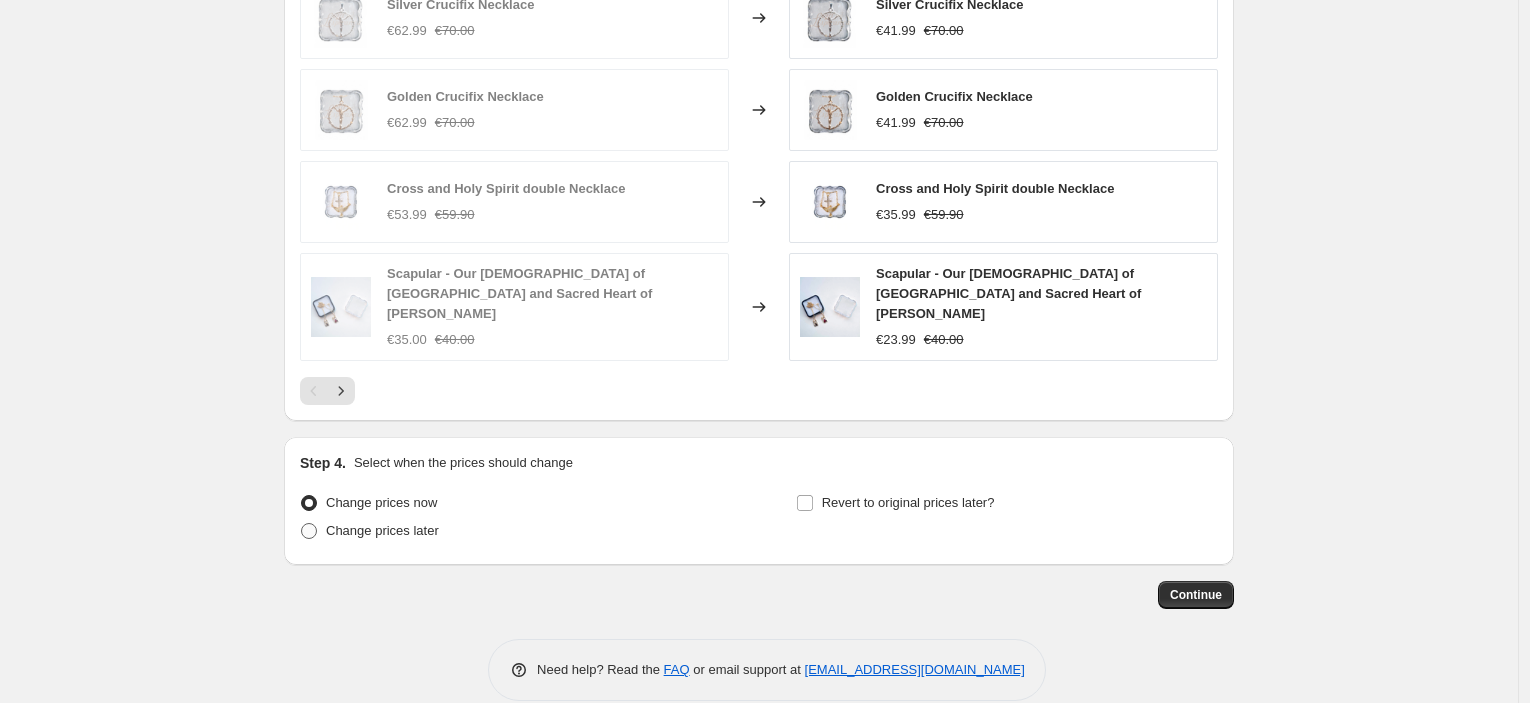 click on "Change prices later" at bounding box center [382, 530] 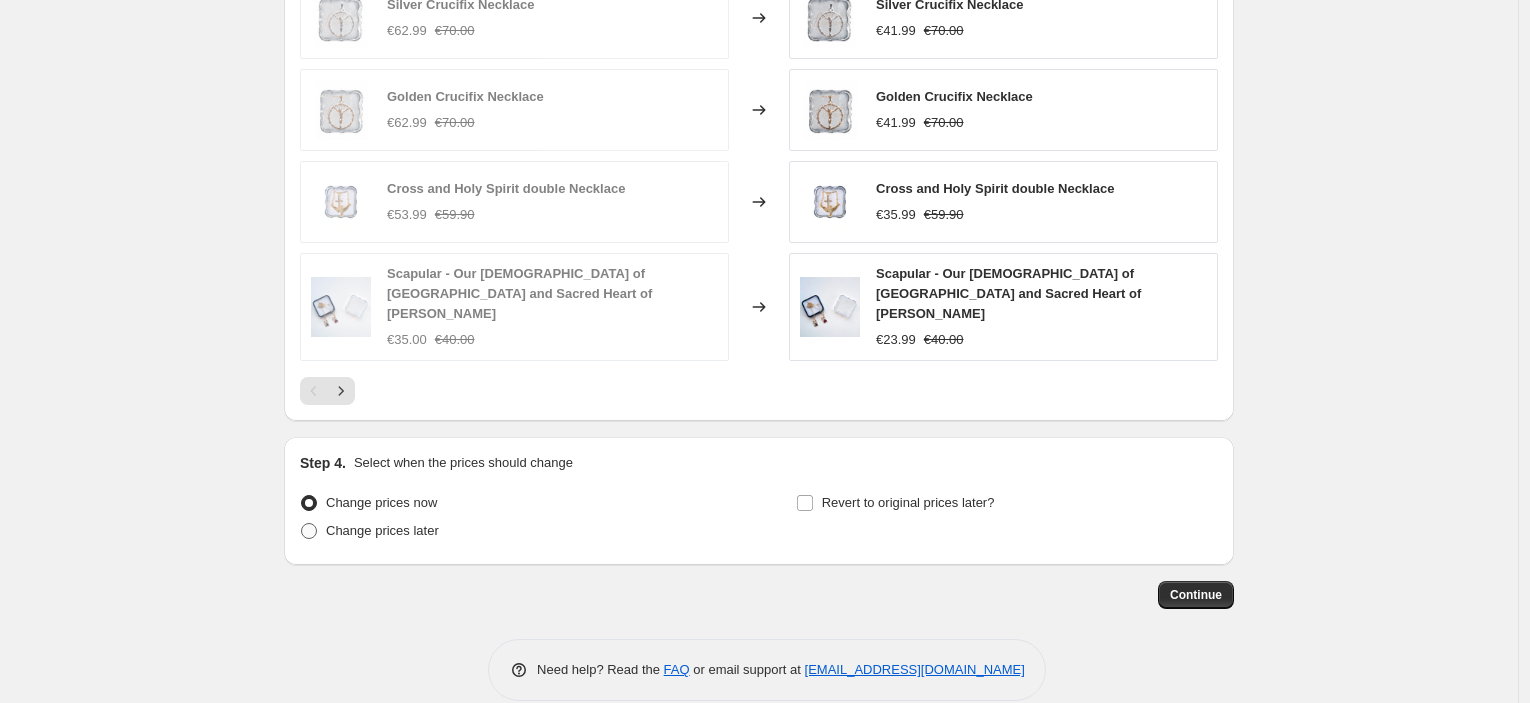 radio on "true" 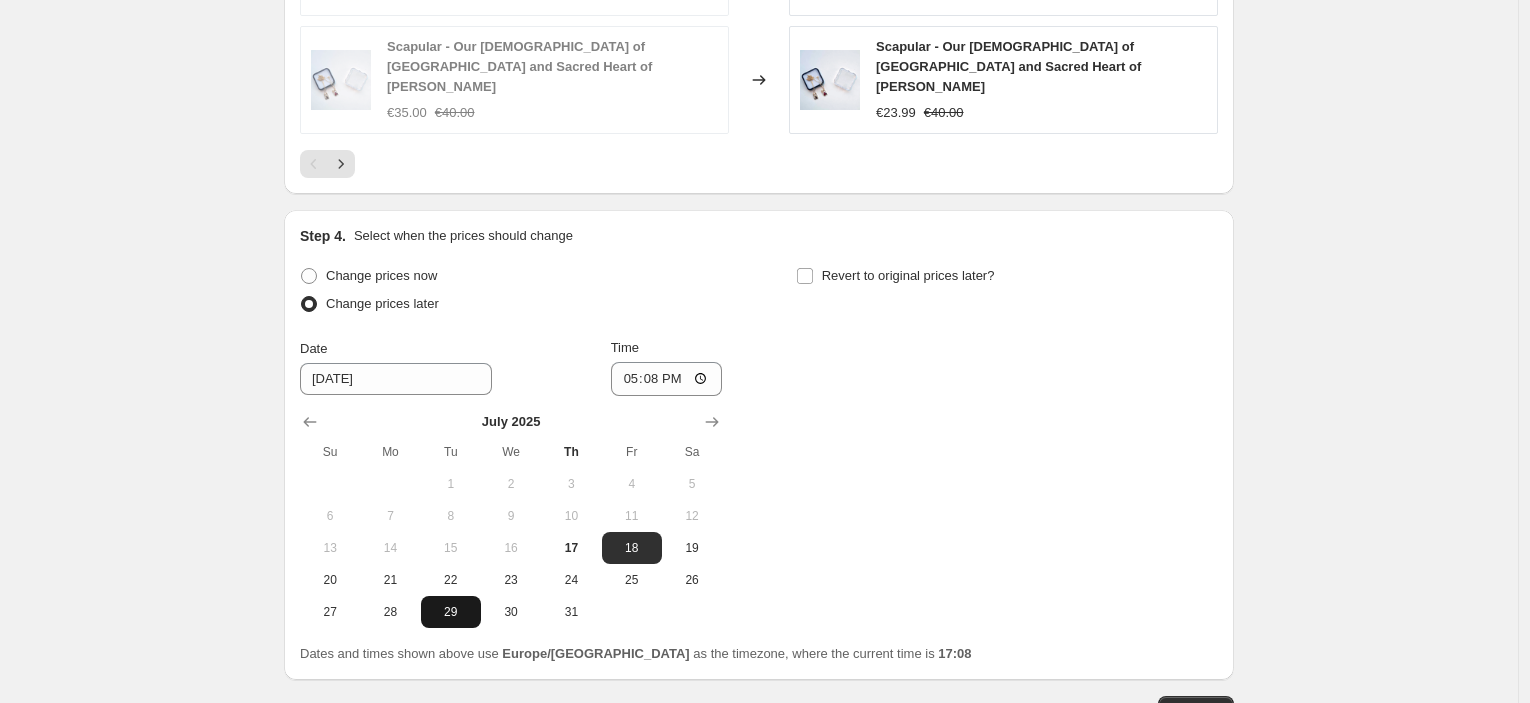 scroll, scrollTop: 1938, scrollLeft: 0, axis: vertical 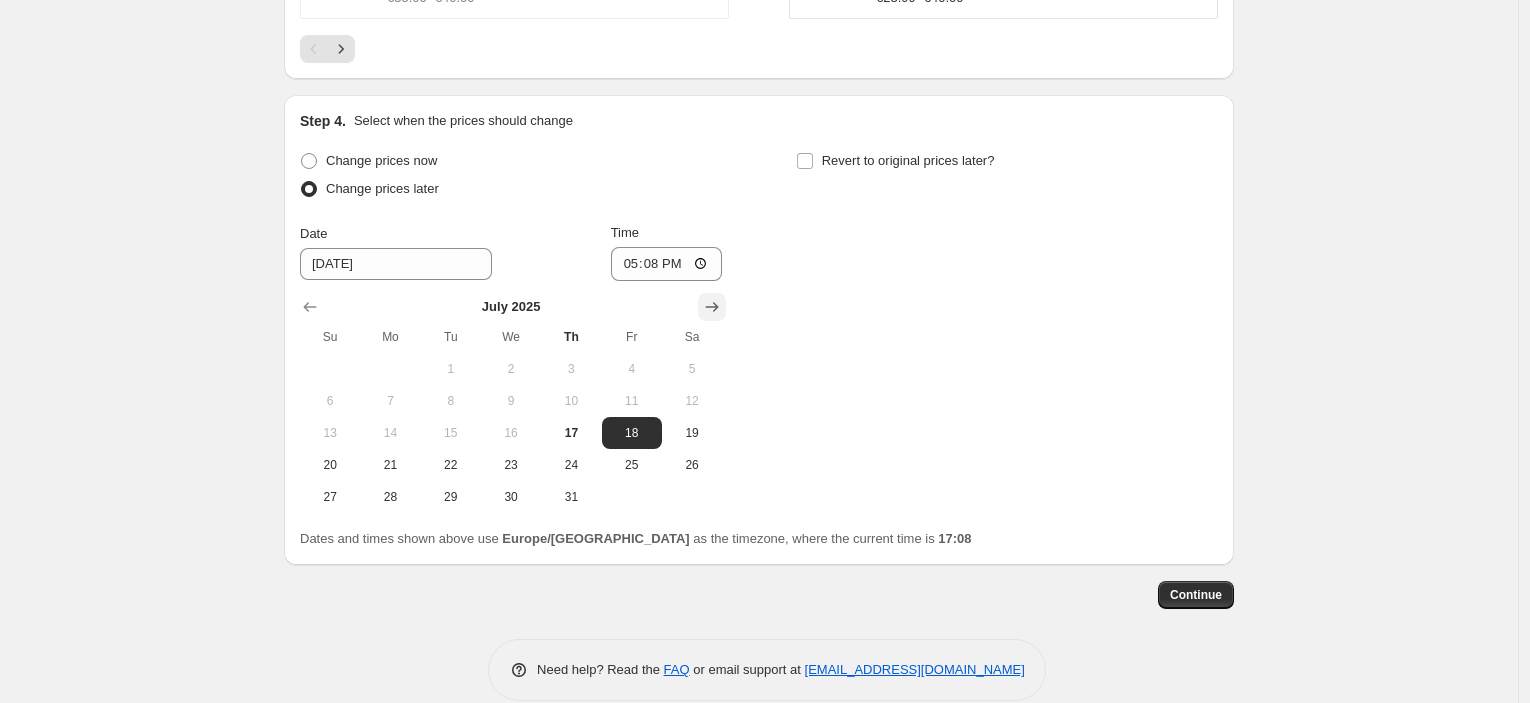 click 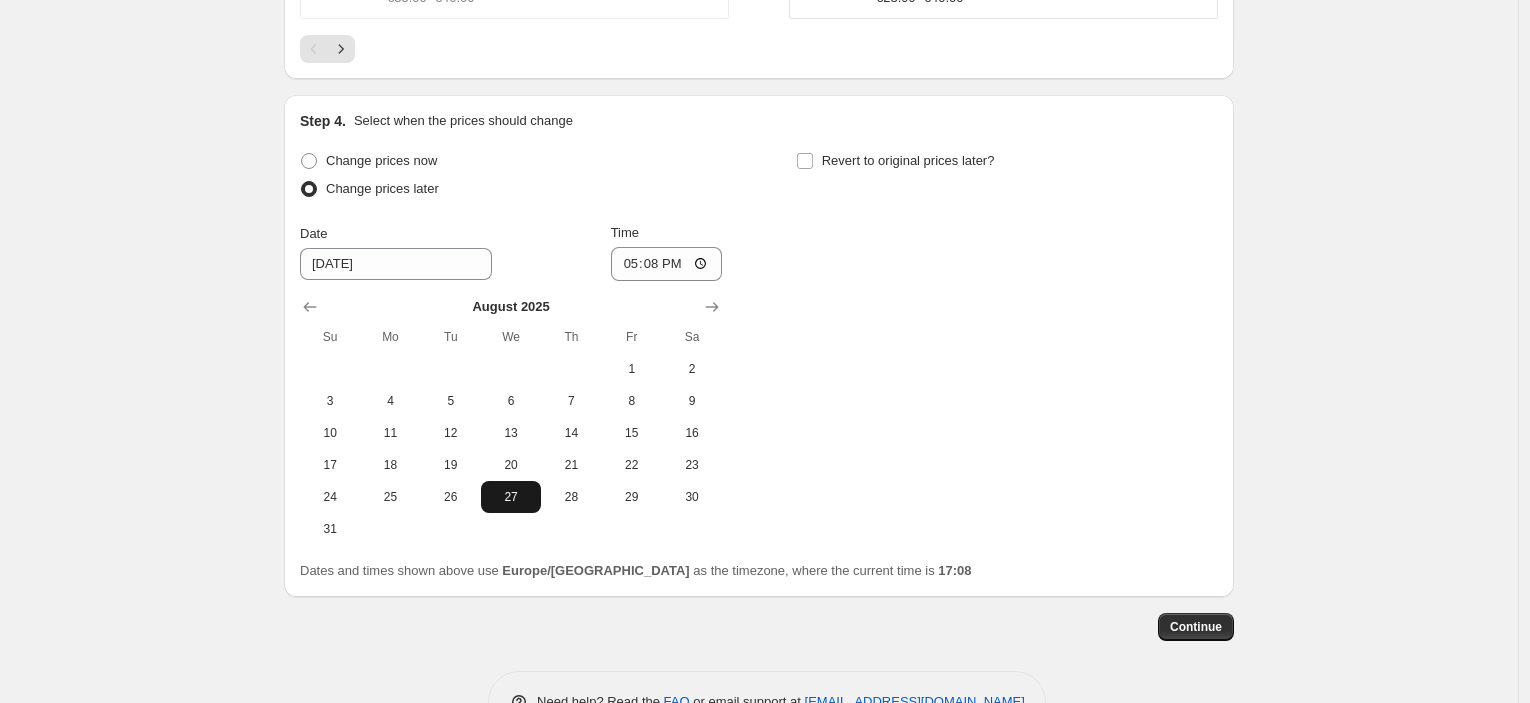 click on "27" at bounding box center [511, 497] 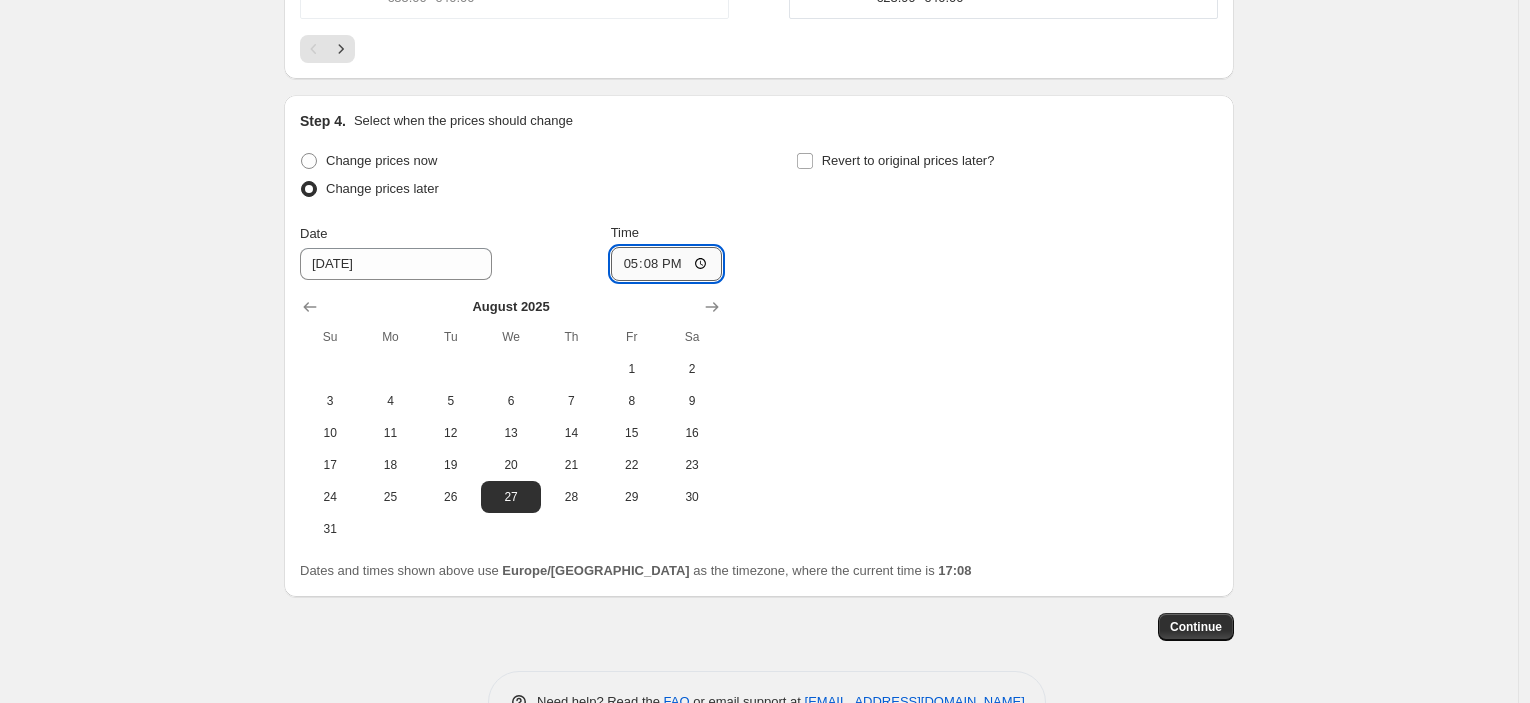 click on "17:08" at bounding box center (667, 264) 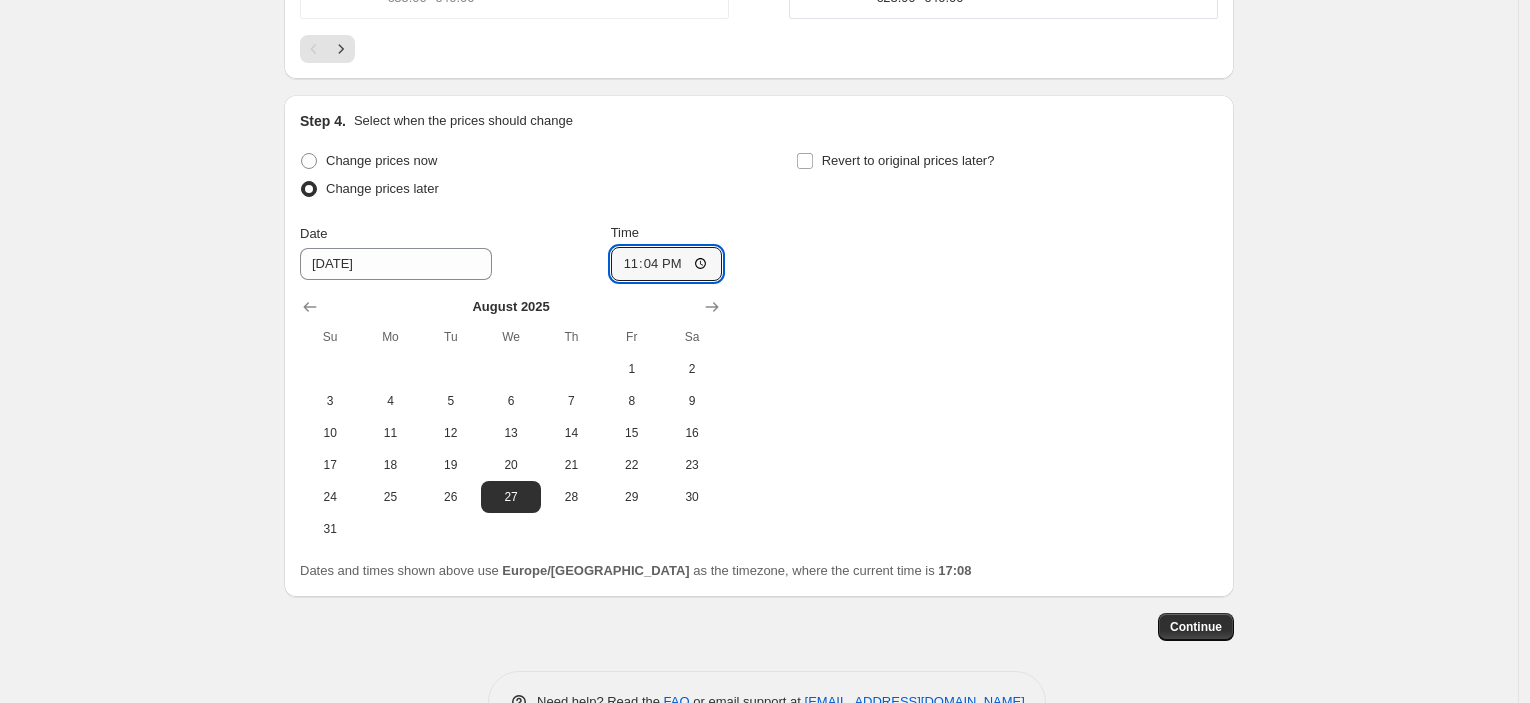 type on "23:45" 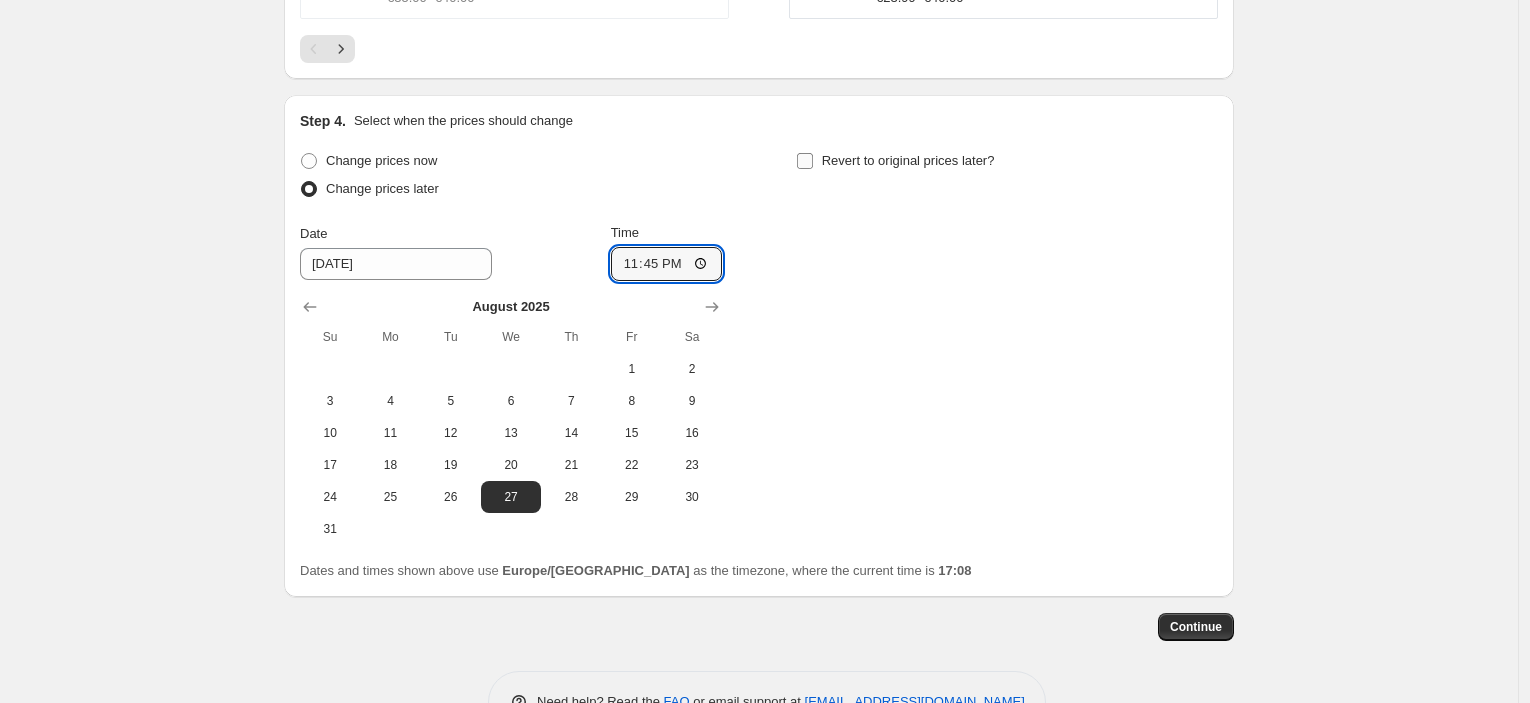 click on "Revert to original prices later?" at bounding box center [908, 160] 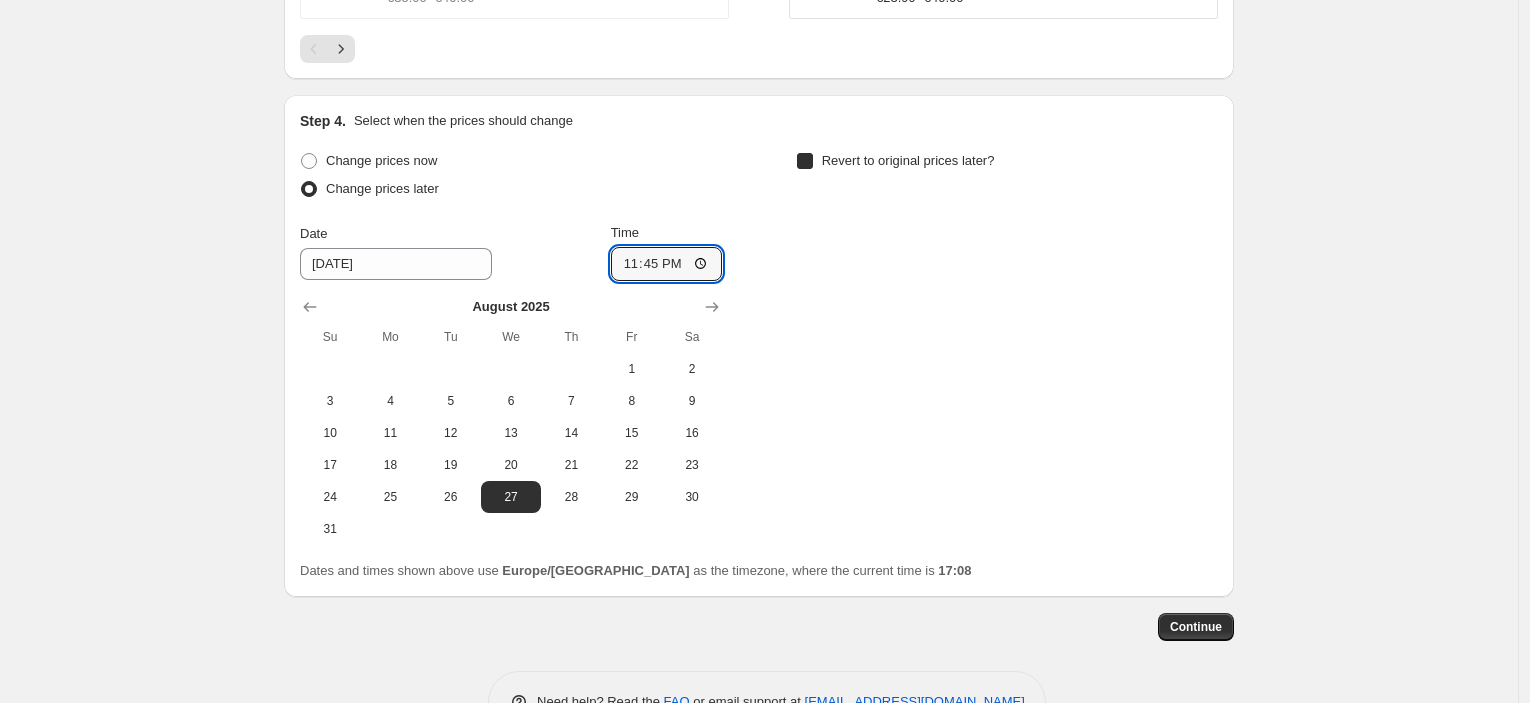 checkbox on "true" 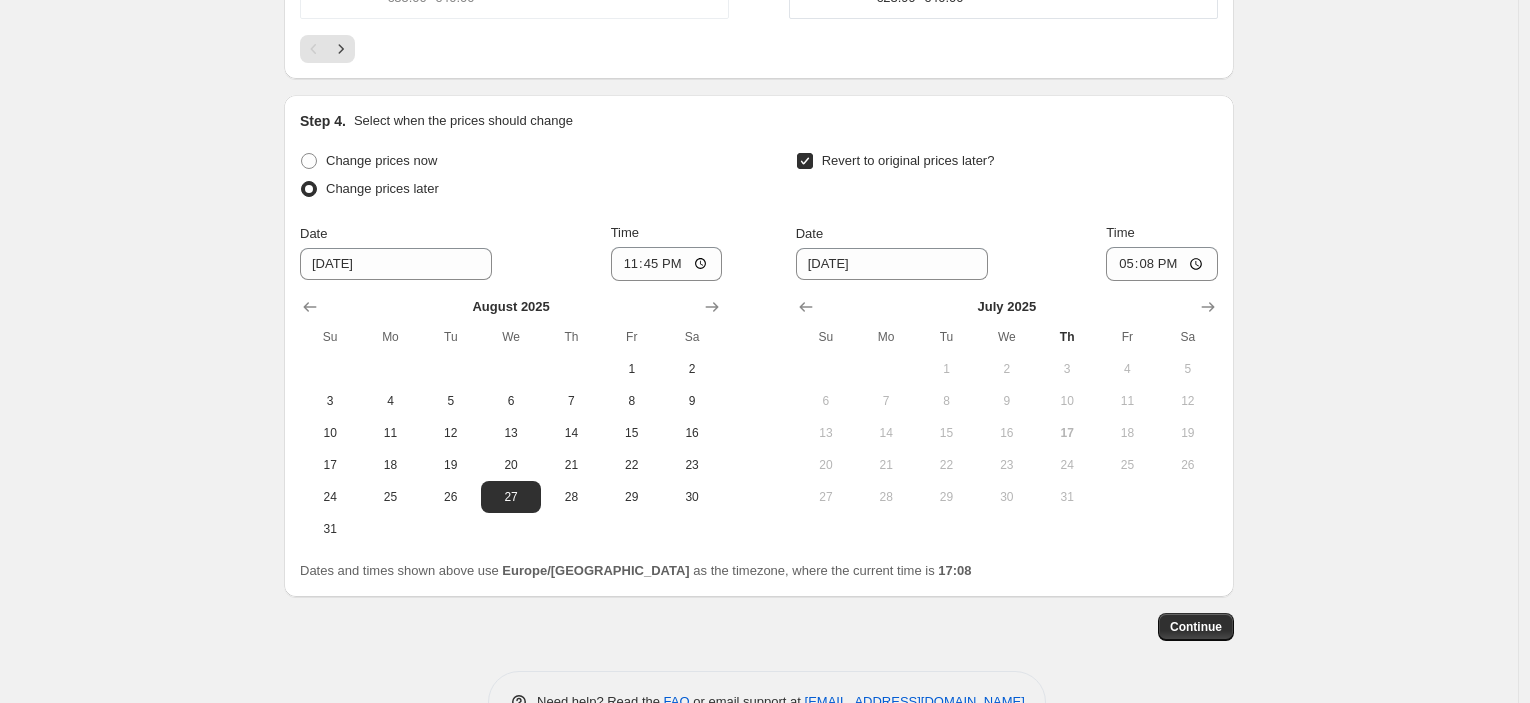 click 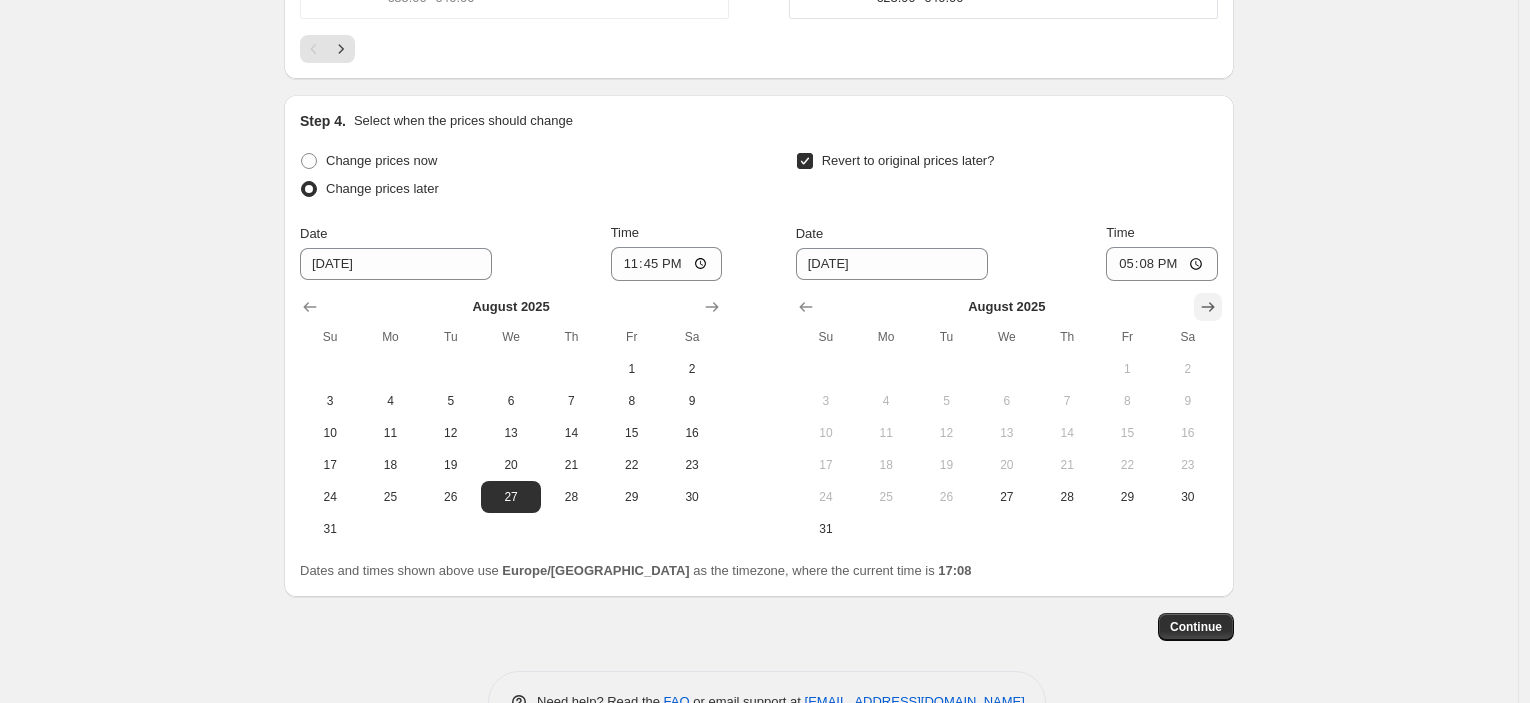 click 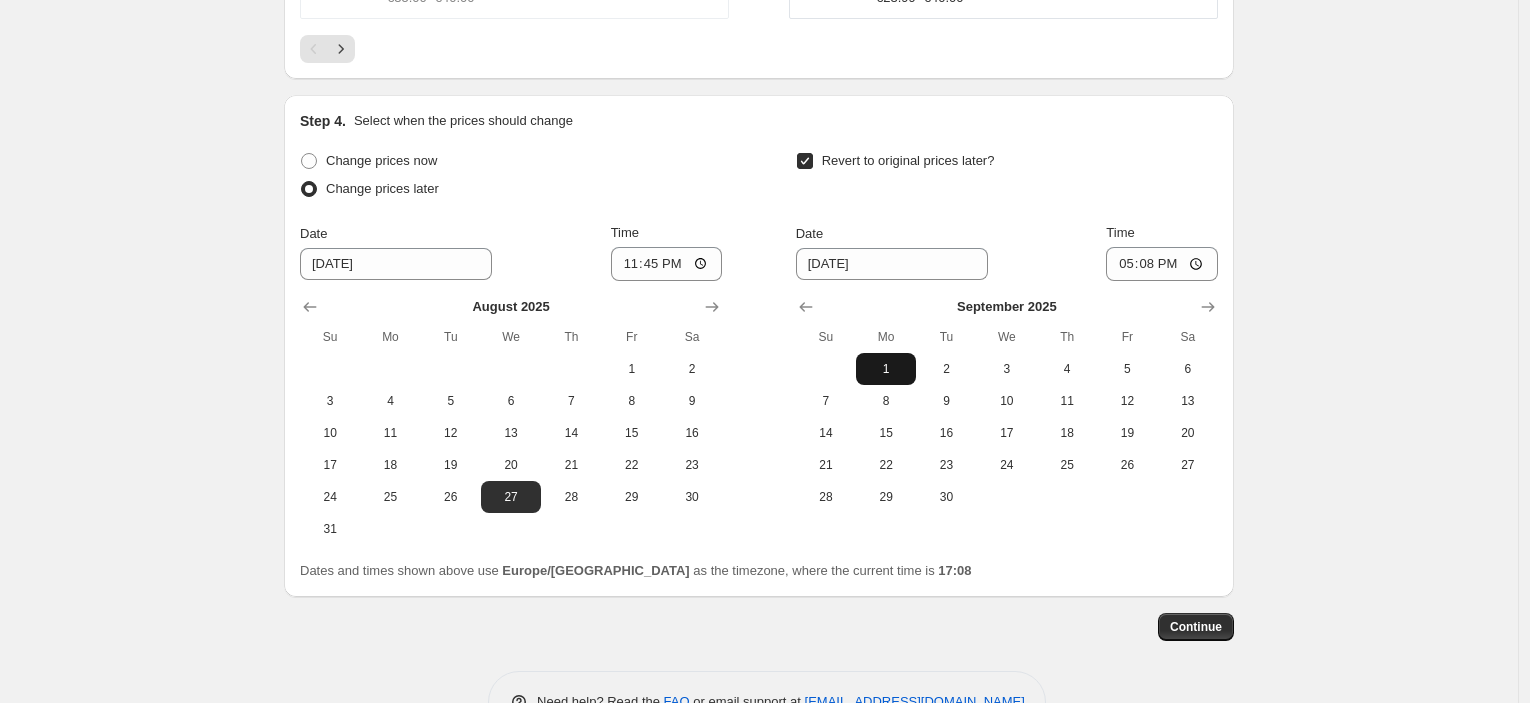click on "1" at bounding box center (886, 369) 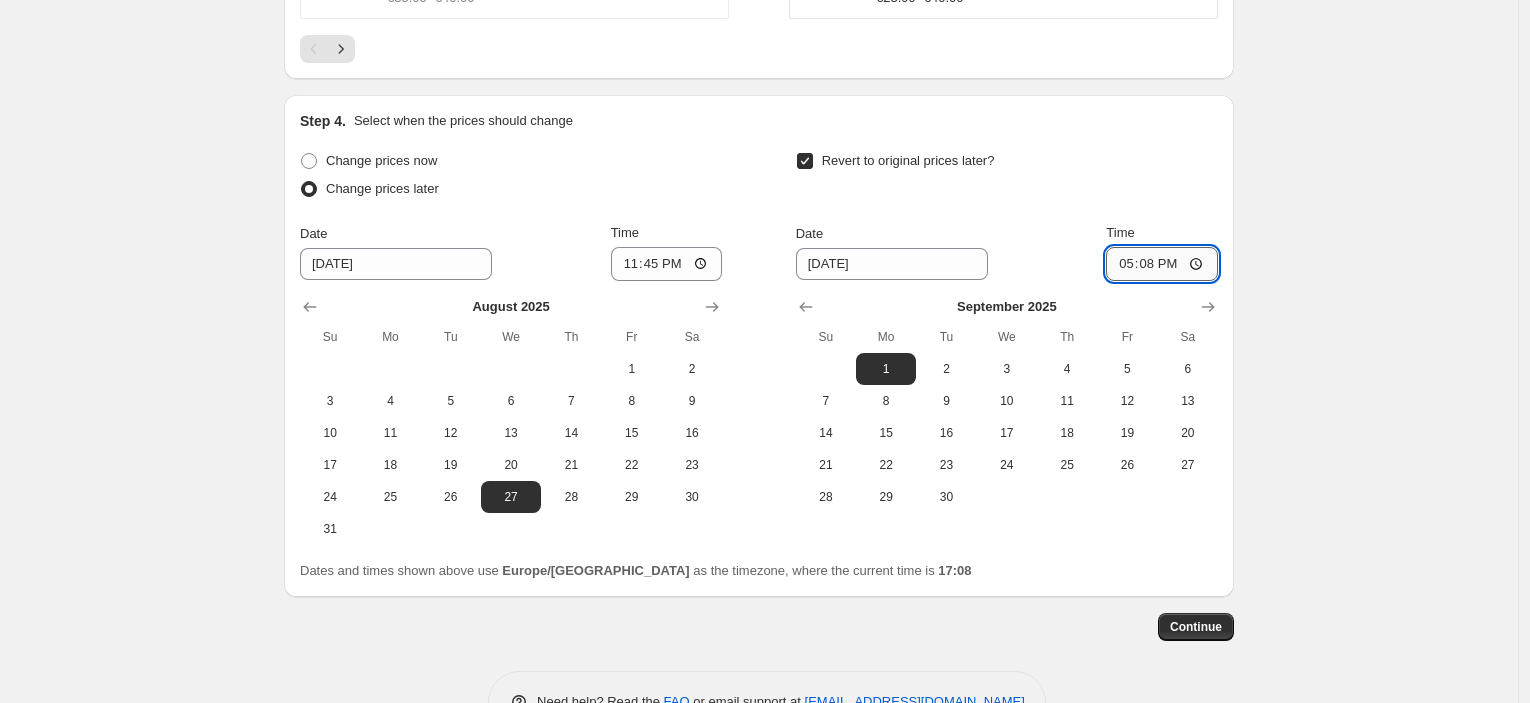 click on "17:08" at bounding box center (1162, 264) 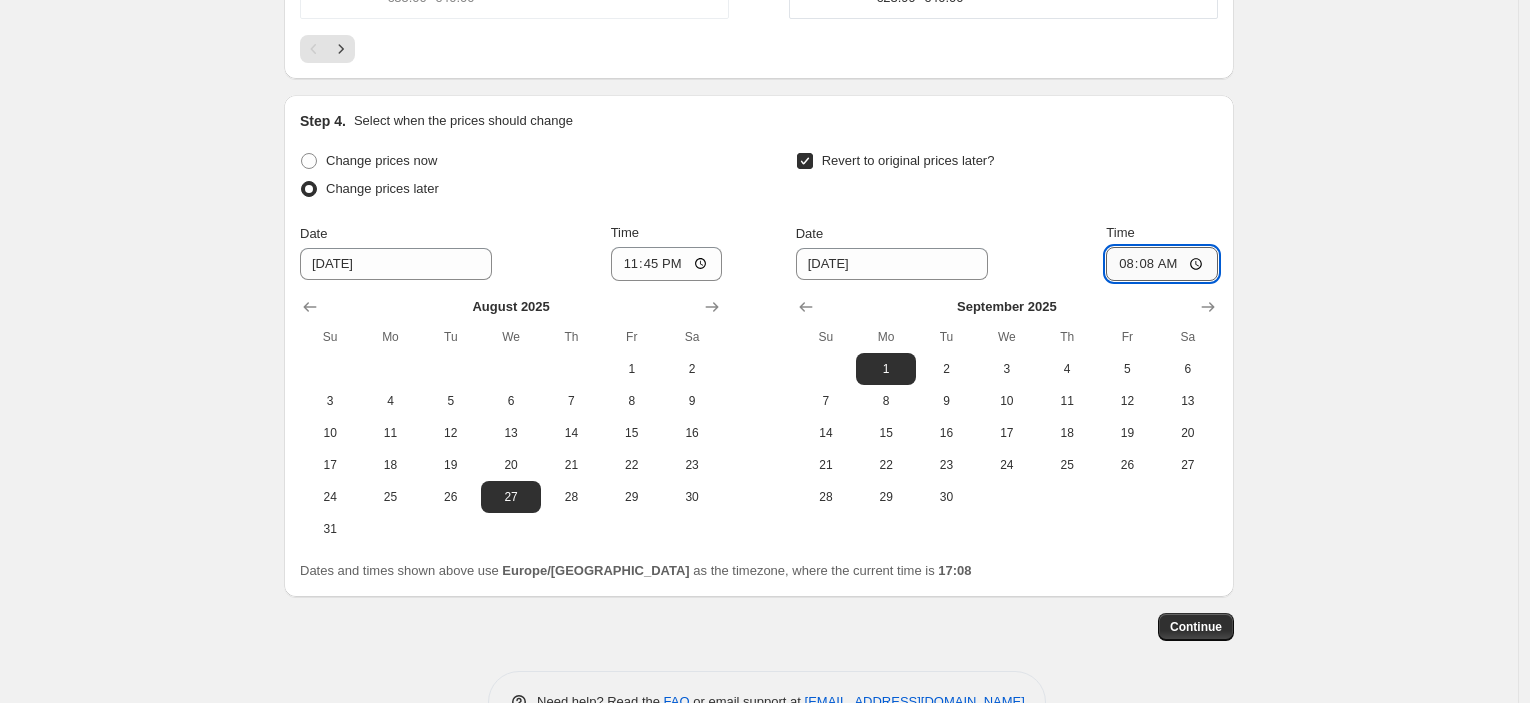 type on "08:00" 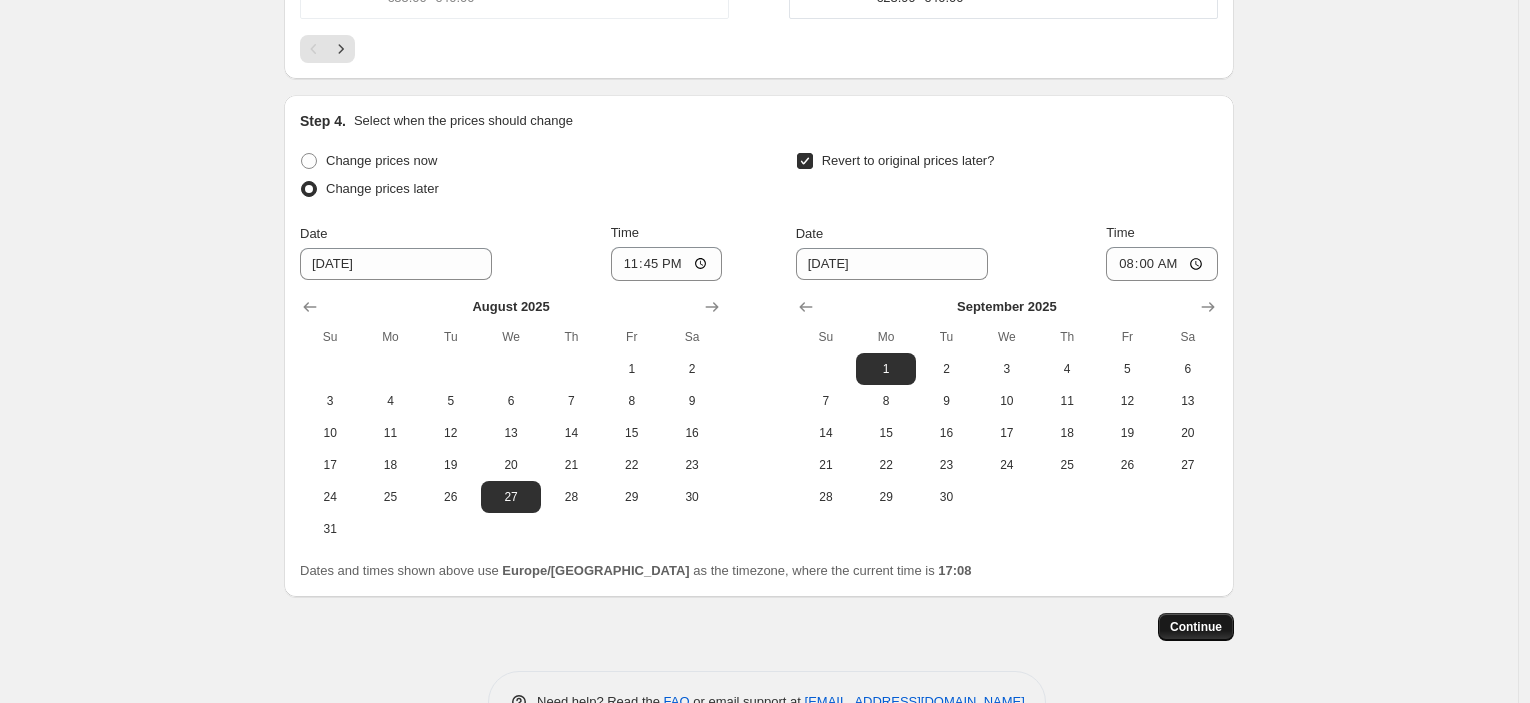 click on "Continue" at bounding box center (1196, 627) 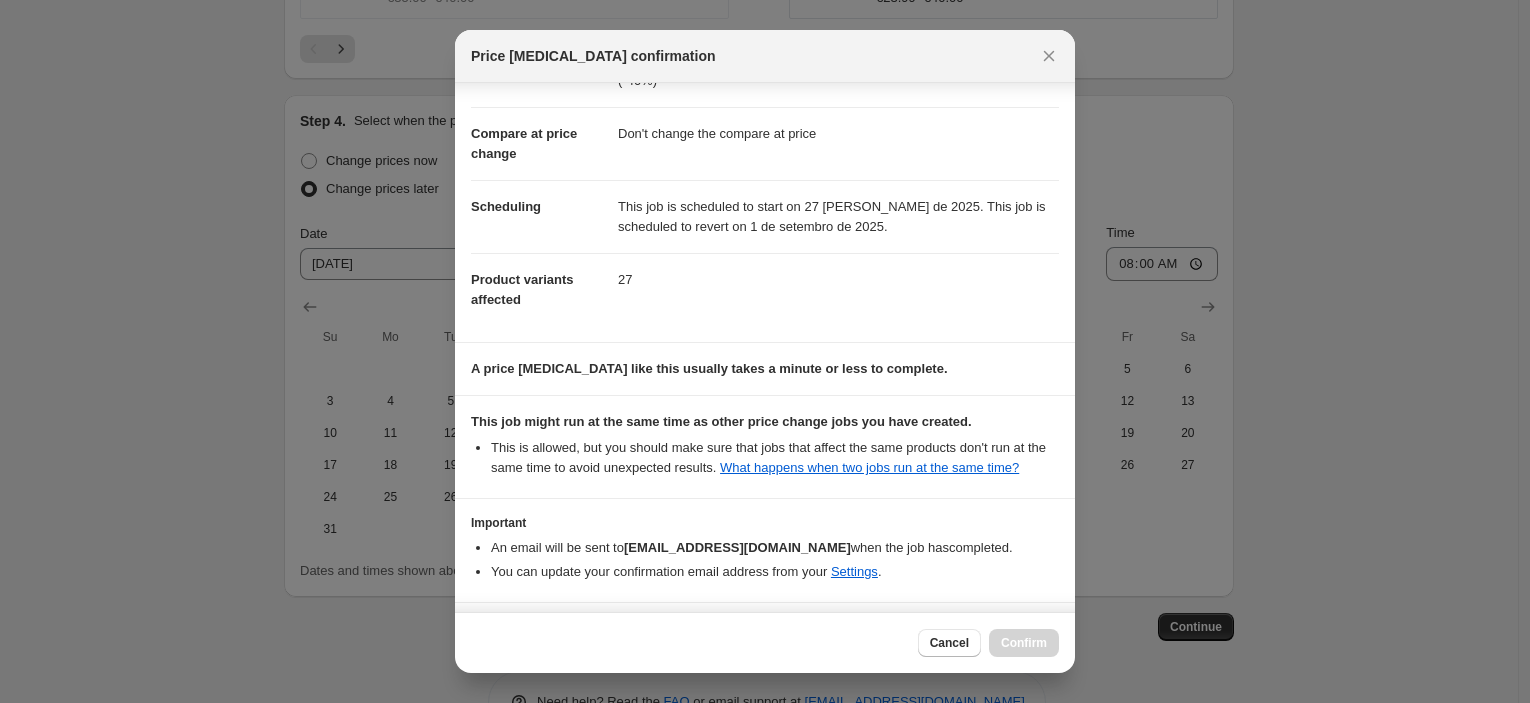 scroll, scrollTop: 153, scrollLeft: 0, axis: vertical 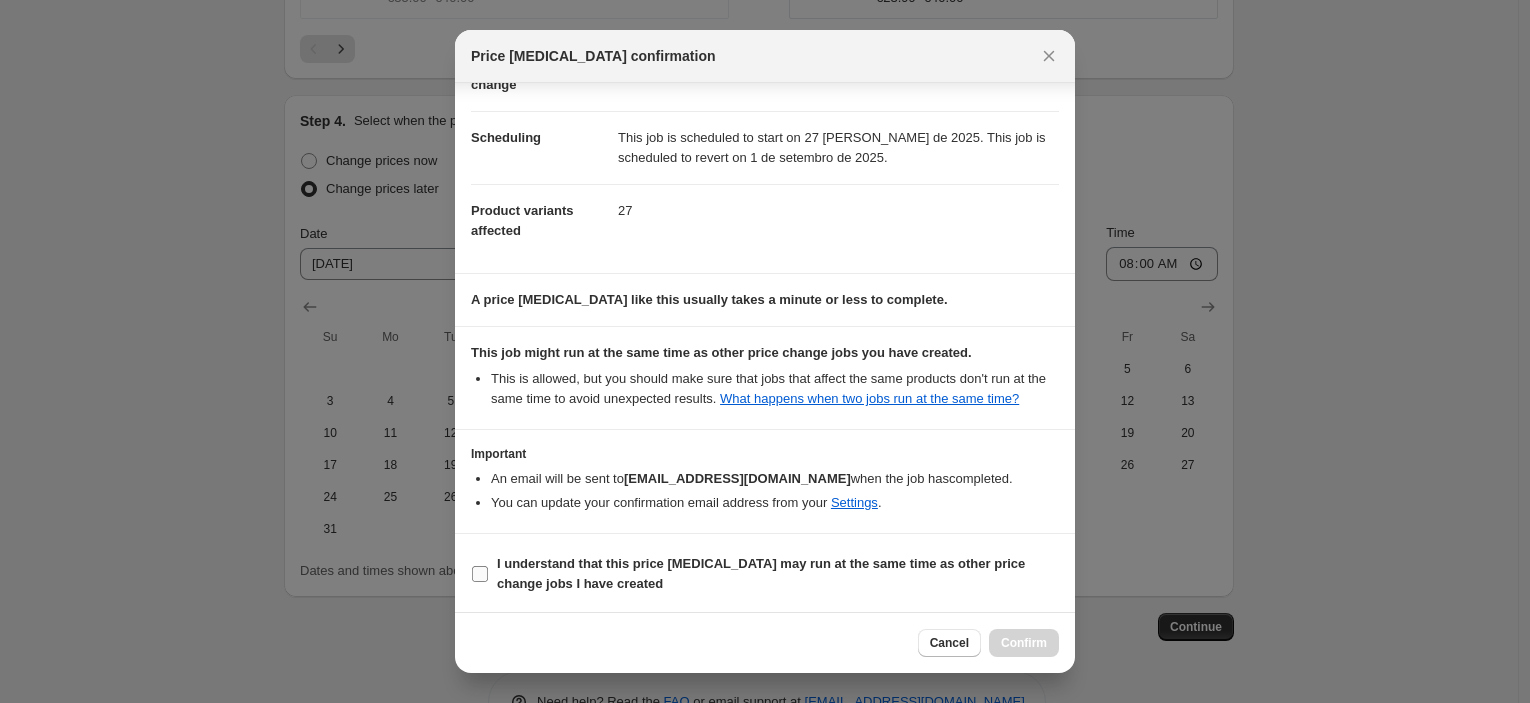 click on "I understand that this price [MEDICAL_DATA] may run at the same time as other price change jobs I have created" at bounding box center (761, 573) 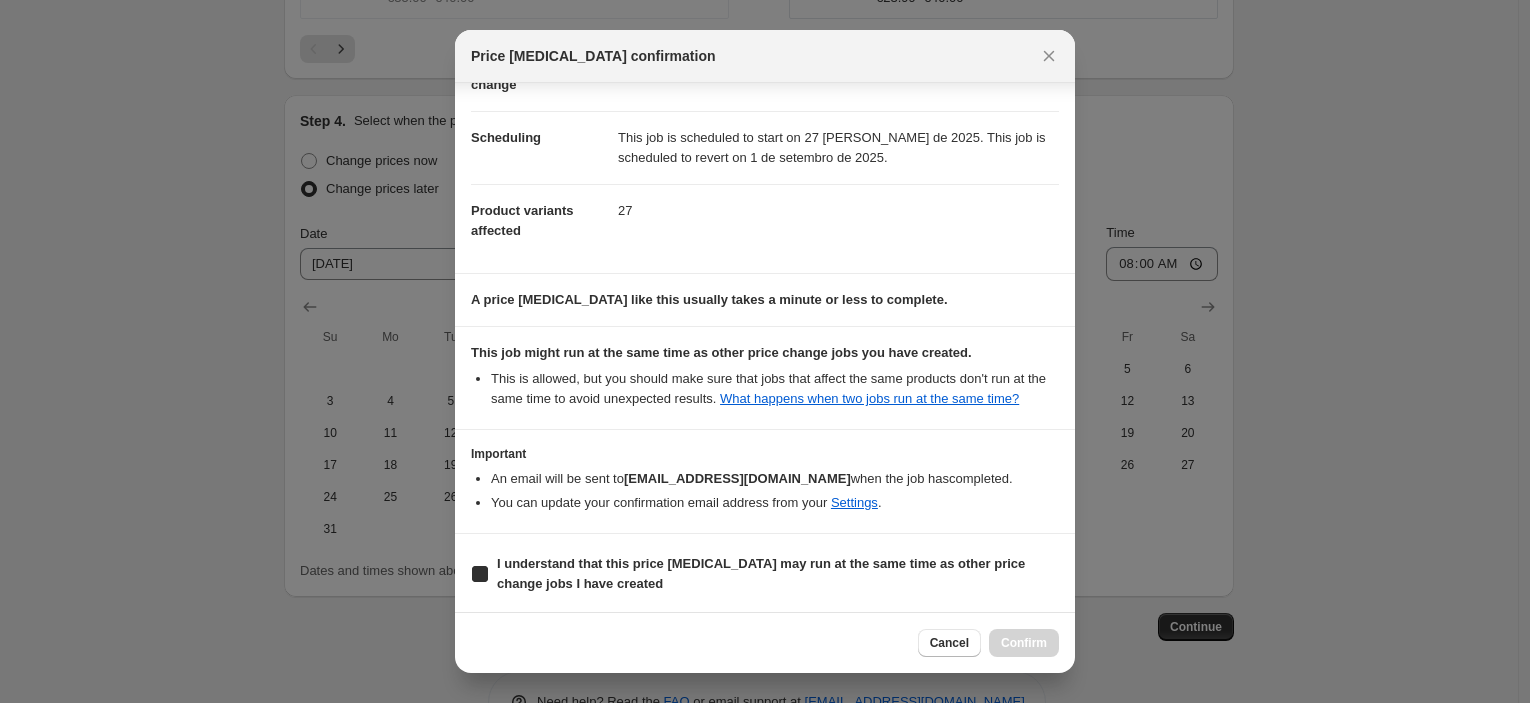 checkbox on "true" 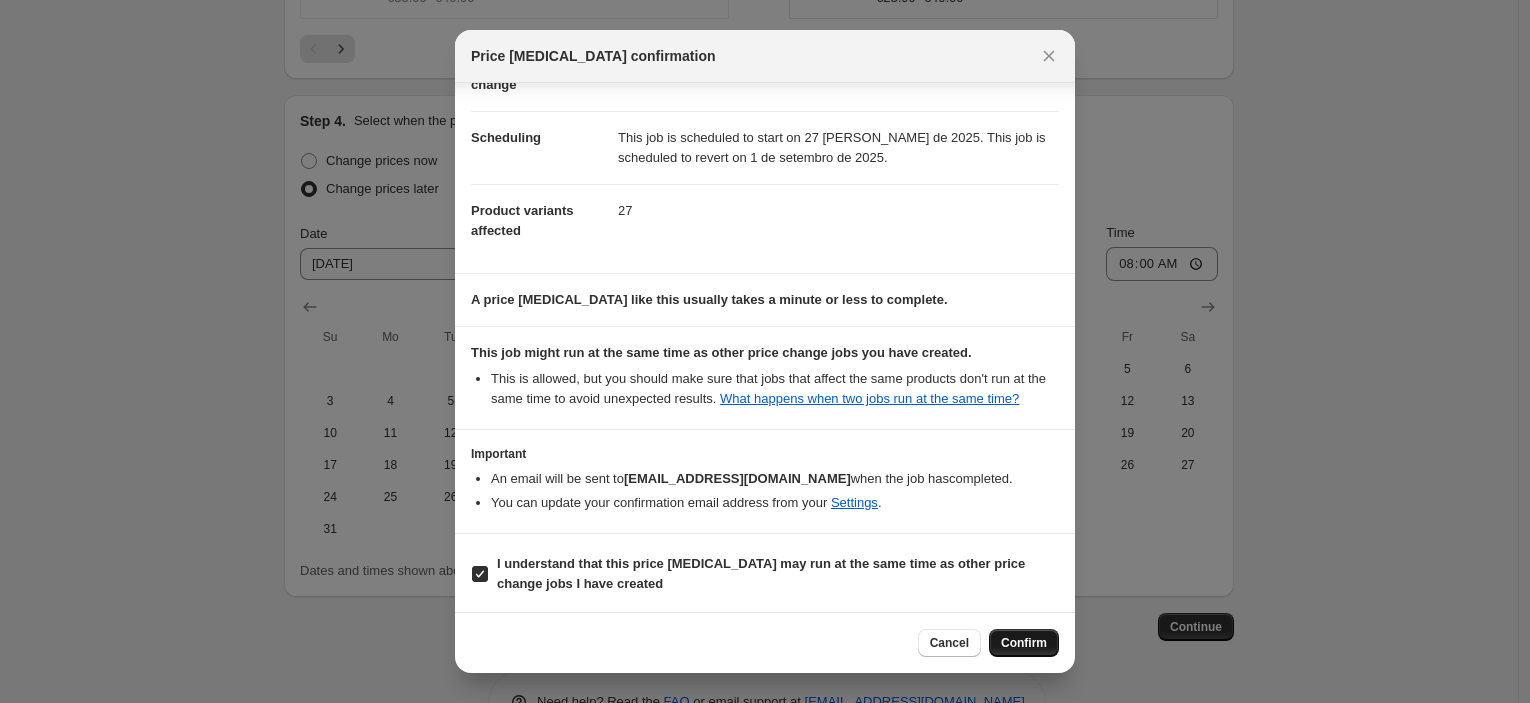 click on "Confirm" at bounding box center (1024, 643) 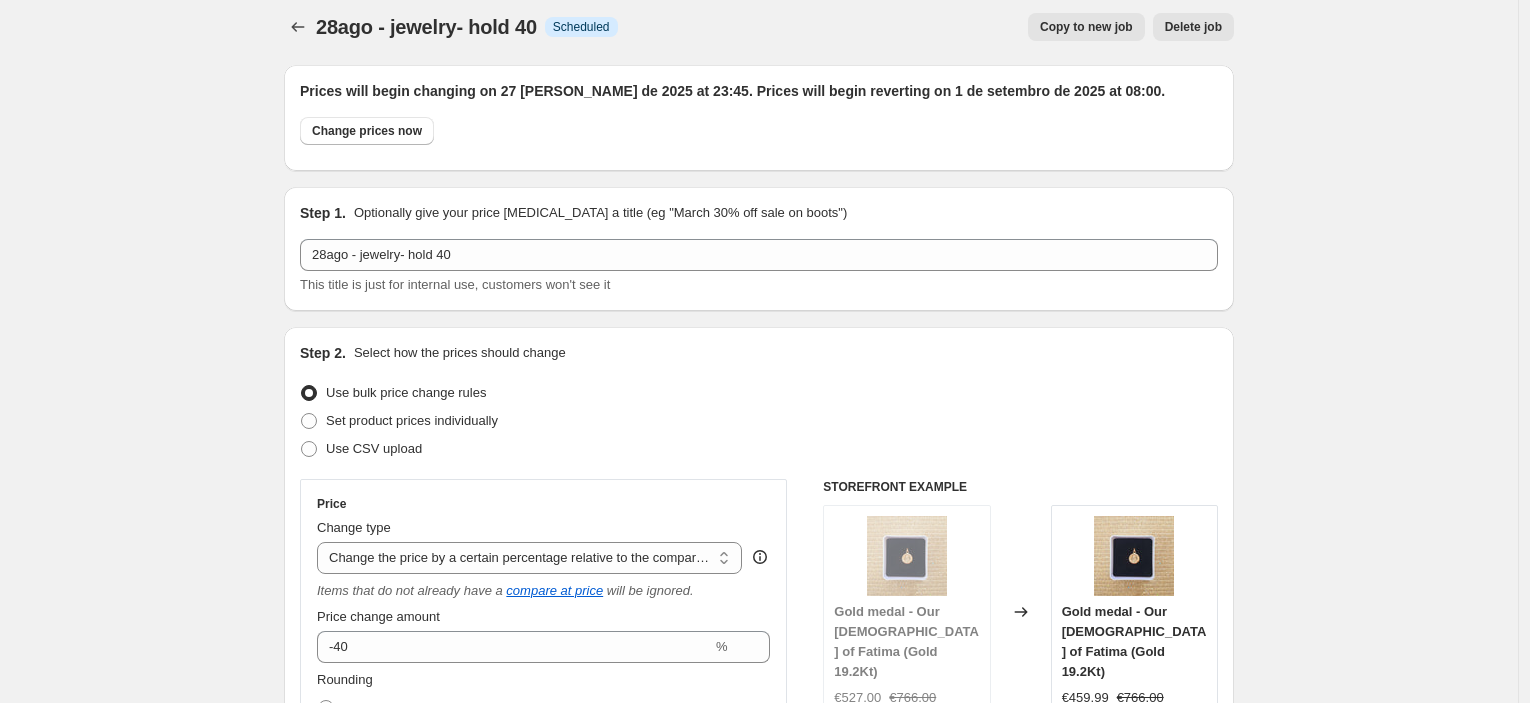 scroll, scrollTop: 0, scrollLeft: 0, axis: both 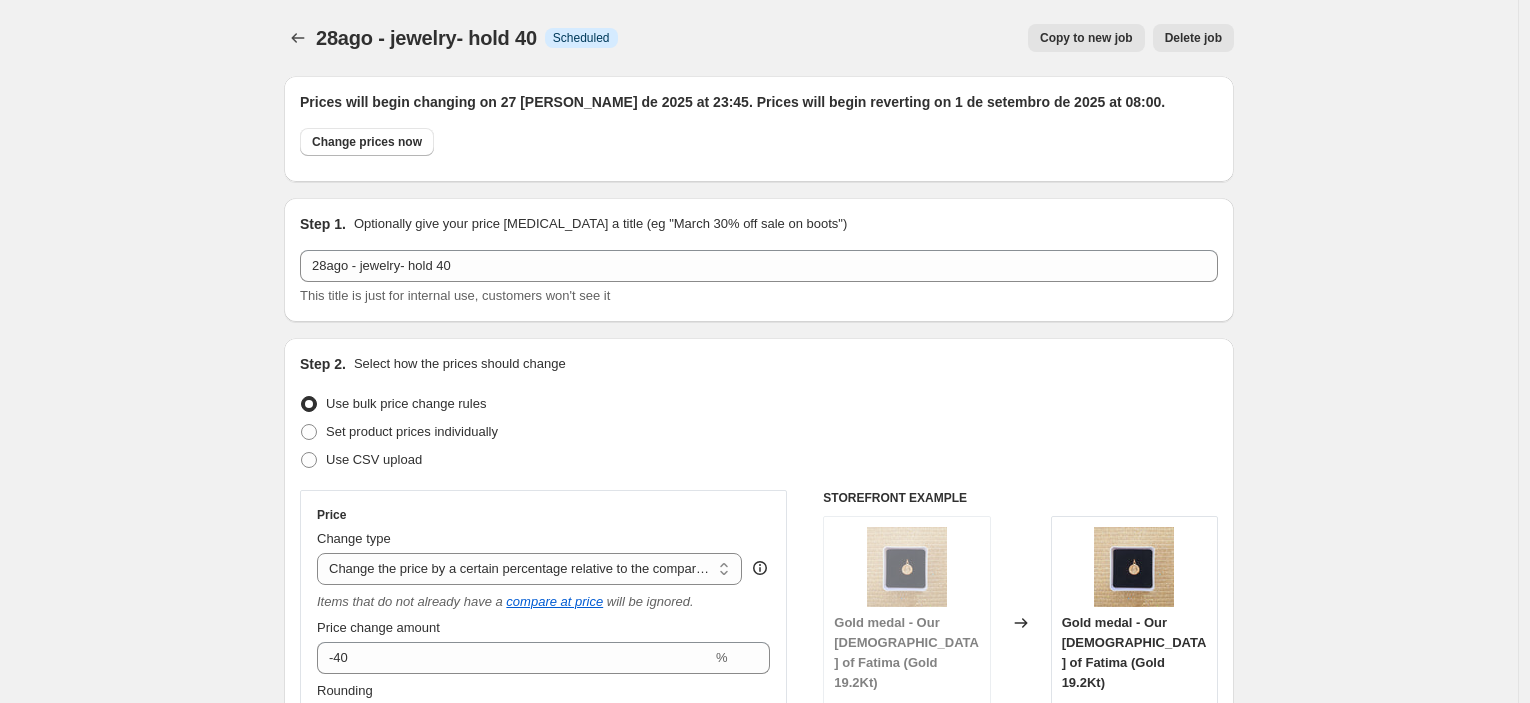 click on "Copy to new job" at bounding box center [1086, 38] 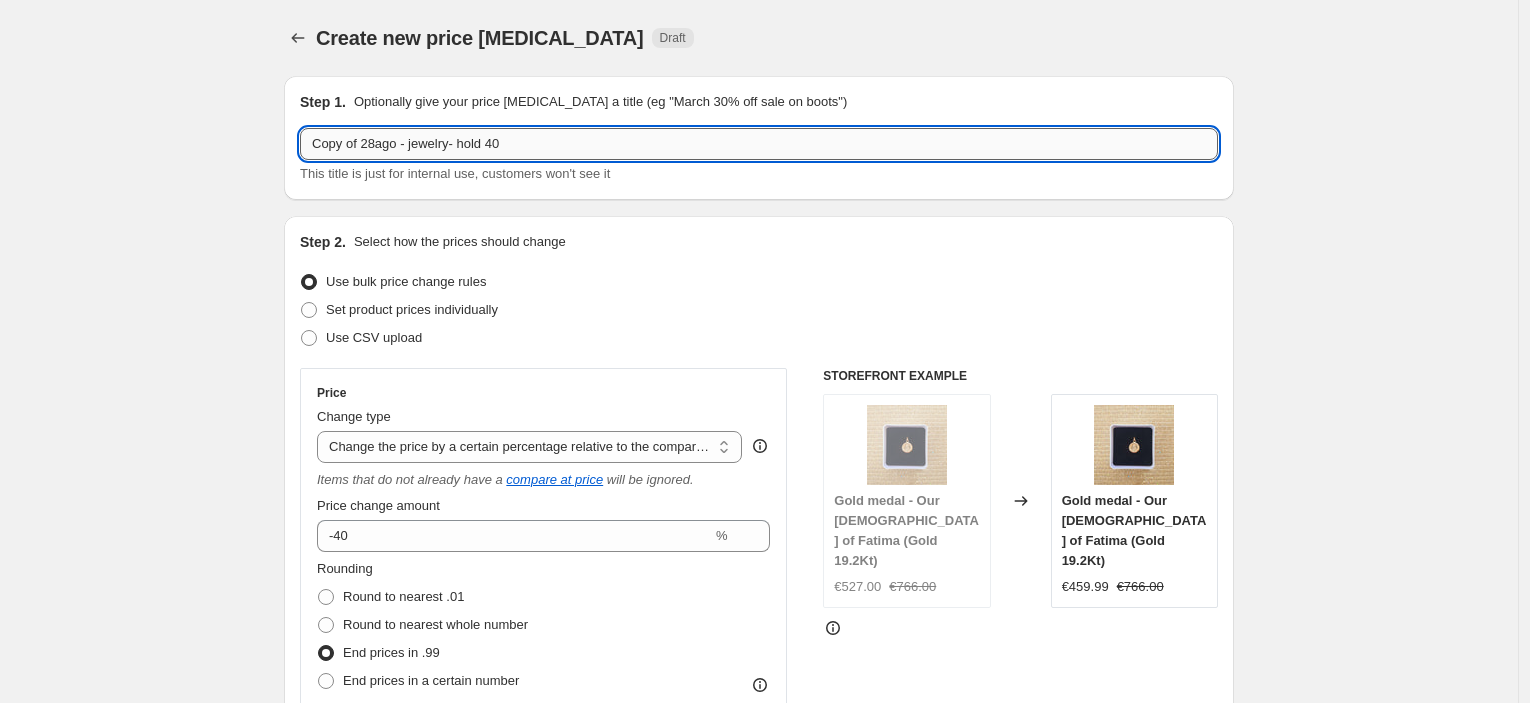 click on "Copy of 28ago - jewelry- hold 40" at bounding box center (759, 144) 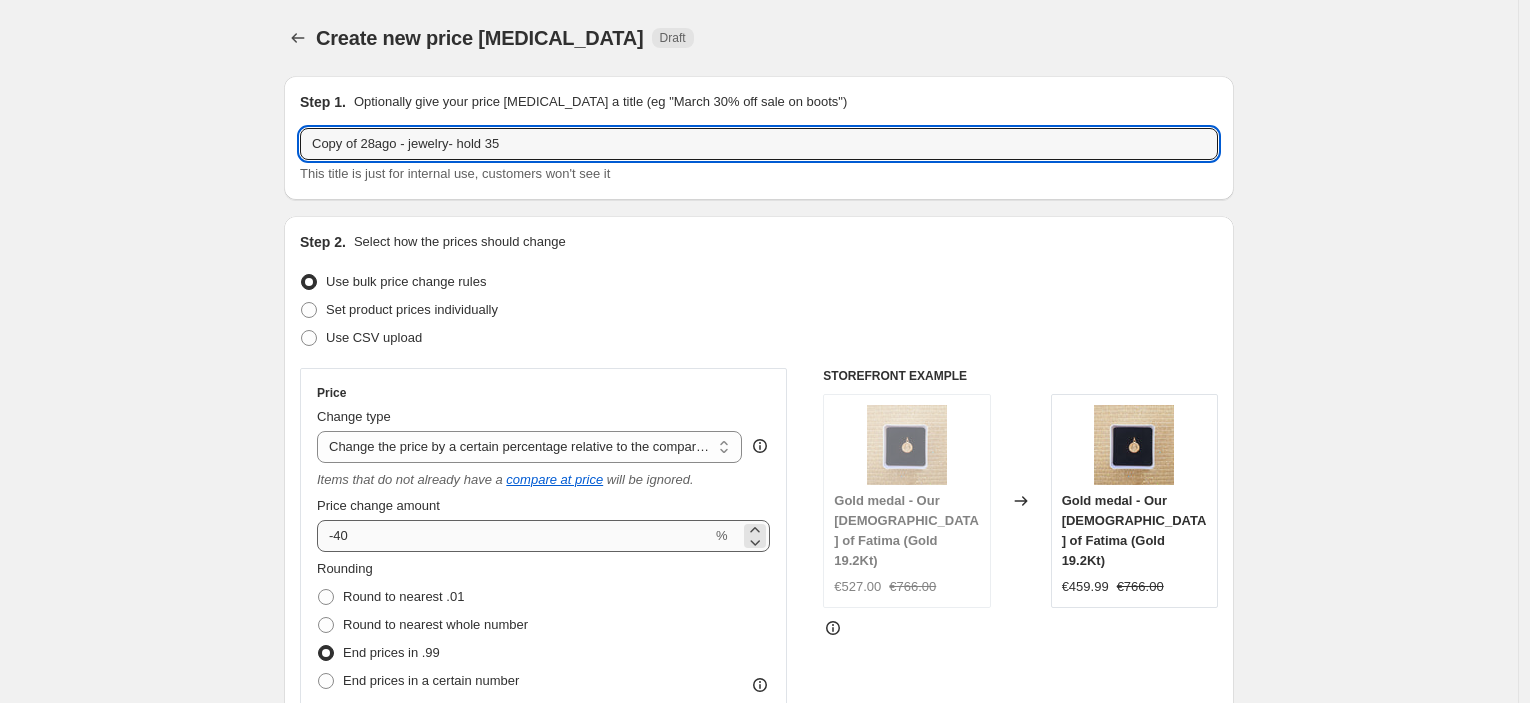 type on "Copy of 28ago - jewelry- hold 35" 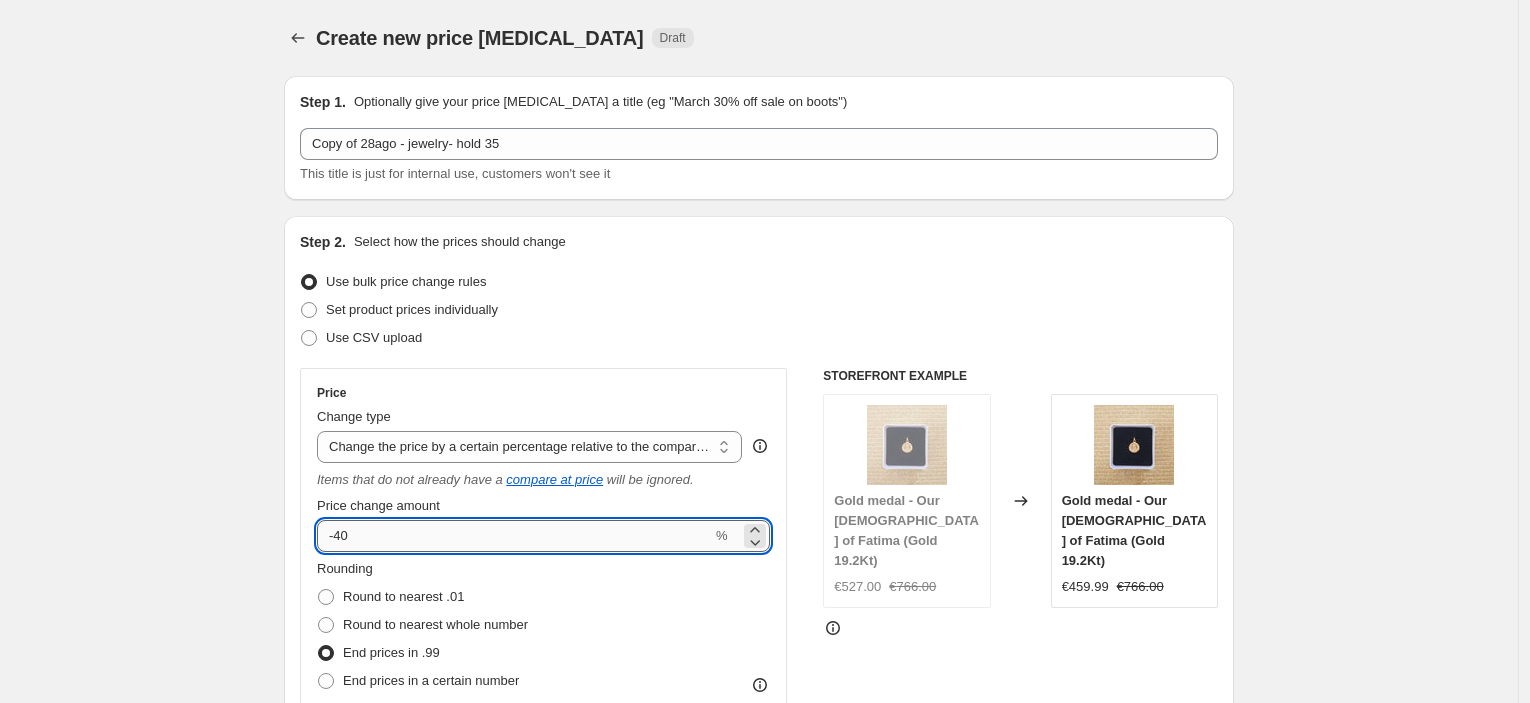 click on "-40" at bounding box center (514, 536) 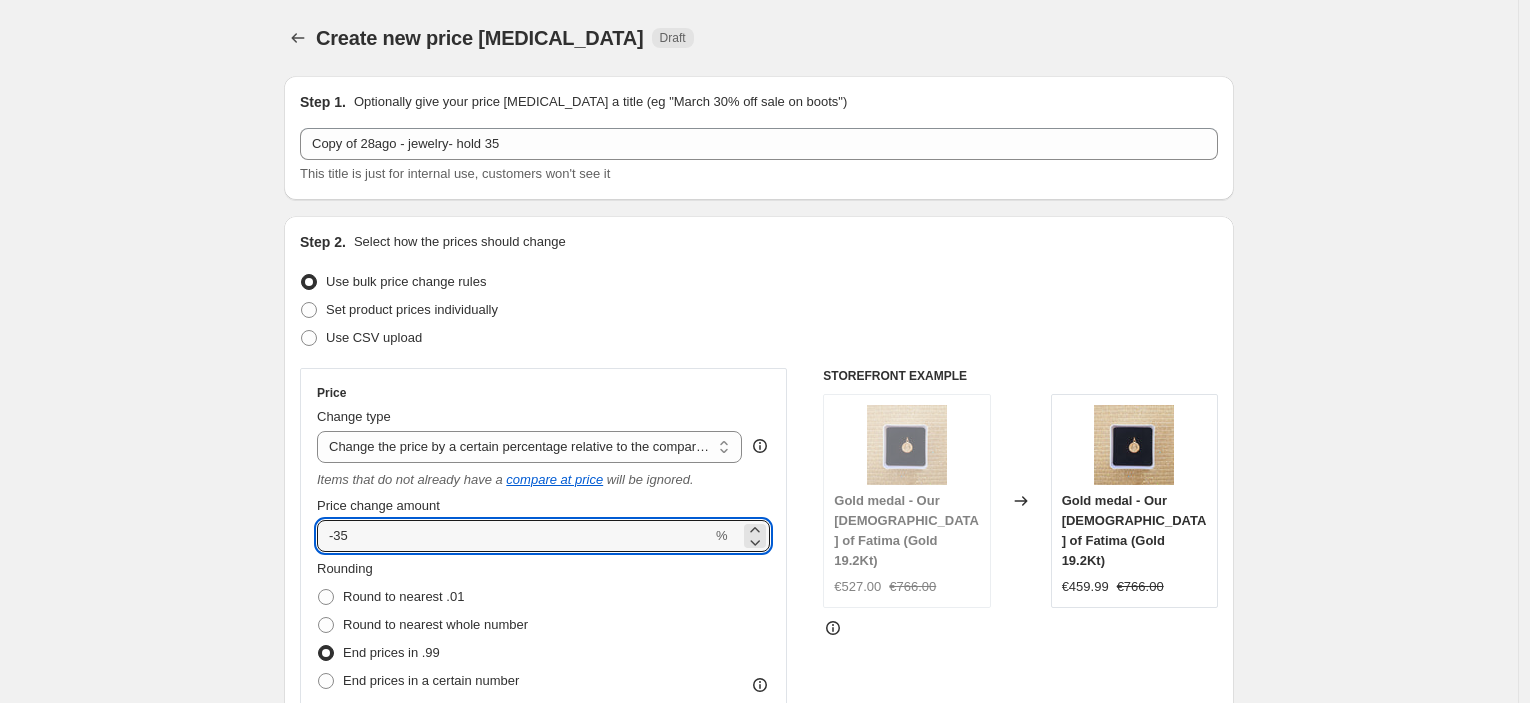 type on "-35" 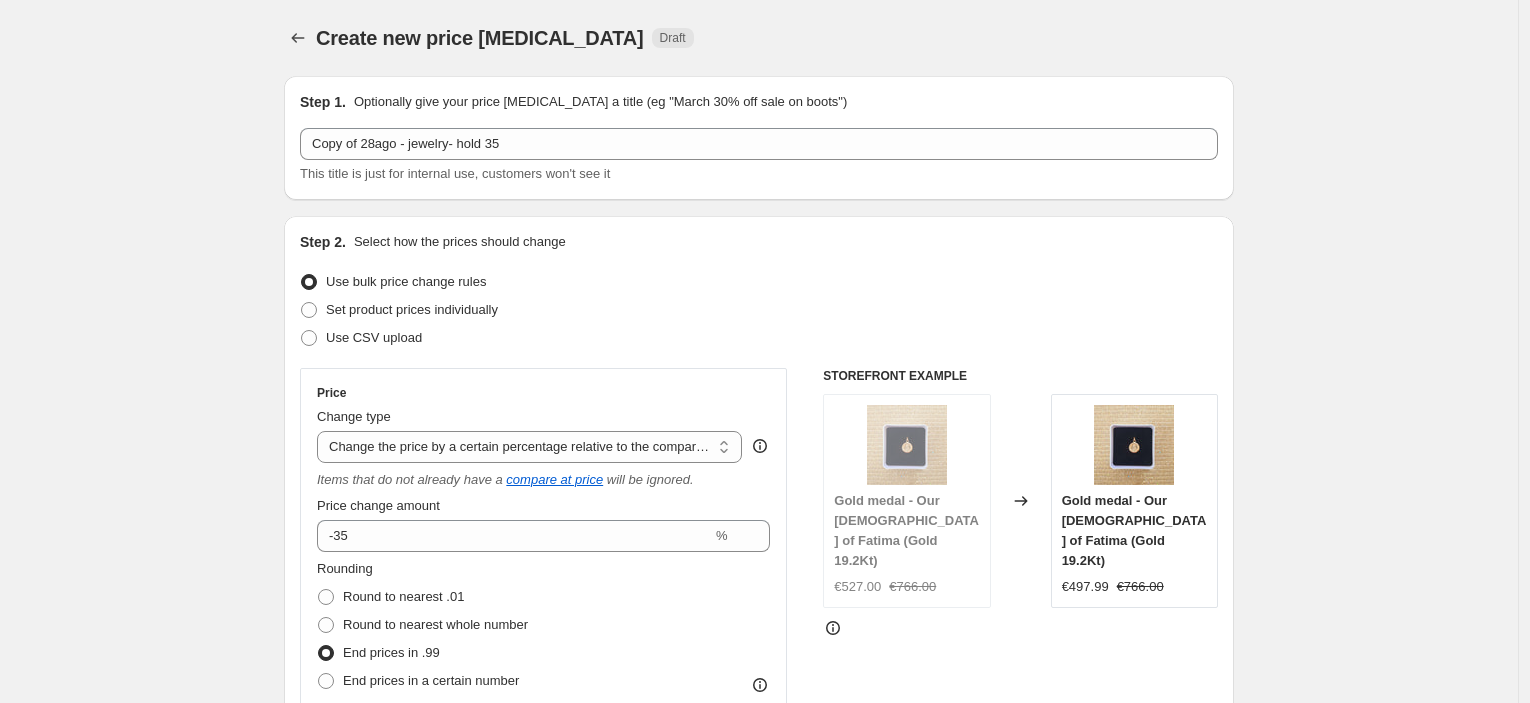 click on "Create new price [MEDICAL_DATA]. This page is ready Create new price [MEDICAL_DATA] Draft Step 1. Optionally give your price [MEDICAL_DATA] a title (eg "March 30% off sale on boots") Copy of 28ago - jewelry- hold 35 This title is just for internal use, customers won't see it Step 2. Select how the prices should change Use bulk price change rules Set product prices individually Use CSV upload Price Change type Change the price to a certain amount Change the price by a certain amount Change the price by a certain percentage Change the price to the current compare at price (price before sale) Change the price by a certain amount relative to the compare at price Change the price by a certain percentage relative to the compare at price Don't change the price Change the price by a certain percentage relative to the cost per item Change price to certain cost margin Change the price by a certain percentage relative to the compare at price Items that do not already have a   compare at price   will be ignored. Price change amount" at bounding box center (759, 1163) 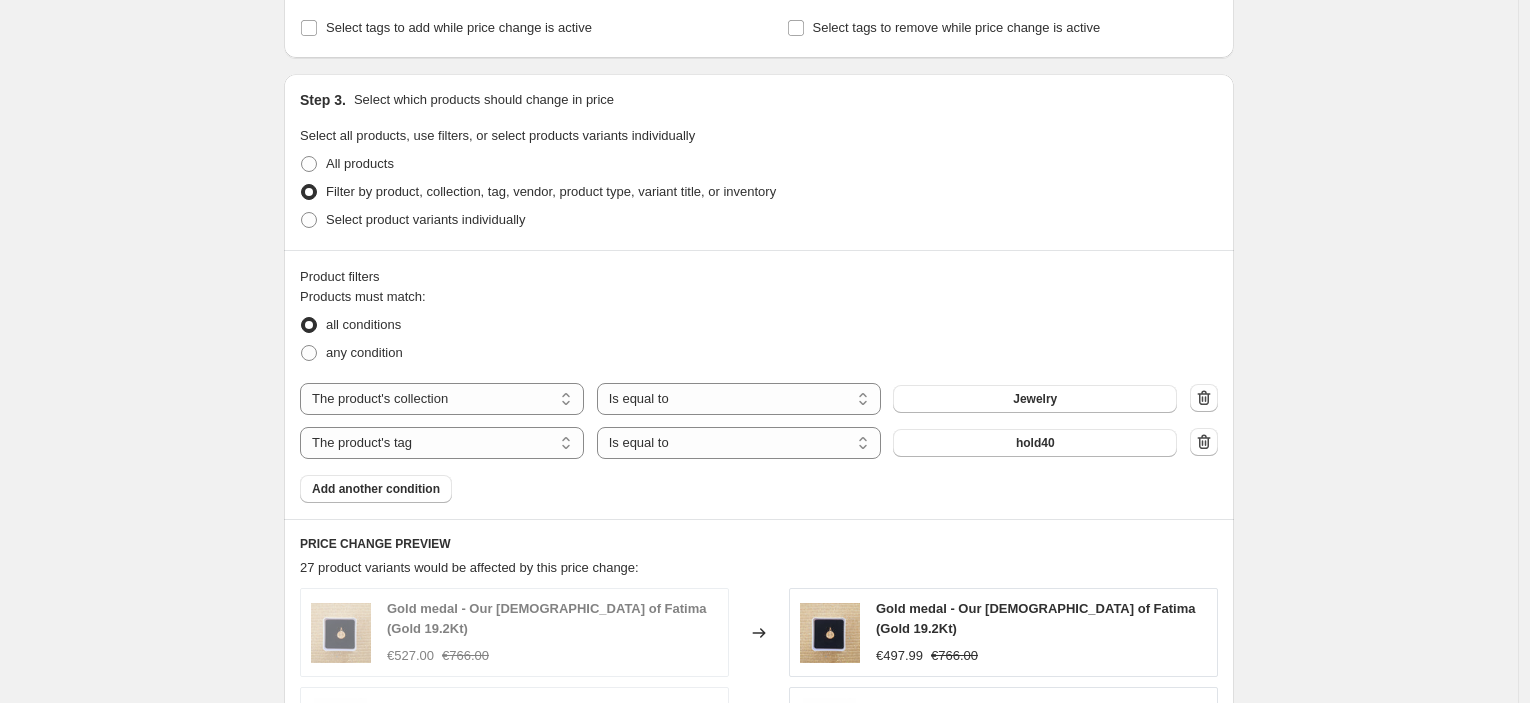 scroll, scrollTop: 888, scrollLeft: 0, axis: vertical 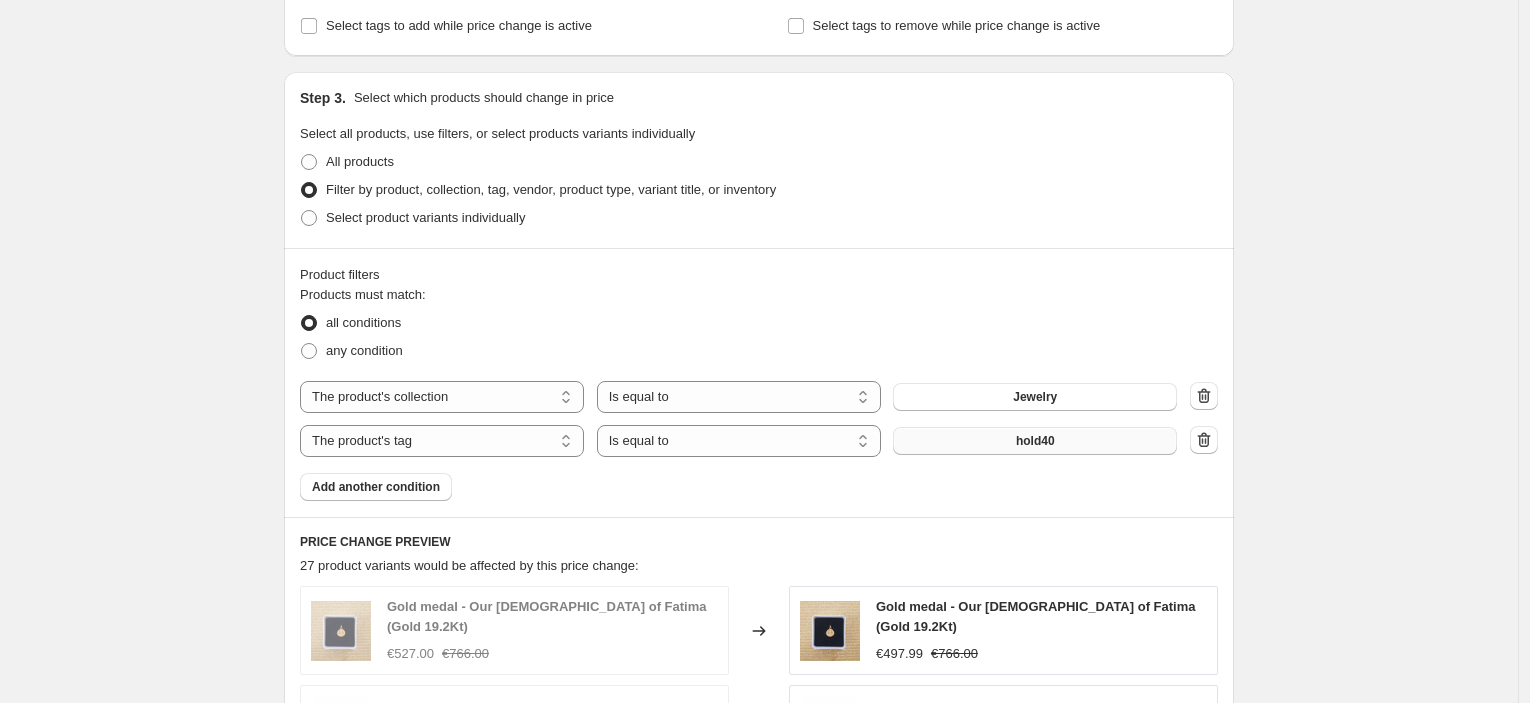 click on "hold40" at bounding box center (1035, 441) 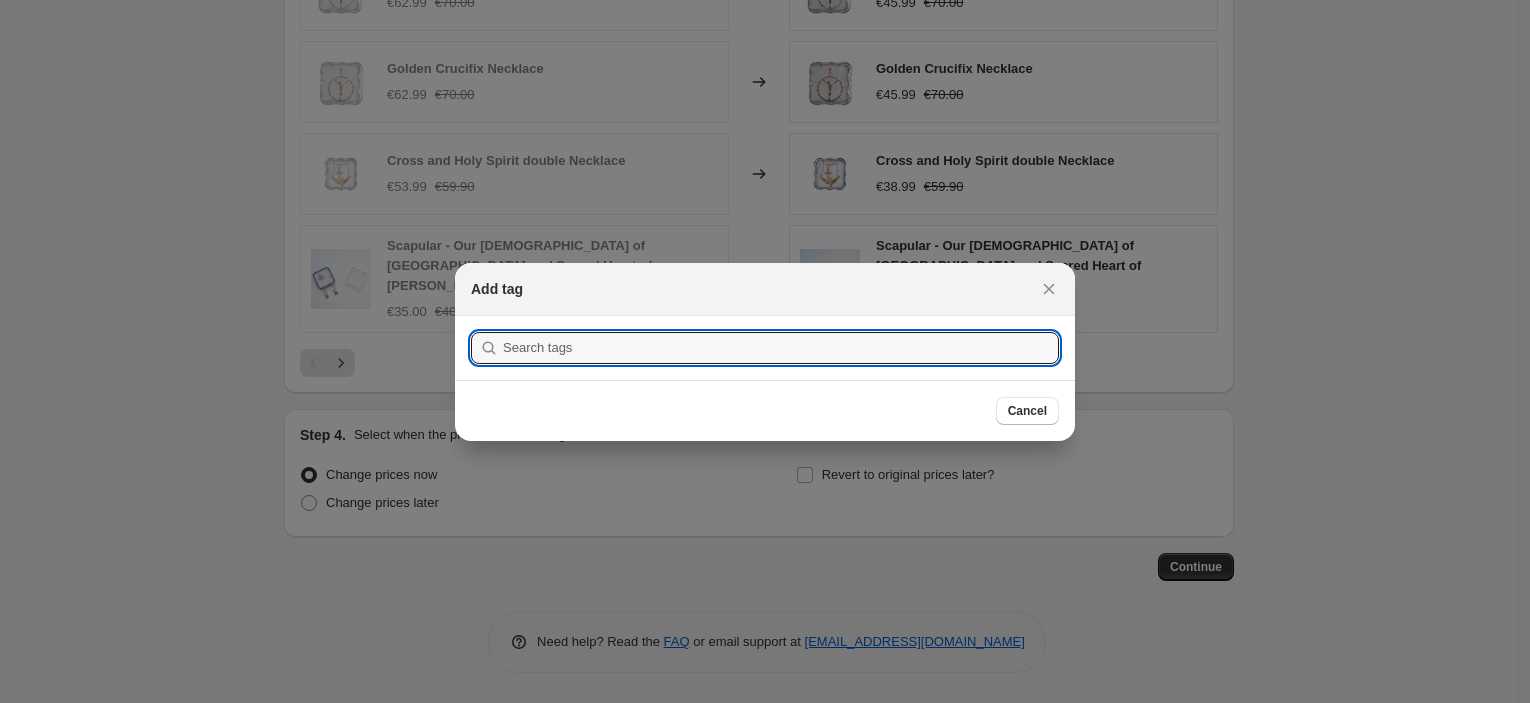 scroll, scrollTop: 888, scrollLeft: 0, axis: vertical 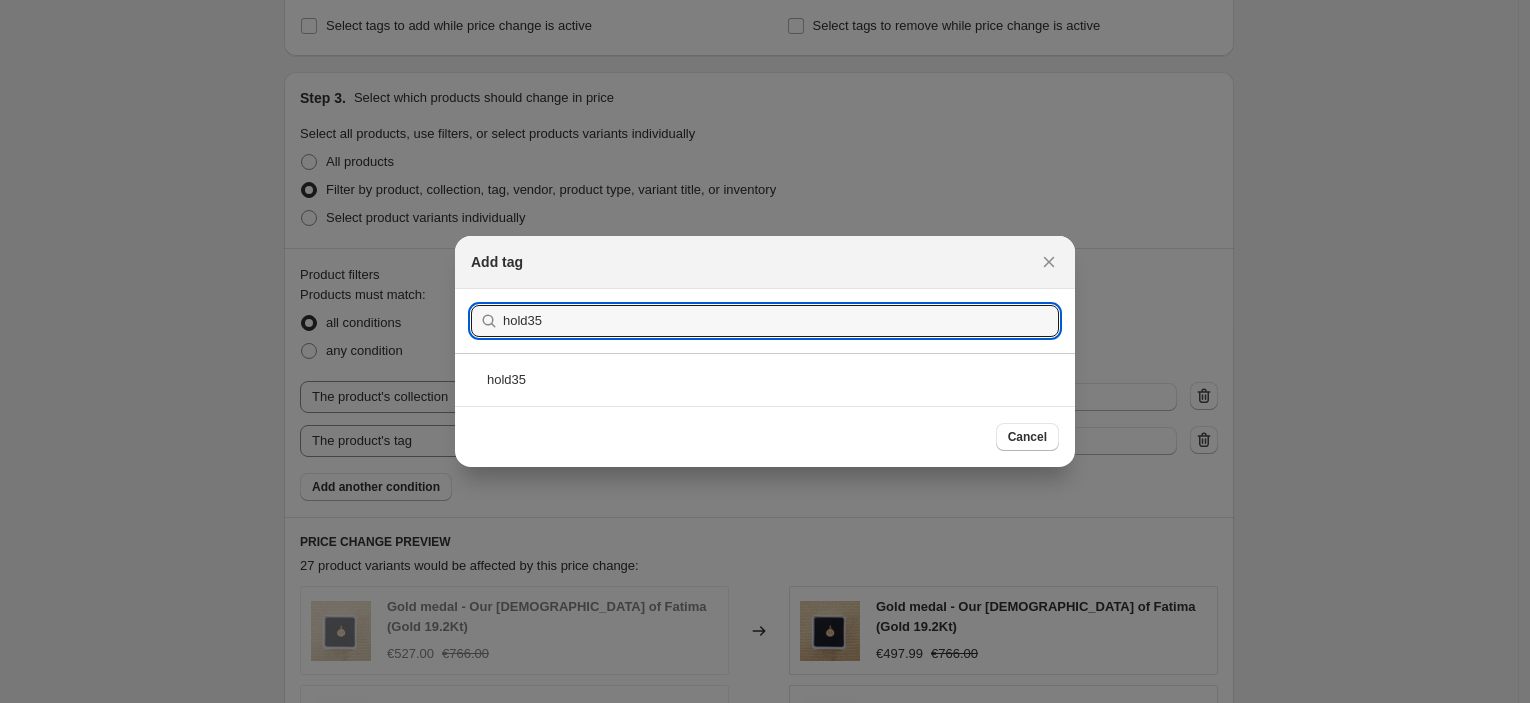 type on "hold35" 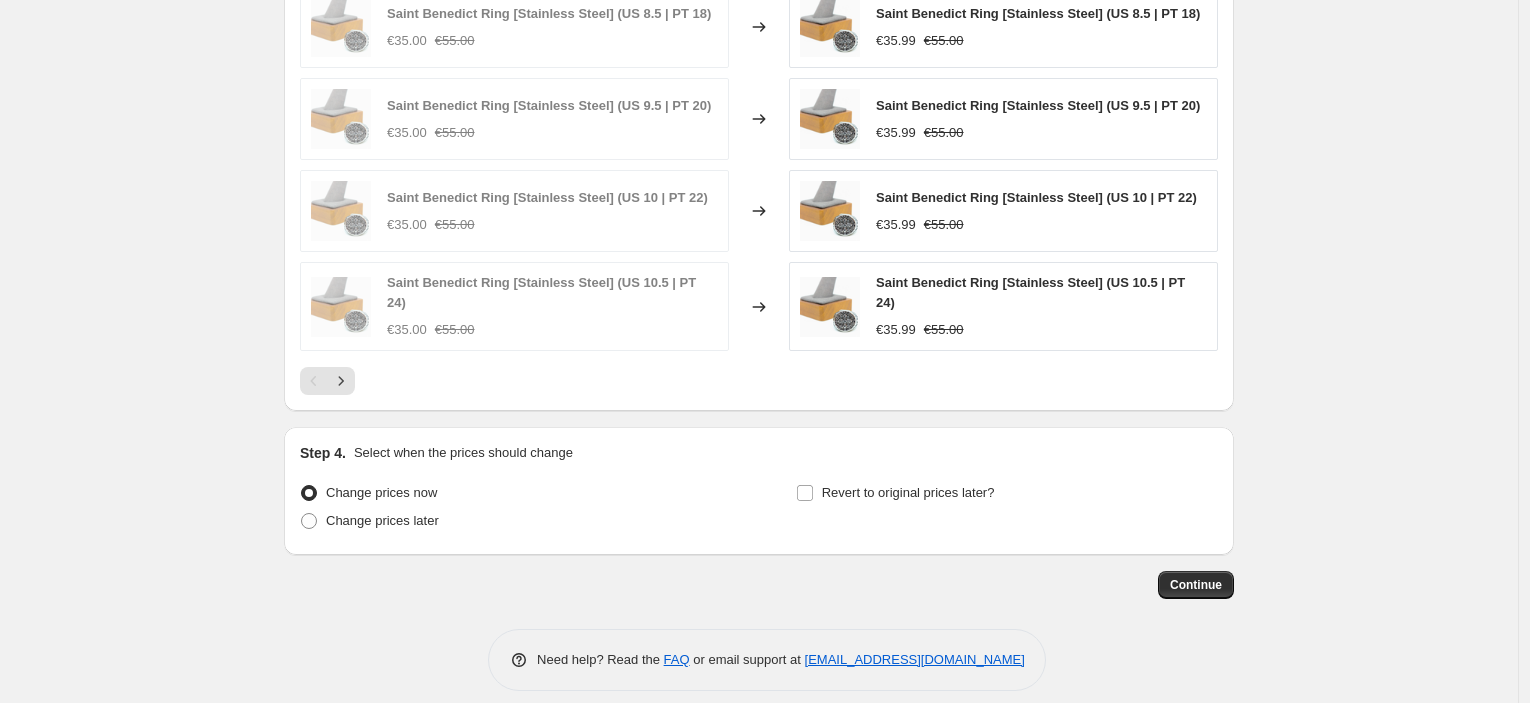 scroll, scrollTop: 1589, scrollLeft: 0, axis: vertical 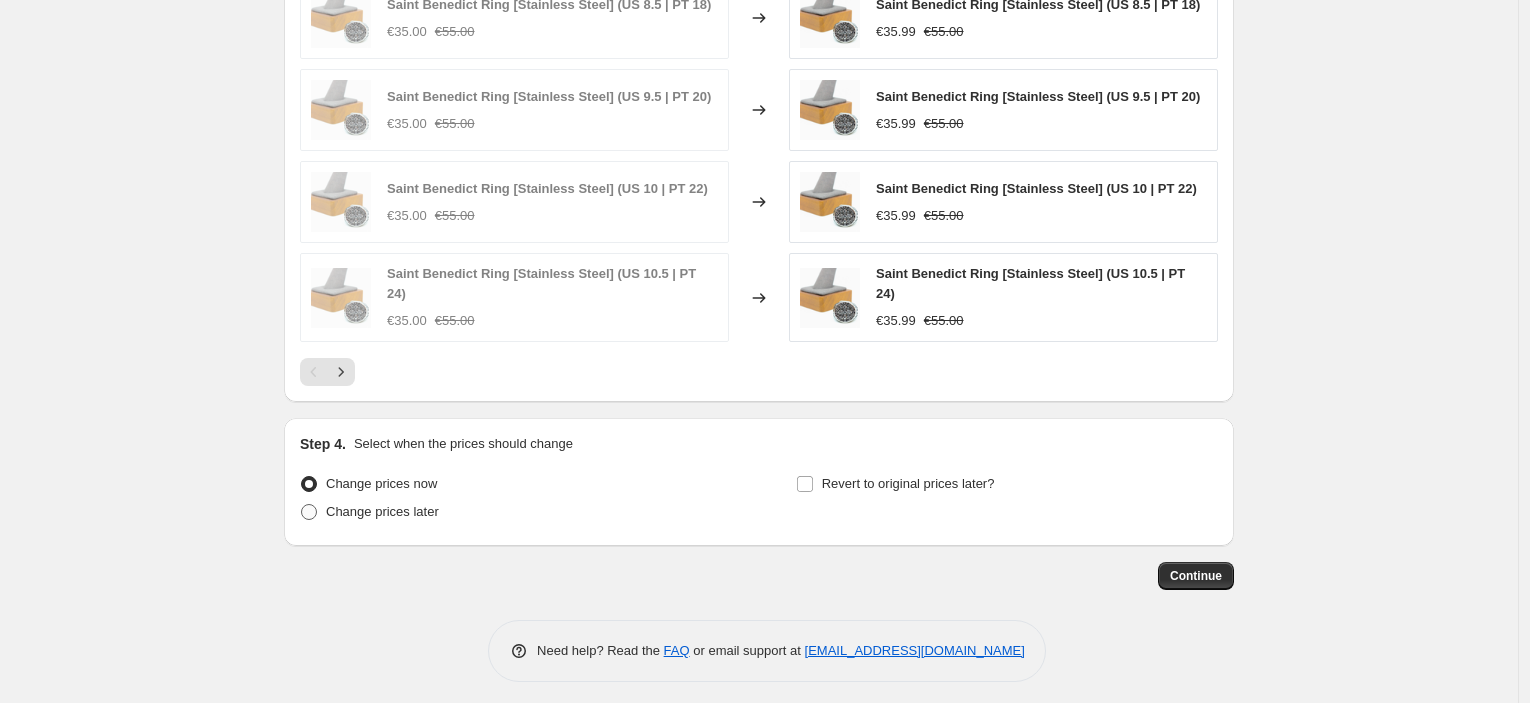 click on "Change prices later" at bounding box center [382, 511] 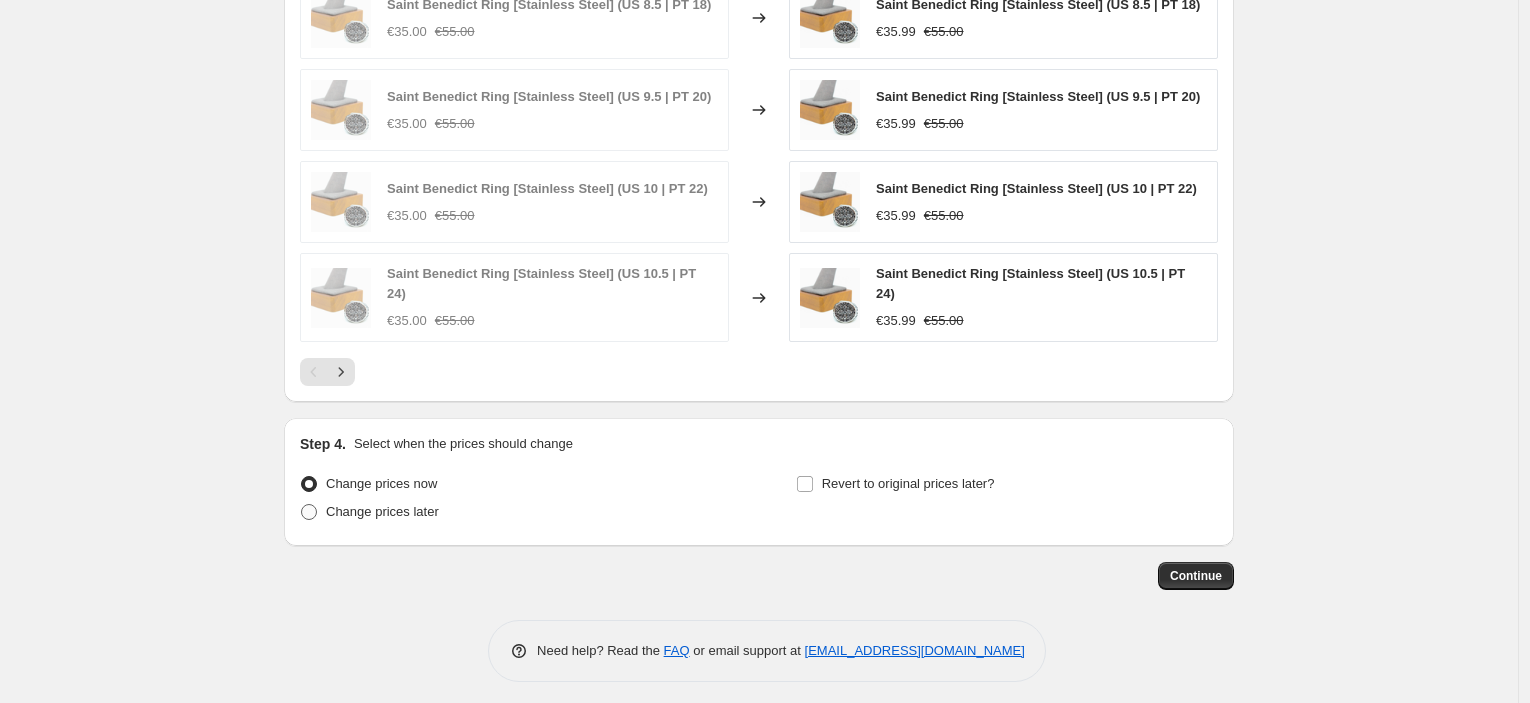 radio on "true" 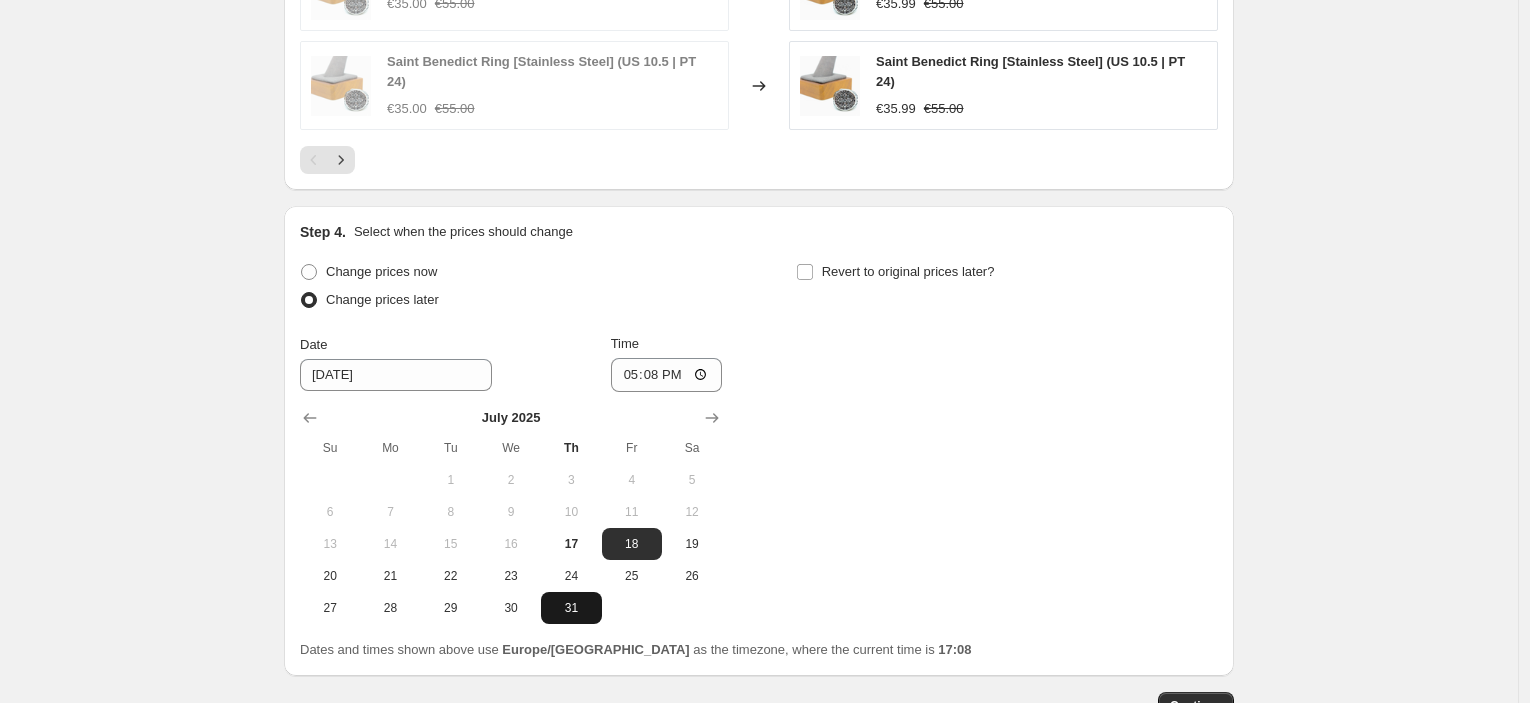 scroll, scrollTop: 1932, scrollLeft: 0, axis: vertical 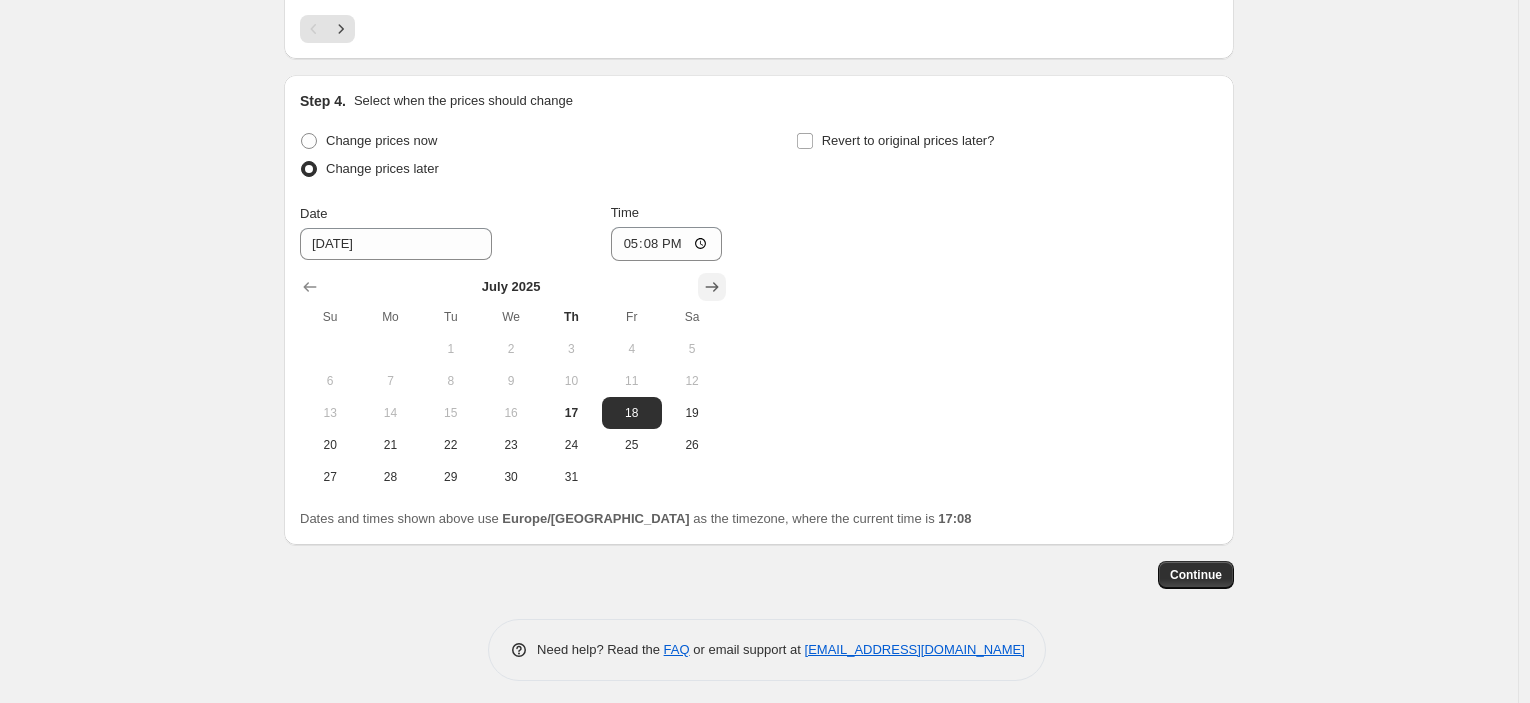 click 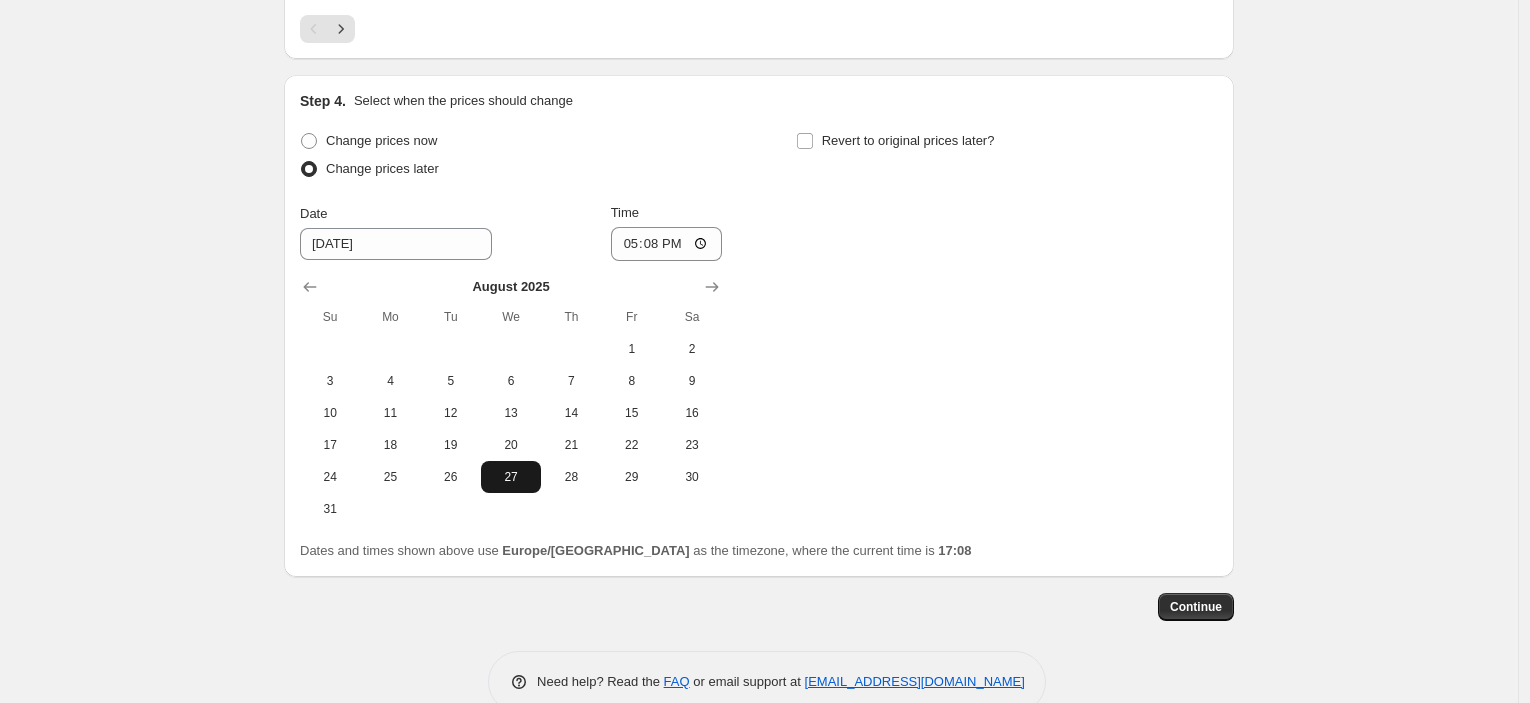 click on "27" at bounding box center [511, 477] 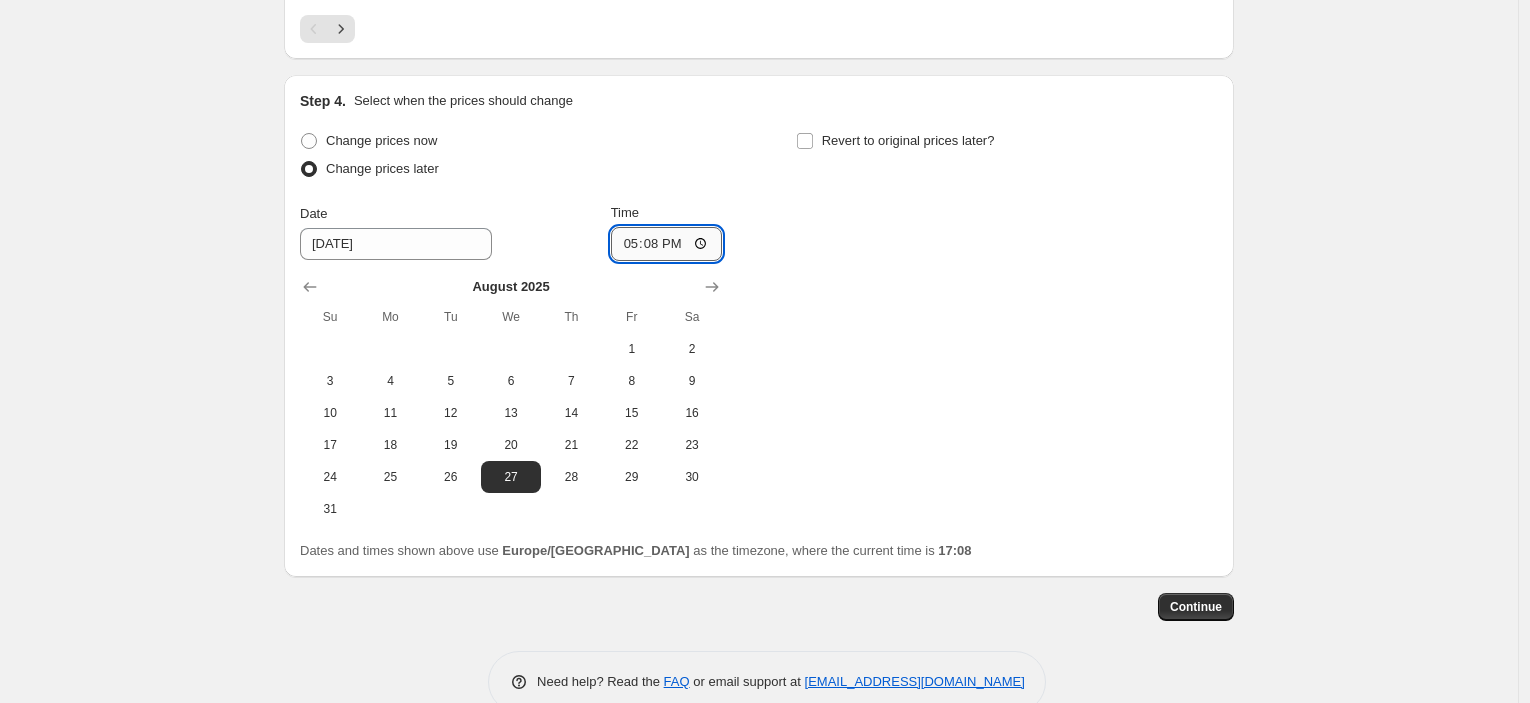 click on "17:08" at bounding box center (667, 244) 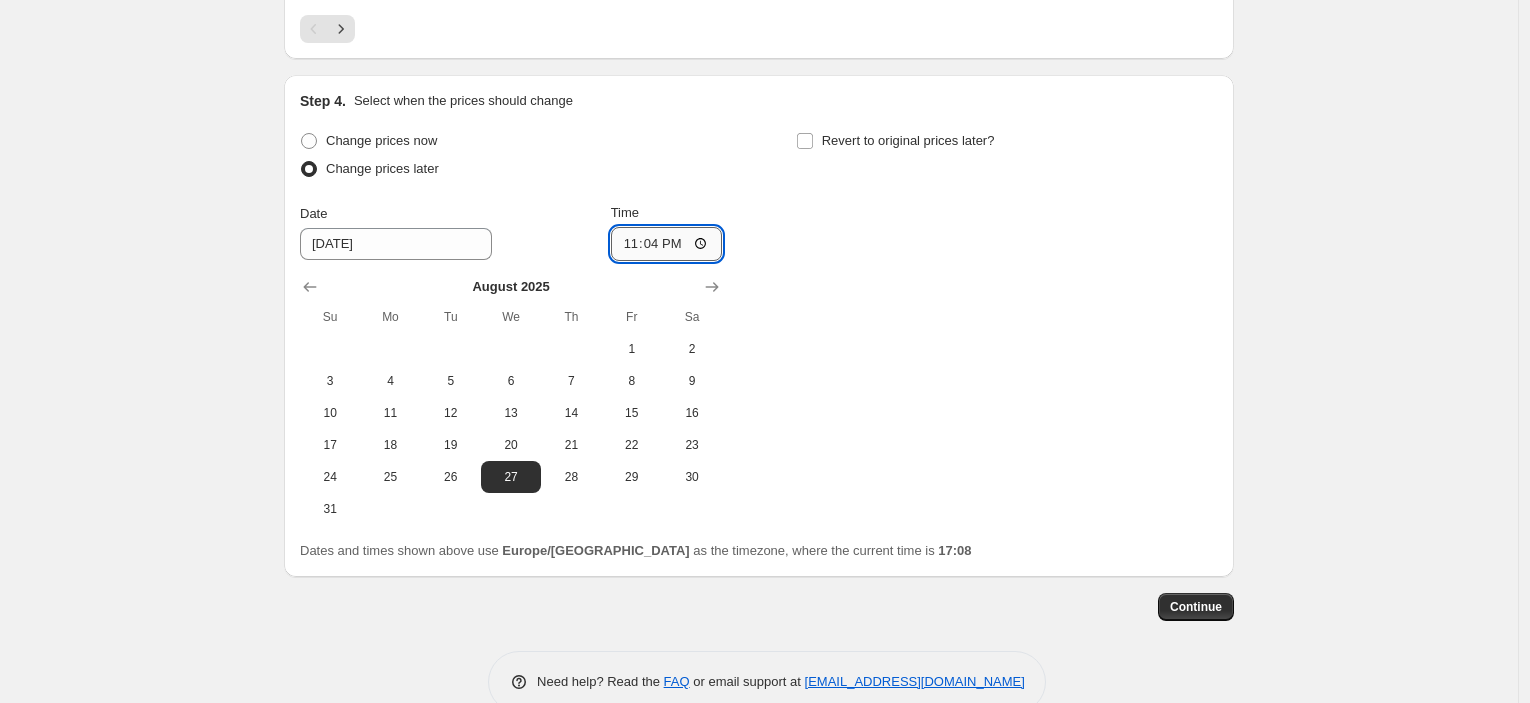 type on "23:45" 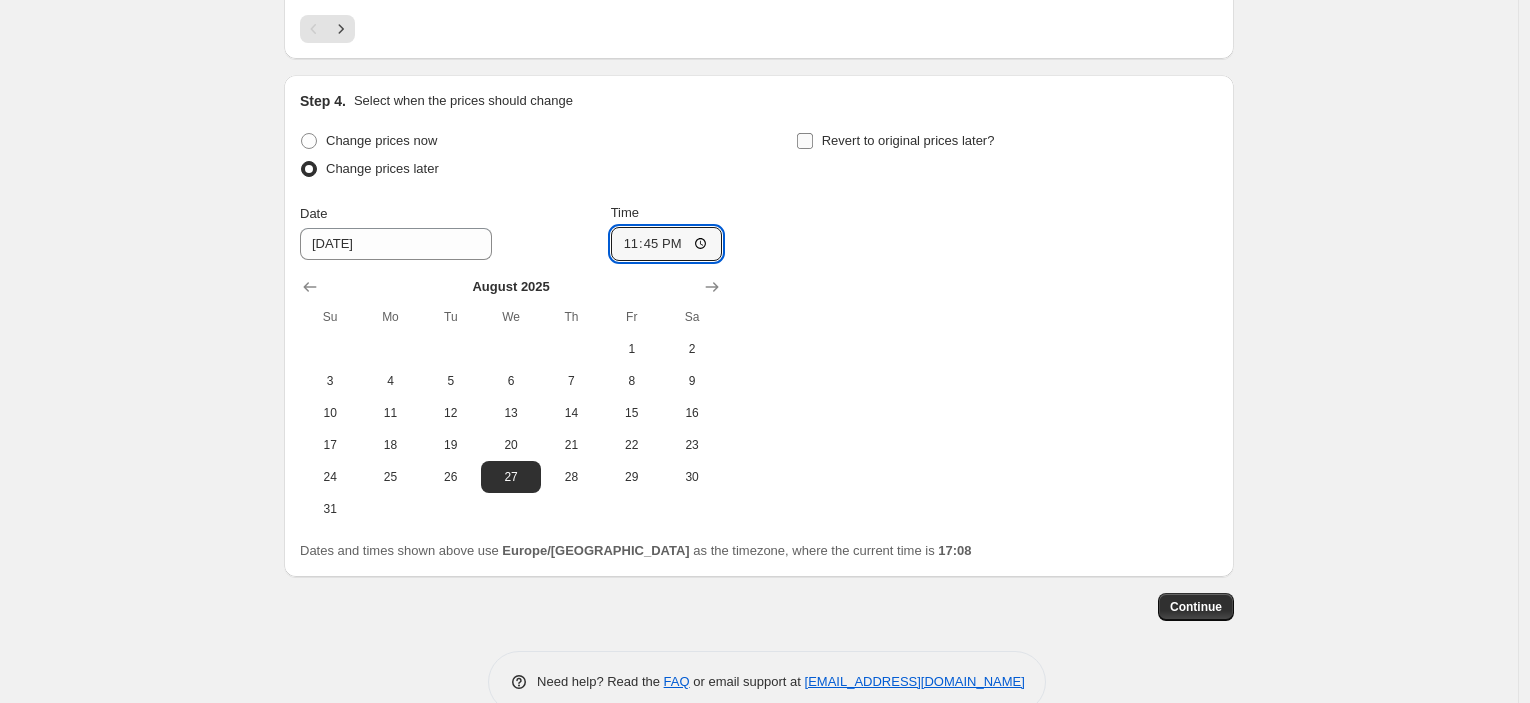 click on "Revert to original prices later?" at bounding box center (908, 140) 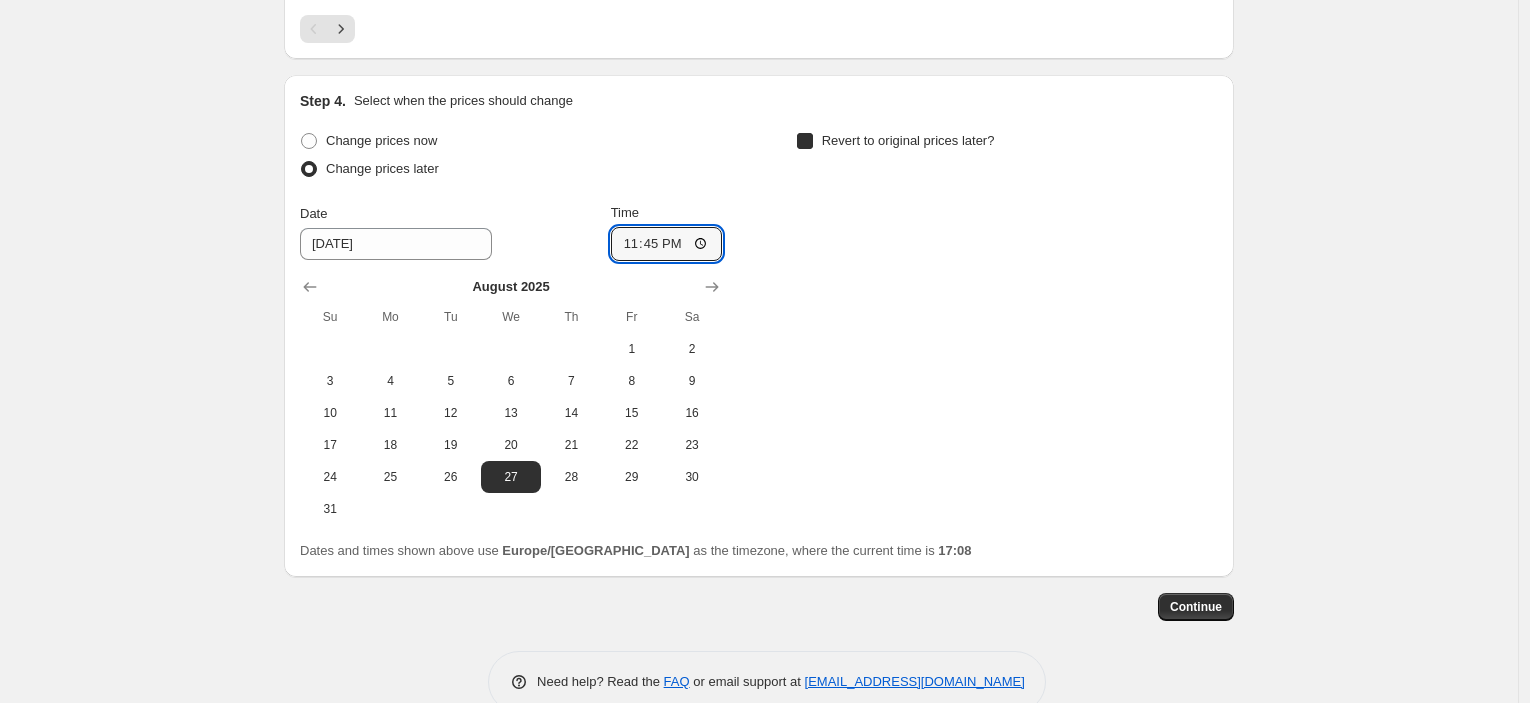 checkbox on "true" 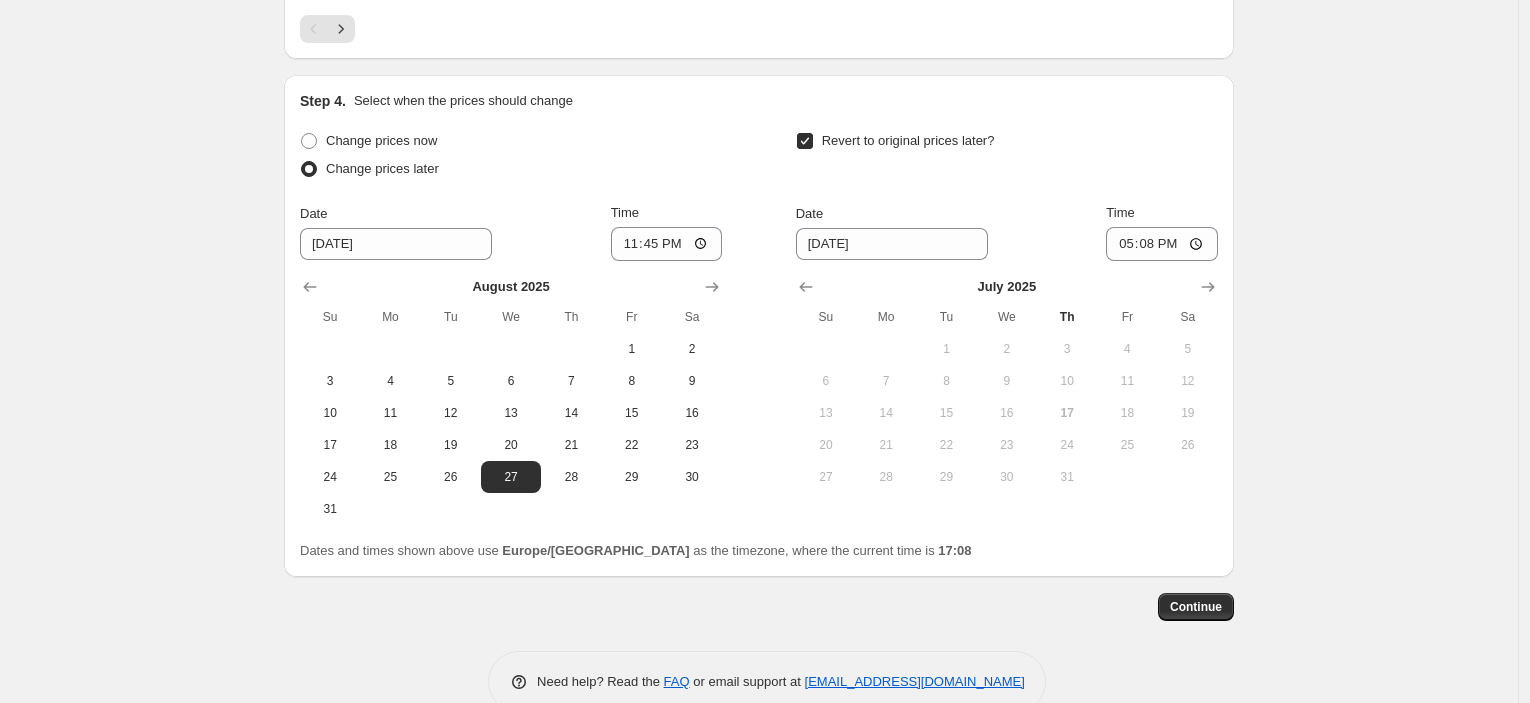 click on "[DATE] Su Mo Tu We Th Fr Sa 1 2 3 4 5 6 7 8 9 10 11 12 13 14 15 16 17 18 19 20 21 22 23 24 25 26 27 28 29 30 31" at bounding box center [999, 377] 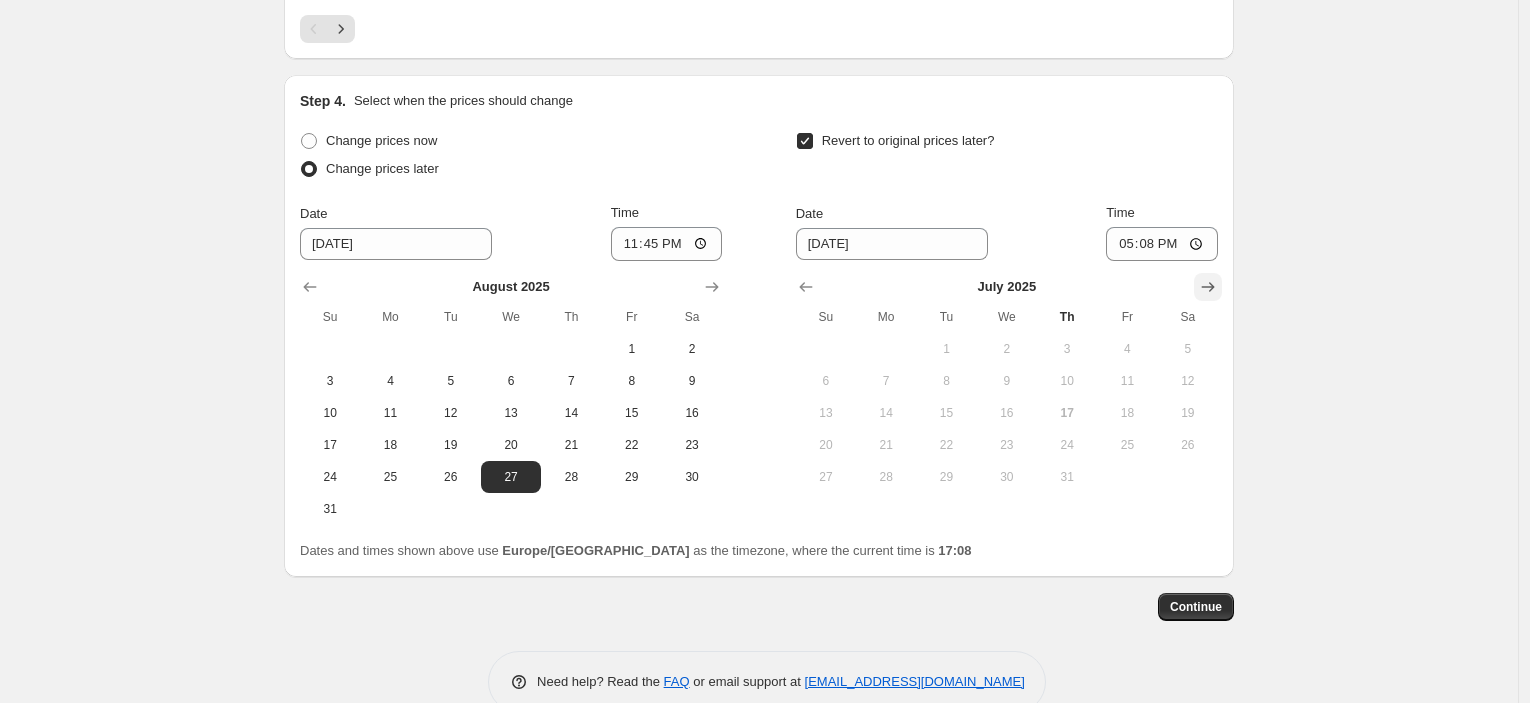 click 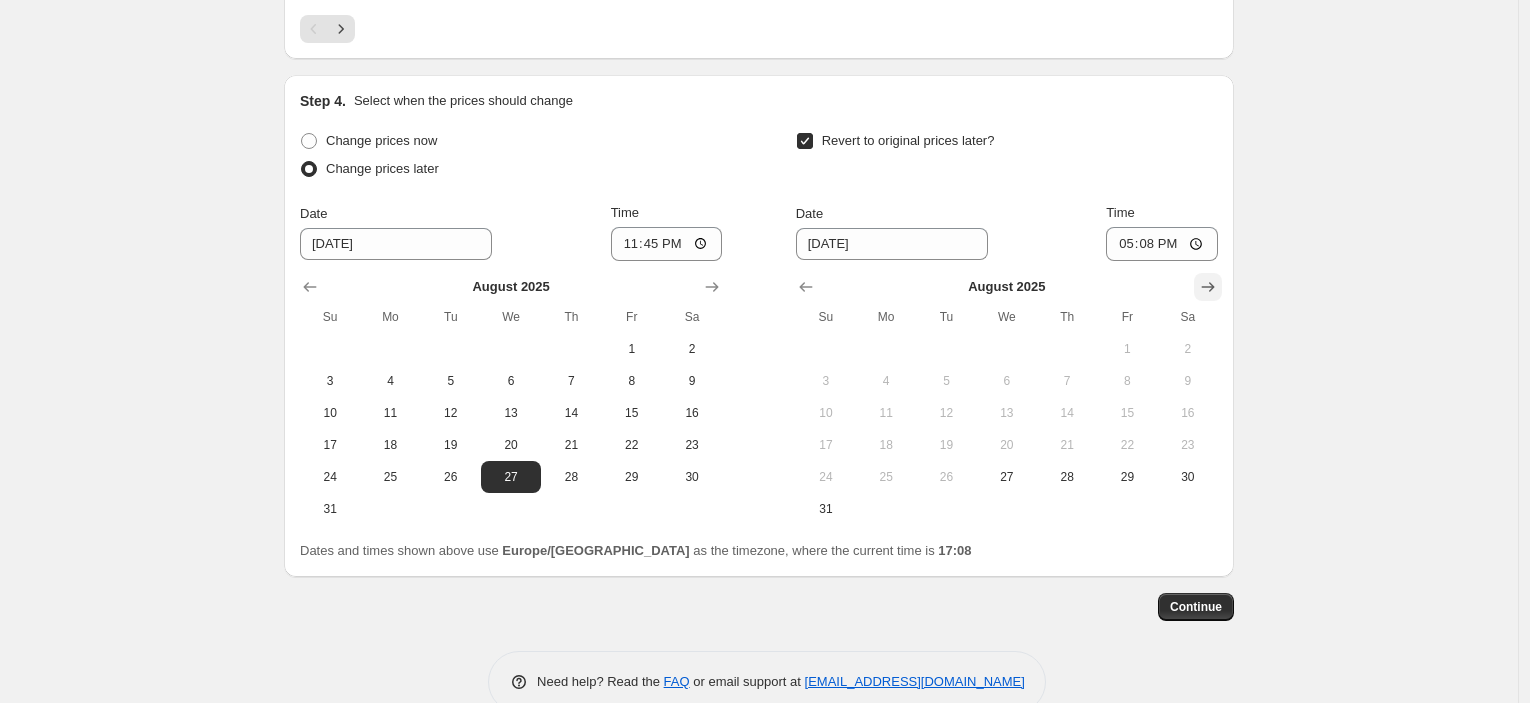 click 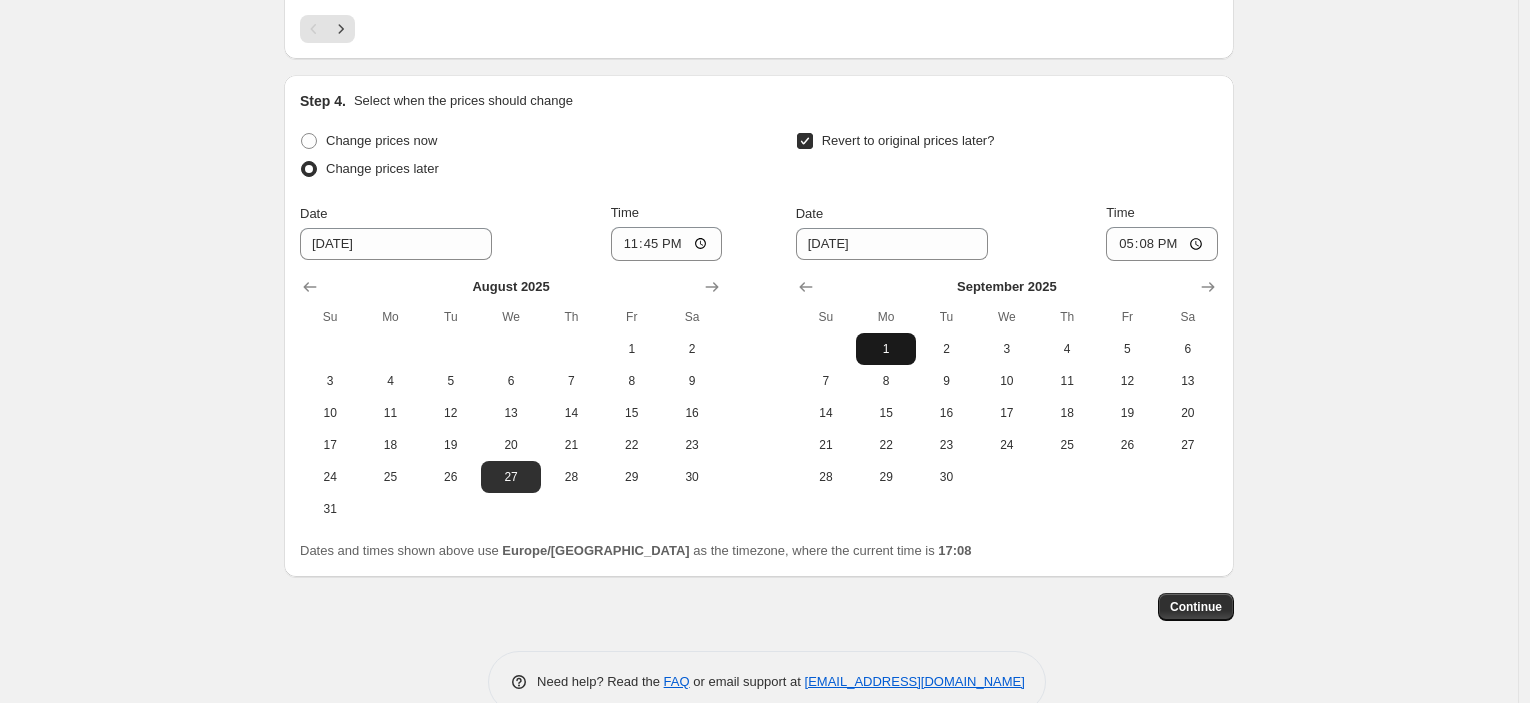 click on "1" at bounding box center [886, 349] 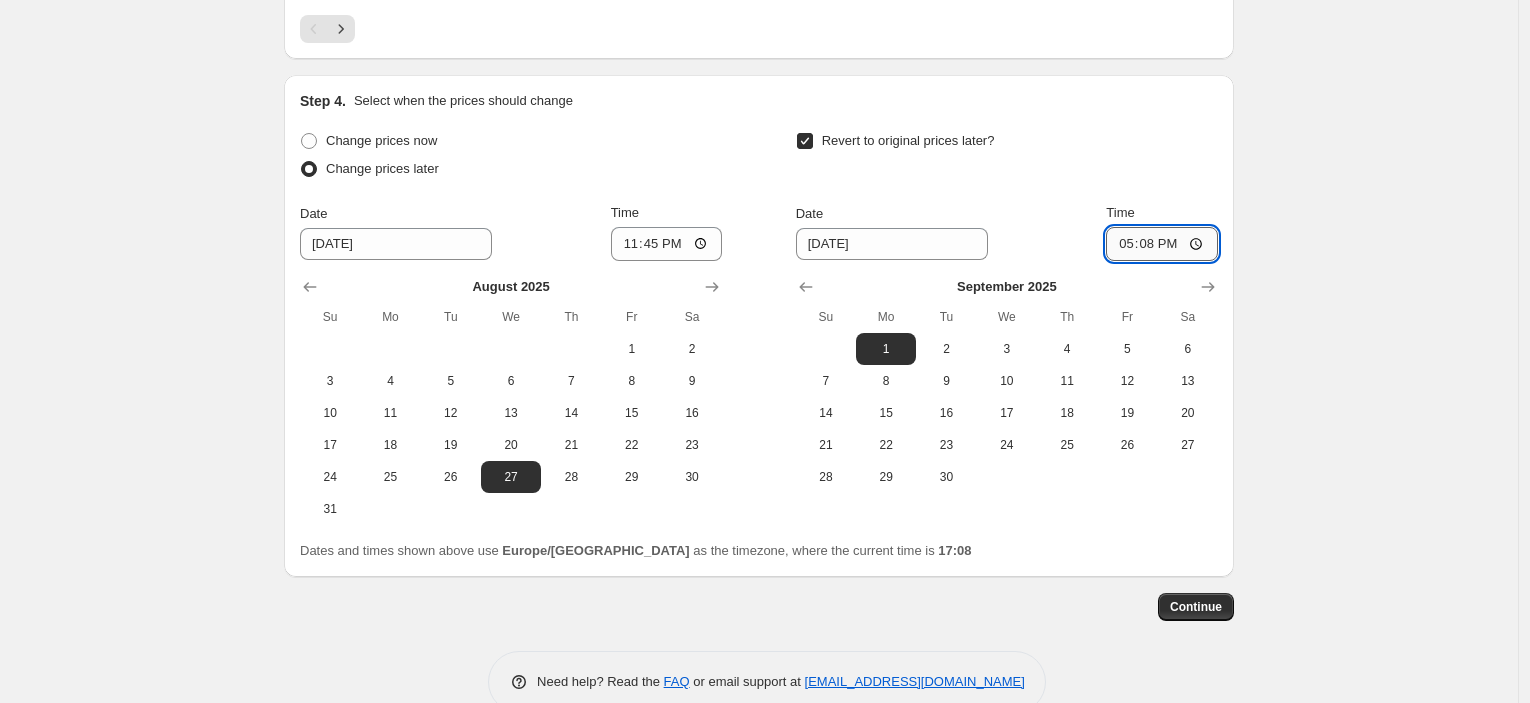 click on "17:08" at bounding box center (1162, 244) 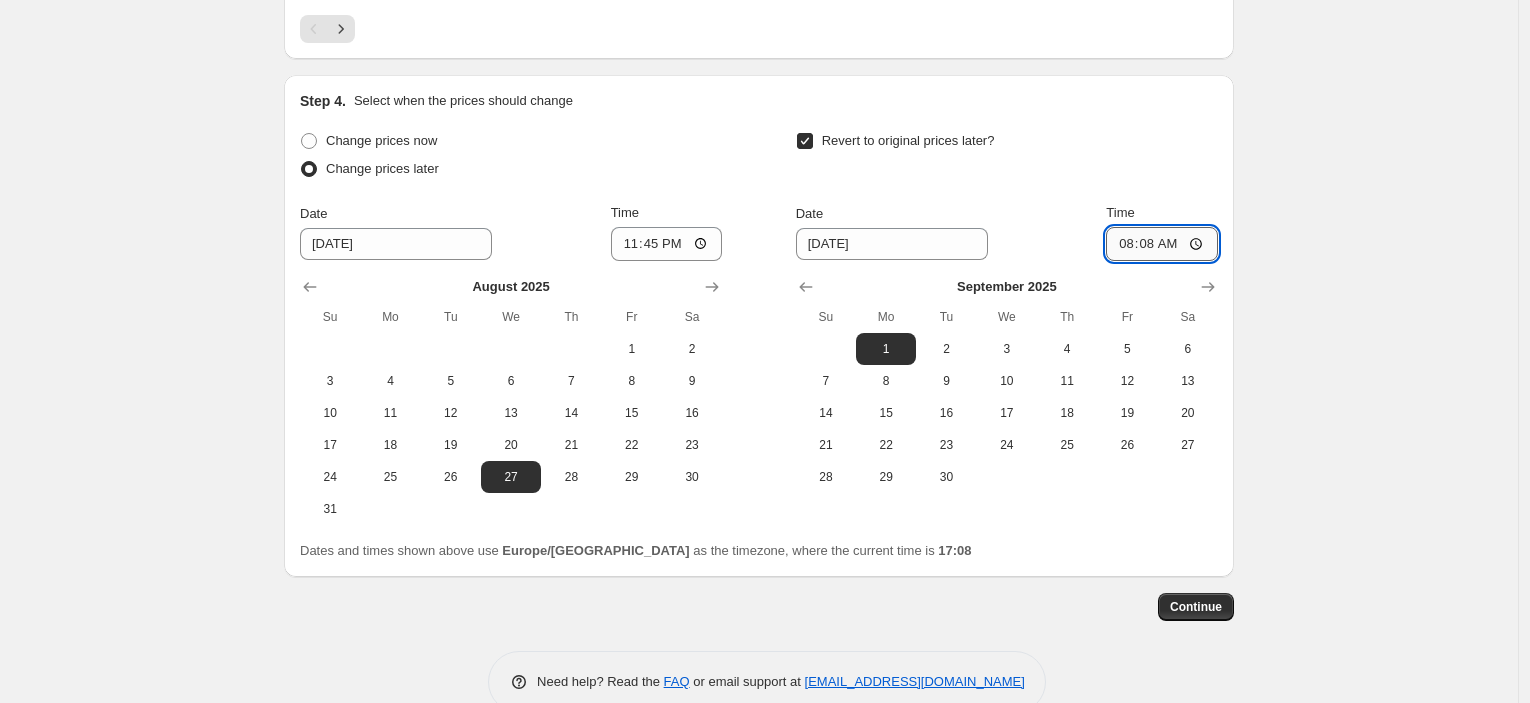 type on "08:00" 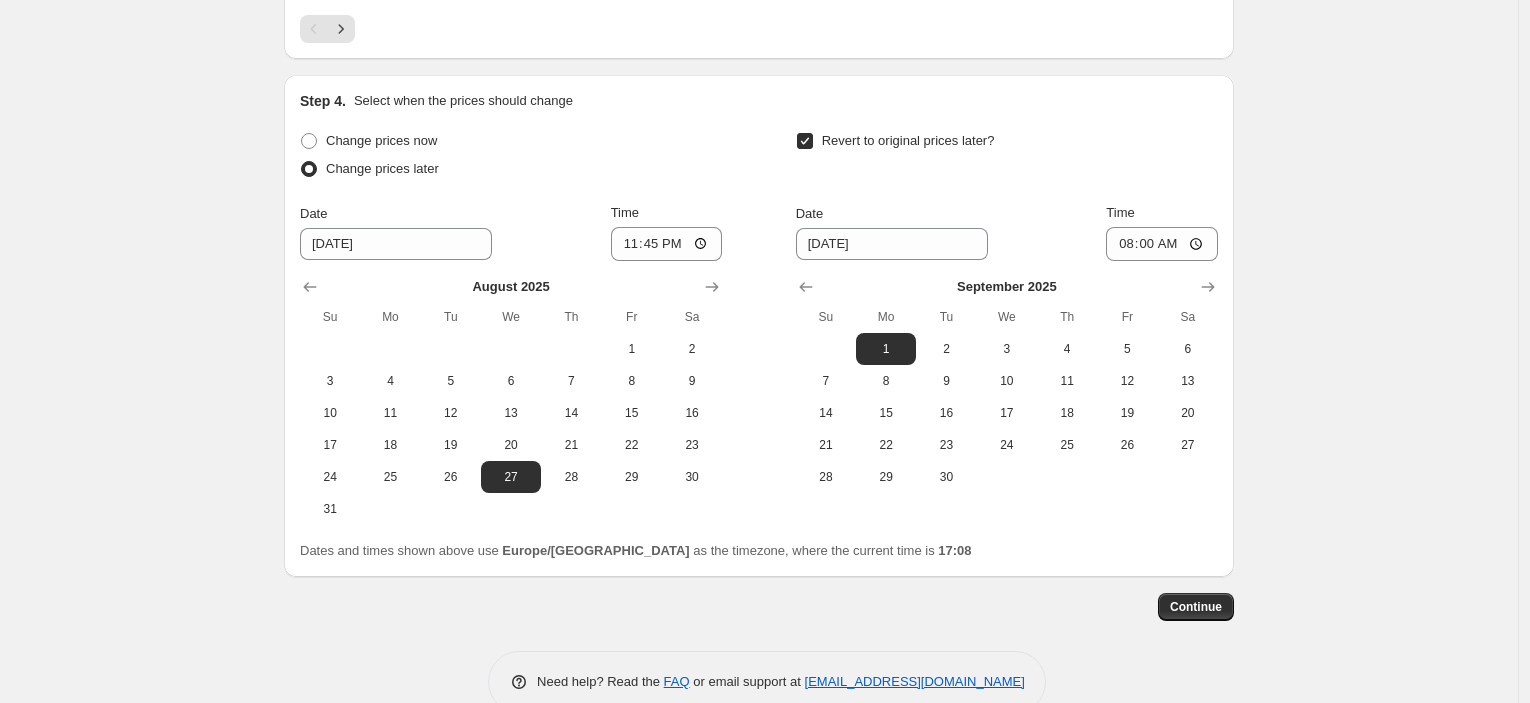 click on "Create new price [MEDICAL_DATA]. This page is ready Create new price [MEDICAL_DATA] Draft Step 1. Optionally give your price [MEDICAL_DATA] a title (eg "March 30% off sale on boots") Copy of 28ago - jewelry- hold 35 This title is just for internal use, customers won't see it Step 2. Select how the prices should change Use bulk price change rules Set product prices individually Use CSV upload Price Change type Change the price to a certain amount Change the price by a certain amount Change the price by a certain percentage Change the price to the current compare at price (price before sale) Change the price by a certain amount relative to the compare at price Change the price by a certain percentage relative to the compare at price Don't change the price Change the price by a certain percentage relative to the cost per item Change price to certain cost margin Change the price by a certain percentage relative to the compare at price Items that do not already have a   compare at price   will be ignored. Price change amount" at bounding box center (759, -595) 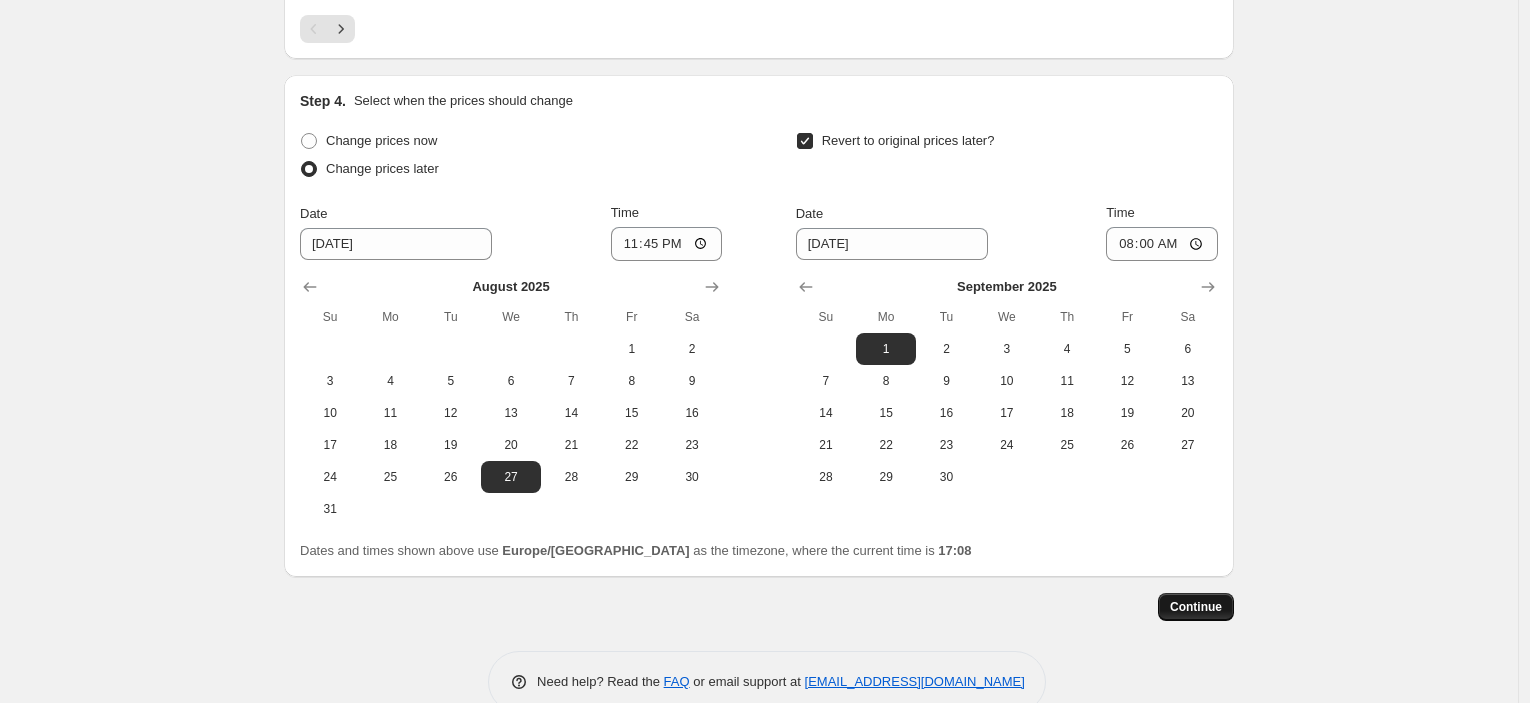 click on "Continue" at bounding box center (1196, 607) 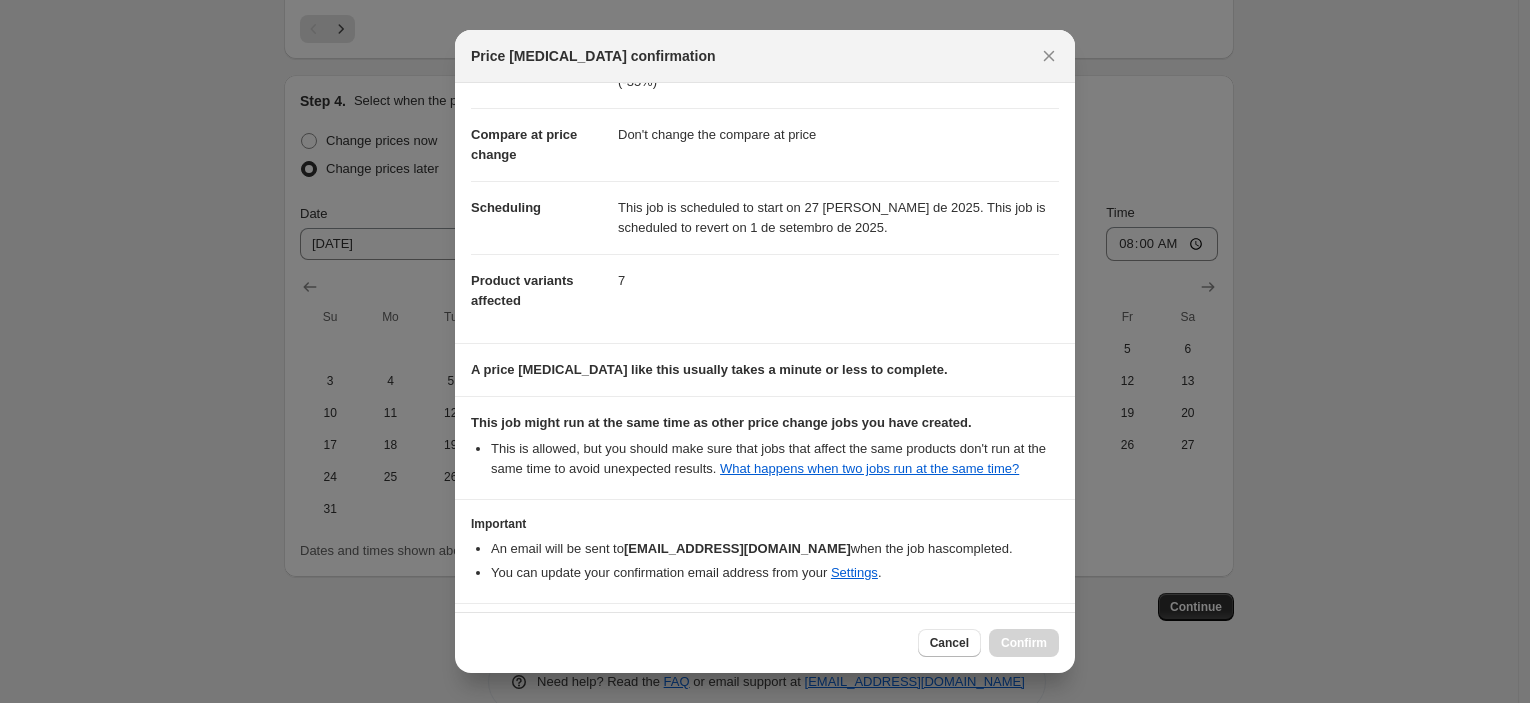 scroll, scrollTop: 153, scrollLeft: 0, axis: vertical 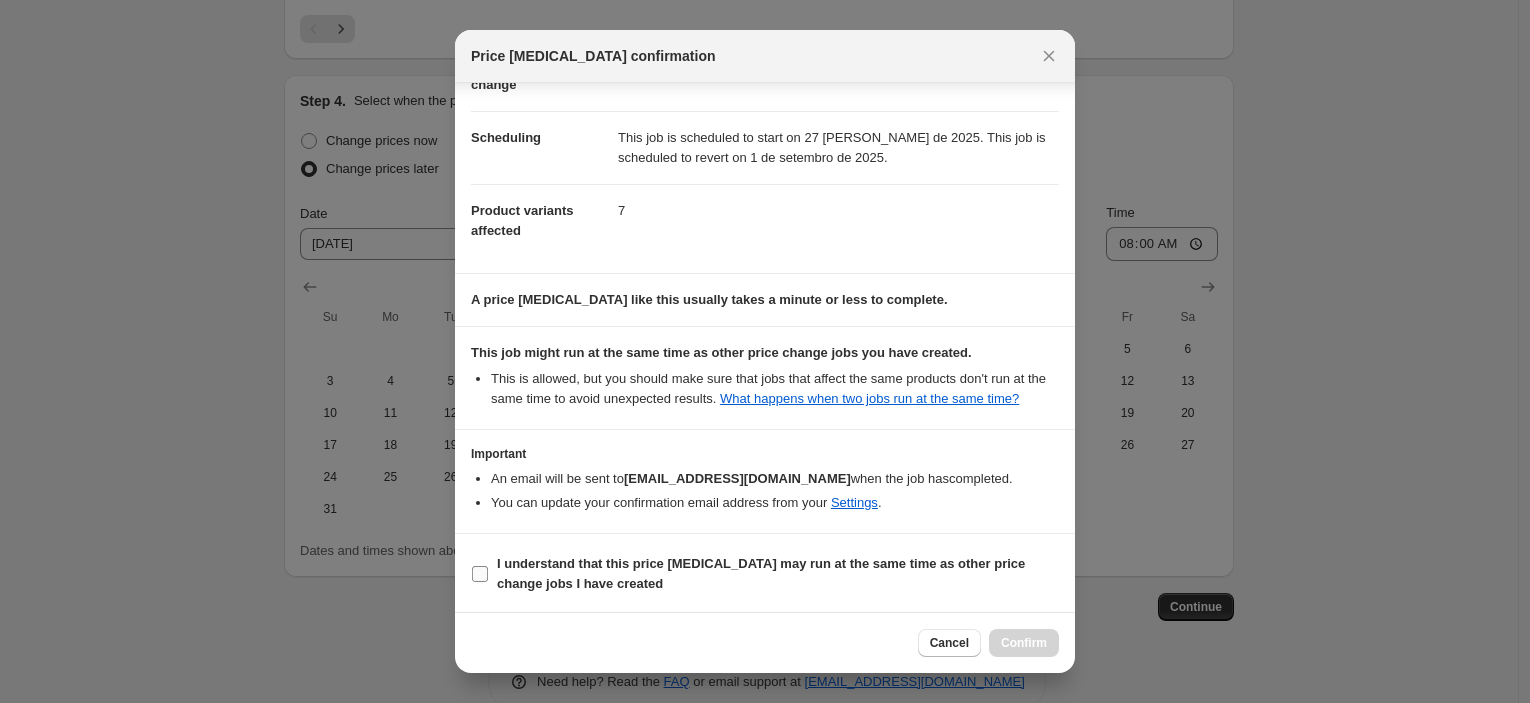 click on "I understand that this price [MEDICAL_DATA] may run at the same time as other price change jobs I have created" at bounding box center (778, 574) 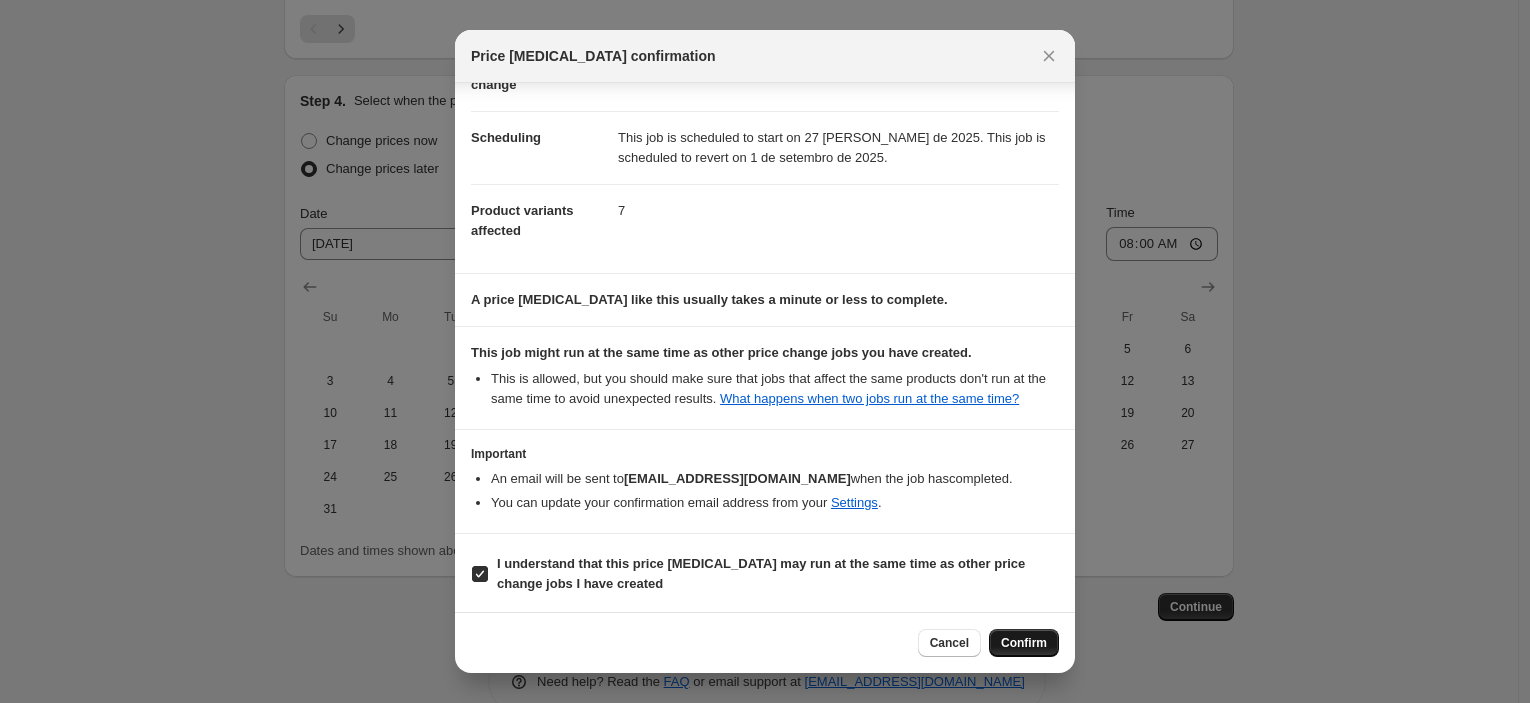 click on "Confirm" at bounding box center (1024, 643) 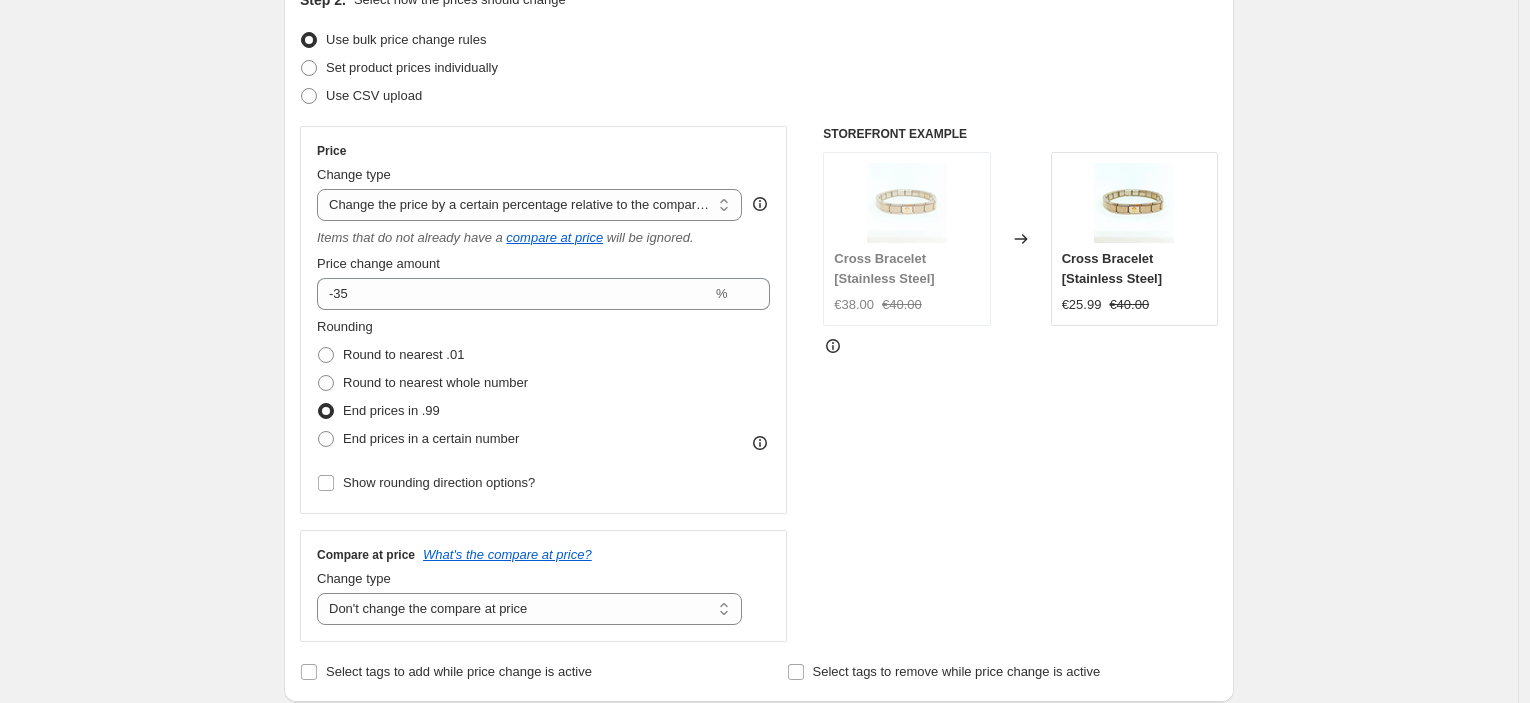 scroll, scrollTop: 0, scrollLeft: 0, axis: both 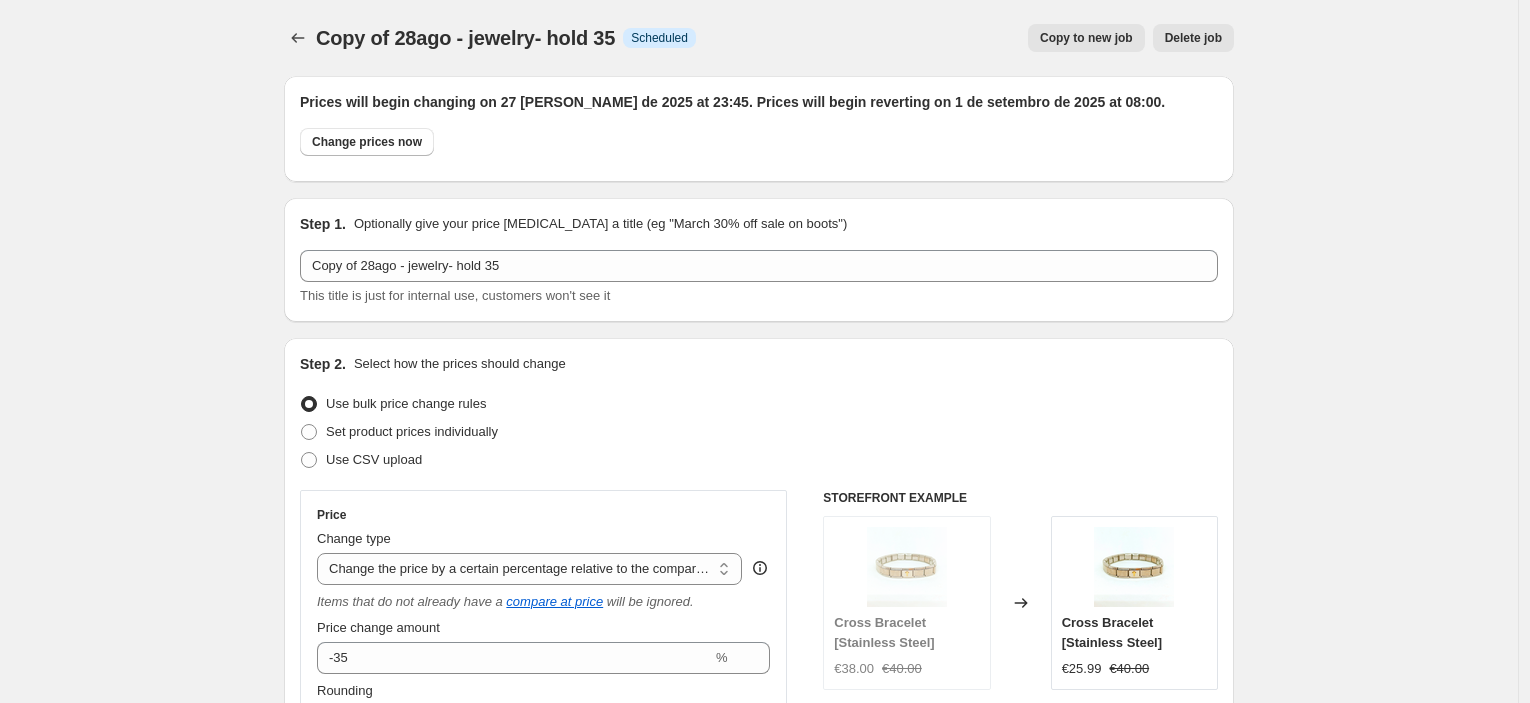 click on "Copy to new job" at bounding box center [1086, 38] 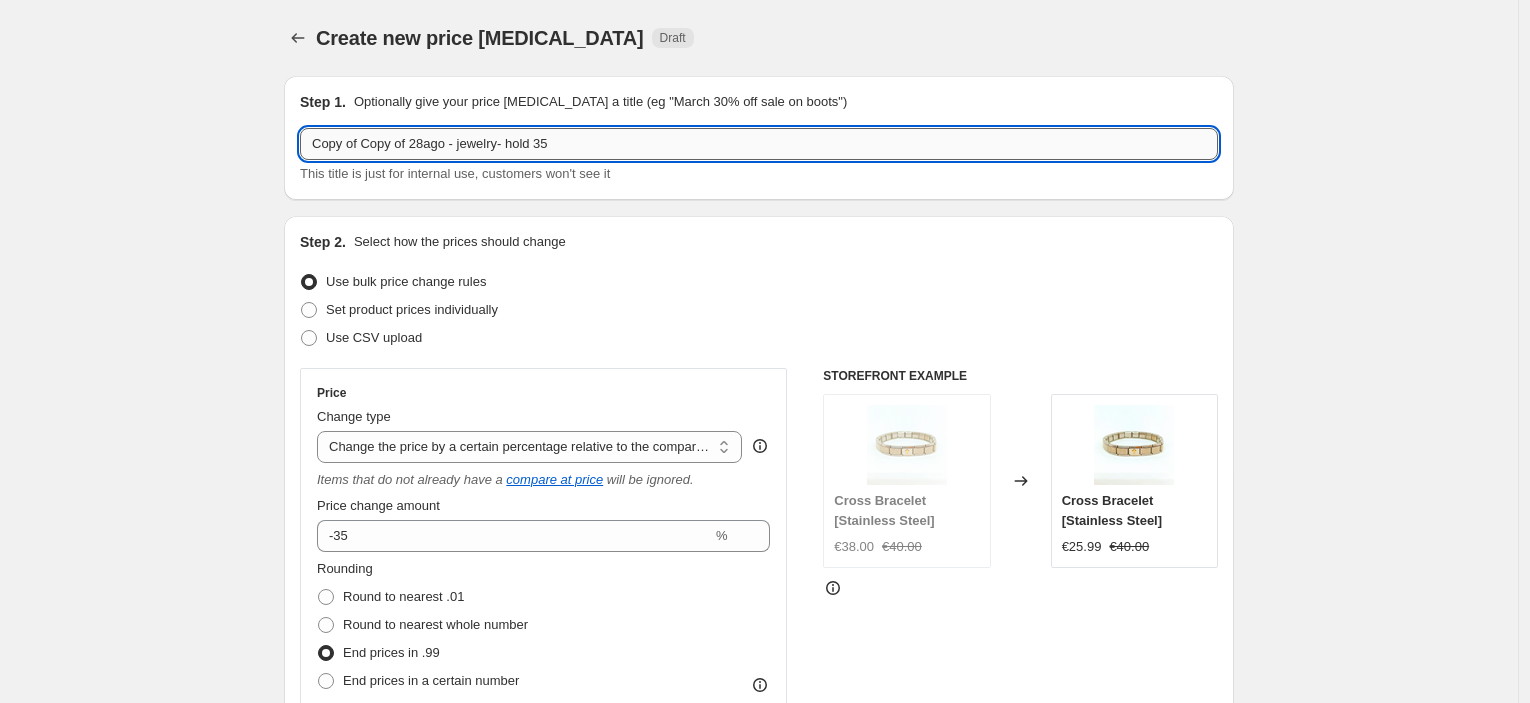 click on "Copy of Copy of 28ago - jewelry- hold 35" at bounding box center [759, 144] 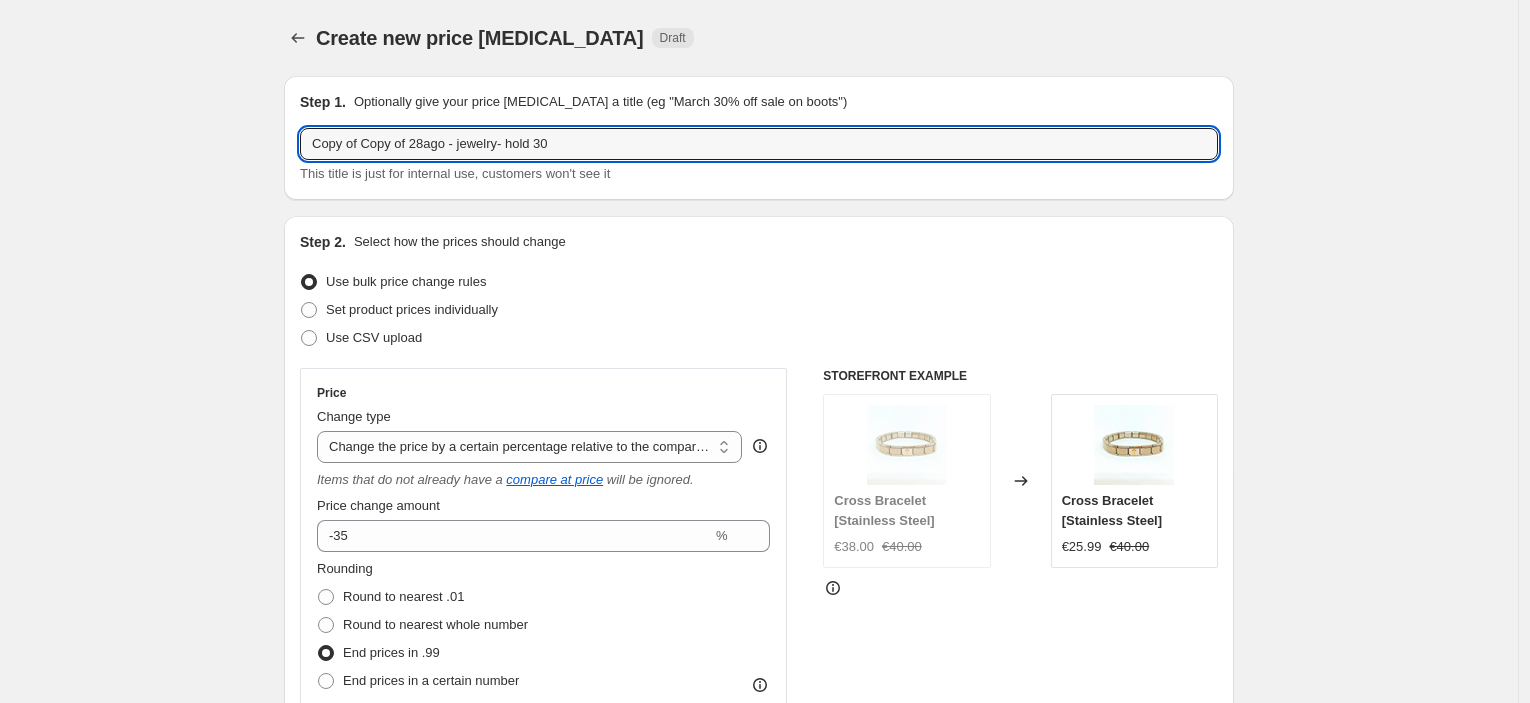 drag, startPoint x: 419, startPoint y: 142, endPoint x: -1, endPoint y: 150, distance: 420.07617 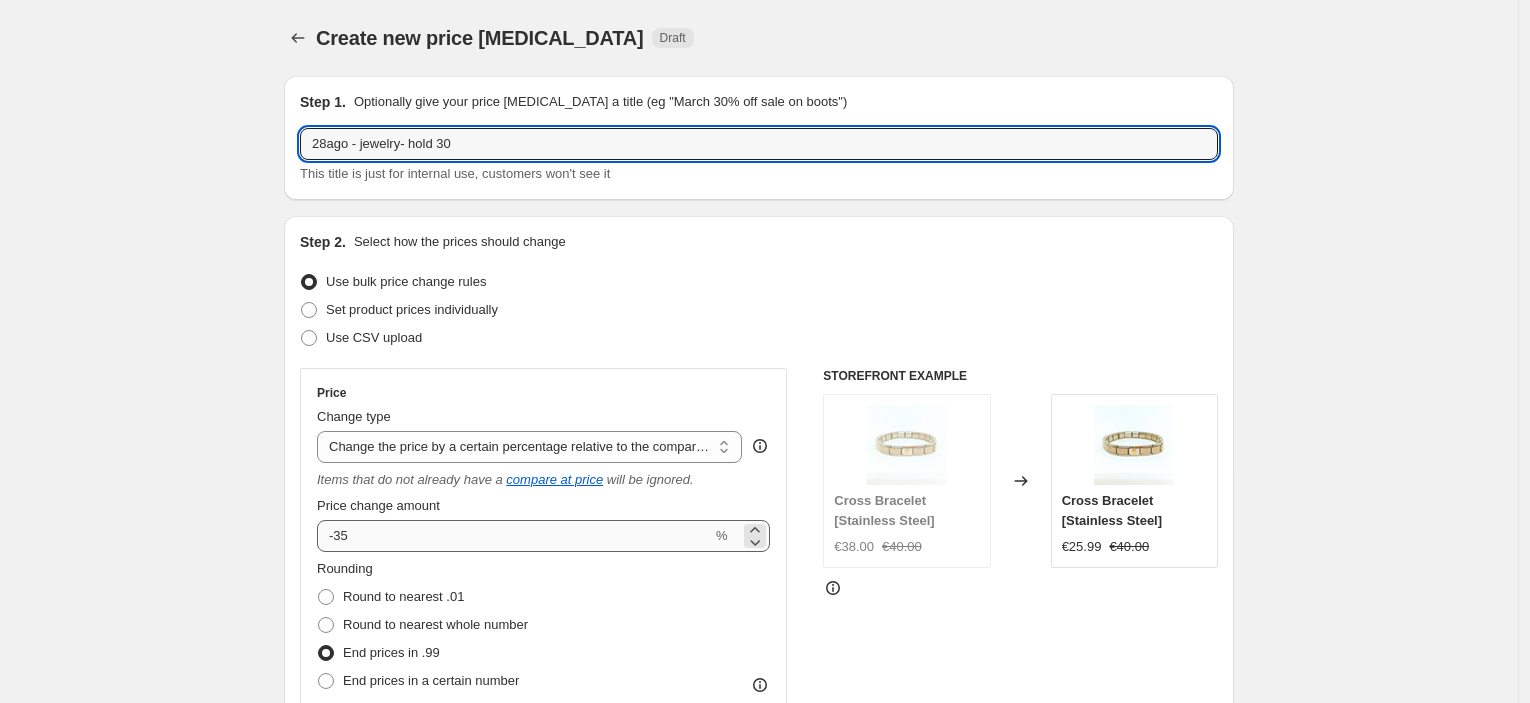 type on "28ago - jewelry- hold 30" 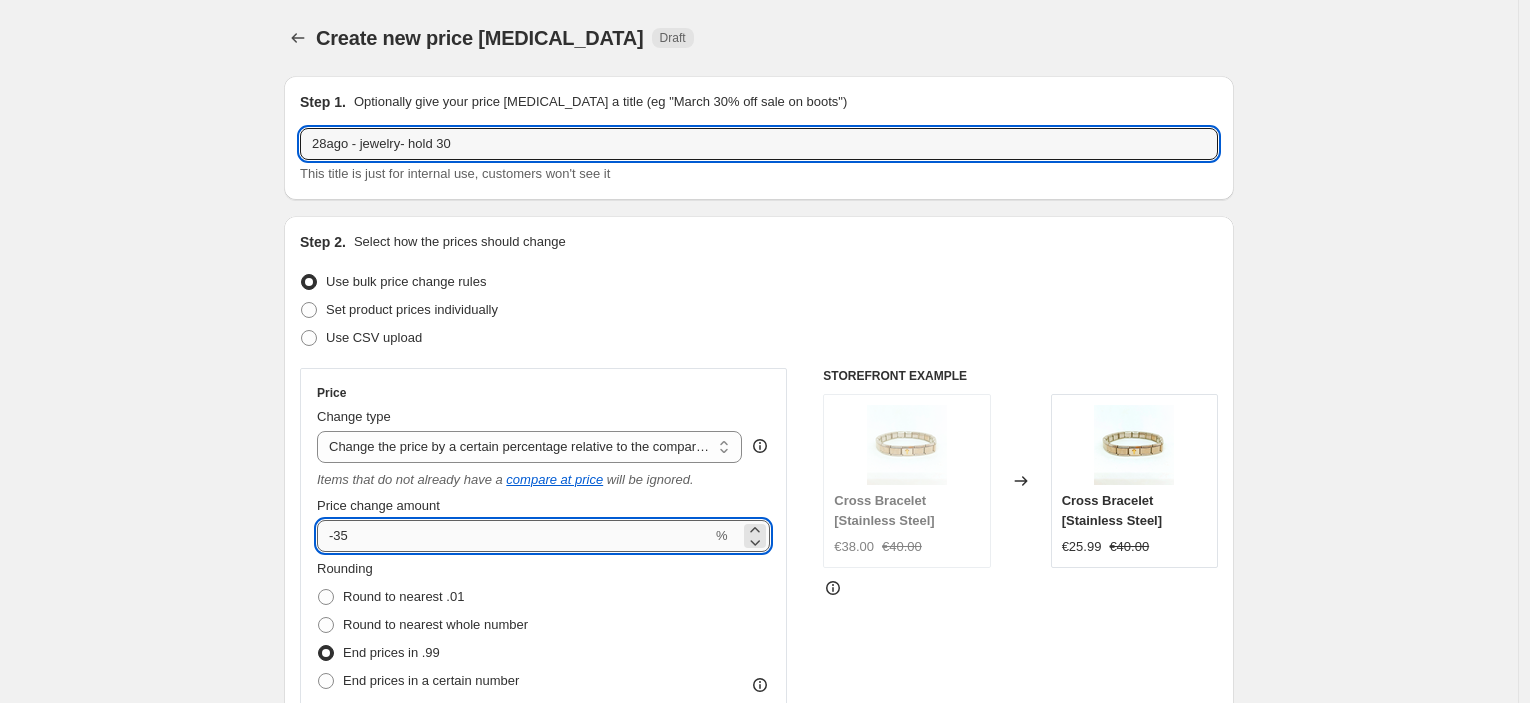 click on "-35" at bounding box center (514, 536) 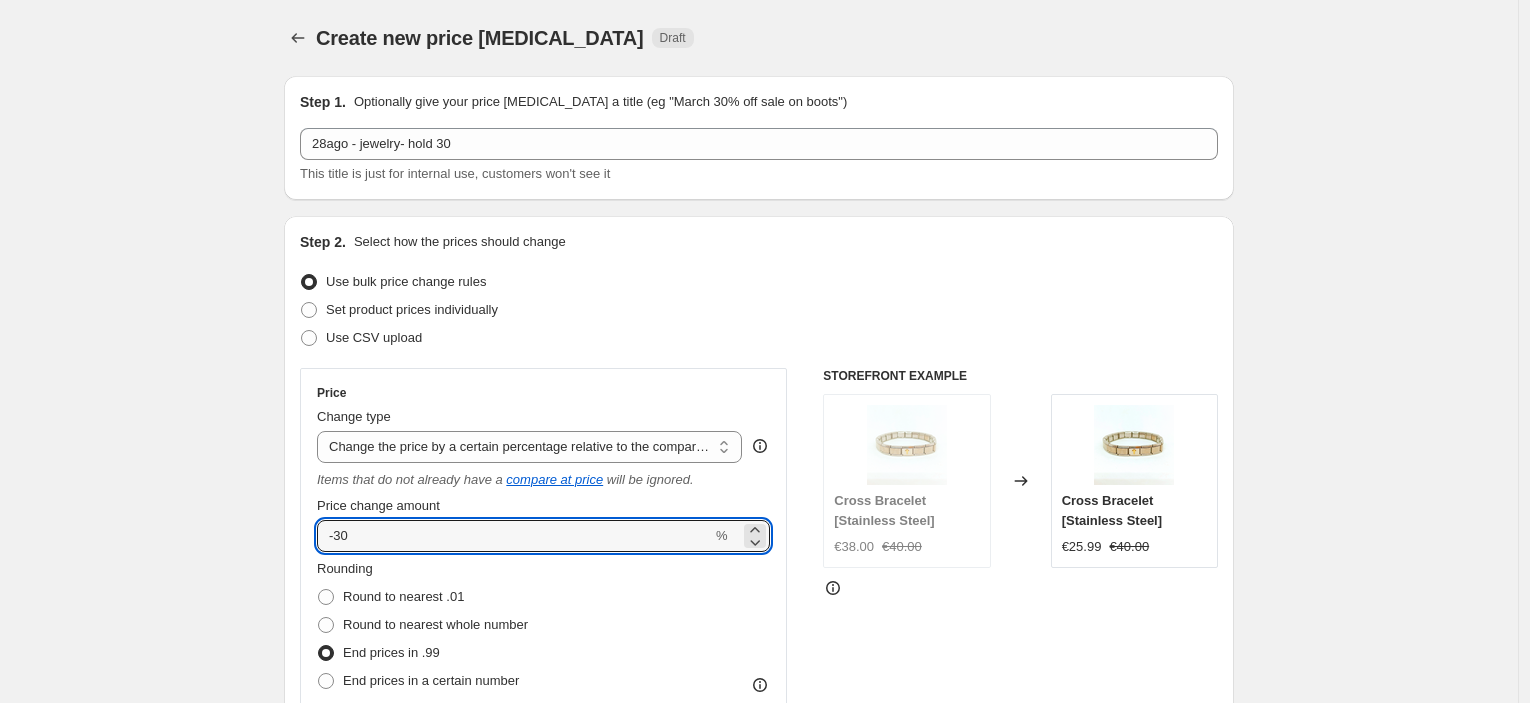 type on "-30" 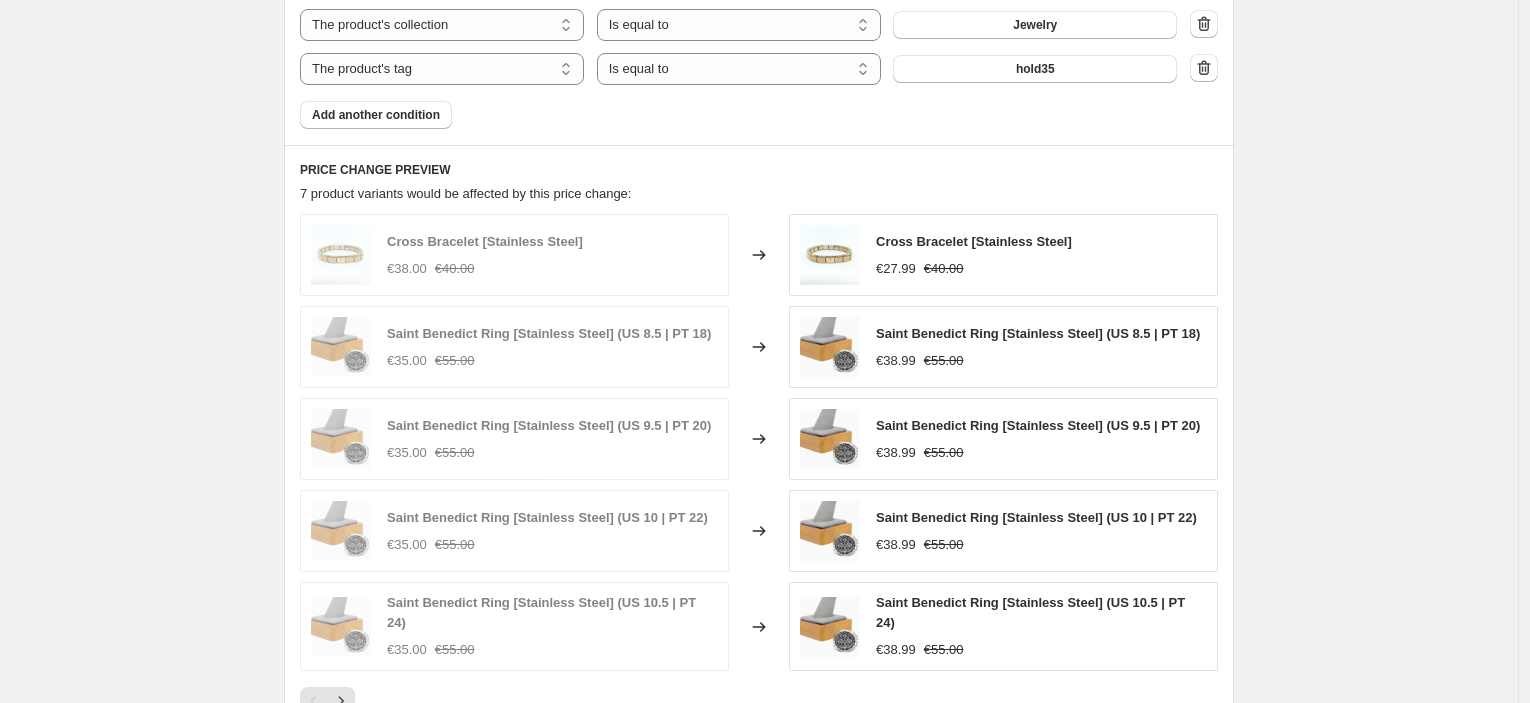 scroll, scrollTop: 1222, scrollLeft: 0, axis: vertical 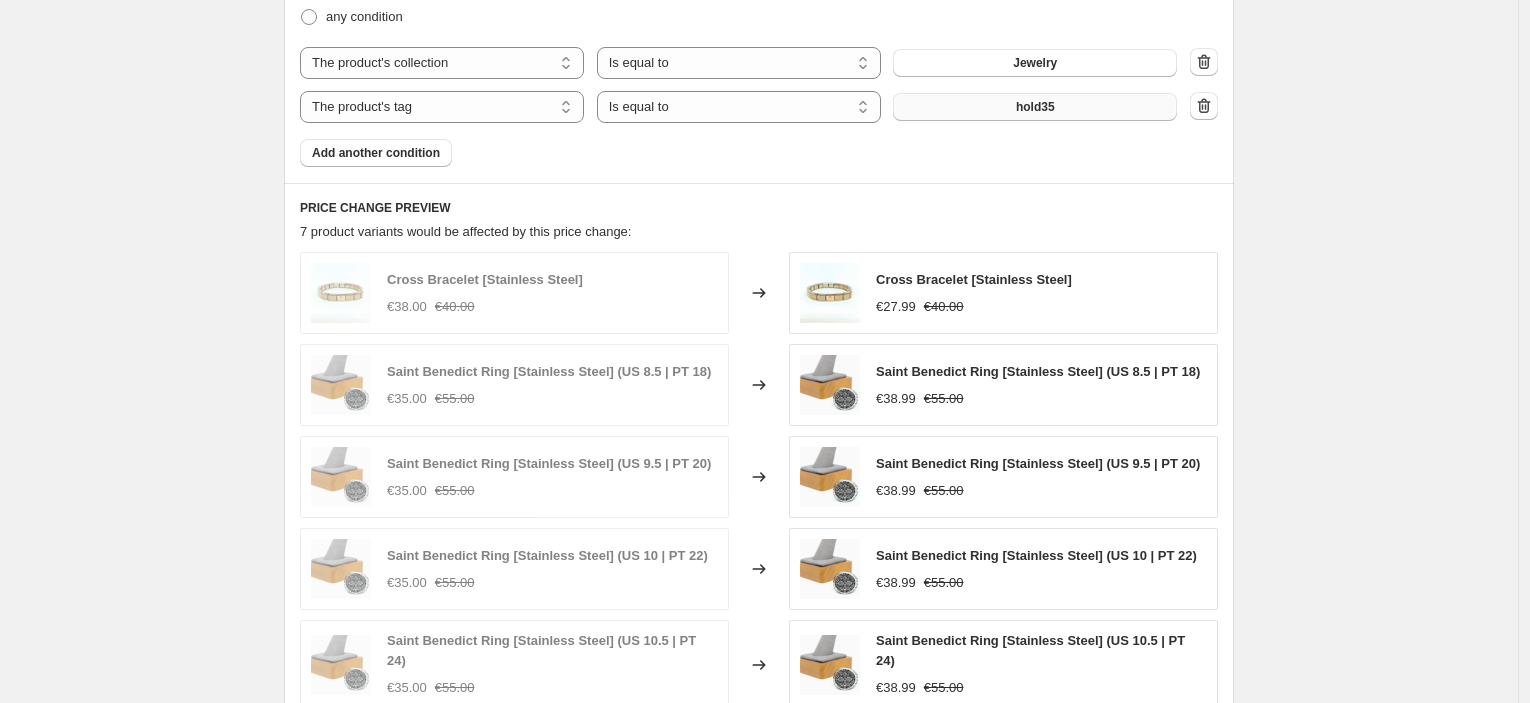 click on "hold35" at bounding box center (1035, 107) 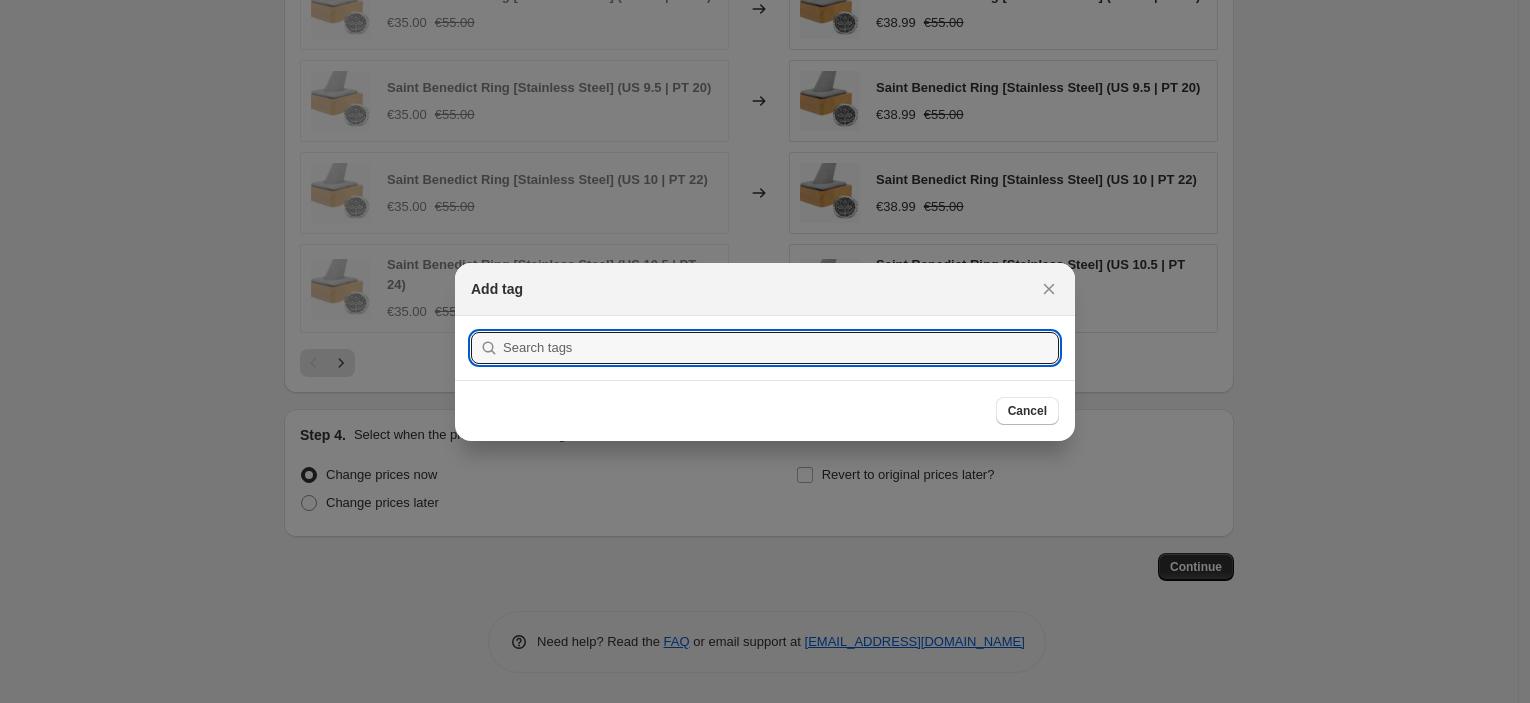 scroll, scrollTop: 0, scrollLeft: 0, axis: both 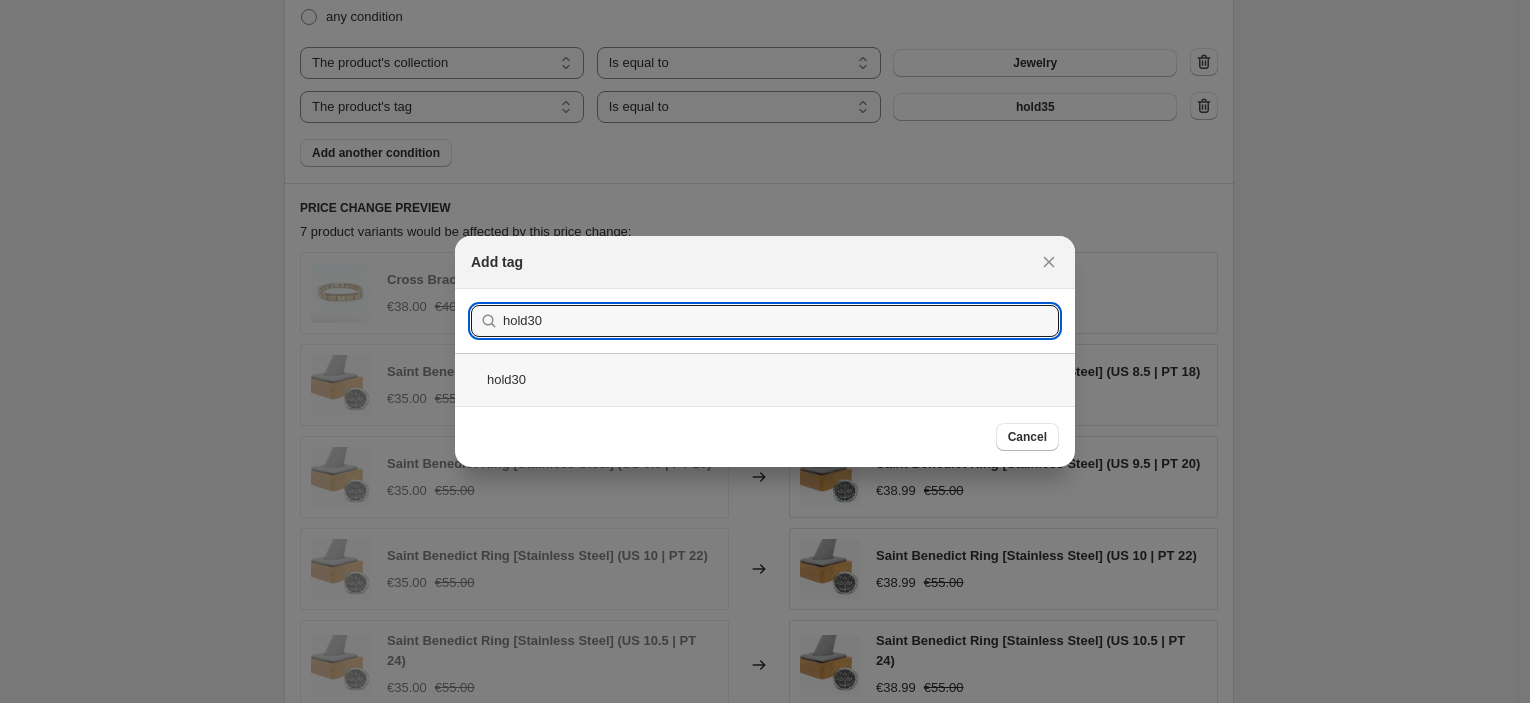 type on "hold30" 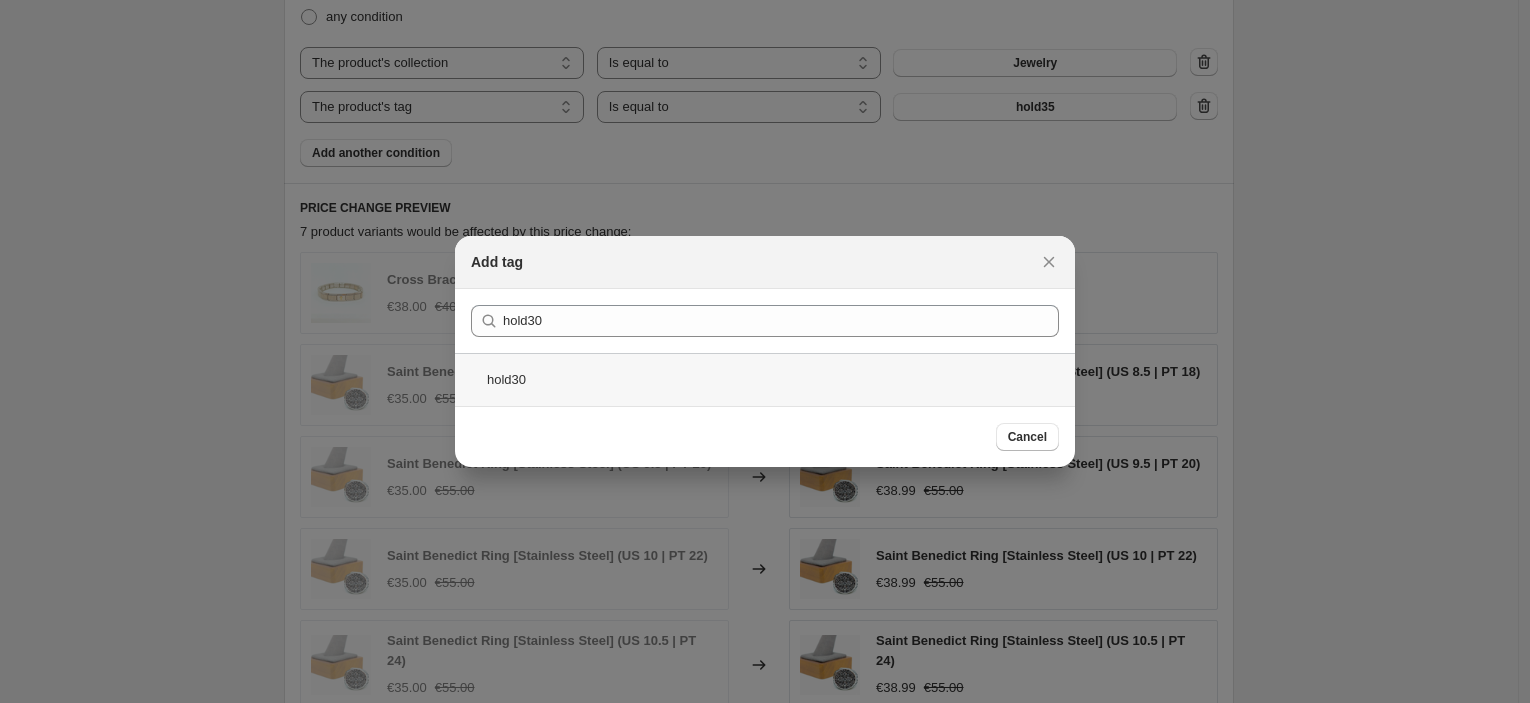 click on "hold30" at bounding box center [765, 379] 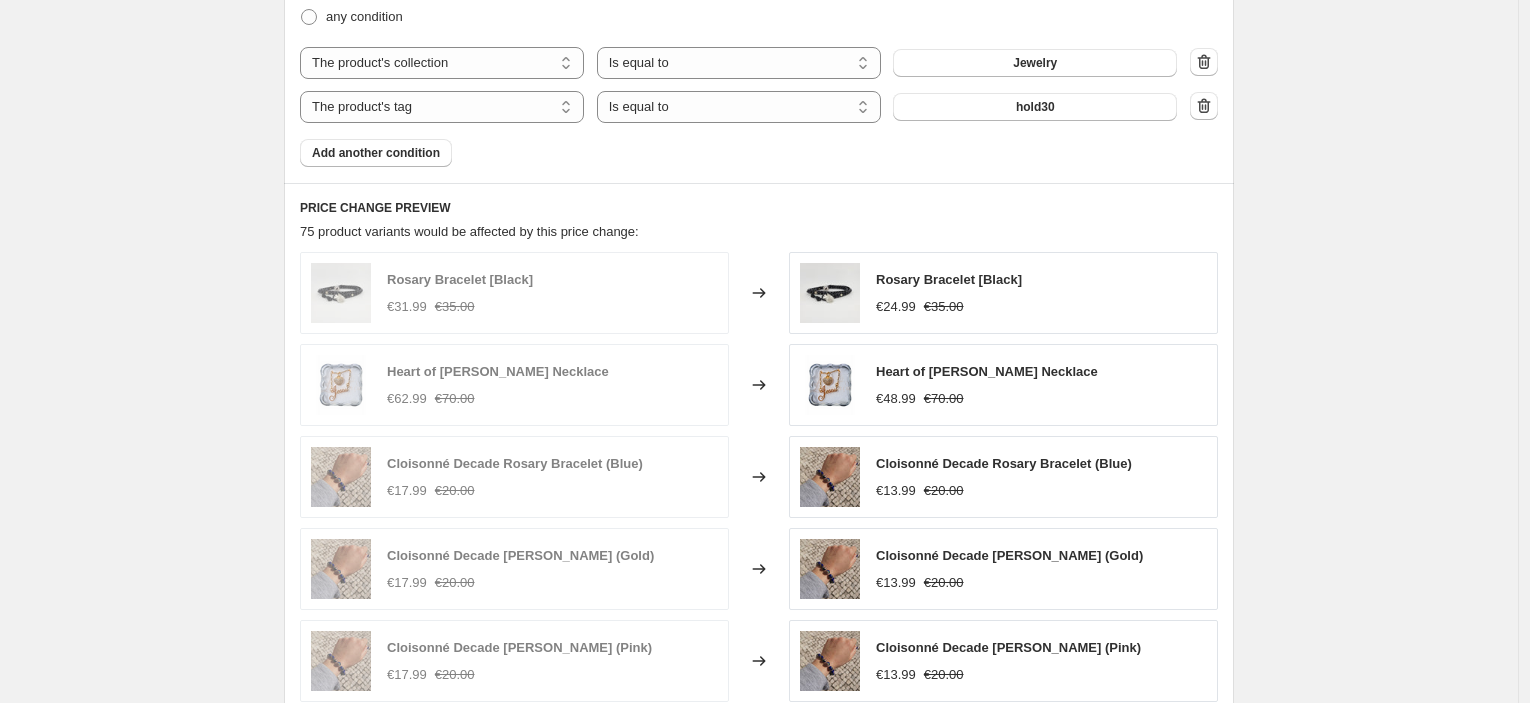 click on "Create new price [MEDICAL_DATA]. This page is ready Create new price [MEDICAL_DATA] Draft Step 1. Optionally give your price [MEDICAL_DATA] a title (eg "March 30% off sale on boots") 28ago - jewelry- hold 30 This title is just for internal use, customers won't see it Step 2. Select how the prices should change Use bulk price change rules Set product prices individually Use CSV upload Price Change type Change the price to a certain amount Change the price by a certain amount Change the price by a certain percentage Change the price to the current compare at price (price before sale) Change the price by a certain amount relative to the compare at price Change the price by a certain percentage relative to the compare at price Don't change the price Change the price by a certain percentage relative to the cost per item Change price to certain cost margin Change the price by a certain percentage relative to the compare at price Items that do not already have a   compare at price   will be ignored. Price change amount -30 %" at bounding box center (759, -75) 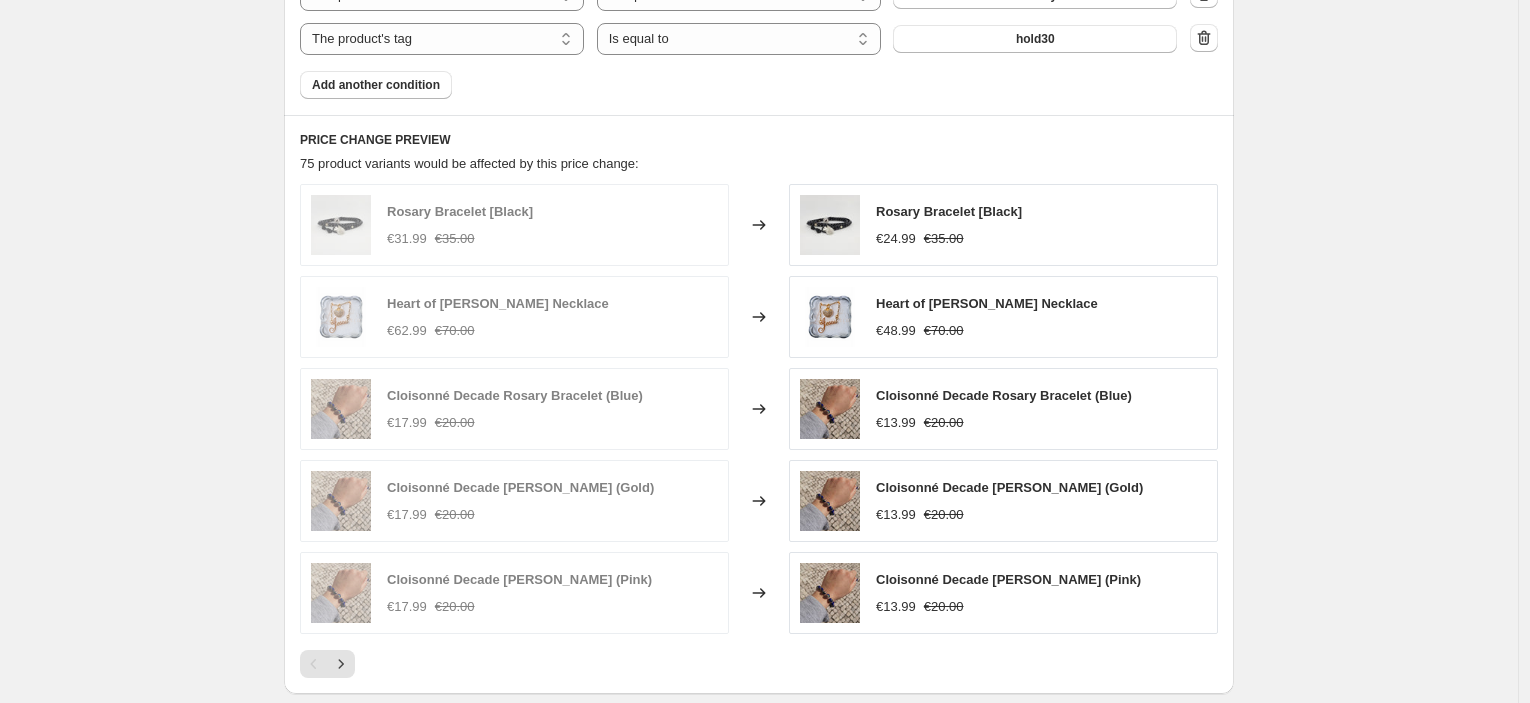 scroll, scrollTop: 1589, scrollLeft: 0, axis: vertical 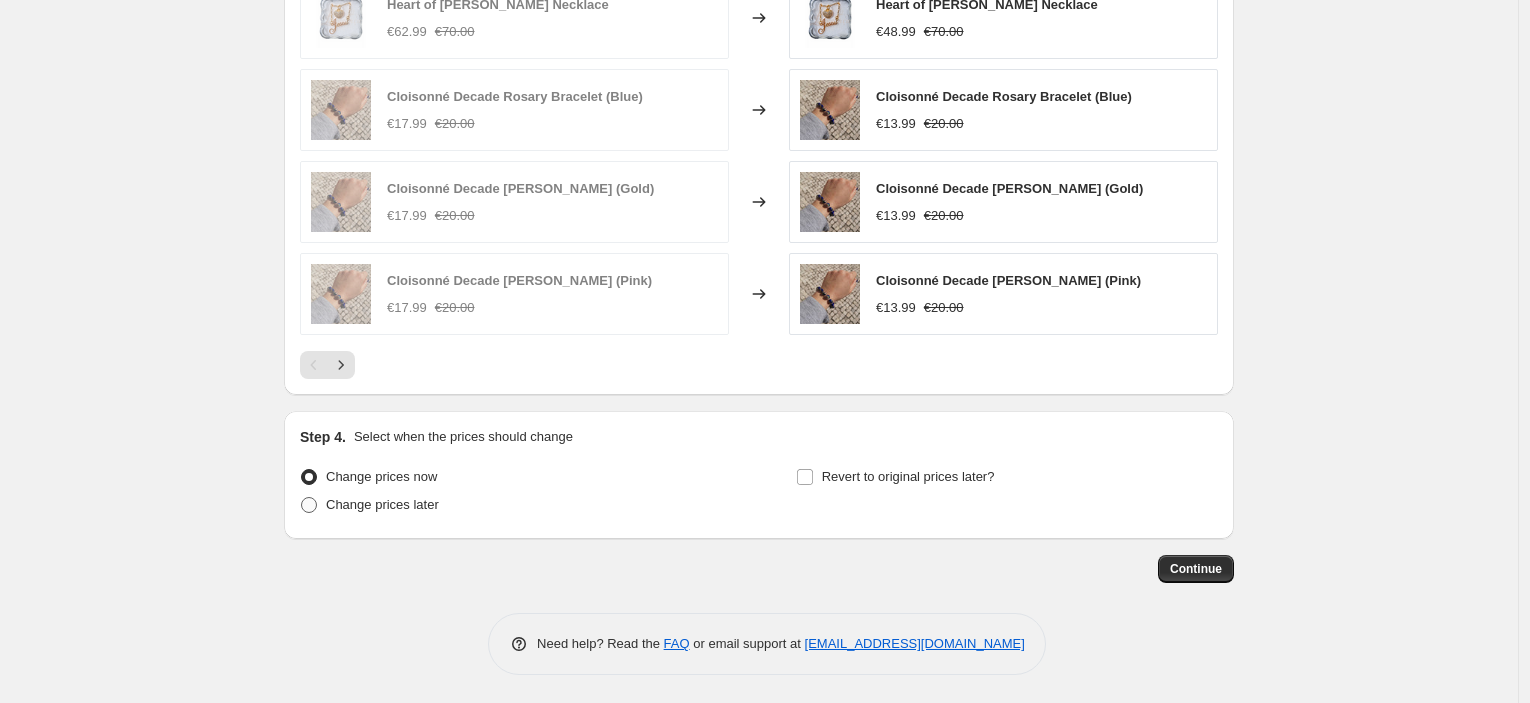 click on "Change prices later" at bounding box center (382, 504) 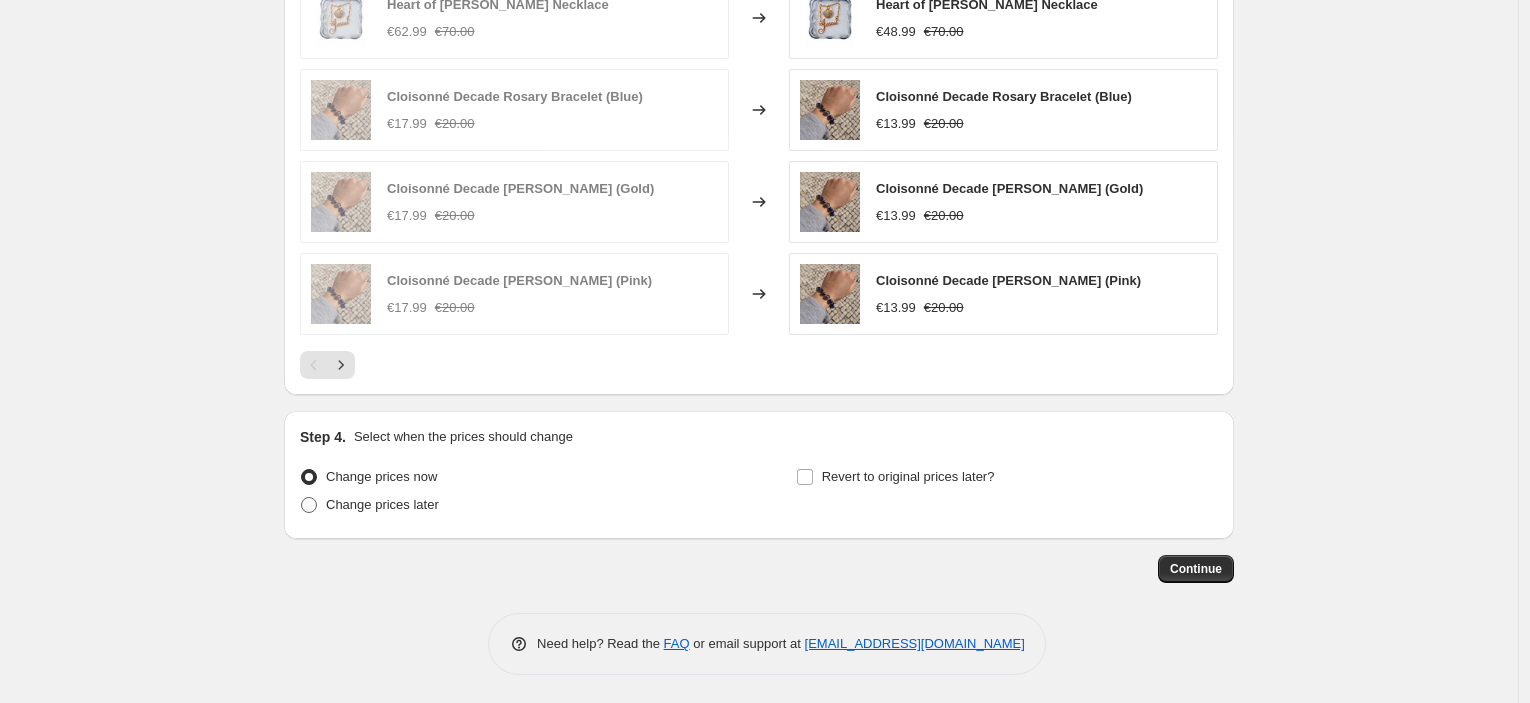 radio on "true" 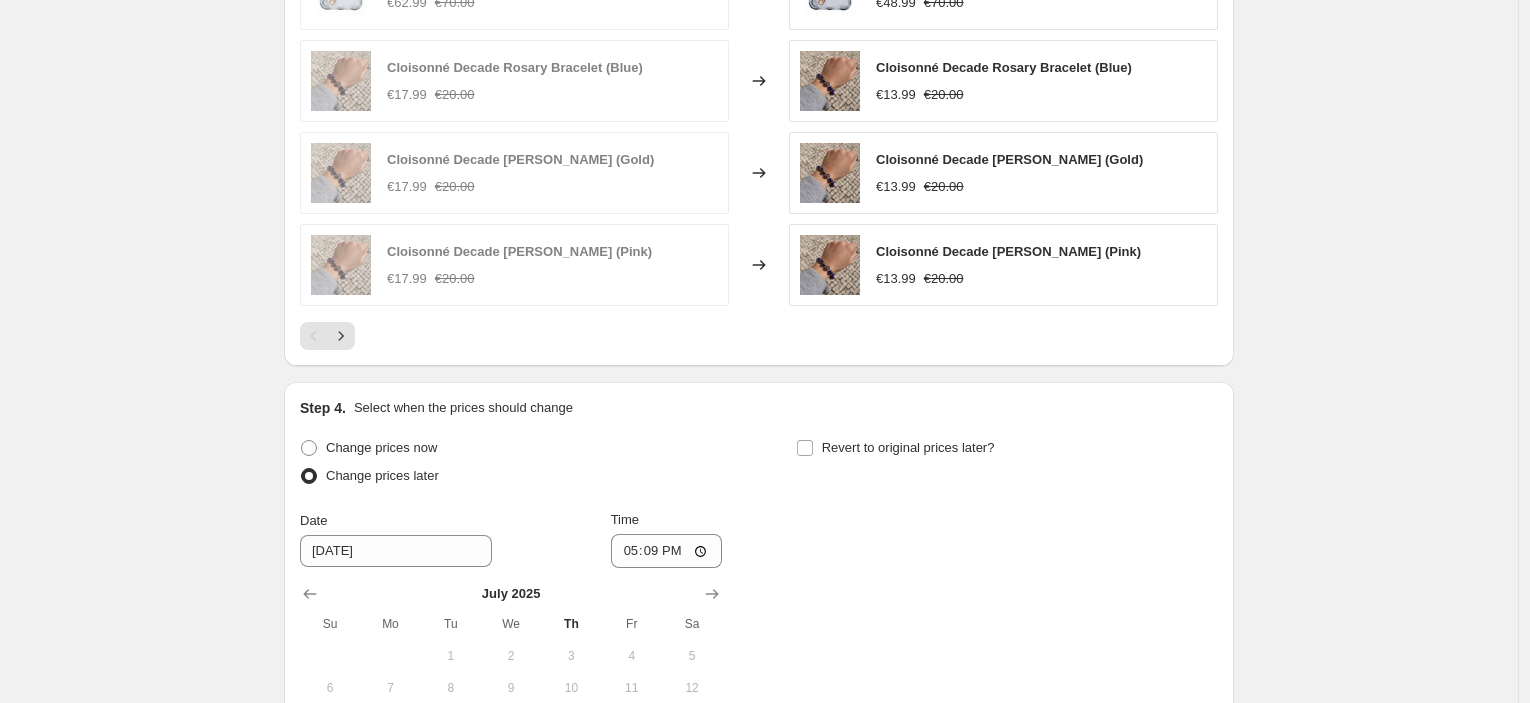 scroll, scrollTop: 1932, scrollLeft: 0, axis: vertical 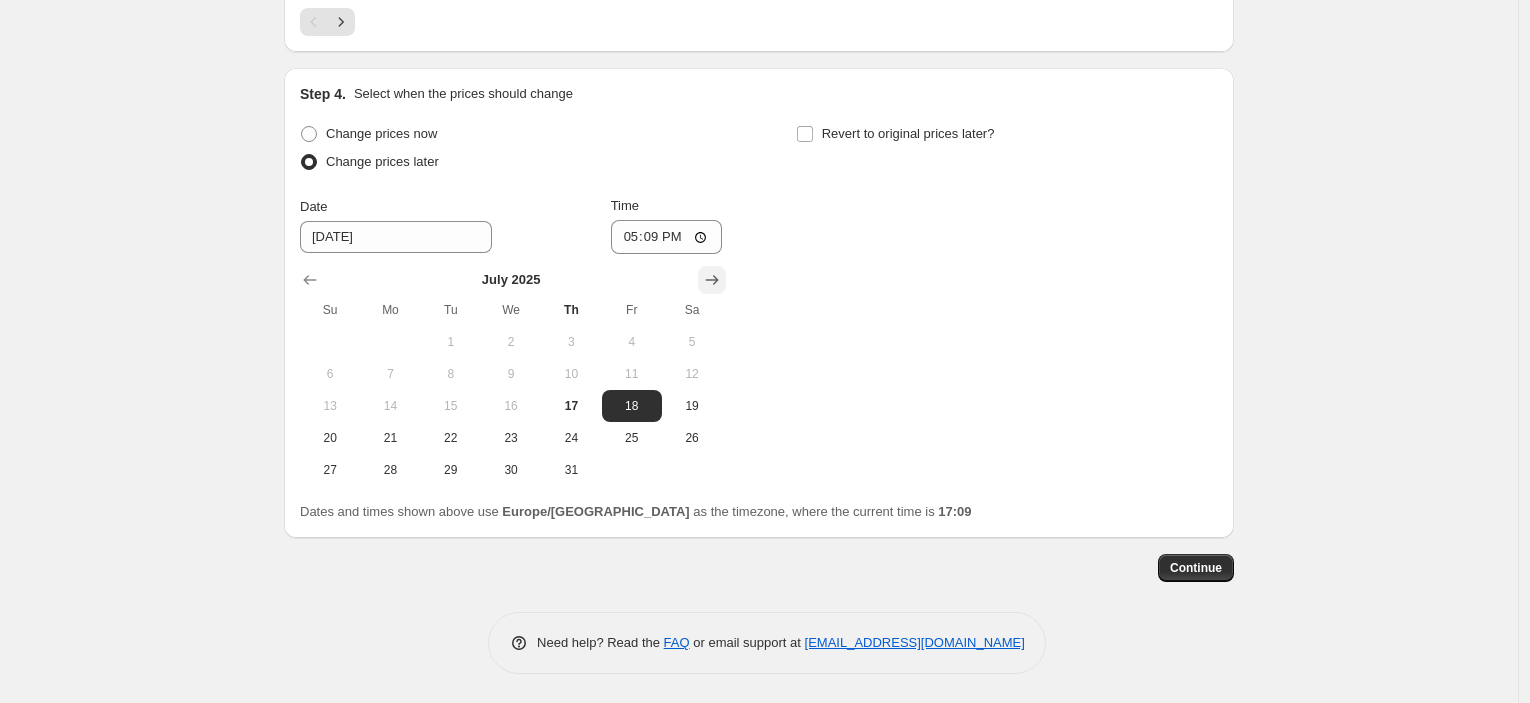 click 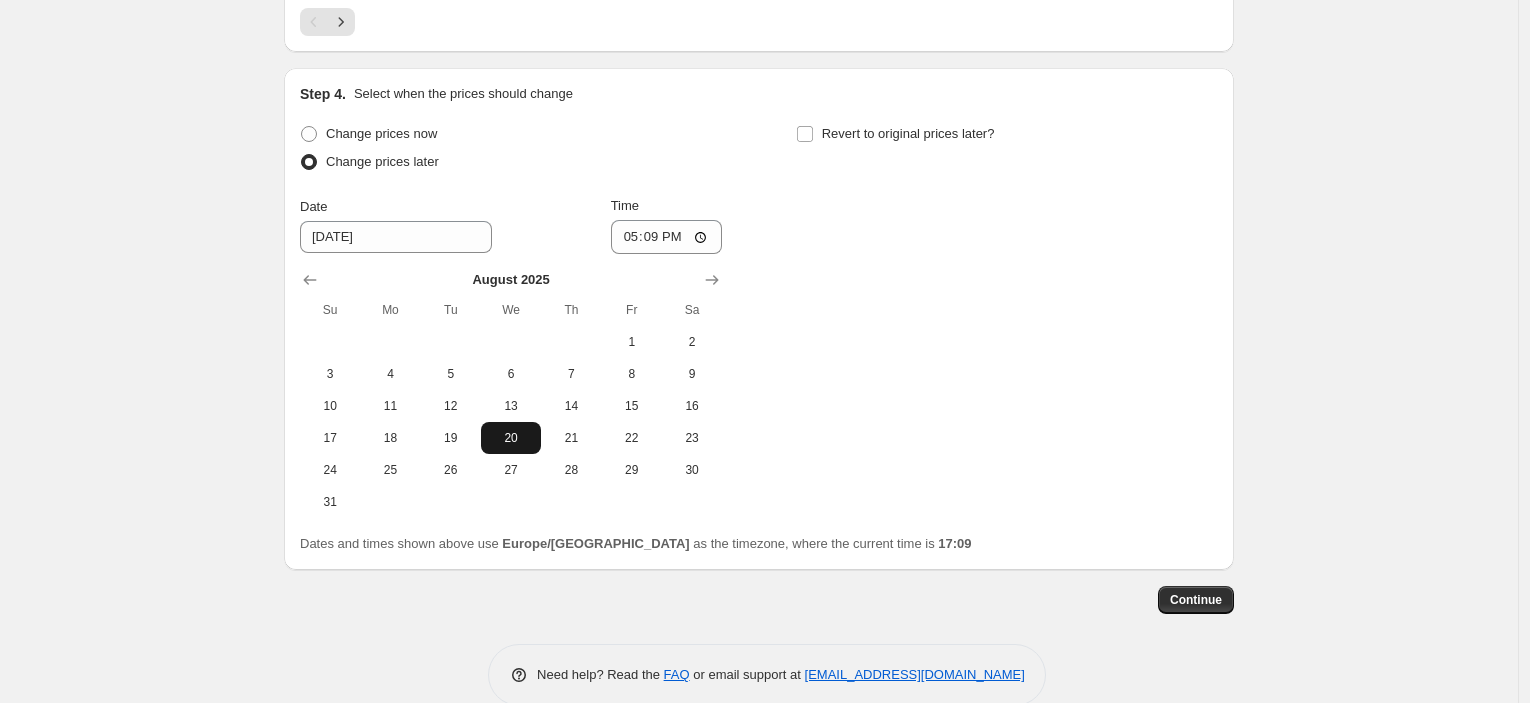click on "20" at bounding box center [511, 438] 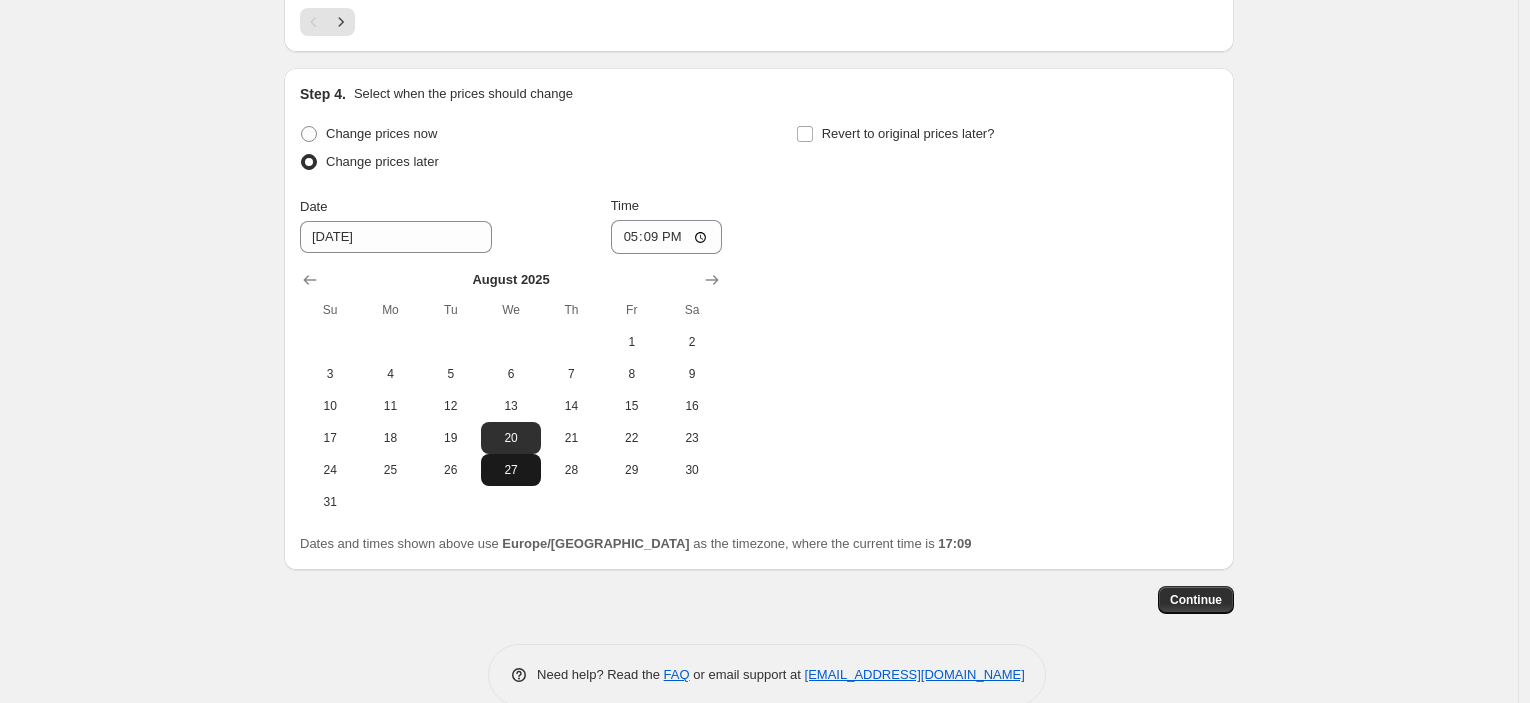 click on "27" at bounding box center (511, 470) 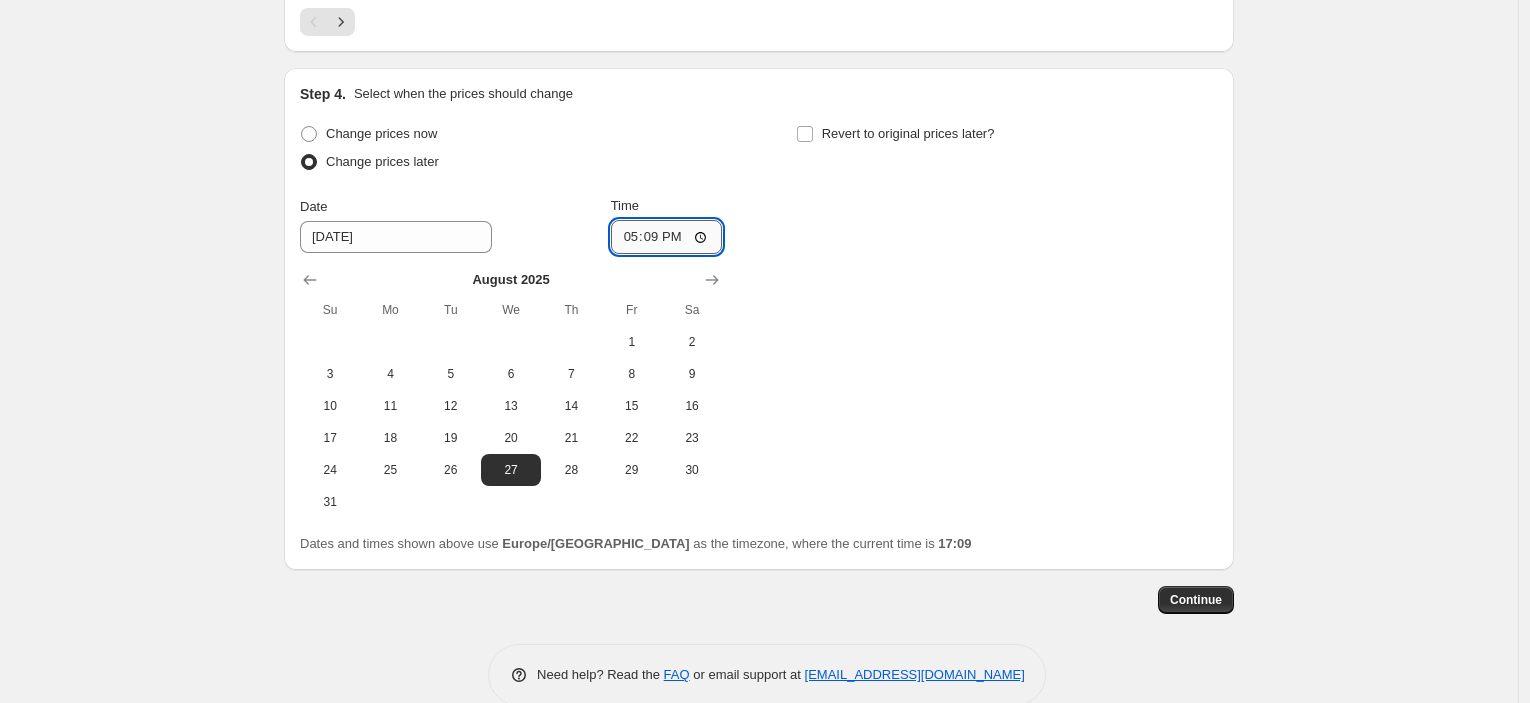 click on "17:09" at bounding box center [667, 237] 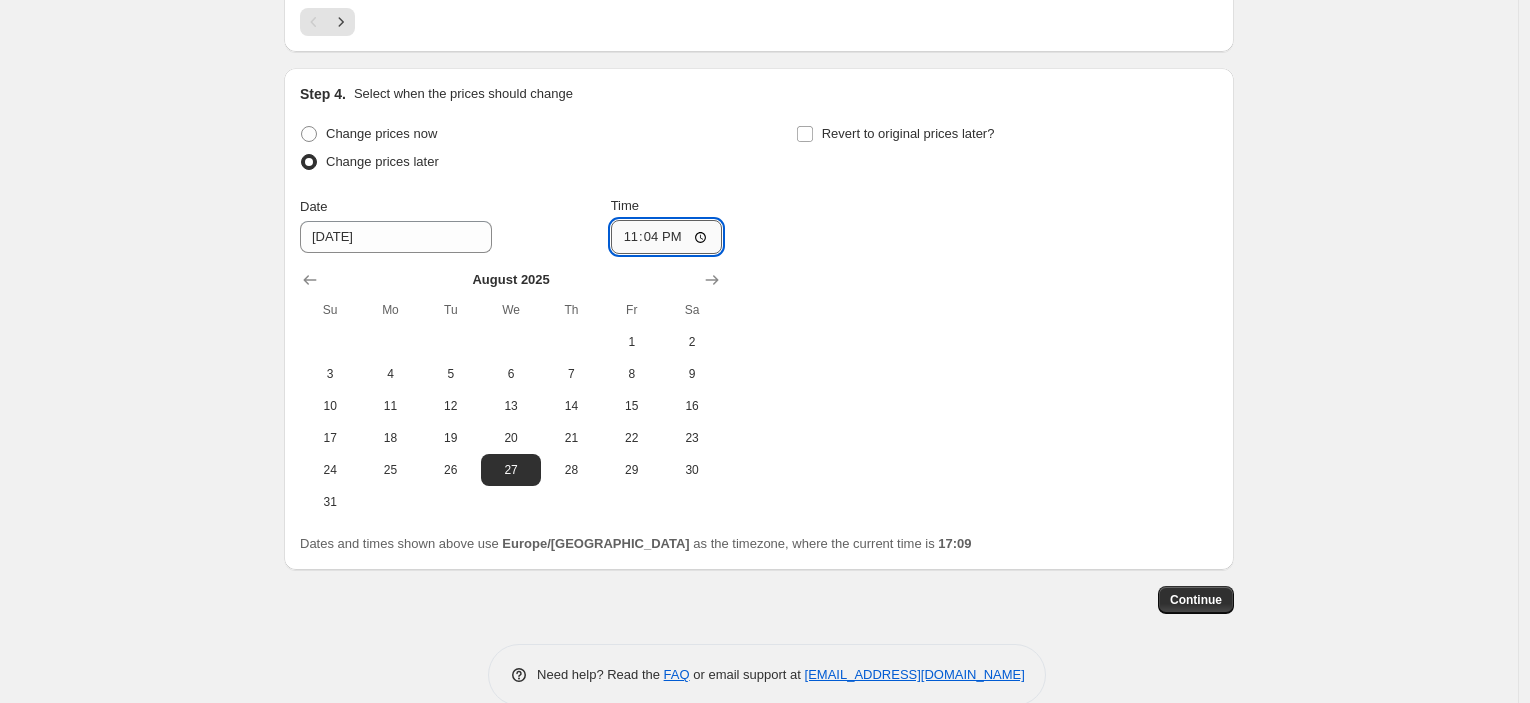 type on "23:45" 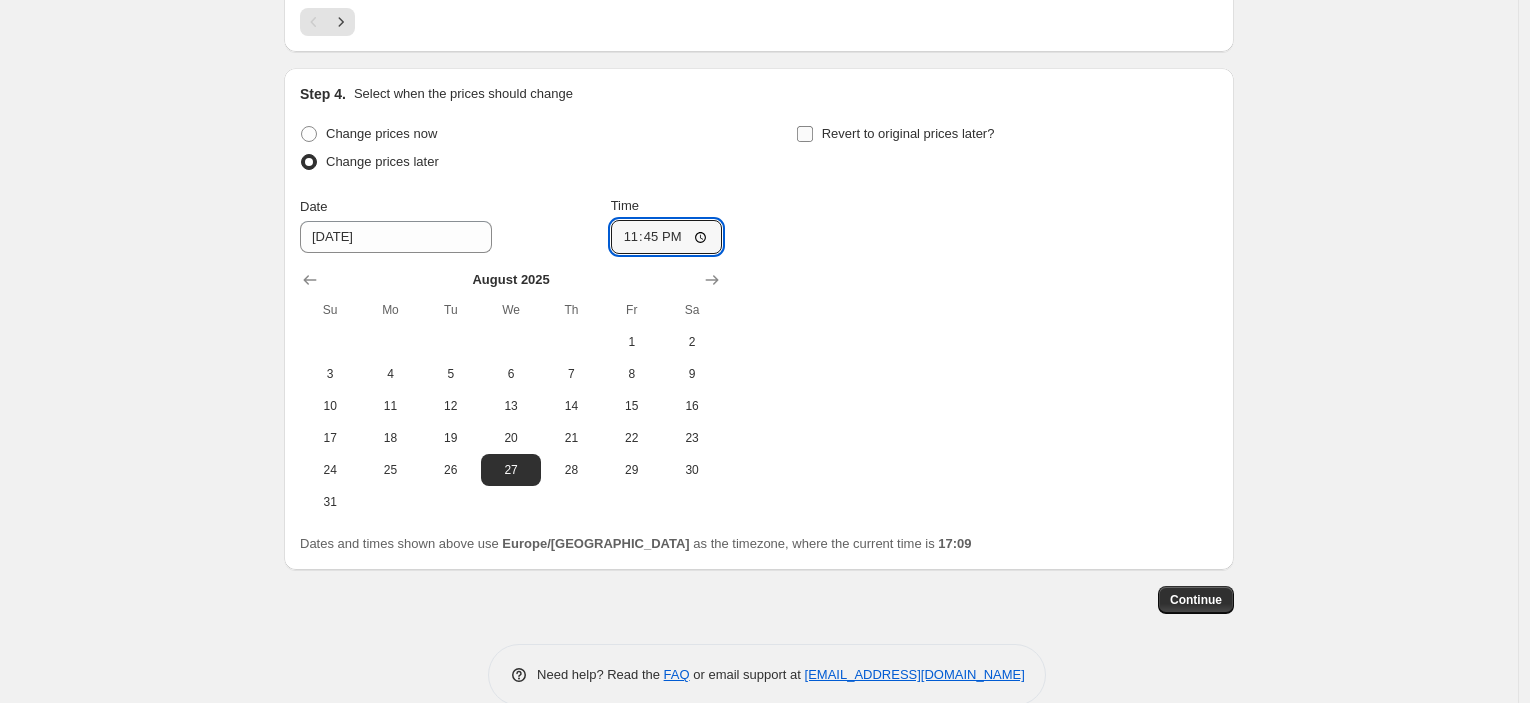 click on "Revert to original prices later?" at bounding box center [908, 133] 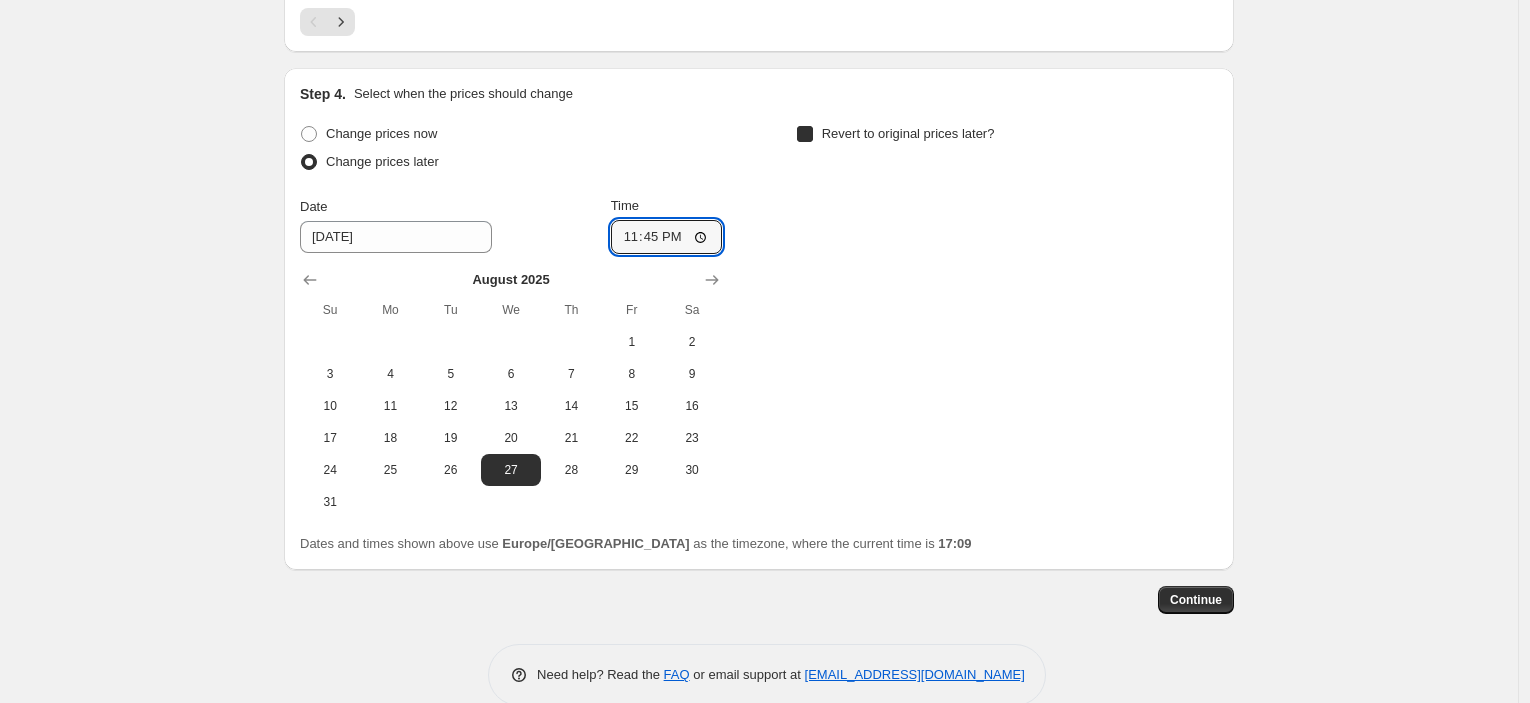 checkbox on "true" 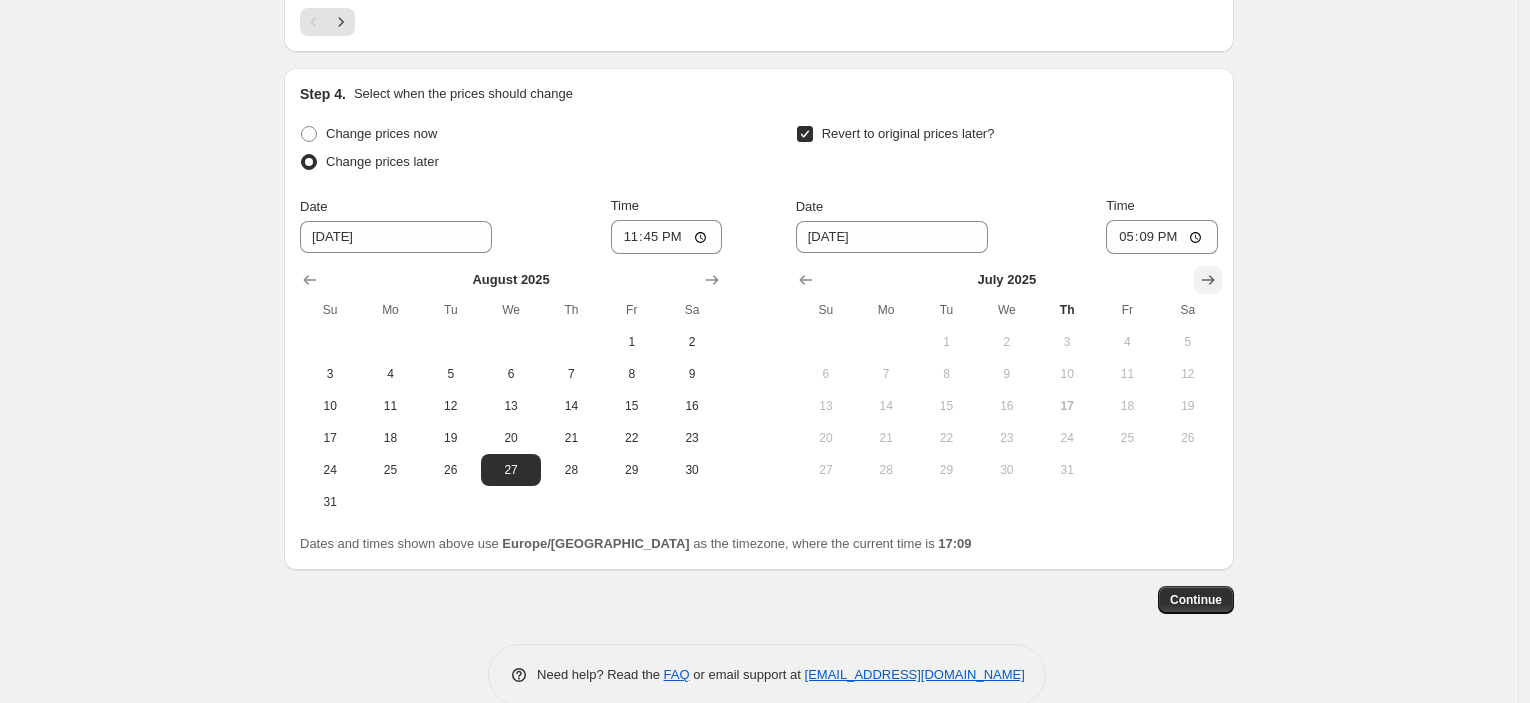 click 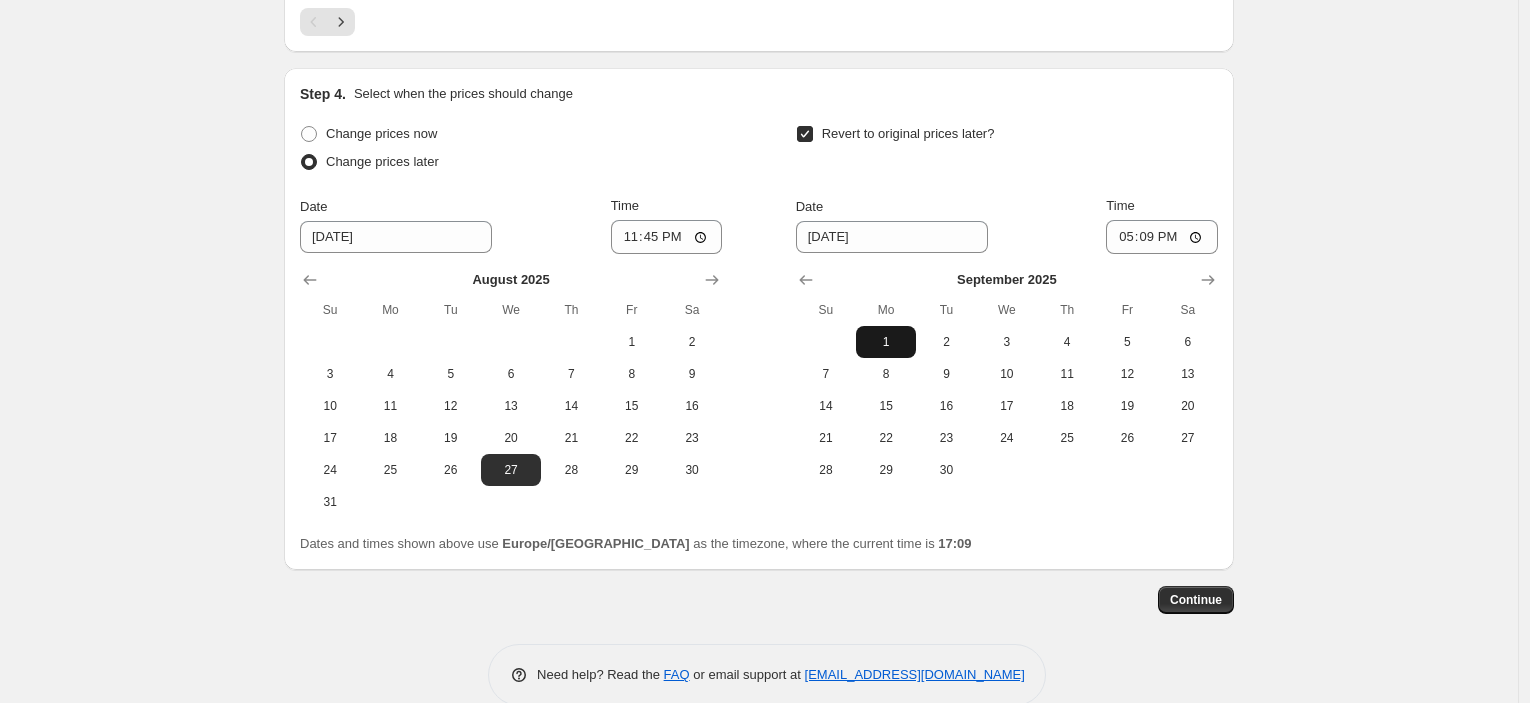 click on "1" at bounding box center (886, 342) 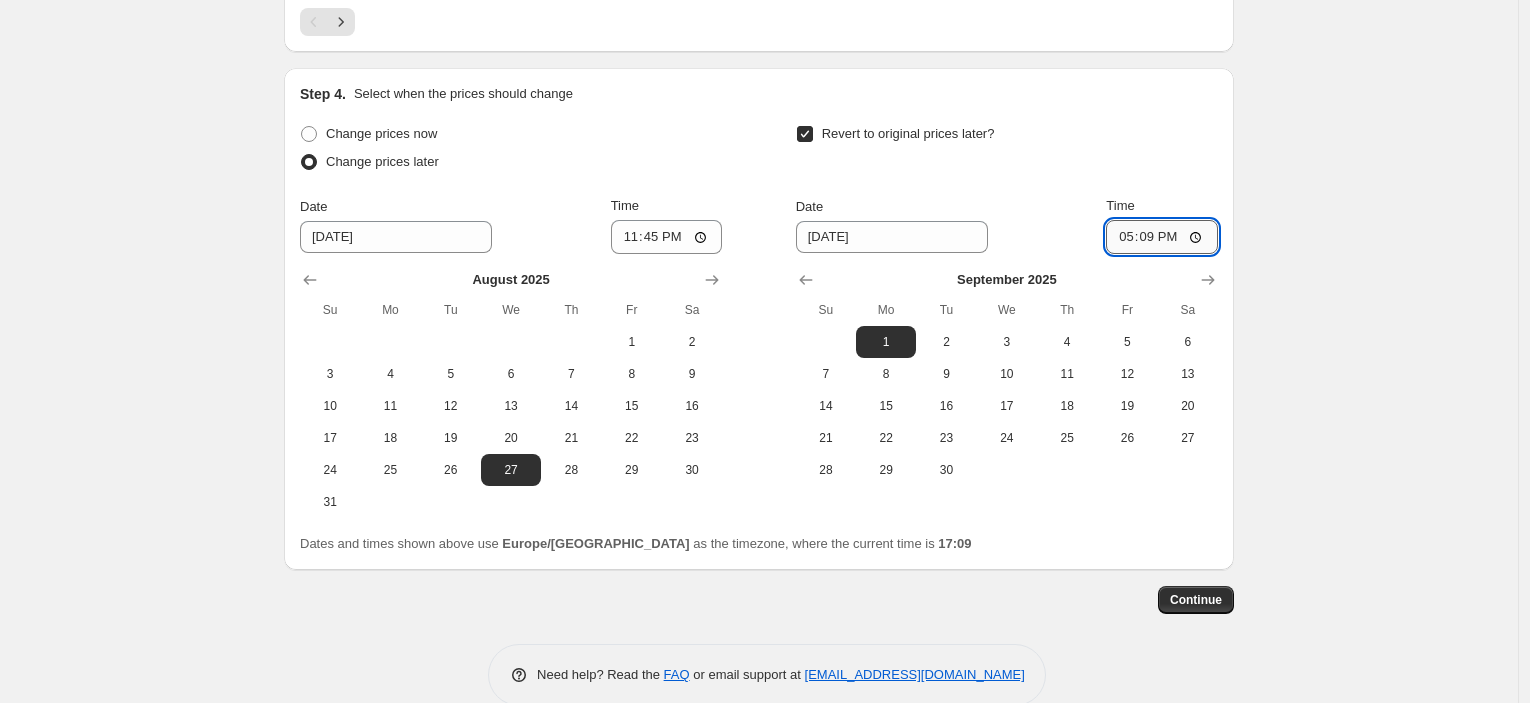click on "17:09" at bounding box center (1162, 237) 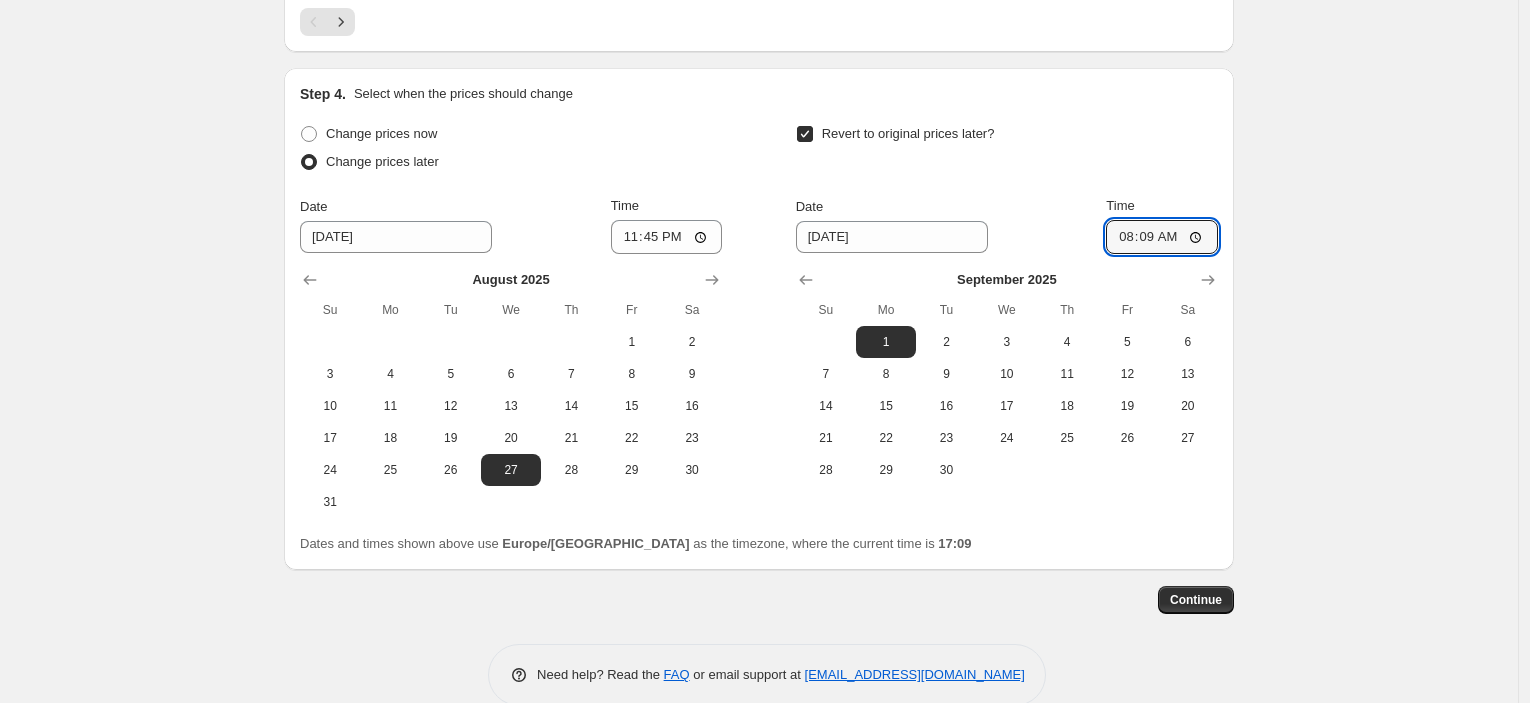 type on "08:00" 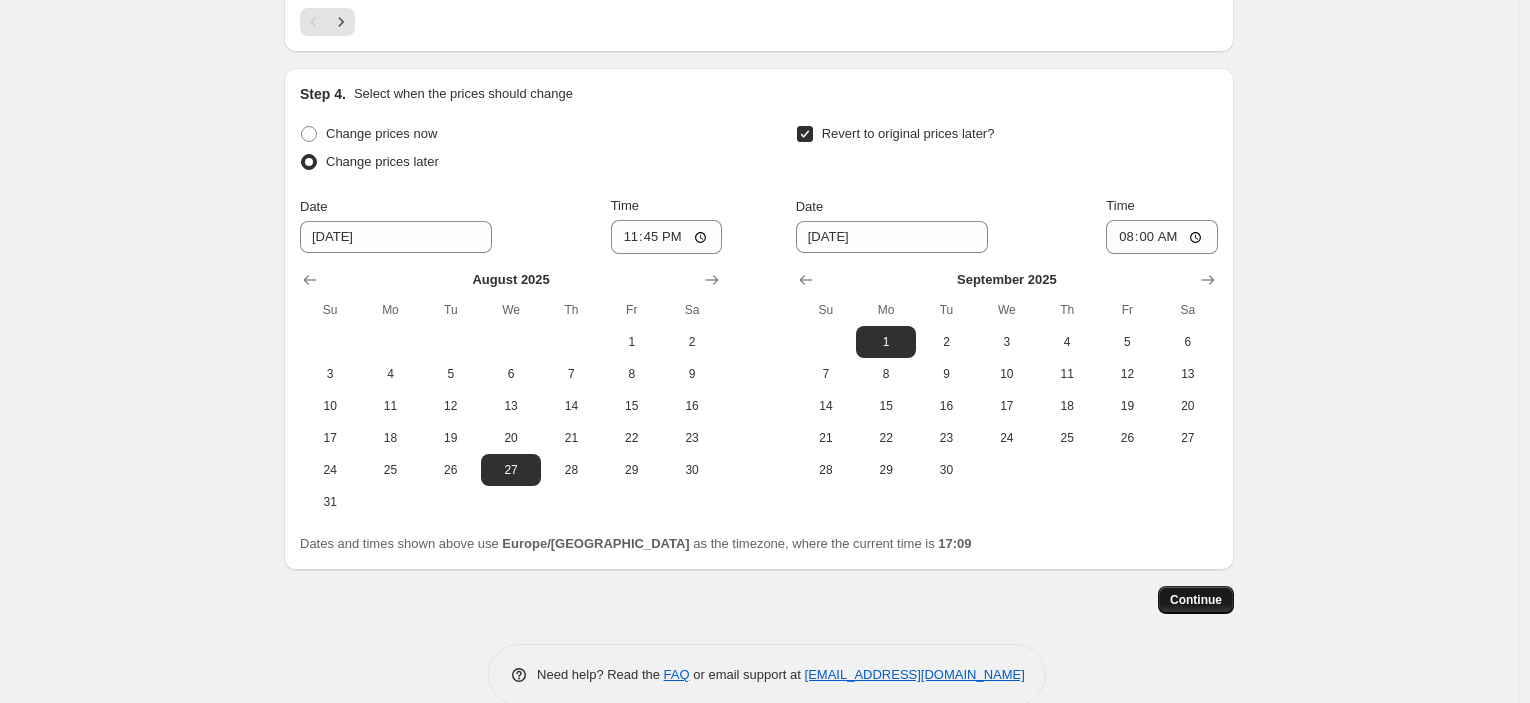 click on "Continue" at bounding box center (1196, 600) 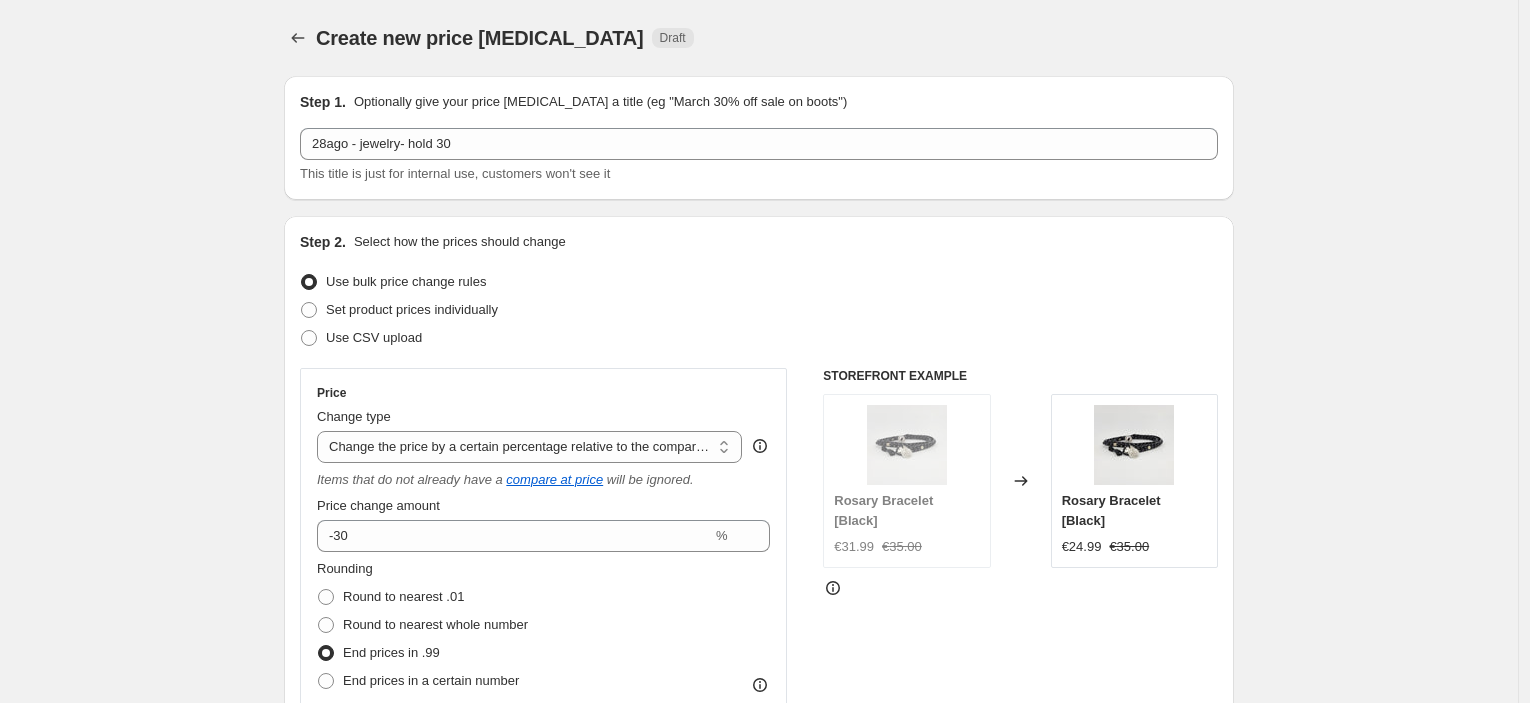 scroll, scrollTop: 1932, scrollLeft: 0, axis: vertical 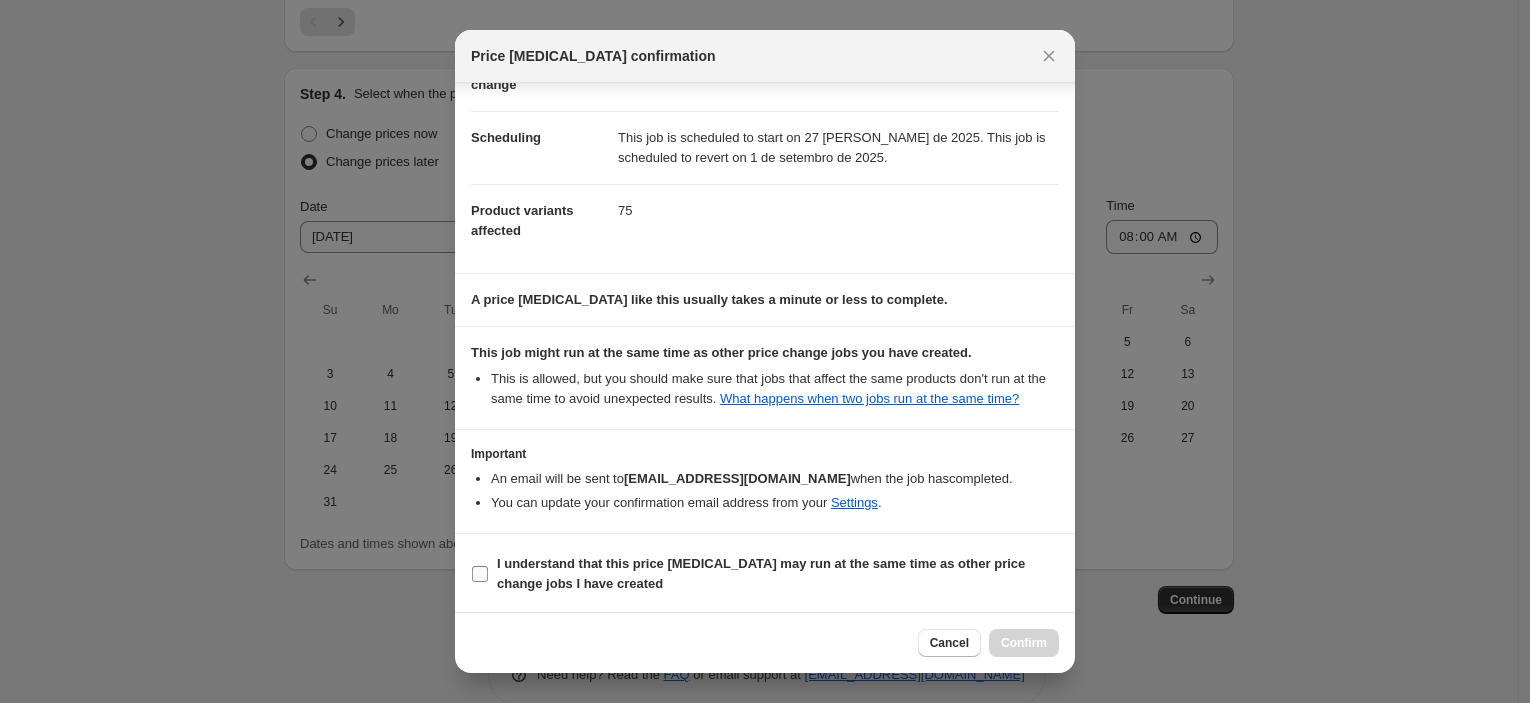 click on "I understand that this price [MEDICAL_DATA] may run at the same time as other price change jobs I have created" at bounding box center [761, 573] 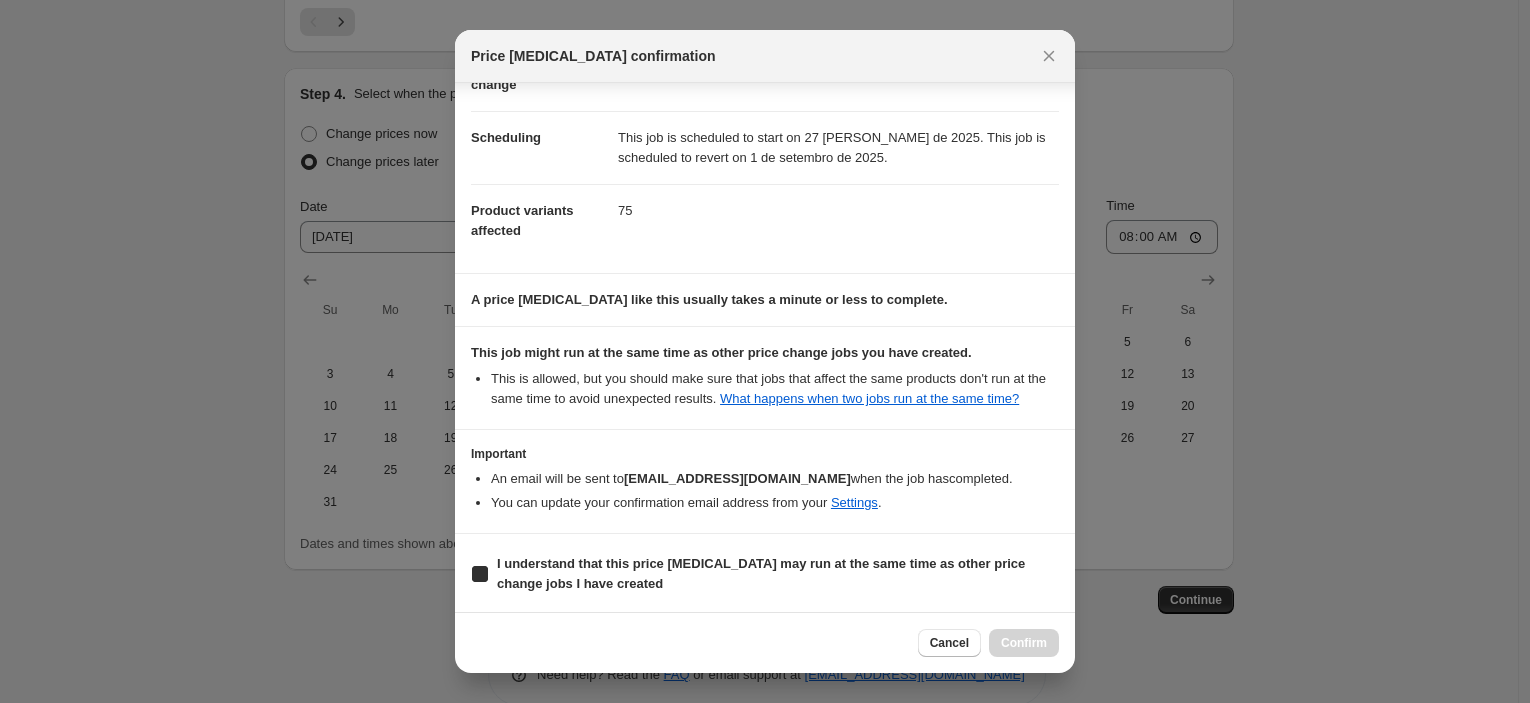 checkbox on "true" 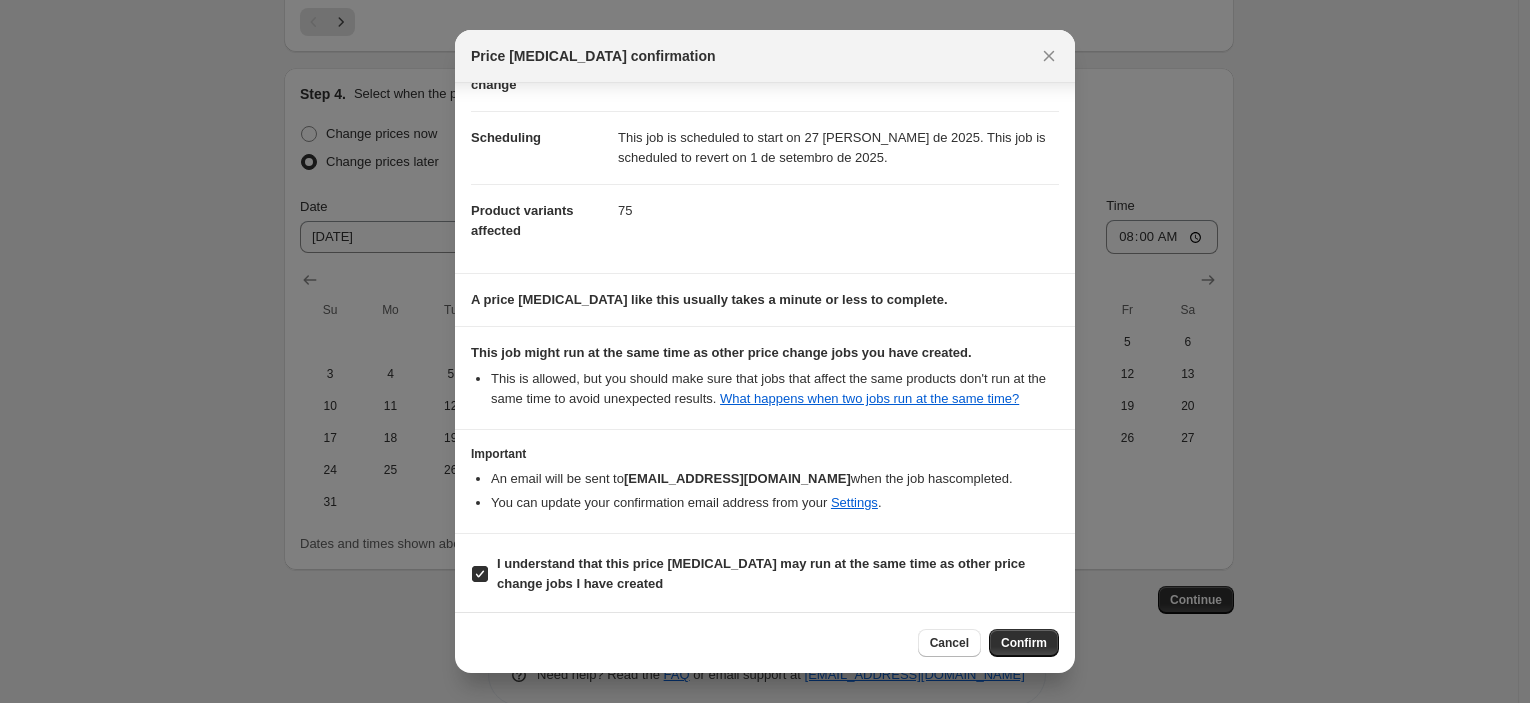 click on "Confirm" at bounding box center [1024, 643] 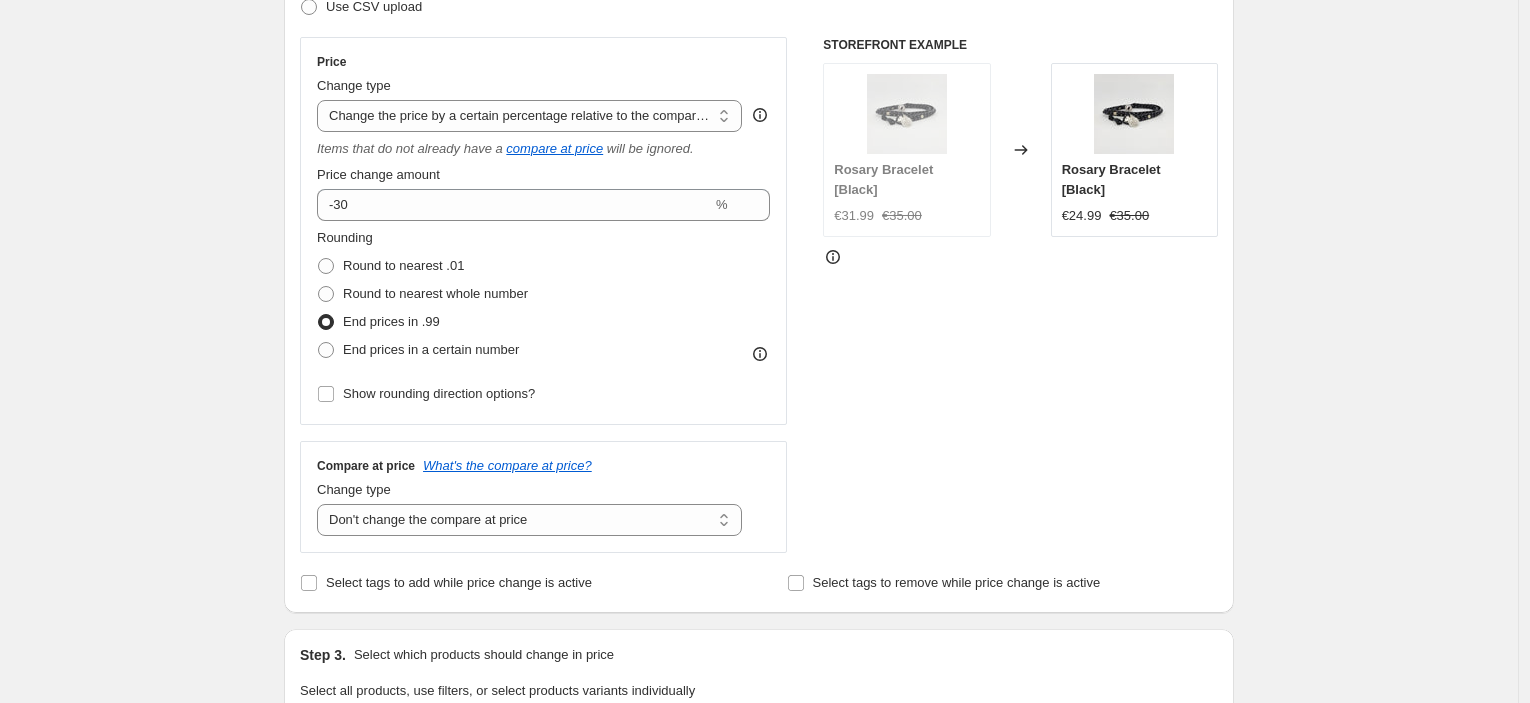 scroll, scrollTop: 0, scrollLeft: 0, axis: both 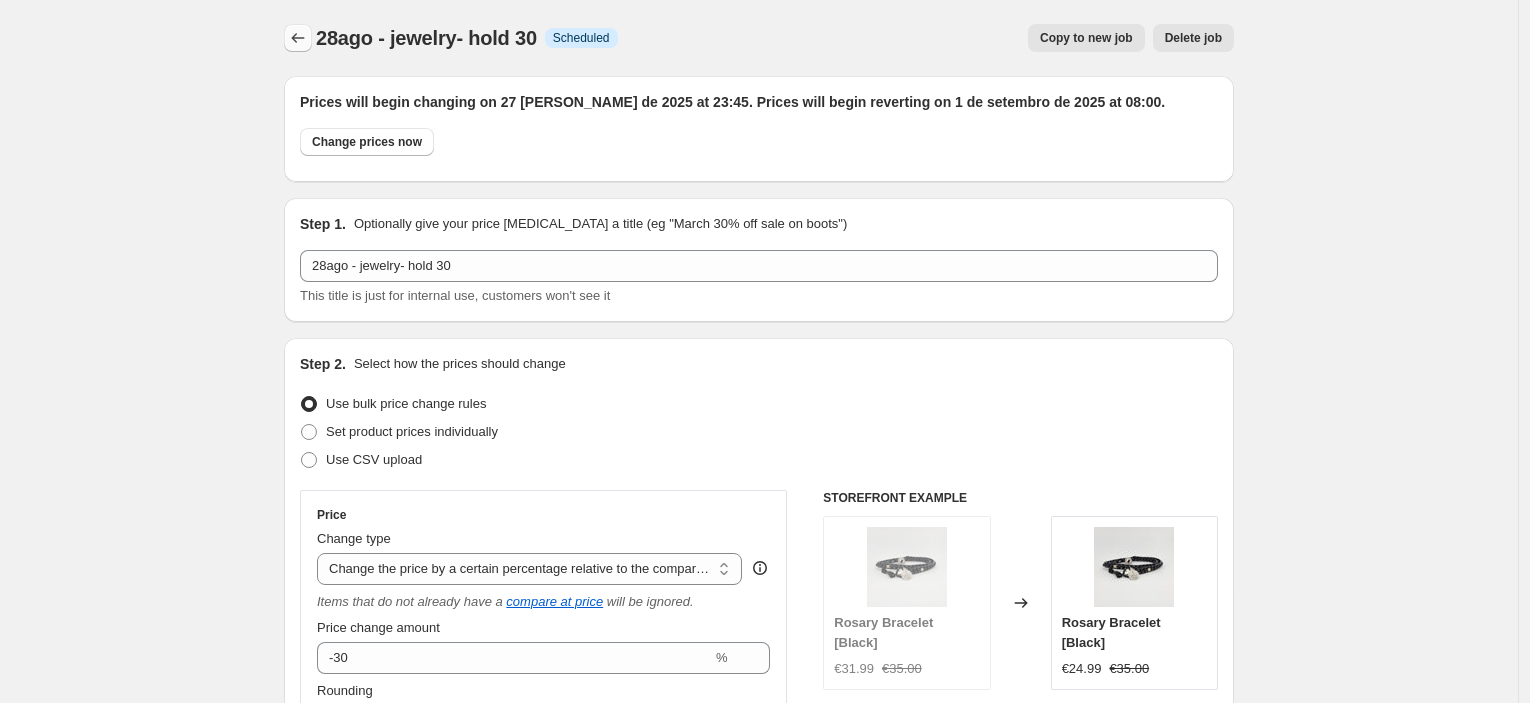 click 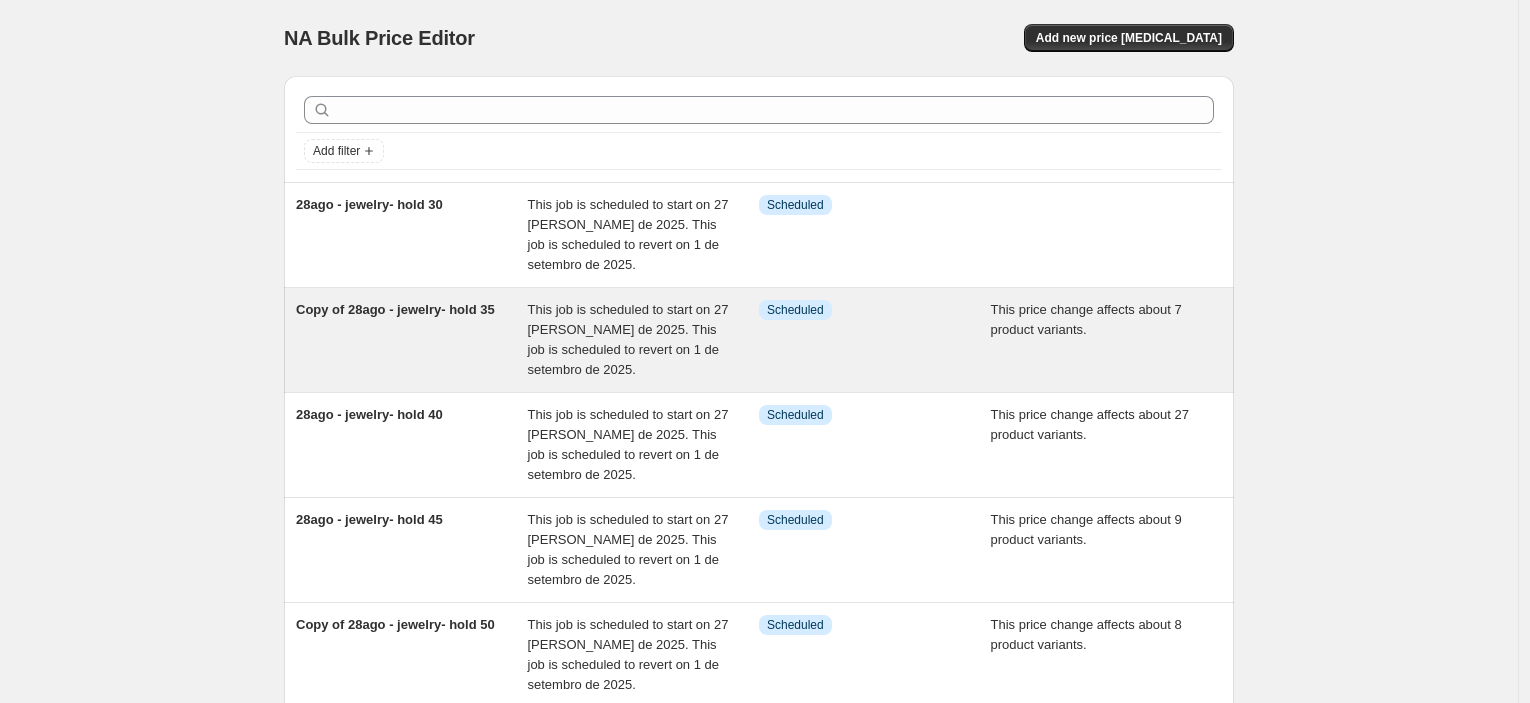 click on "Copy of 28ago - jewelry- hold 35" at bounding box center (395, 309) 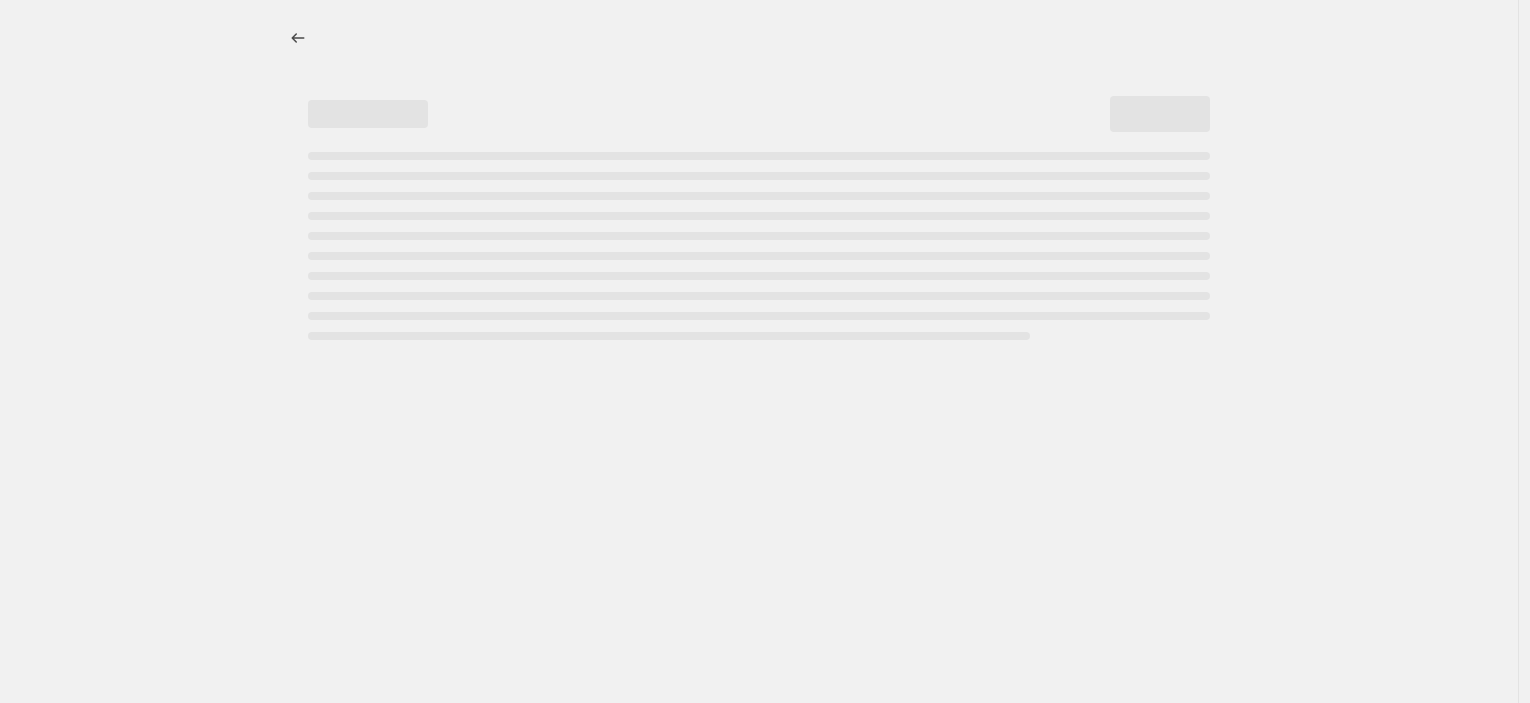 select on "pcap" 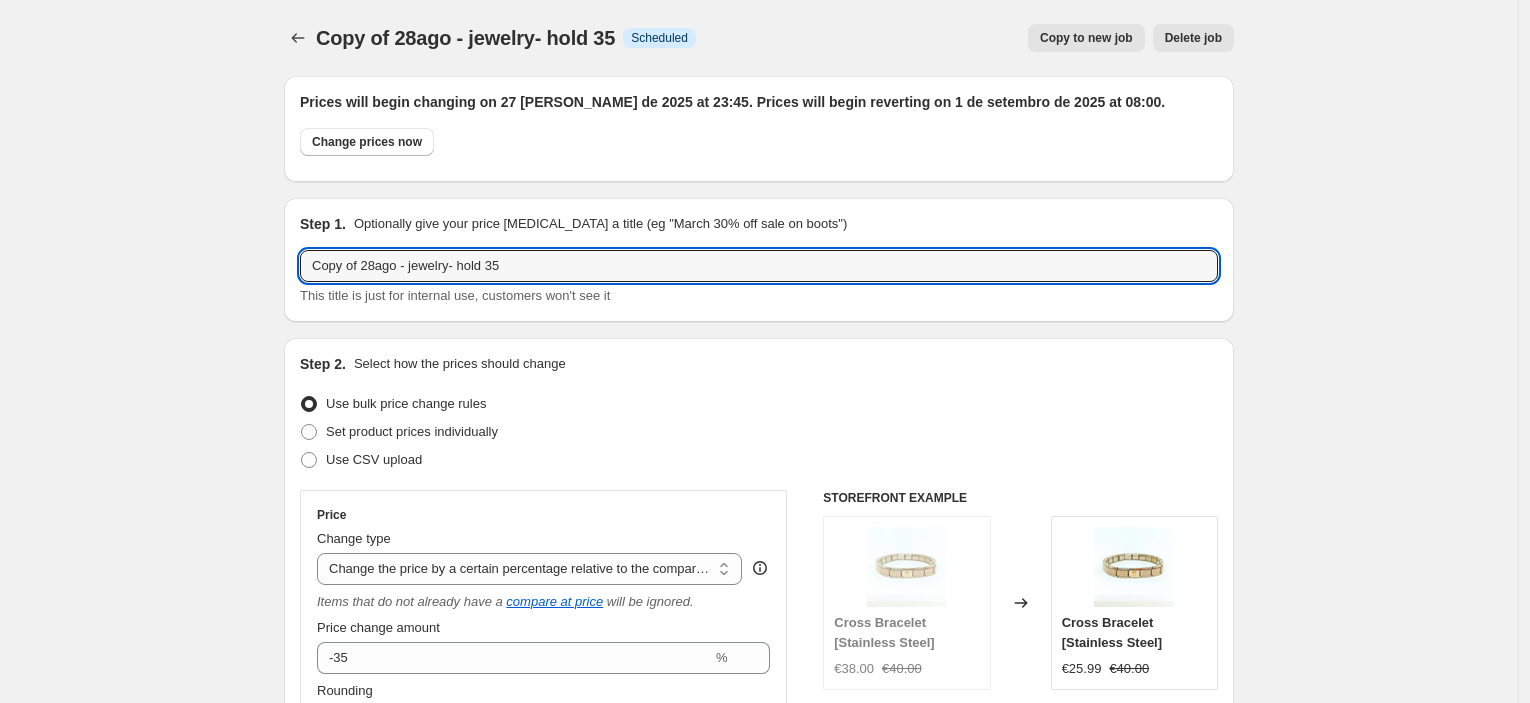 drag, startPoint x: 366, startPoint y: 266, endPoint x: 212, endPoint y: 263, distance: 154.02922 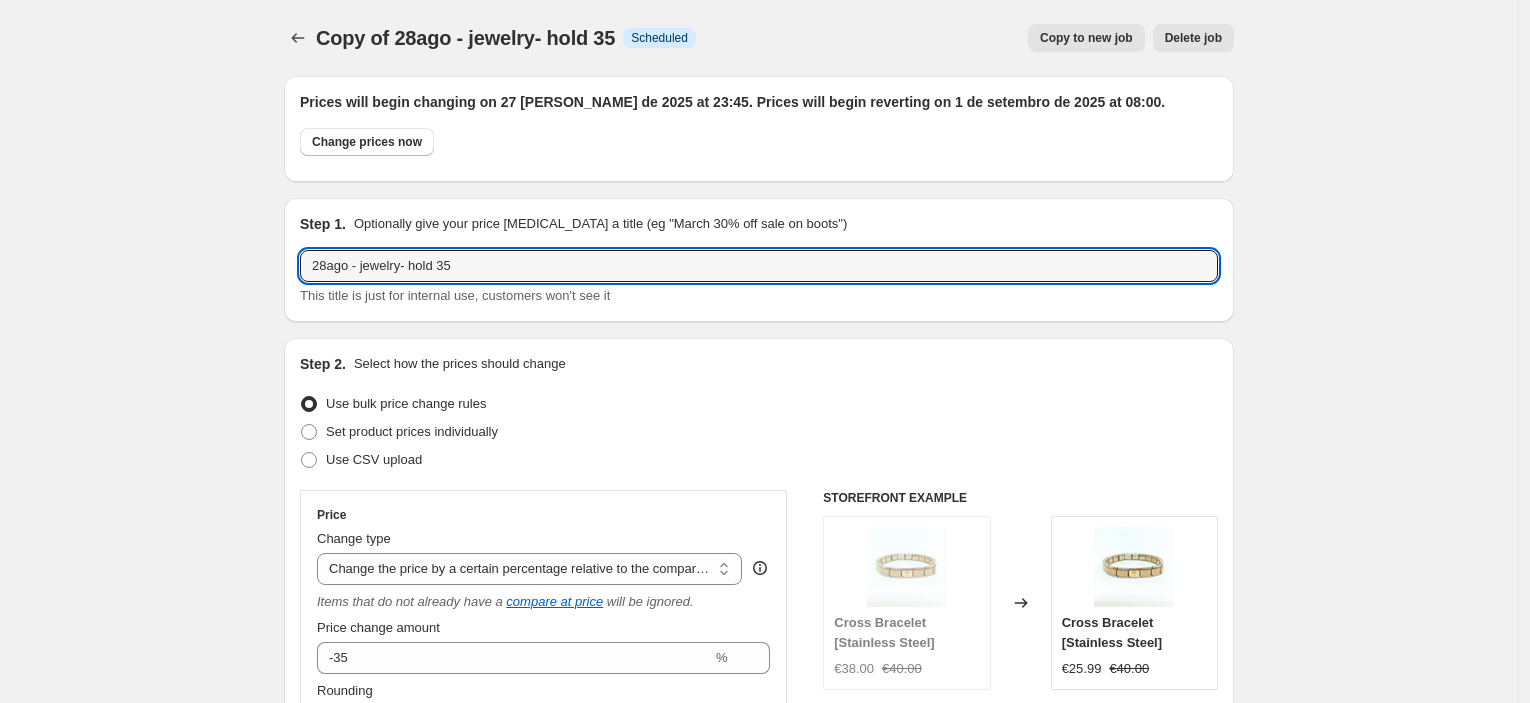 type on "28ago - jewelry- hold 35" 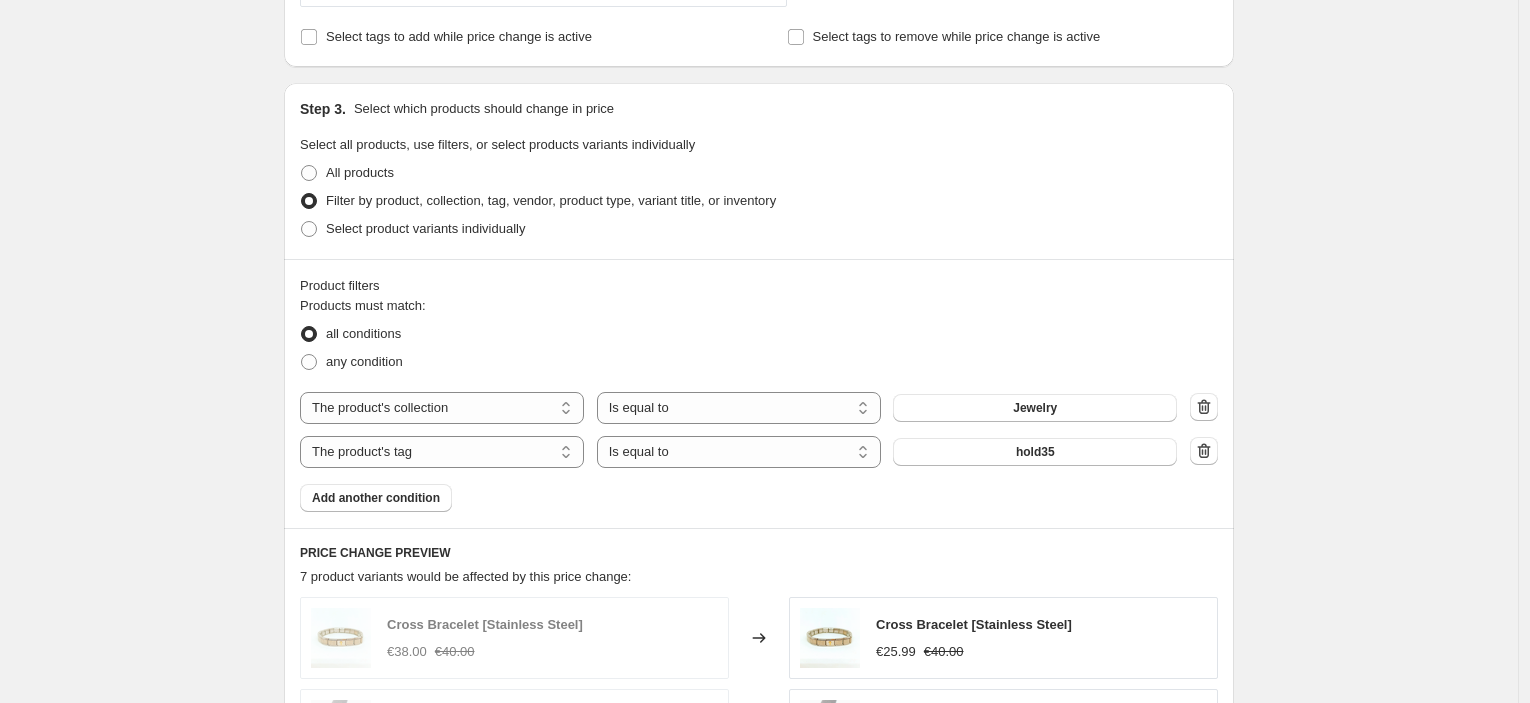 scroll, scrollTop: 2086, scrollLeft: 0, axis: vertical 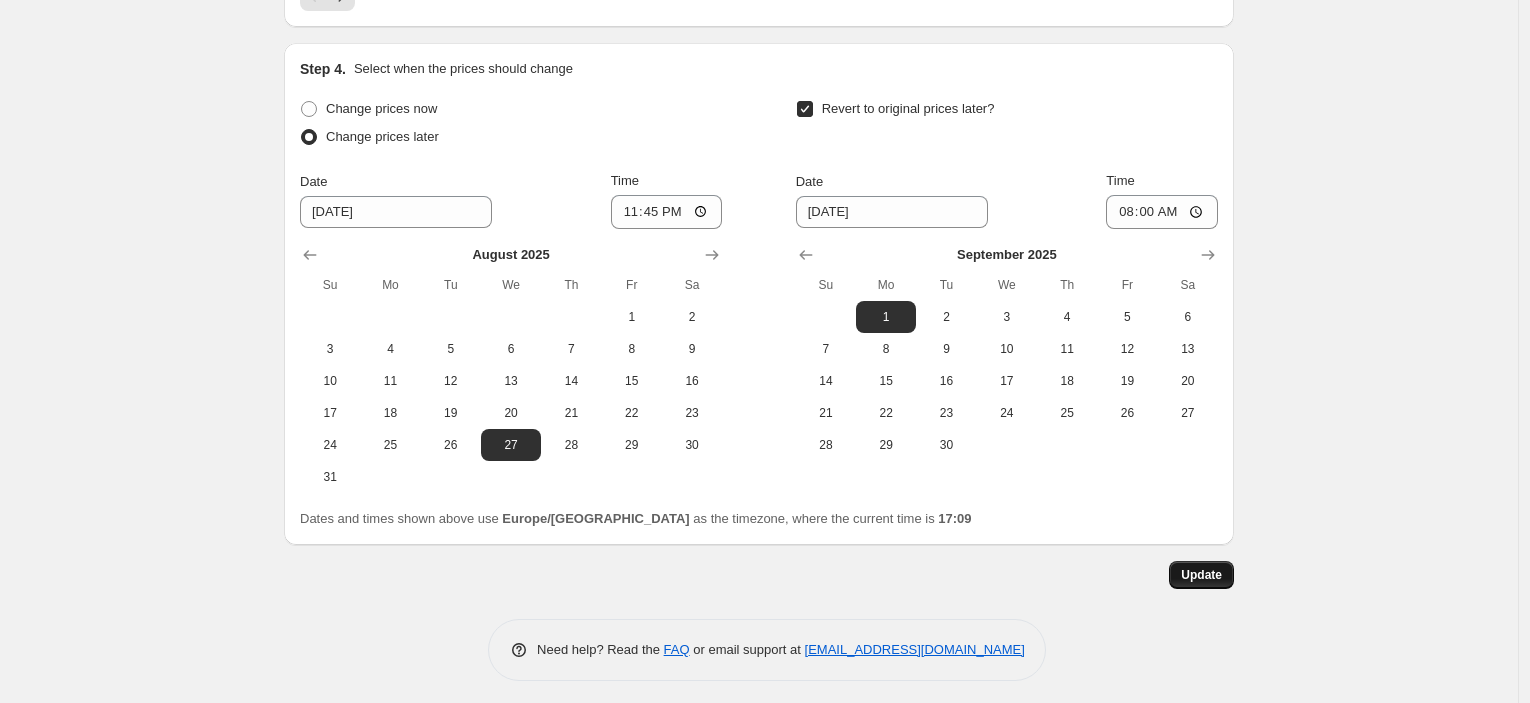 click on "Update" at bounding box center [1201, 575] 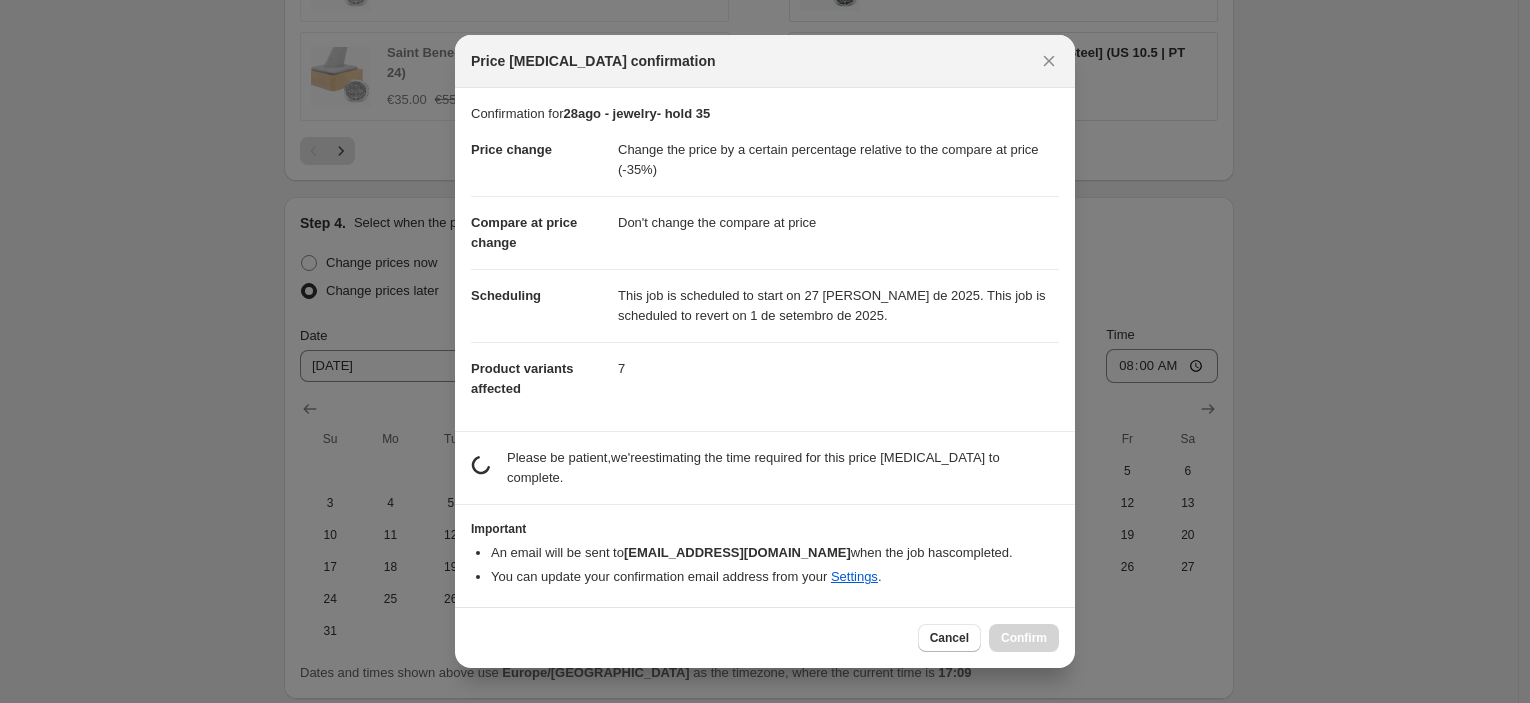 scroll, scrollTop: 0, scrollLeft: 0, axis: both 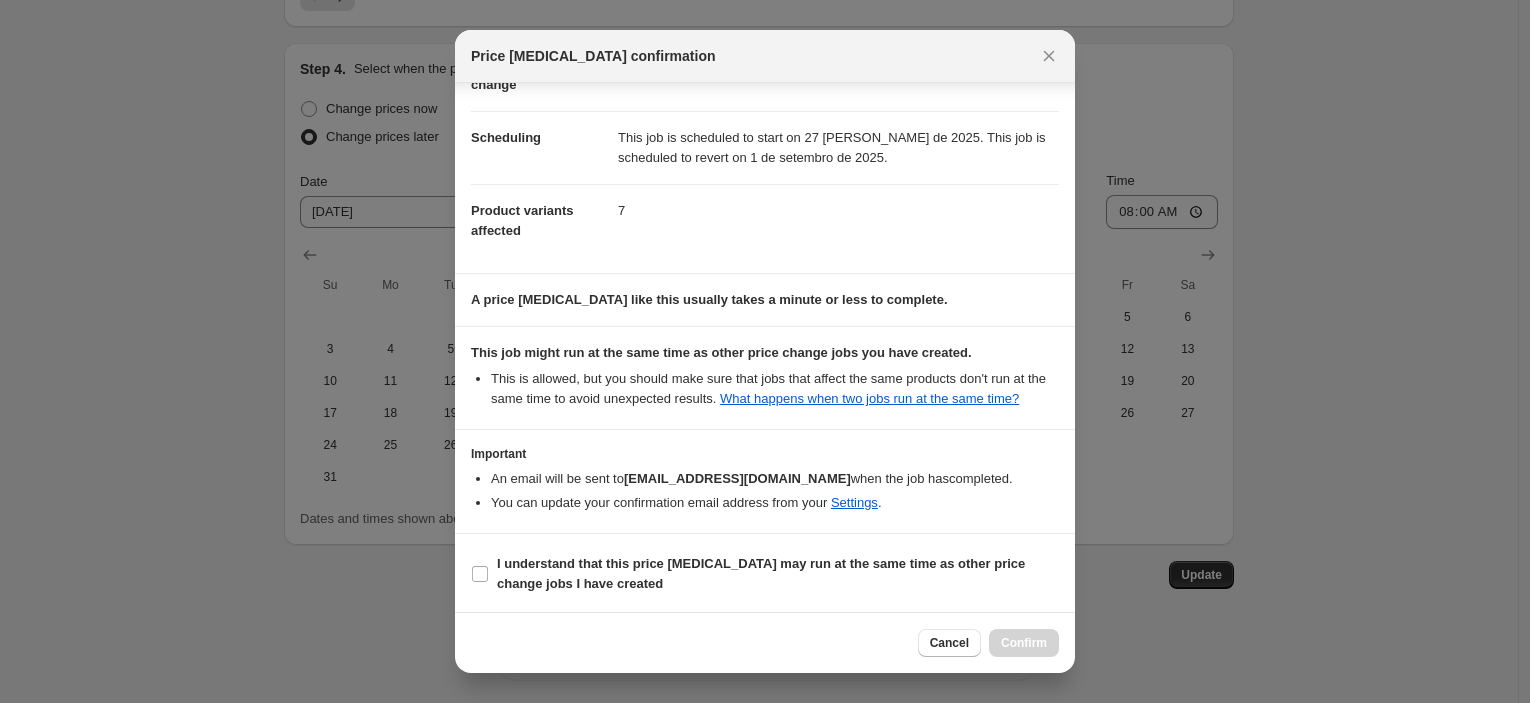 drag, startPoint x: 958, startPoint y: 578, endPoint x: 1039, endPoint y: 623, distance: 92.660675 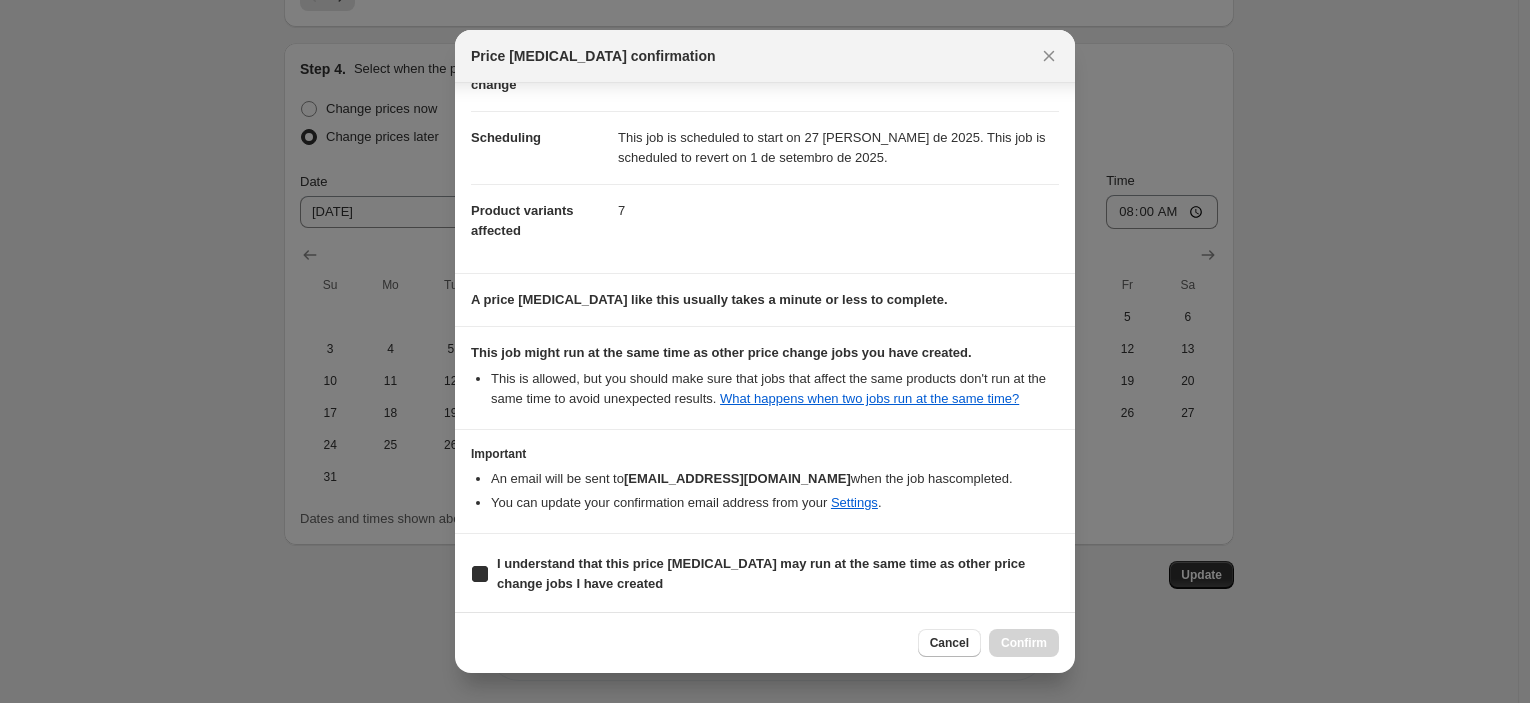checkbox on "true" 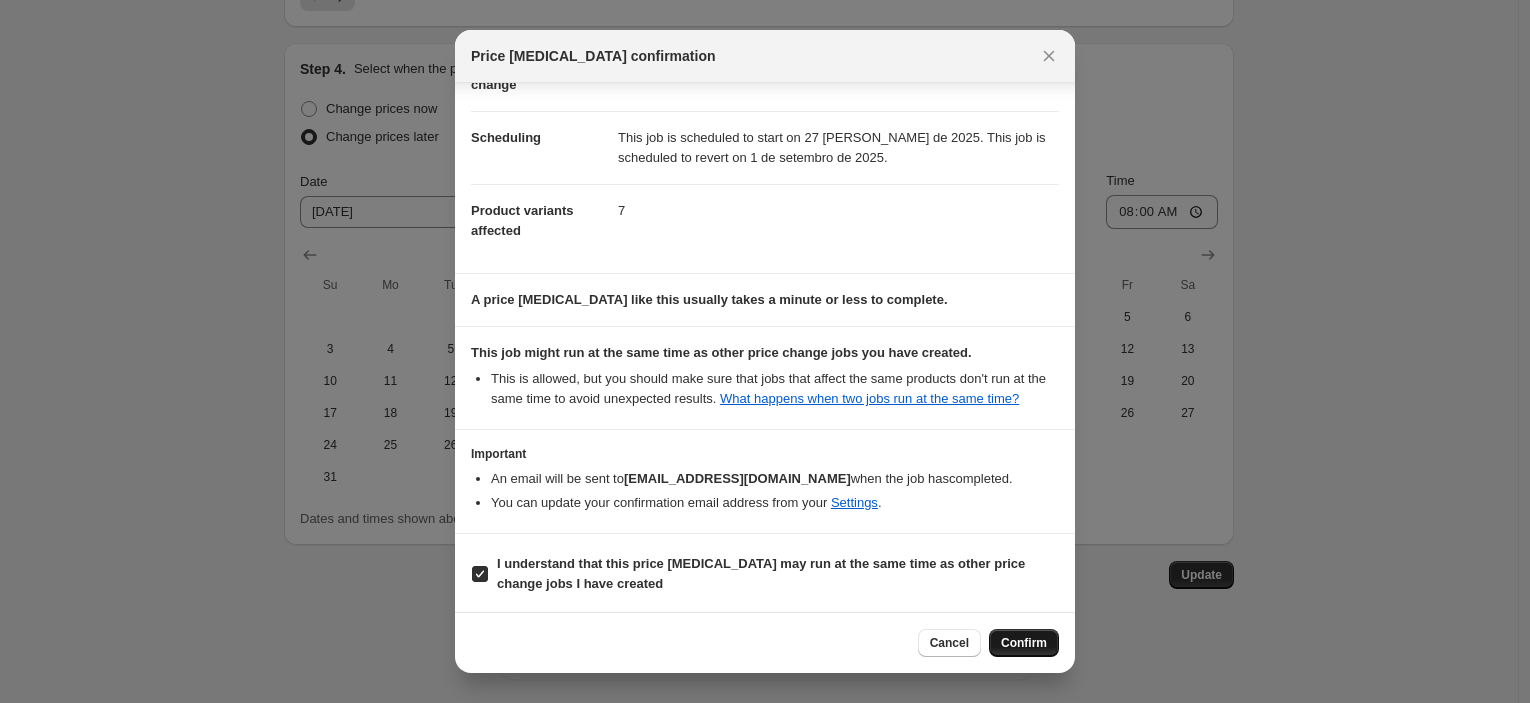 click on "Confirm" at bounding box center (1024, 643) 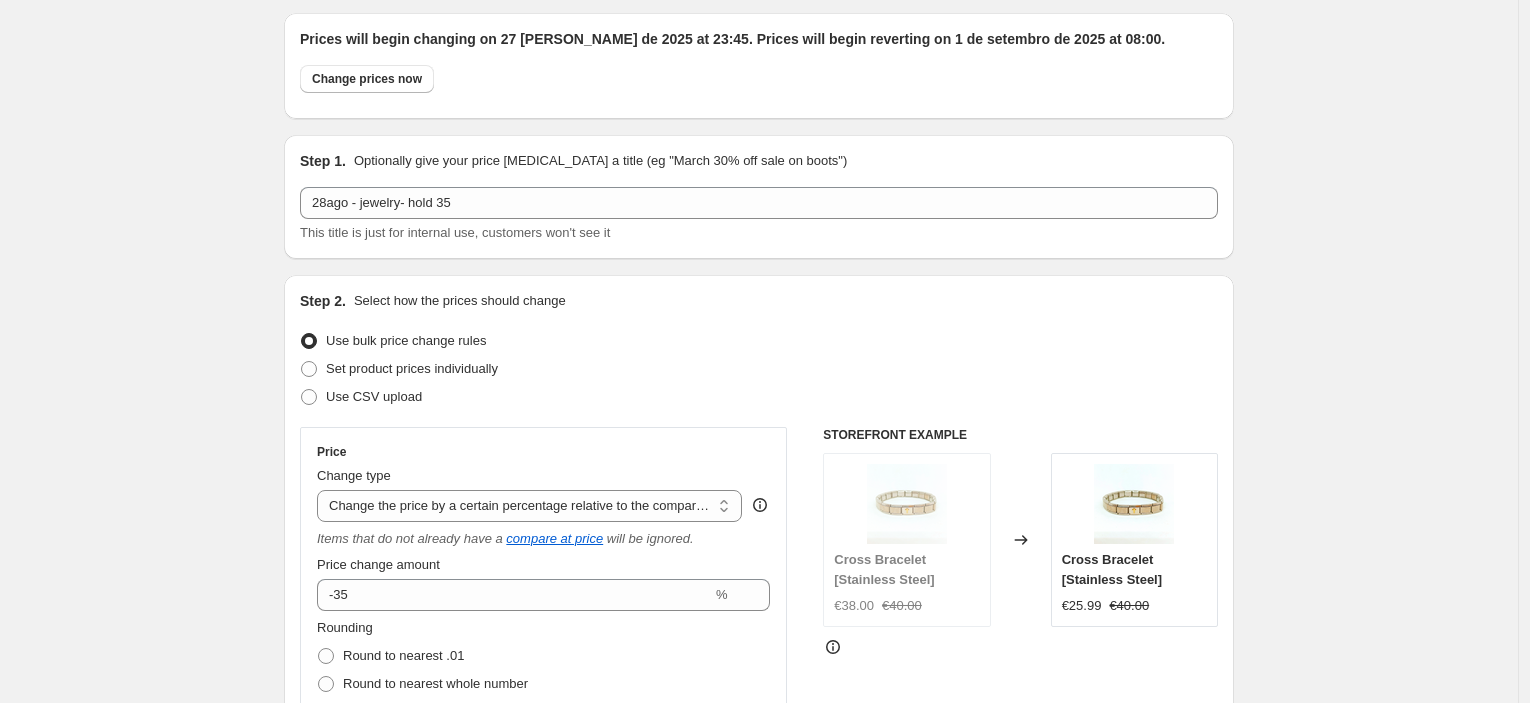 scroll, scrollTop: 0, scrollLeft: 0, axis: both 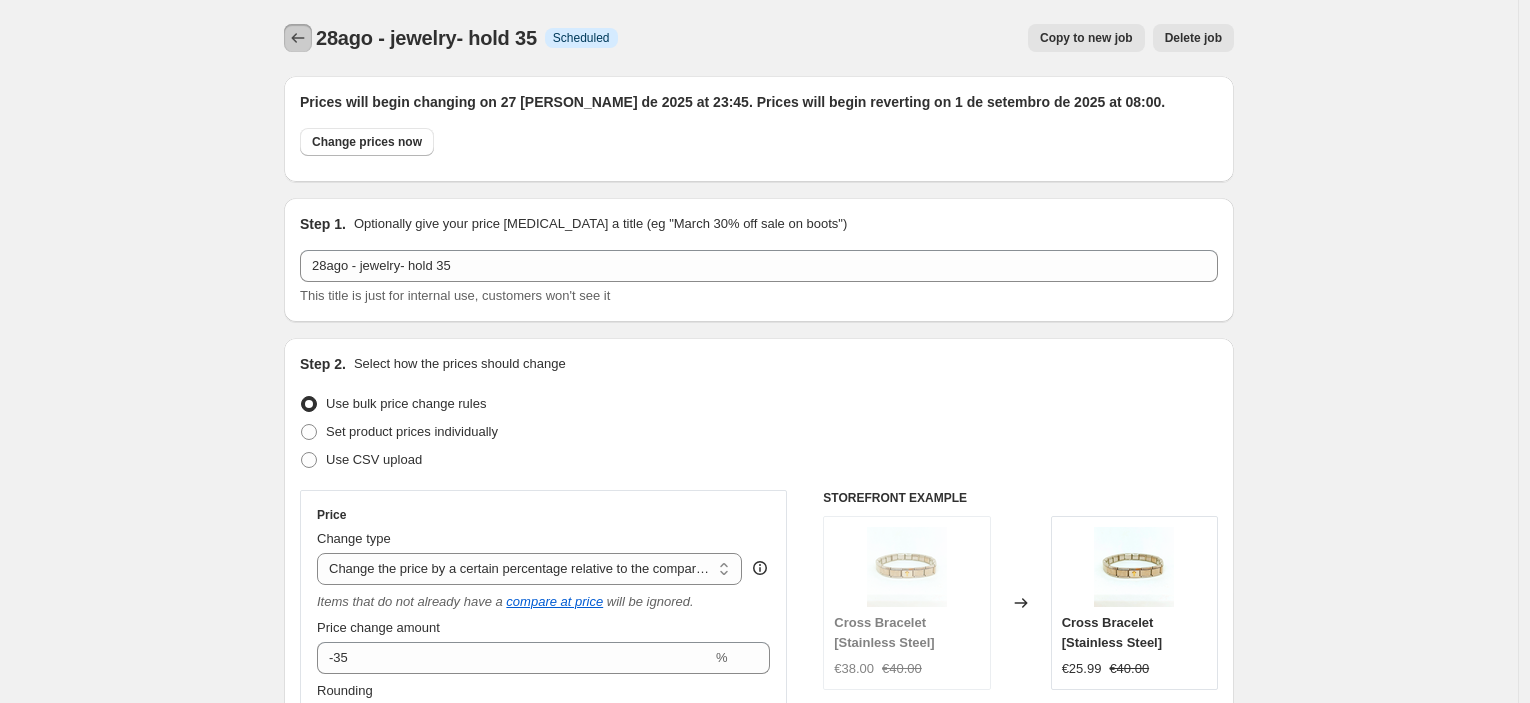 click at bounding box center (298, 38) 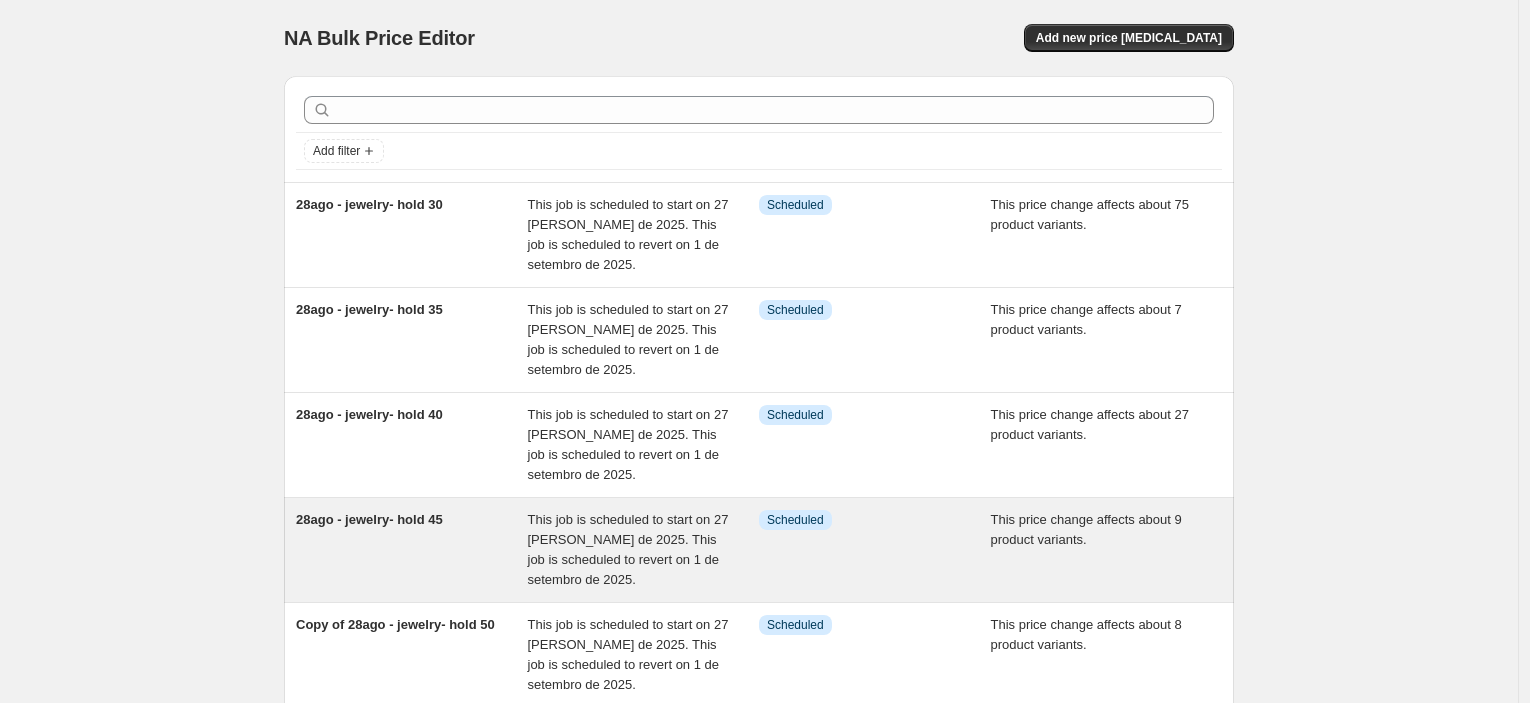 click on "28ago - jewelry- hold 45 This job is scheduled to start on 27 [PERSON_NAME] de 2025. This job is scheduled to revert on 1 de setembro de 2025. Info Scheduled This price change affects about 9 product variants." at bounding box center [759, 550] 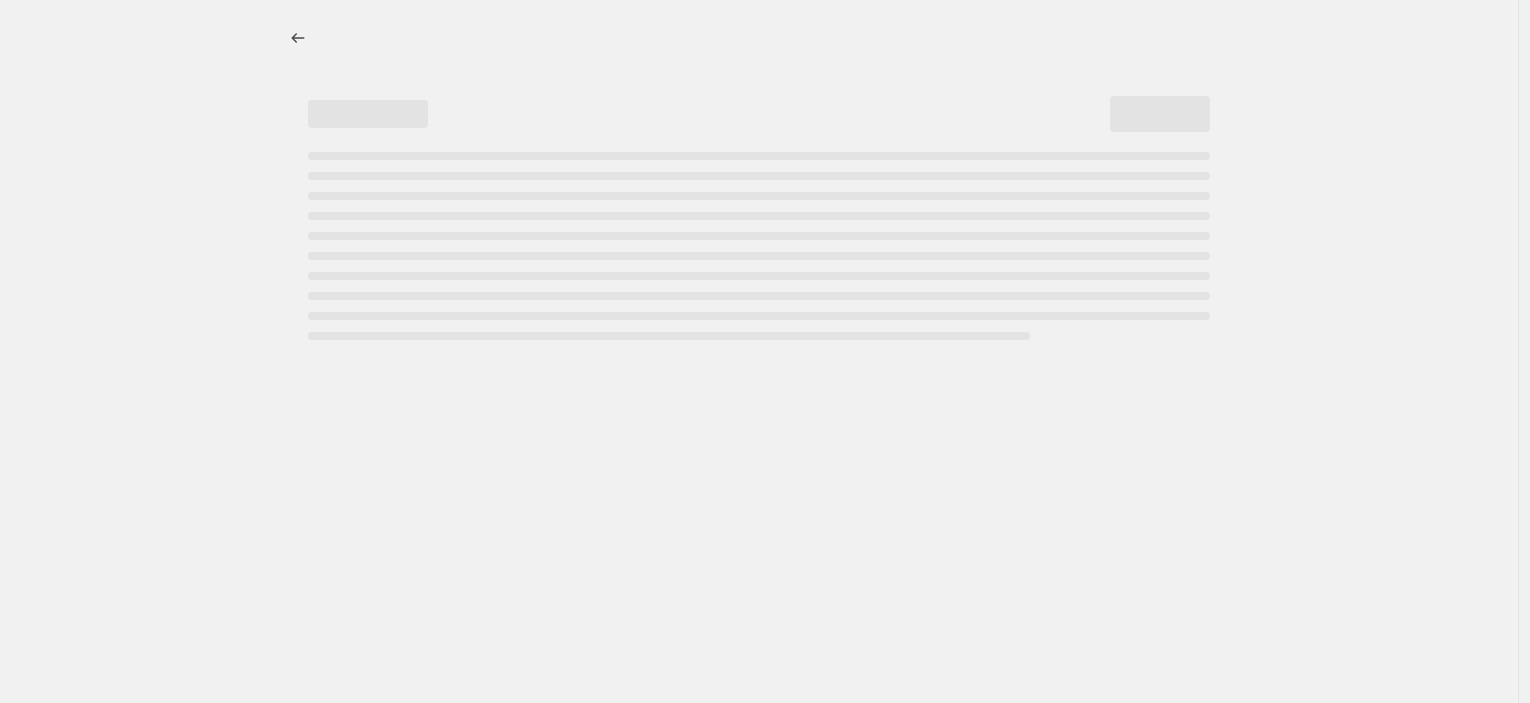 select on "pcap" 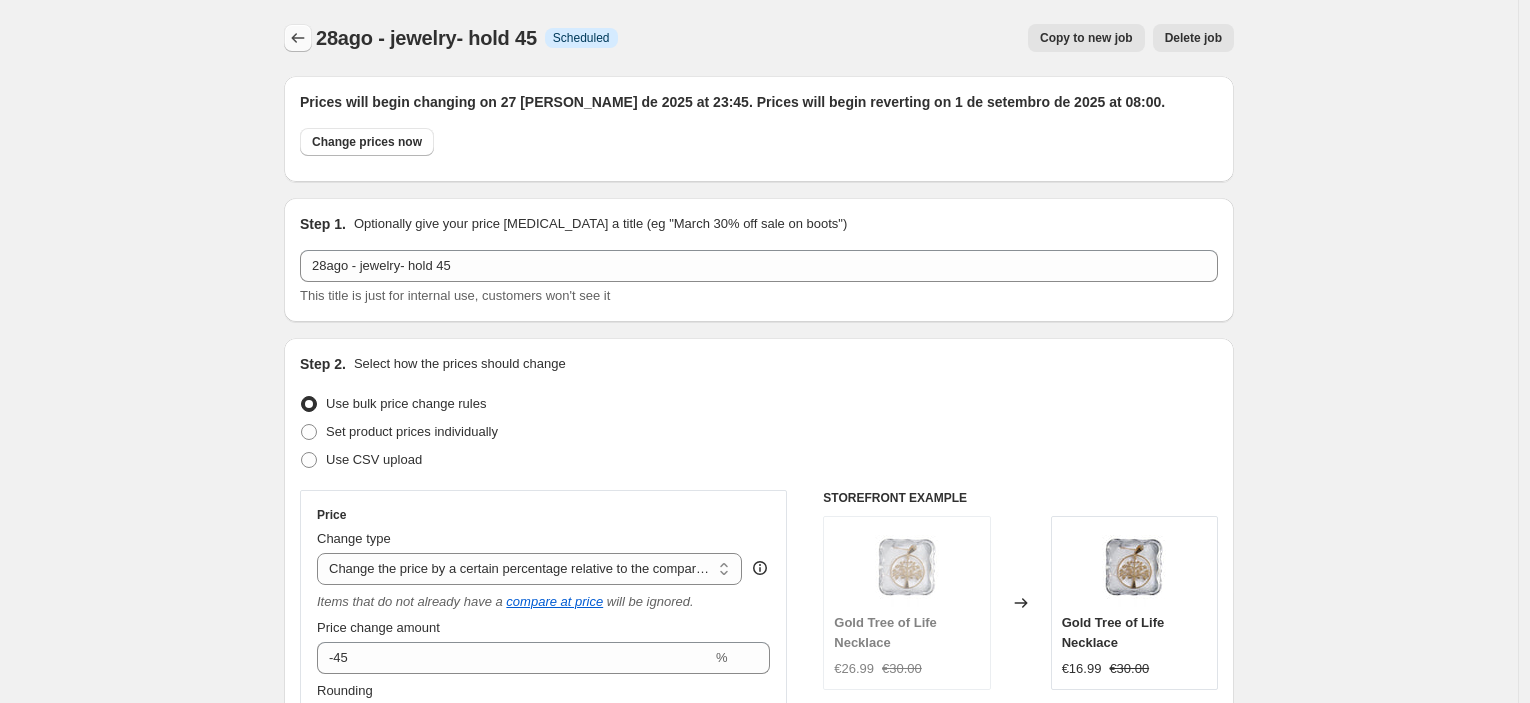 click 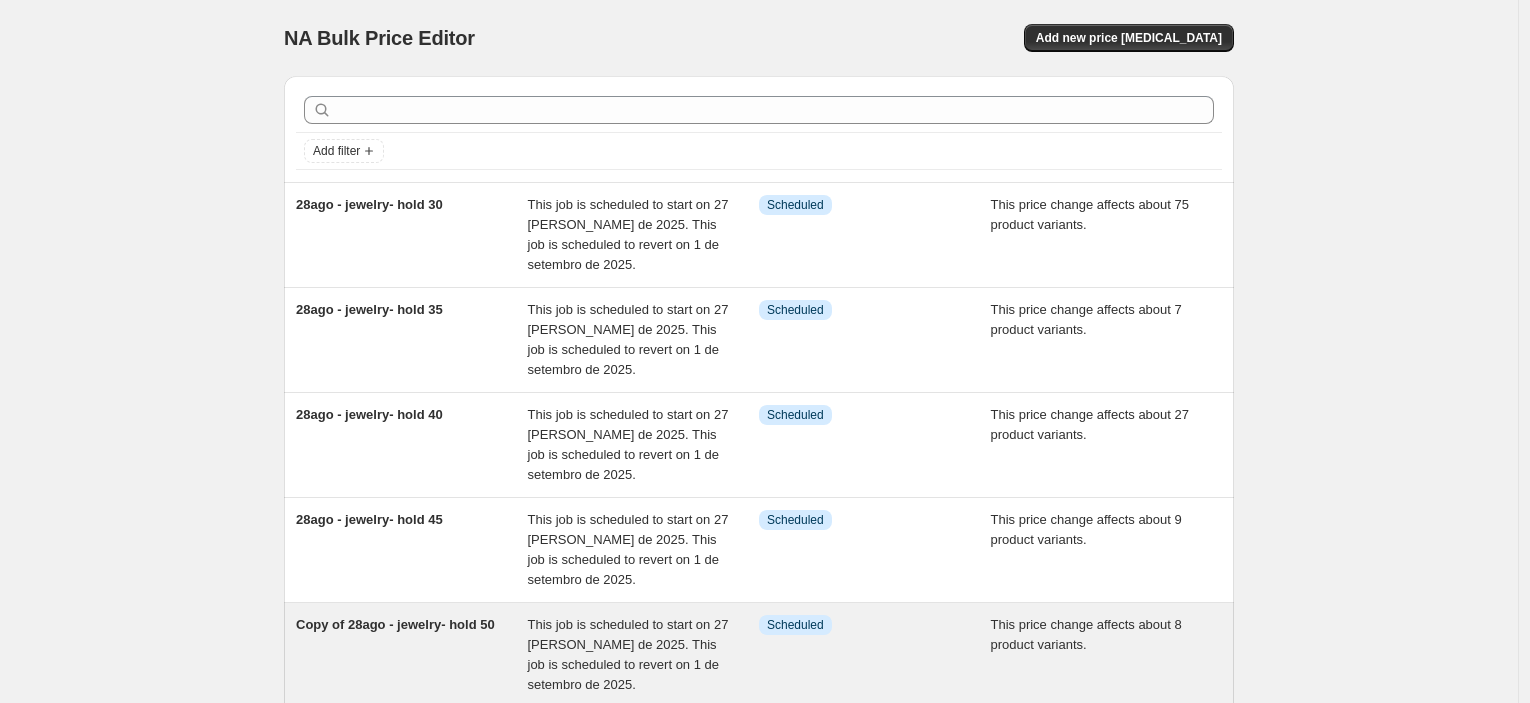 click on "Copy of 28ago - jewelry- hold 50" at bounding box center [412, 655] 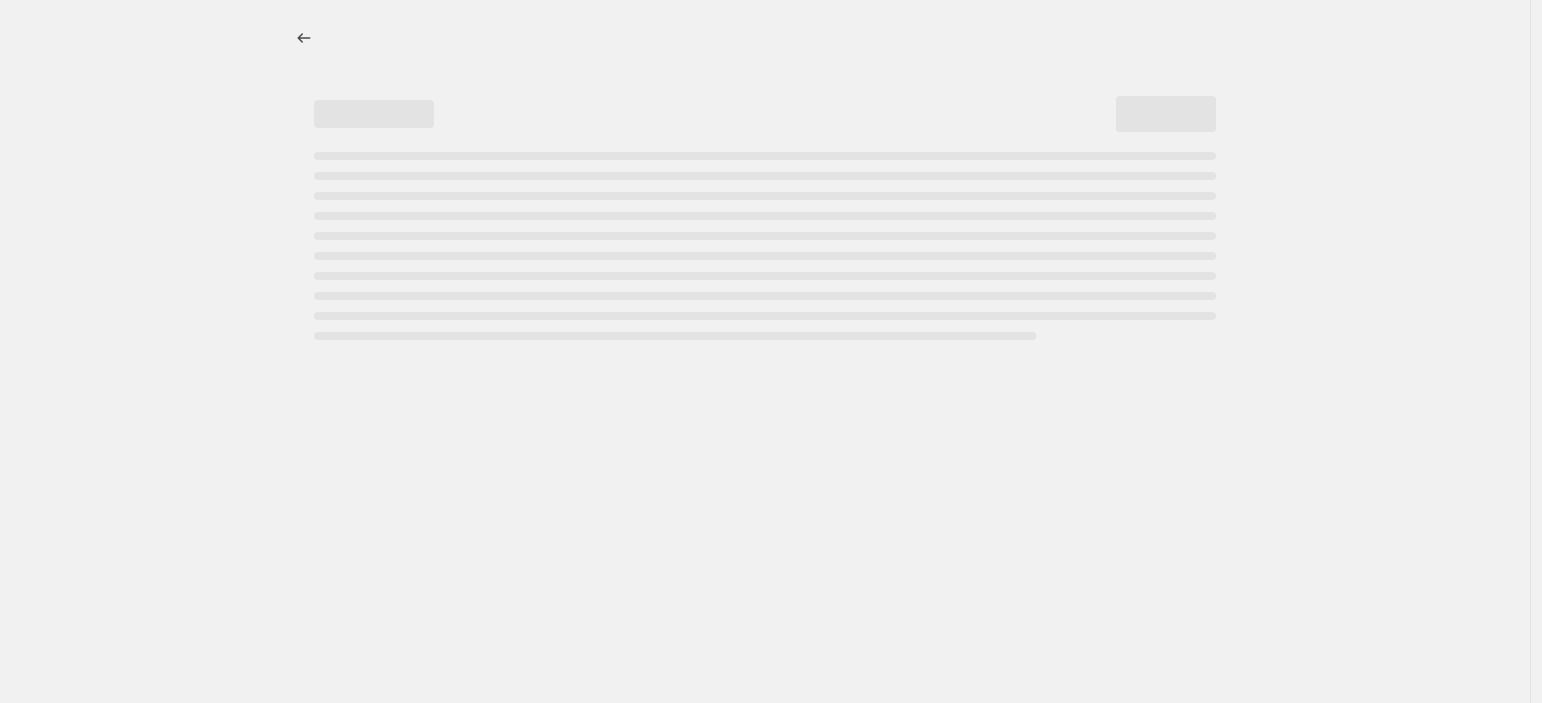 select on "pcap" 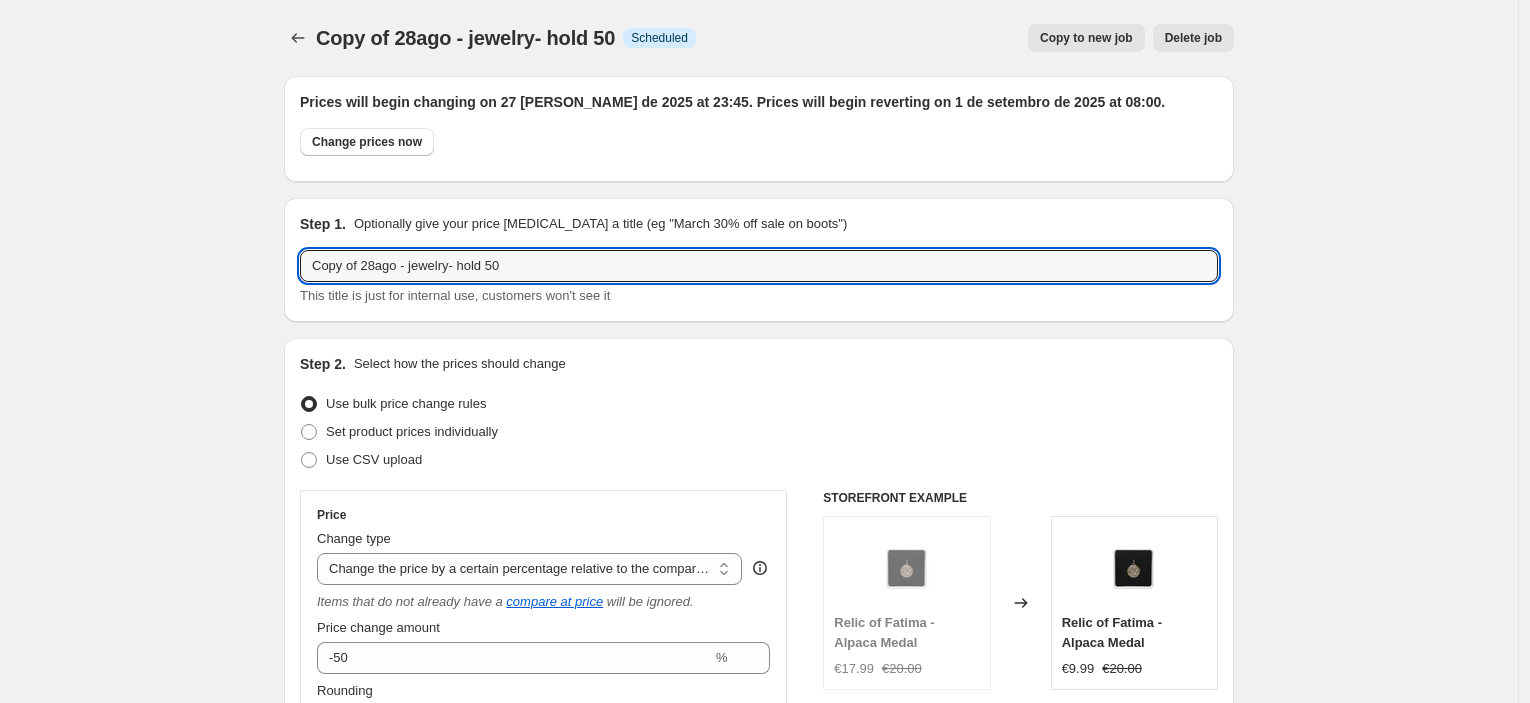 drag, startPoint x: 368, startPoint y: 272, endPoint x: 209, endPoint y: 276, distance: 159.05031 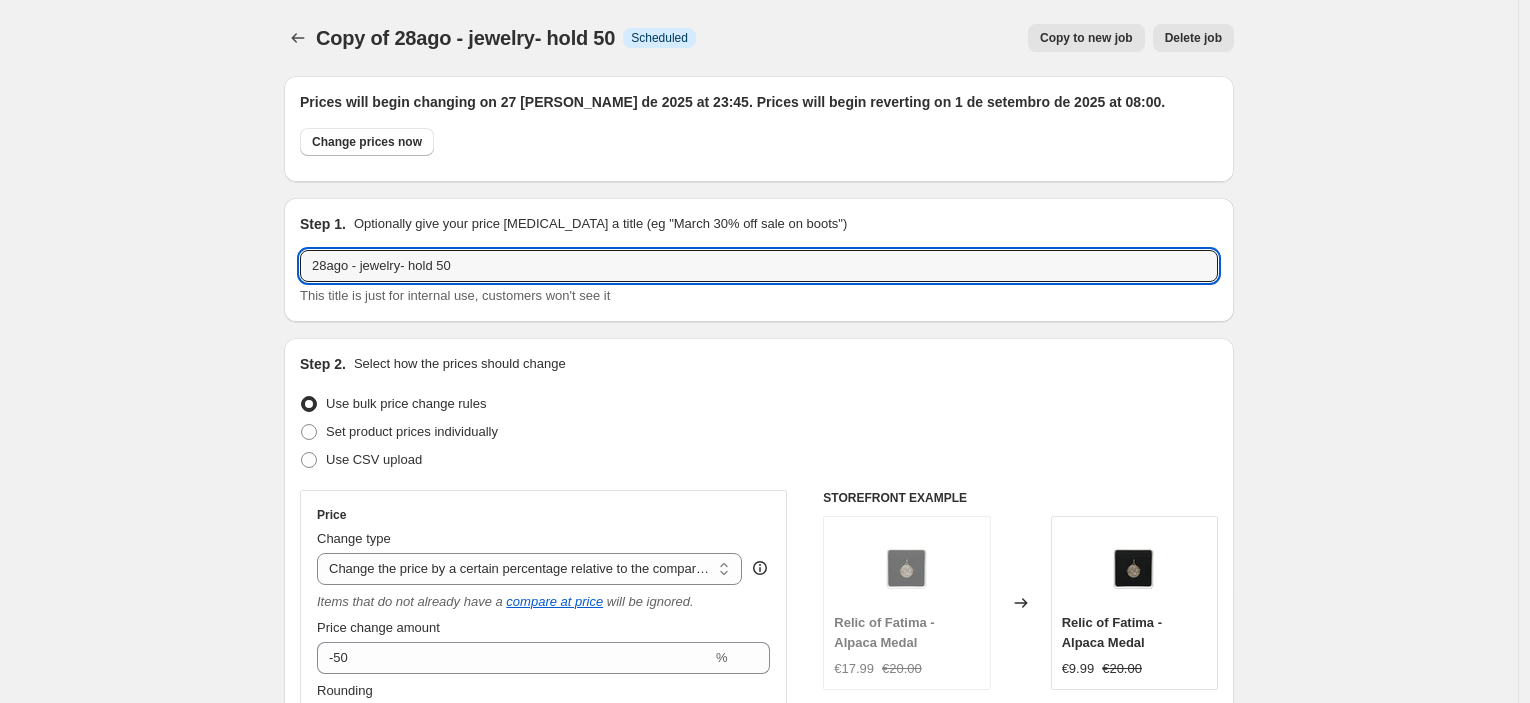 type on "28ago - jewelry- hold 50" 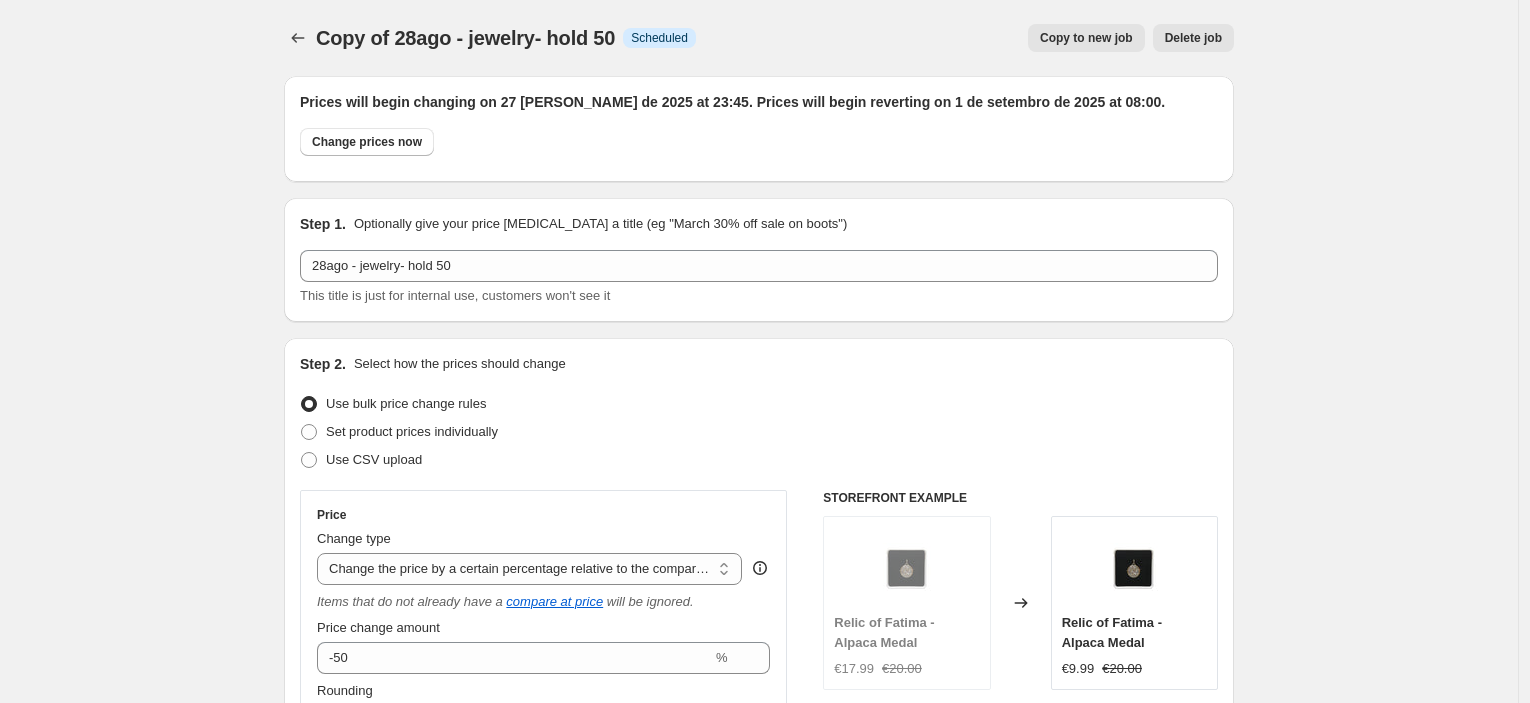 click on "Copy of 28ago - jewelry- hold 50. This page is ready Copy of 28ago - jewelry- hold 50 Info Scheduled Copy to new job Delete job More actions Copy to new job Delete job Prices will begin changing on 27 [PERSON_NAME] de 2025 at 23:45. Prices will begin reverting on 1 de setembro de 2025 at 08:00. Change prices now Step 1. Optionally give your price [MEDICAL_DATA] a title (eg "March 30% off sale on boots") 28ago - jewelry- hold 50 This title is just for internal use, customers won't see it Step 2. Select how the prices should change Use bulk price change rules Set product prices individually Use CSV upload Price Change type Change the price to a certain amount Change the price by a certain amount Change the price by a certain percentage Change the price to the current compare at price (price before sale) Change the price by a certain amount relative to the compare at price Change the price by a certain percentage relative to the compare at price Don't change the price Change price to certain cost margin     -50 % hold50" at bounding box center [759, 1411] 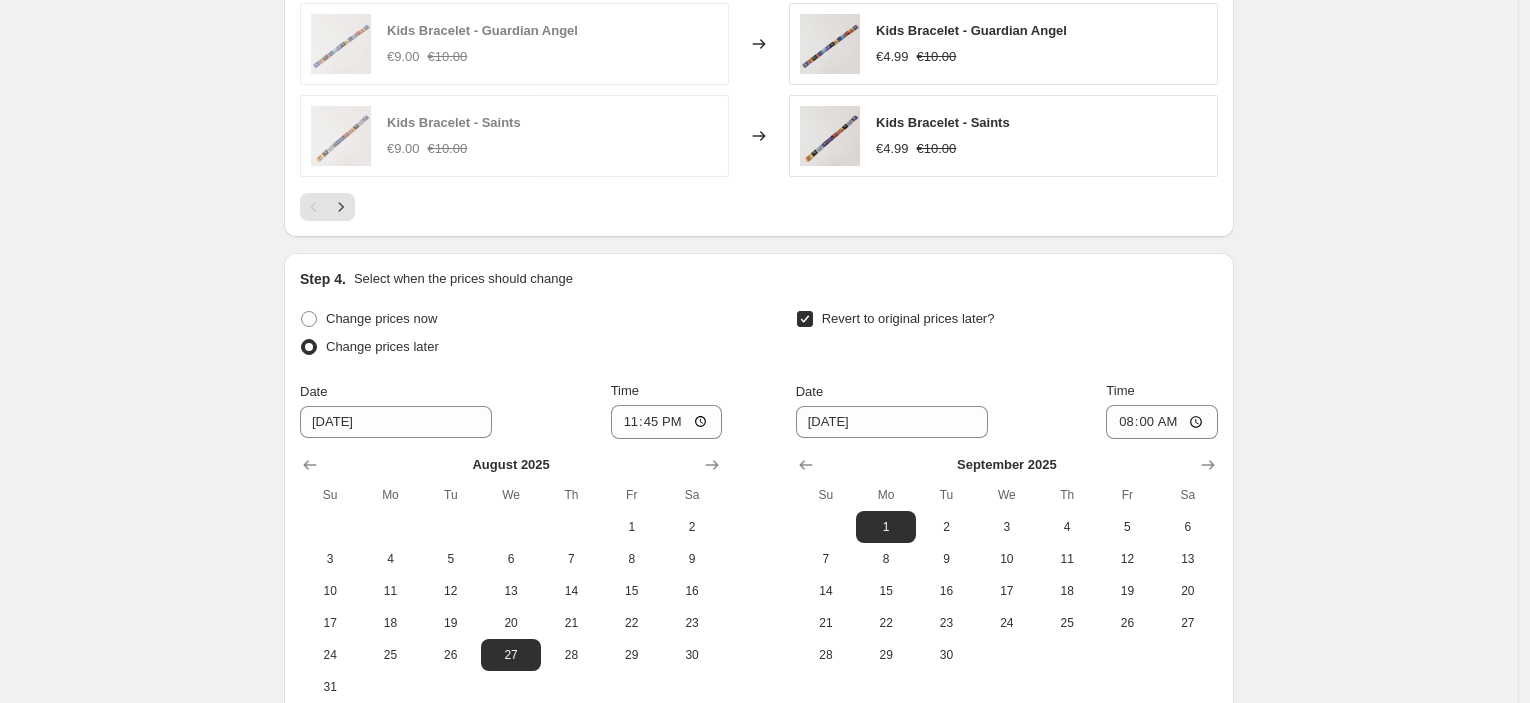scroll, scrollTop: 2092, scrollLeft: 0, axis: vertical 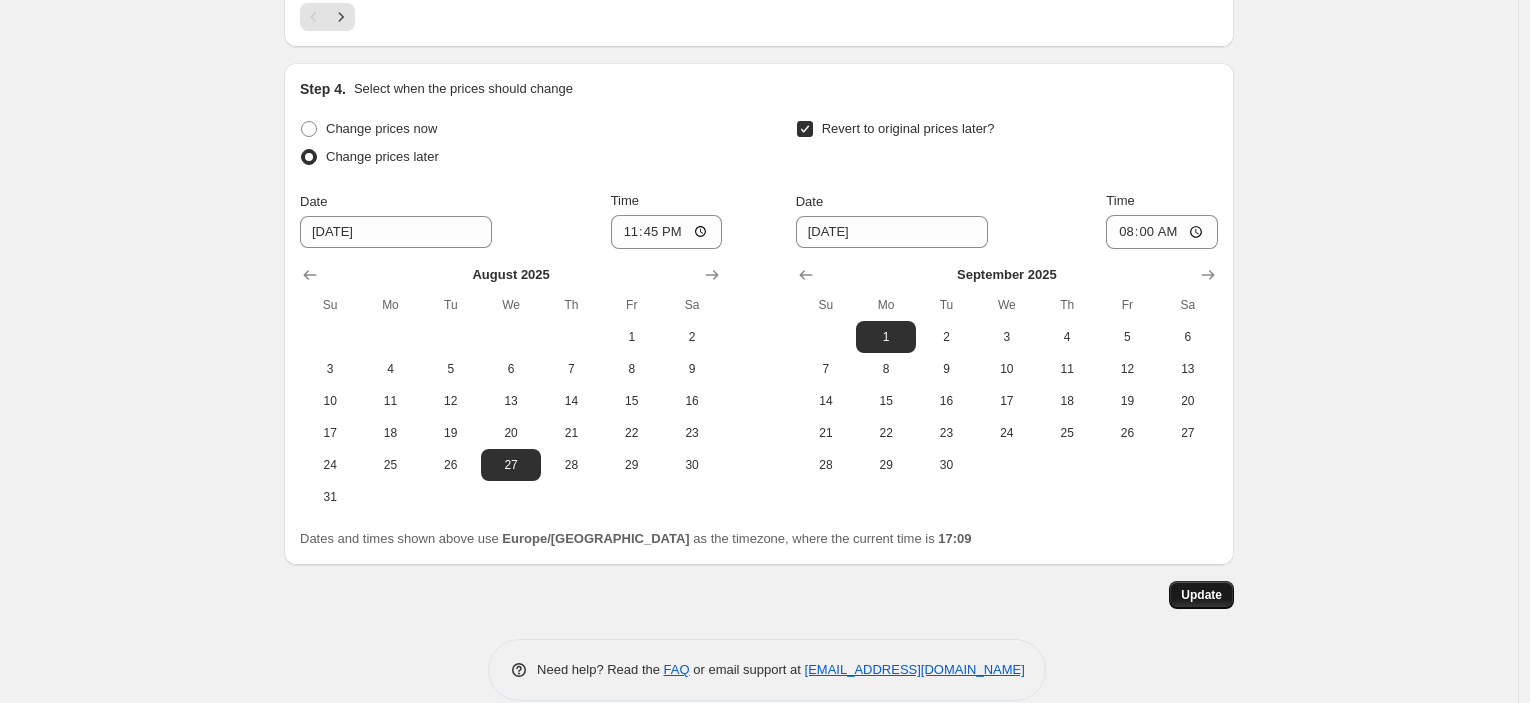 click on "Update" at bounding box center [1201, 595] 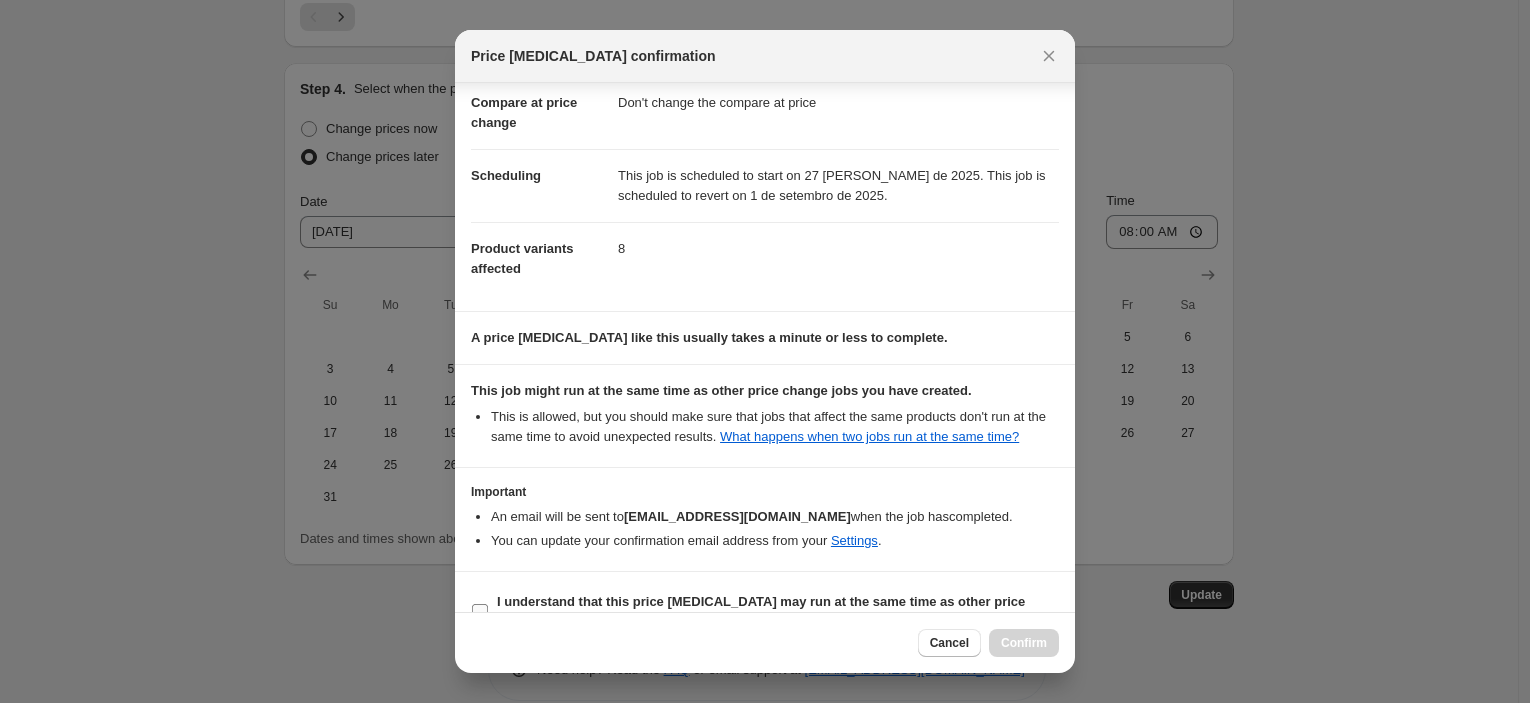 scroll, scrollTop: 153, scrollLeft: 0, axis: vertical 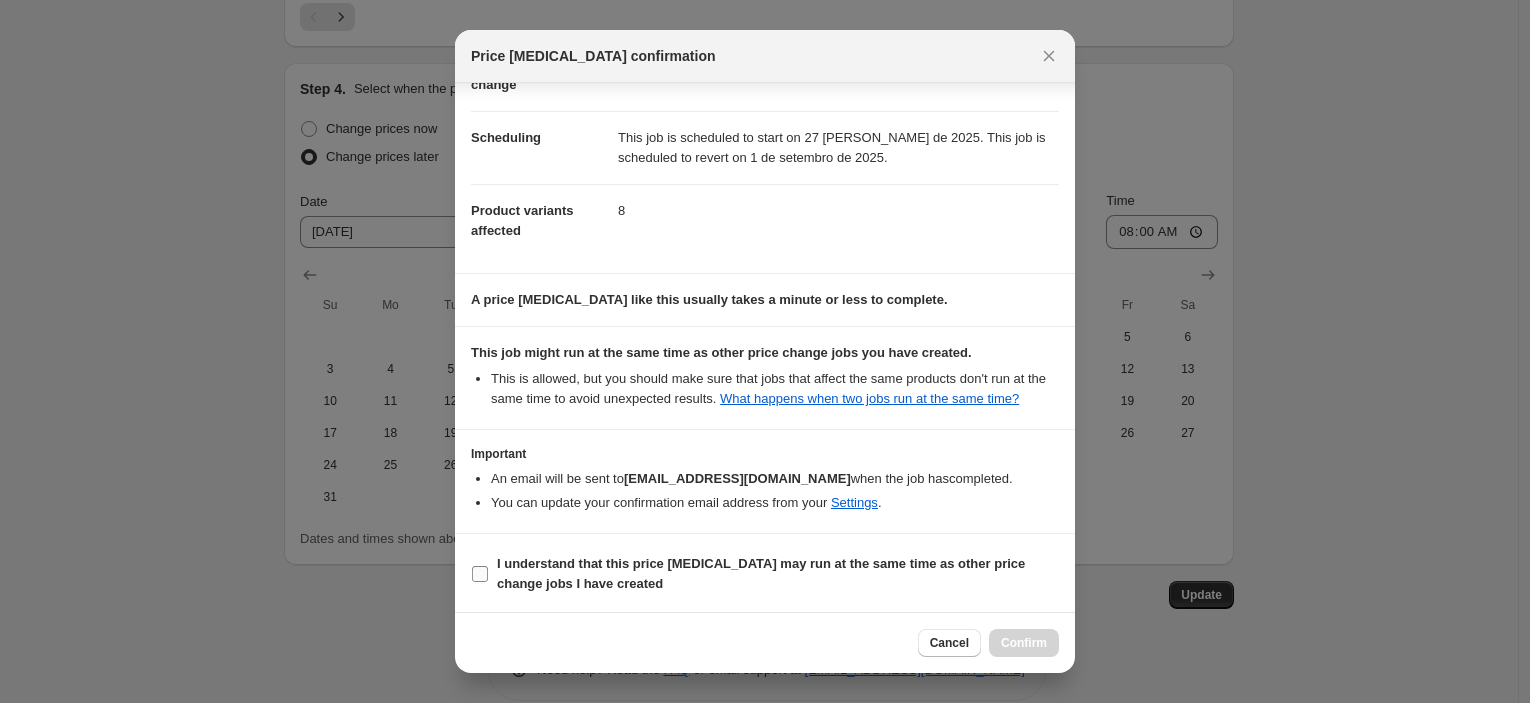 click on "I understand that this price [MEDICAL_DATA] may run at the same time as other price change jobs I have created" at bounding box center (761, 573) 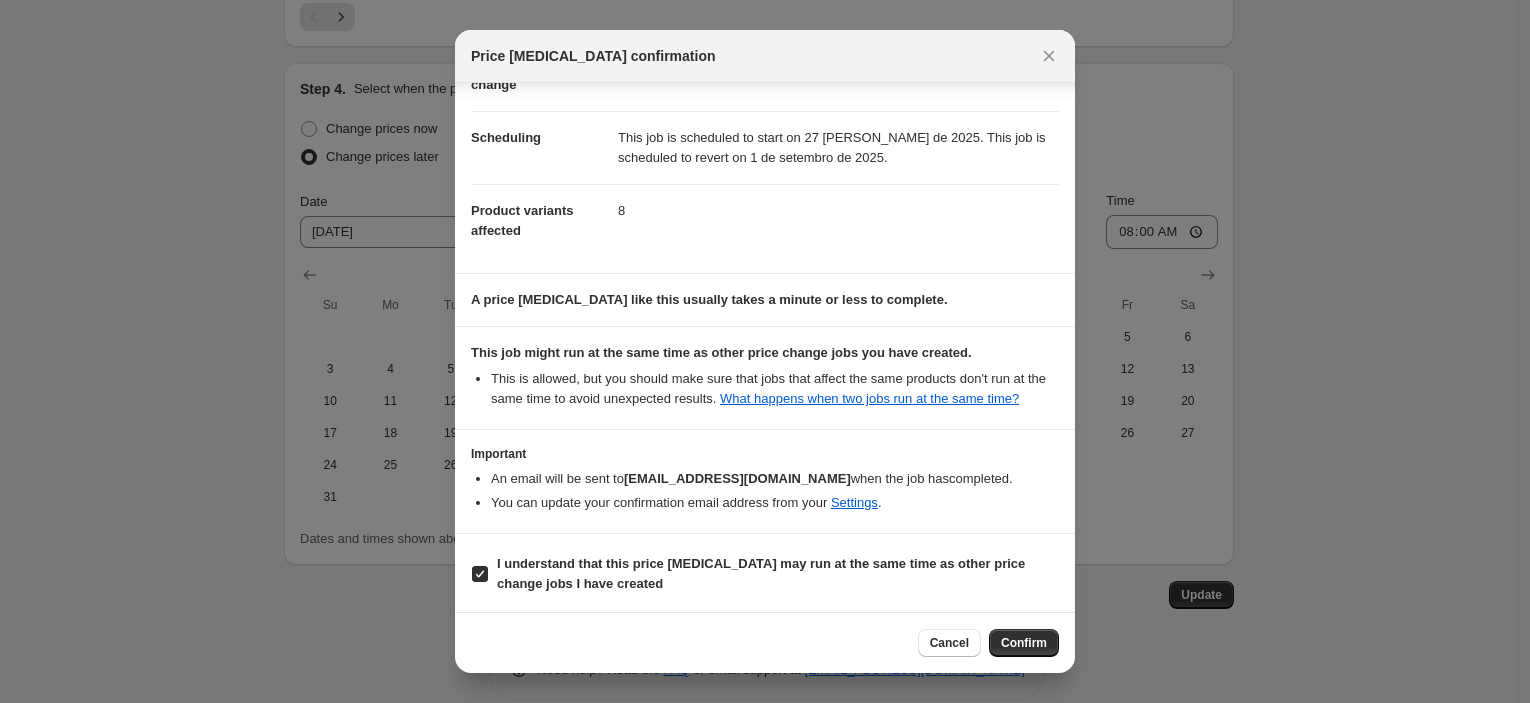 click on "Confirm" at bounding box center (1024, 643) 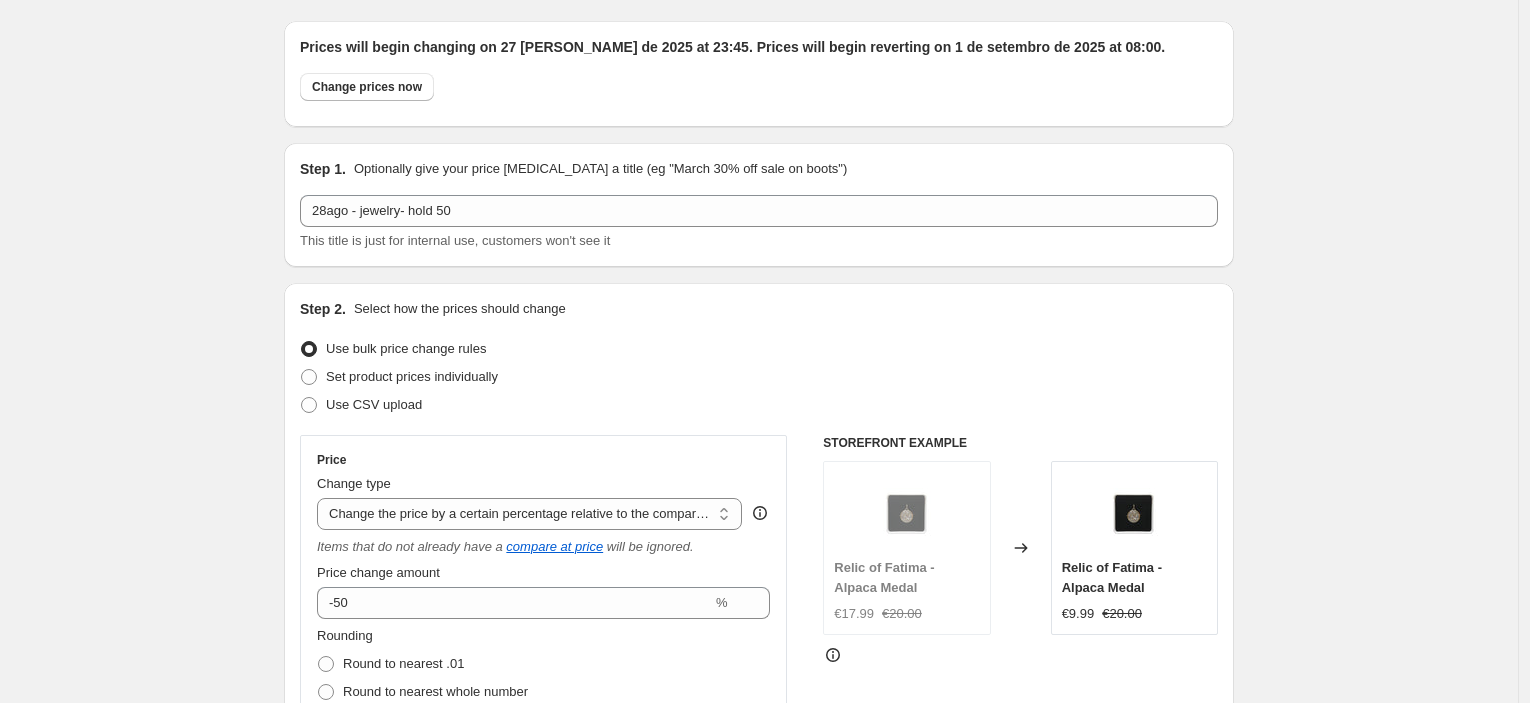 scroll, scrollTop: 0, scrollLeft: 0, axis: both 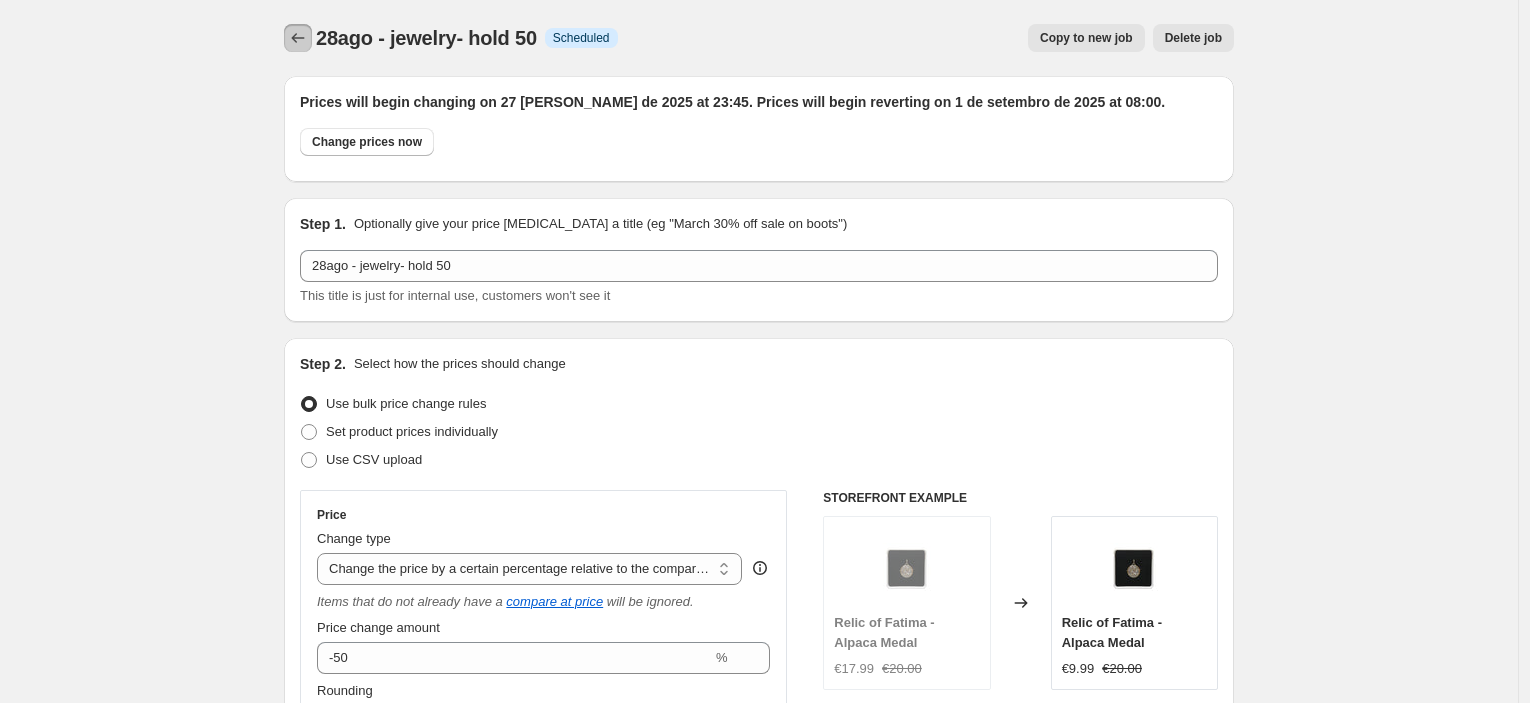 click 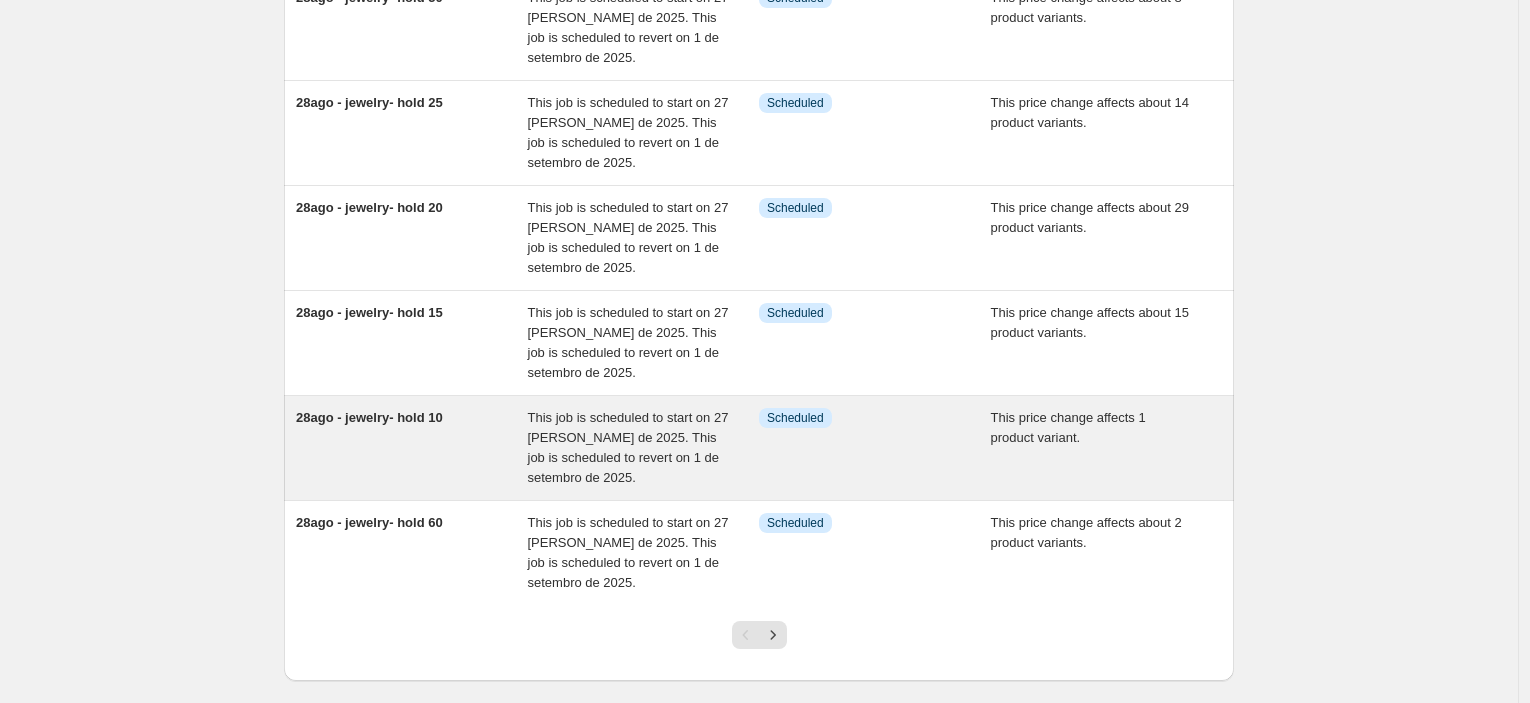 scroll, scrollTop: 666, scrollLeft: 0, axis: vertical 